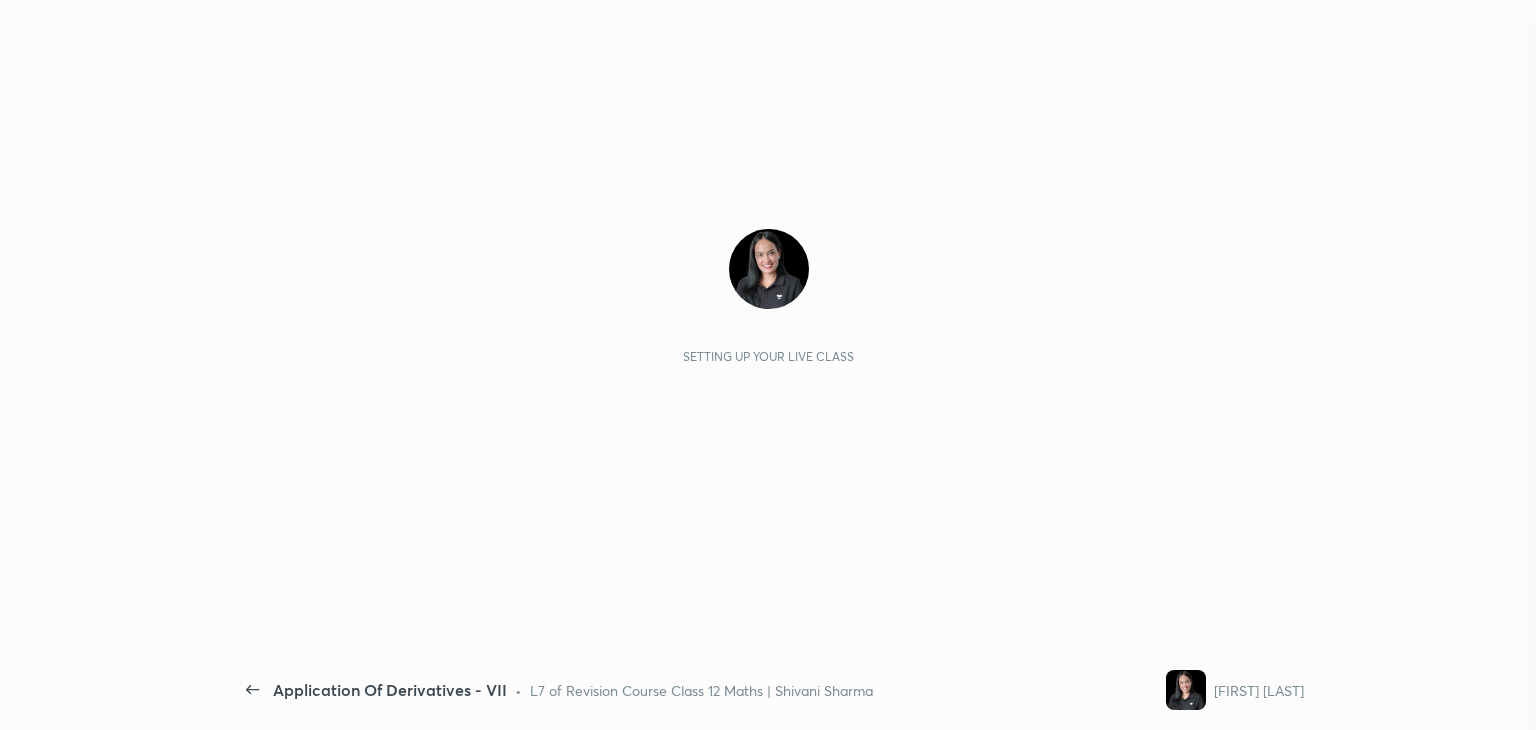 scroll, scrollTop: 0, scrollLeft: 0, axis: both 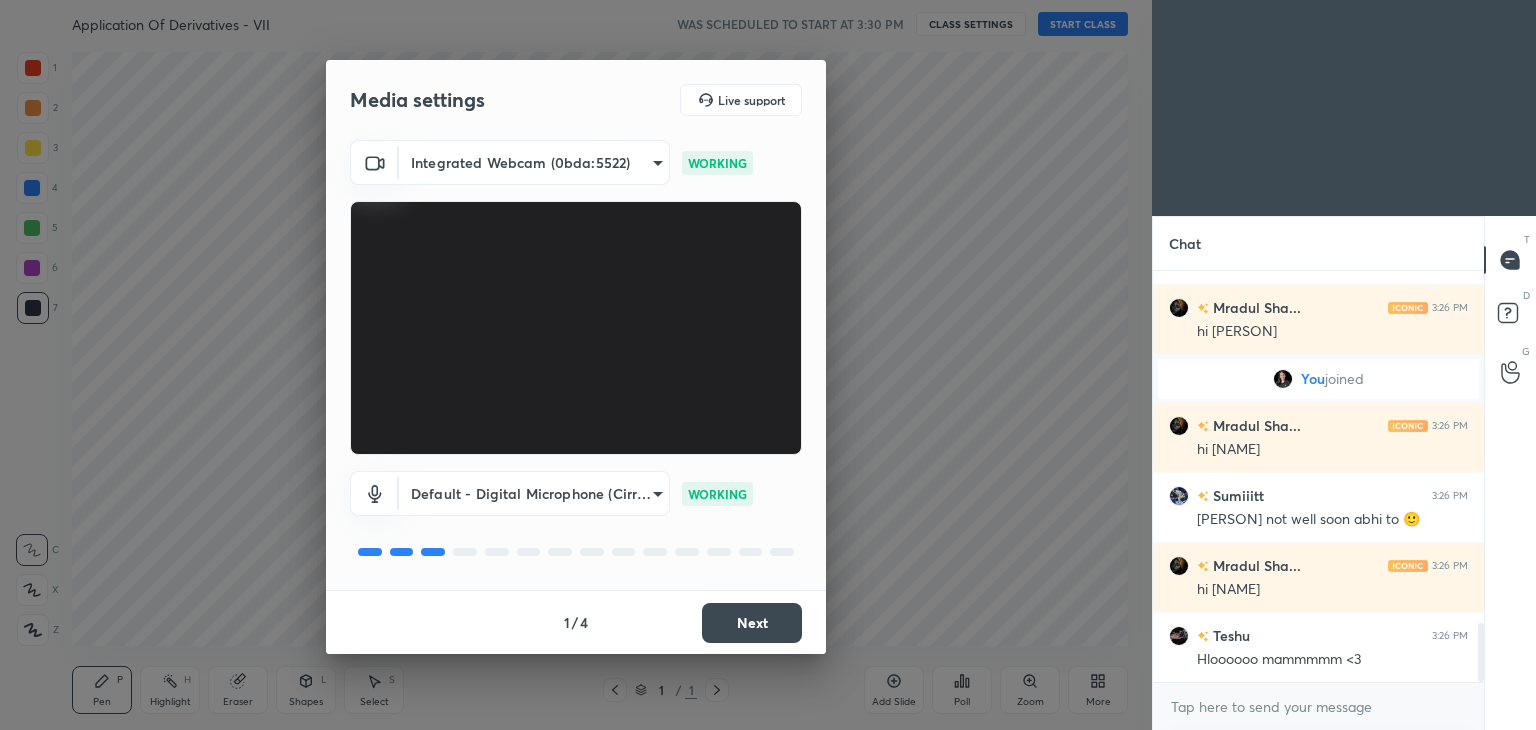 click on "Next" at bounding box center [752, 623] 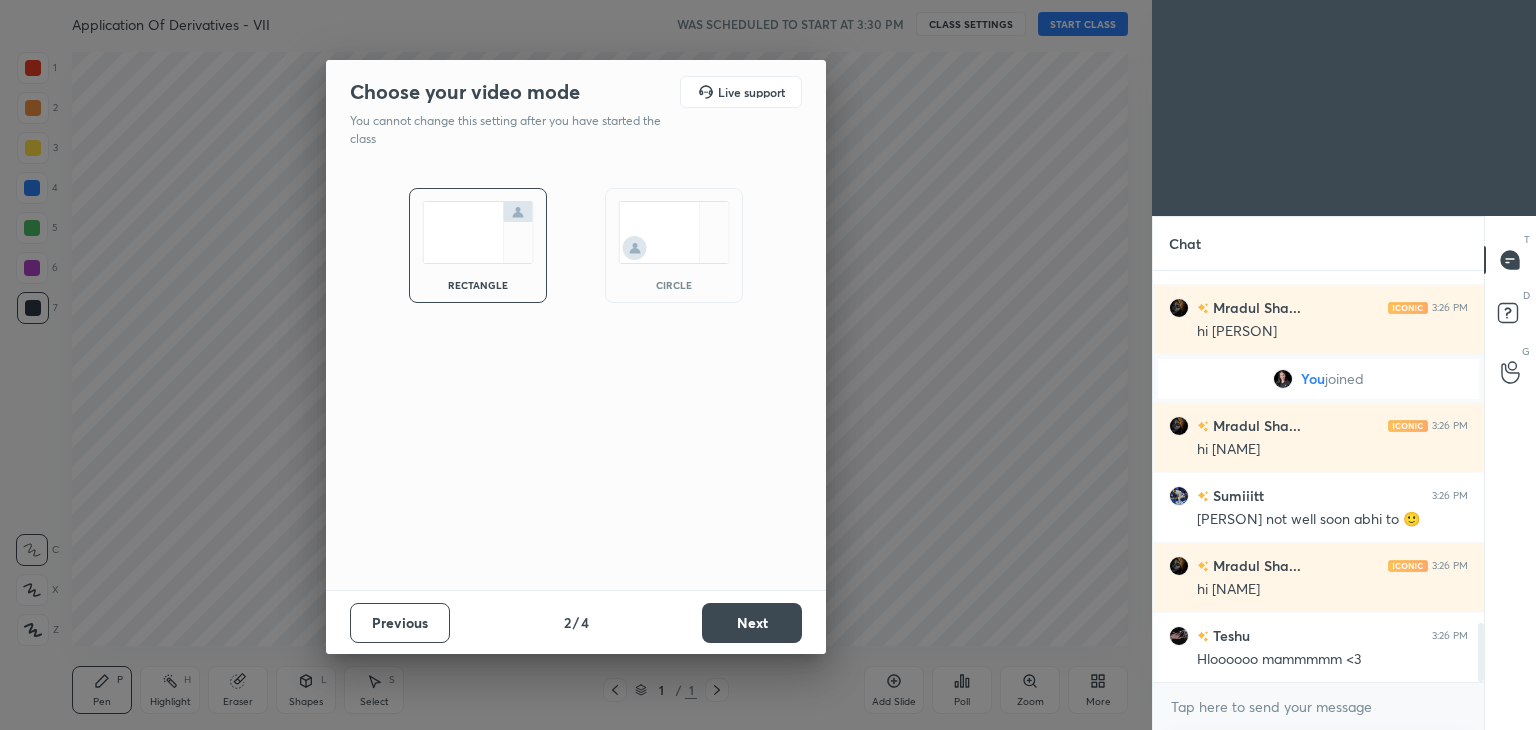 click on "Next" at bounding box center (752, 623) 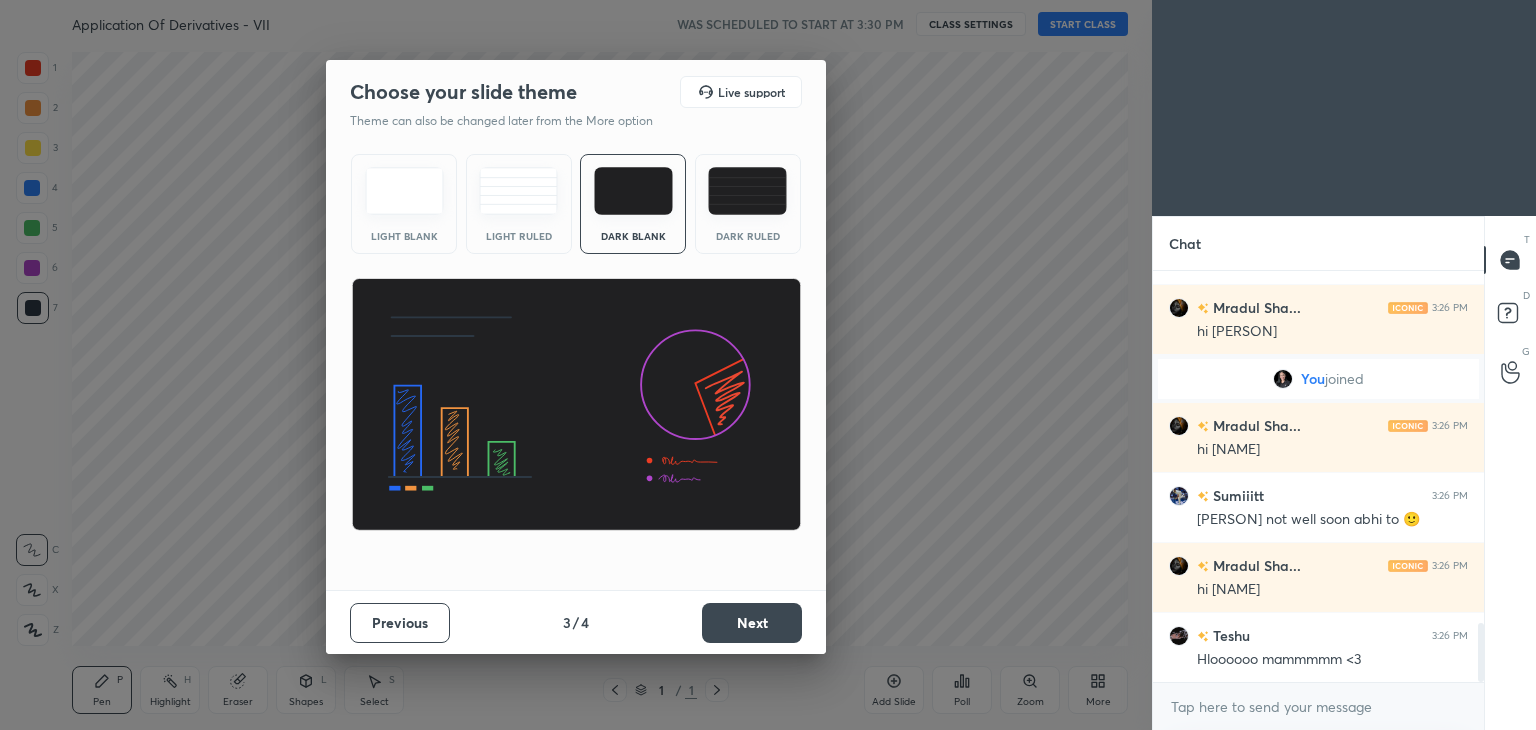 click on "Next" at bounding box center (752, 623) 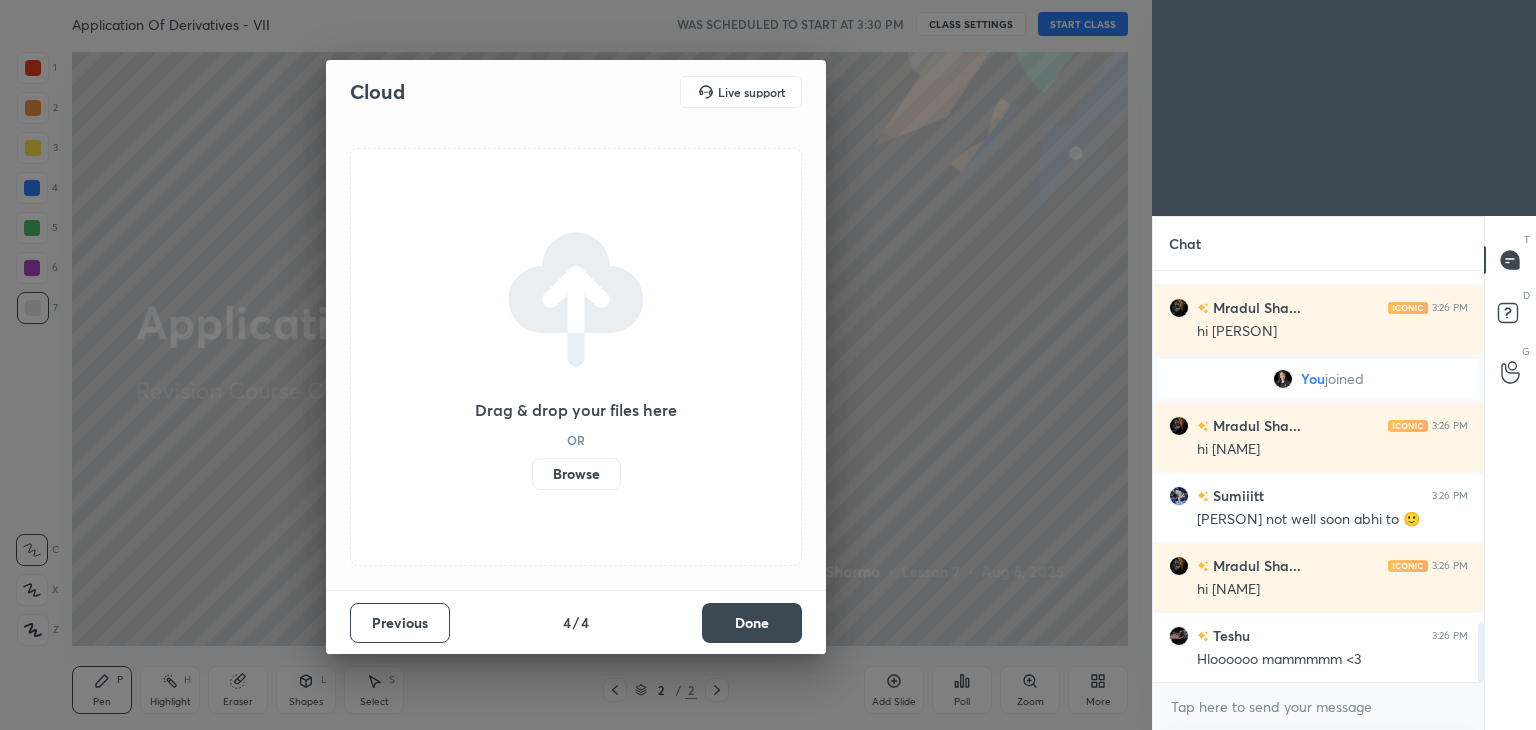 click on "Done" at bounding box center (752, 623) 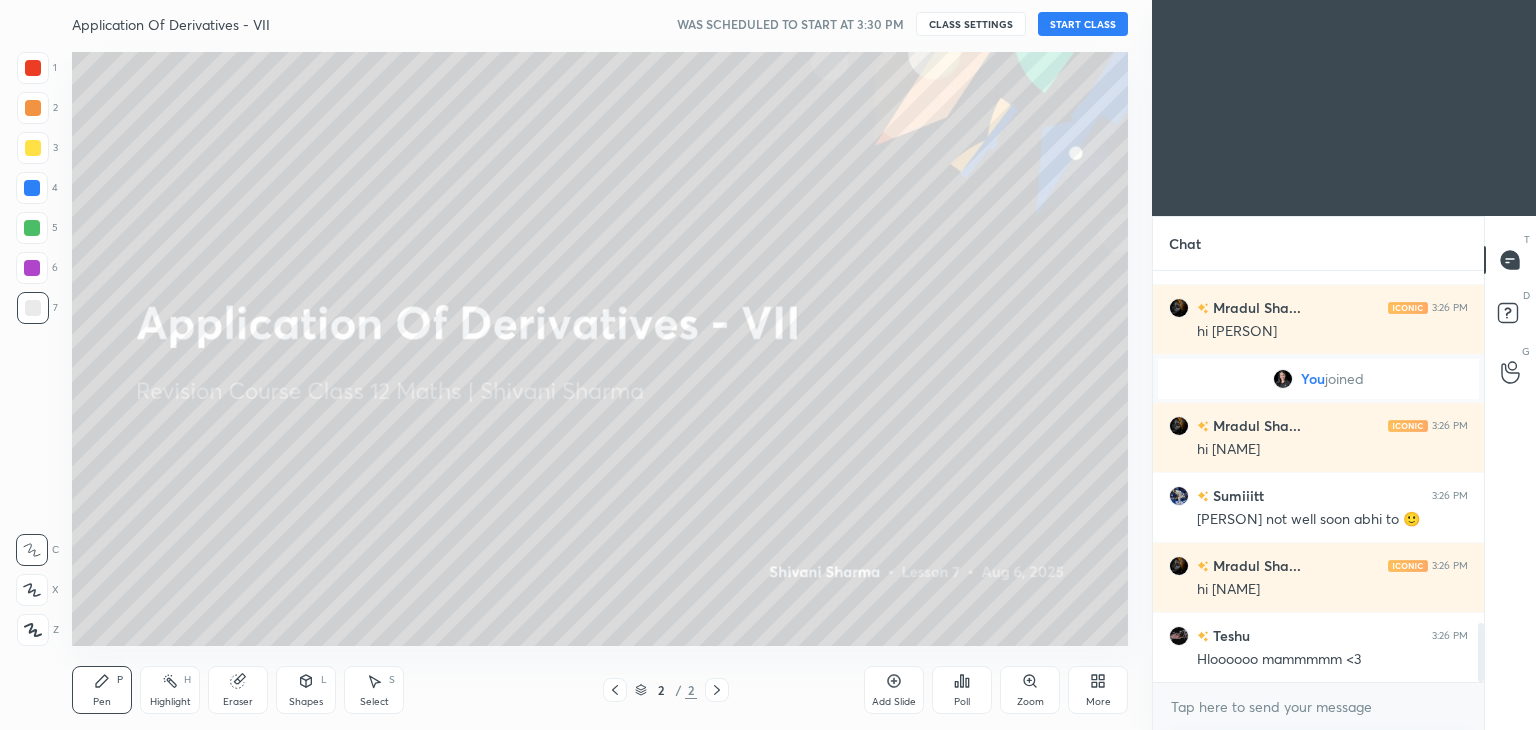 click on "More" at bounding box center [1098, 690] 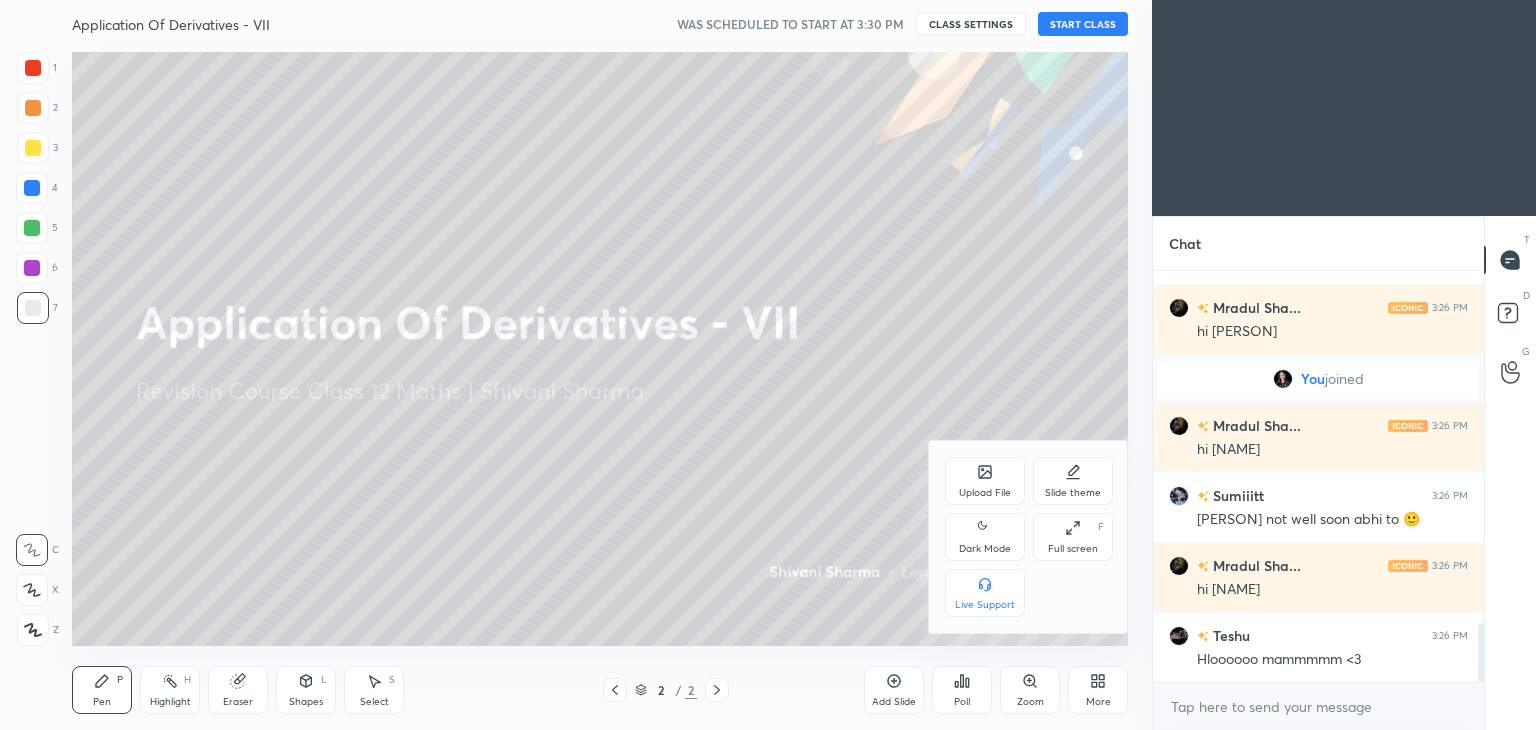click on "Dark Mode" at bounding box center (985, 549) 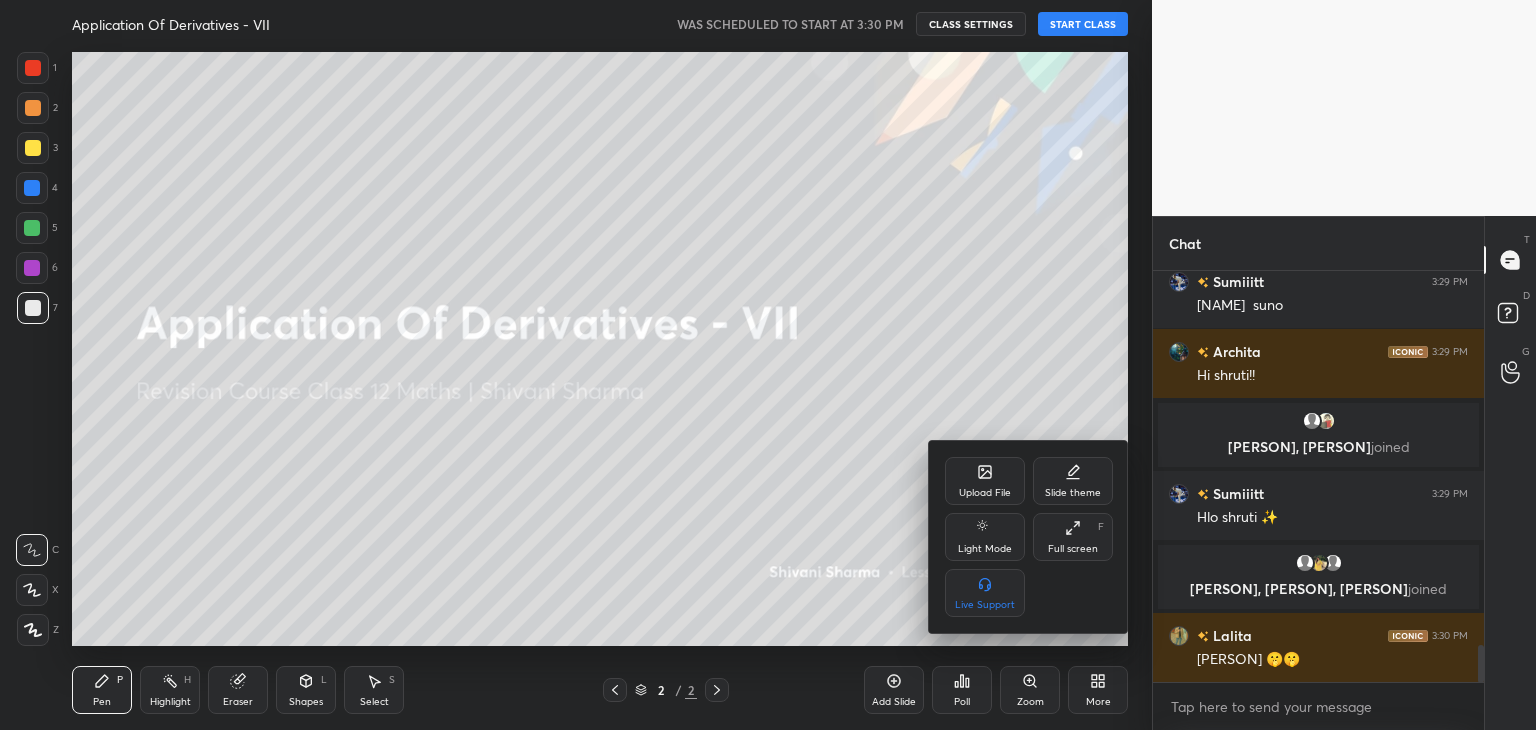 scroll, scrollTop: 4202, scrollLeft: 0, axis: vertical 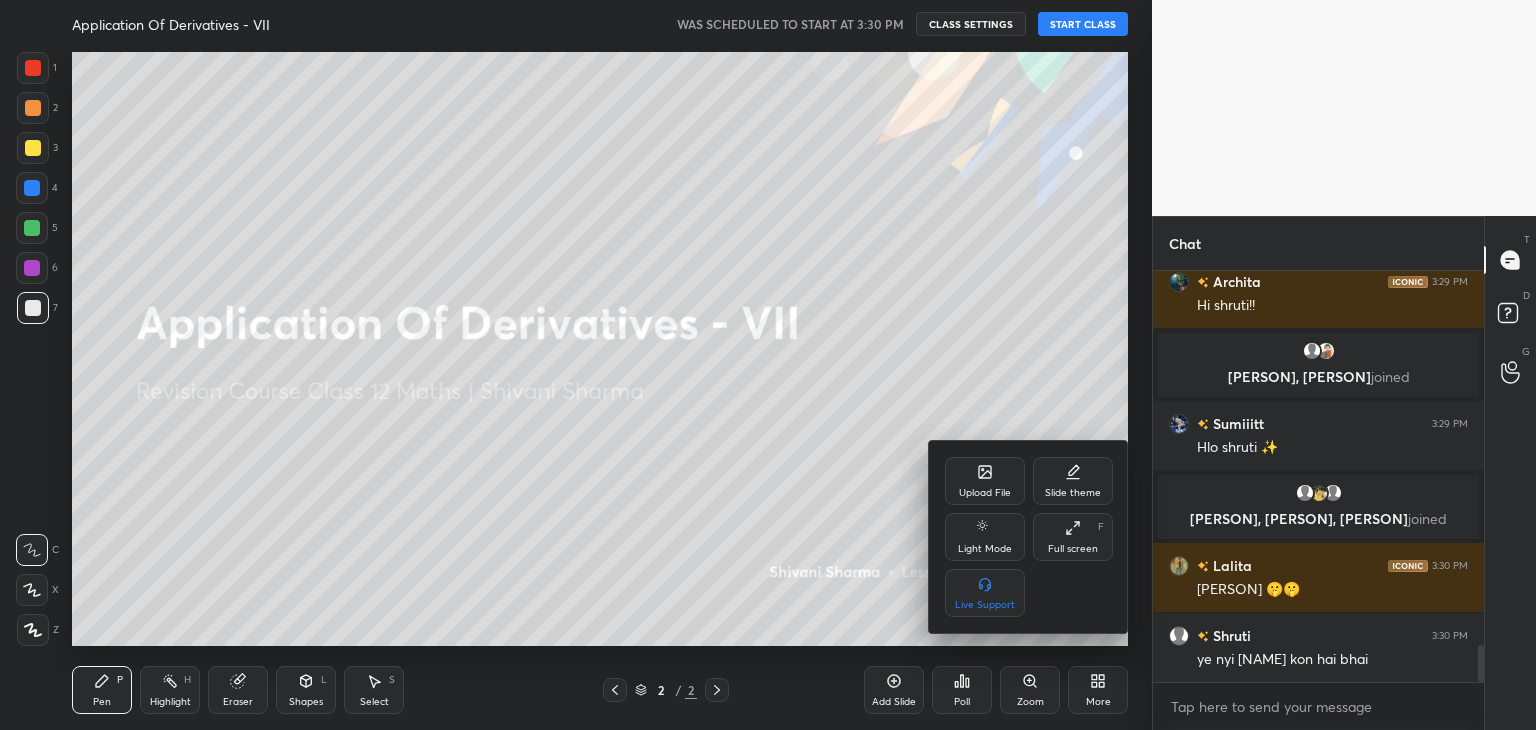 click at bounding box center (768, 365) 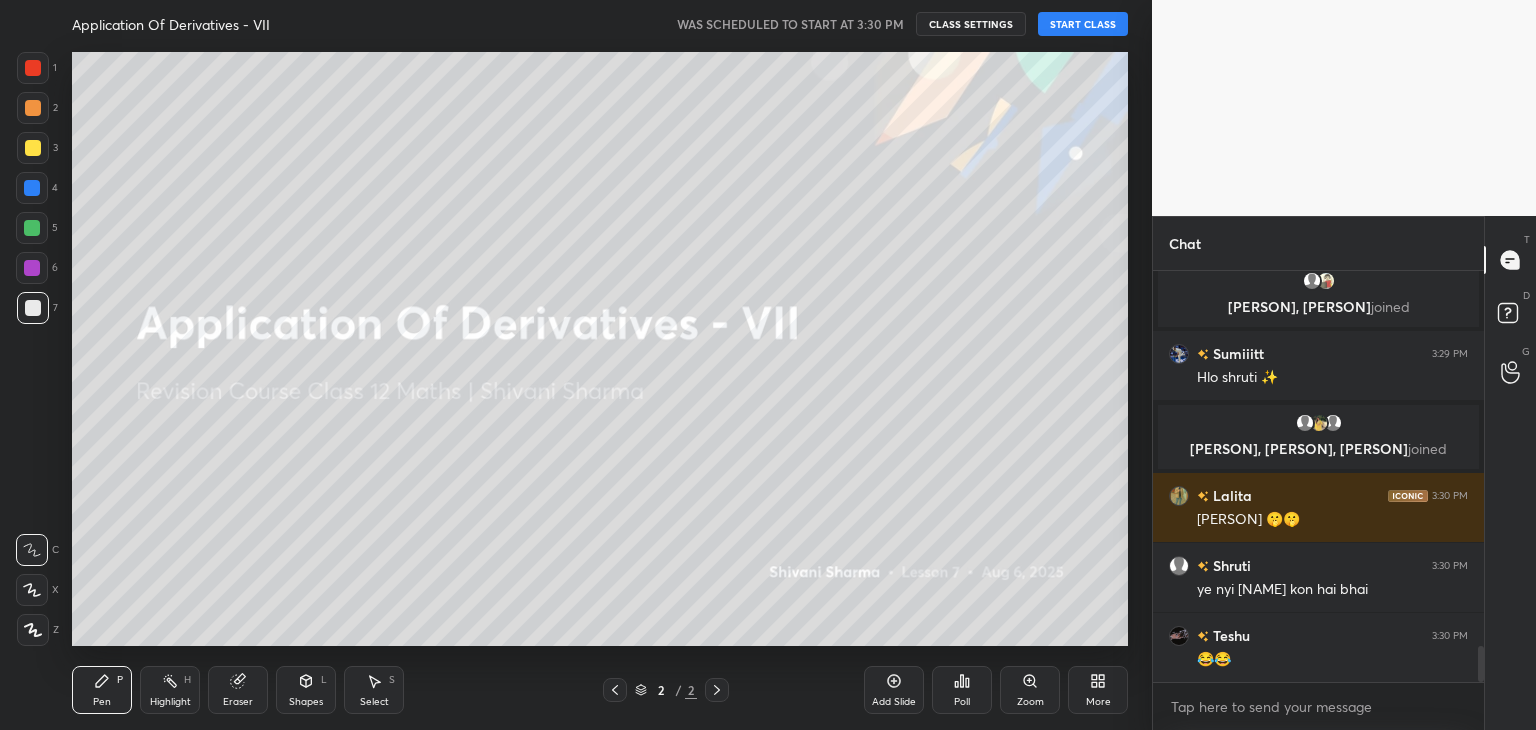 click on "START CLASS" at bounding box center (1083, 24) 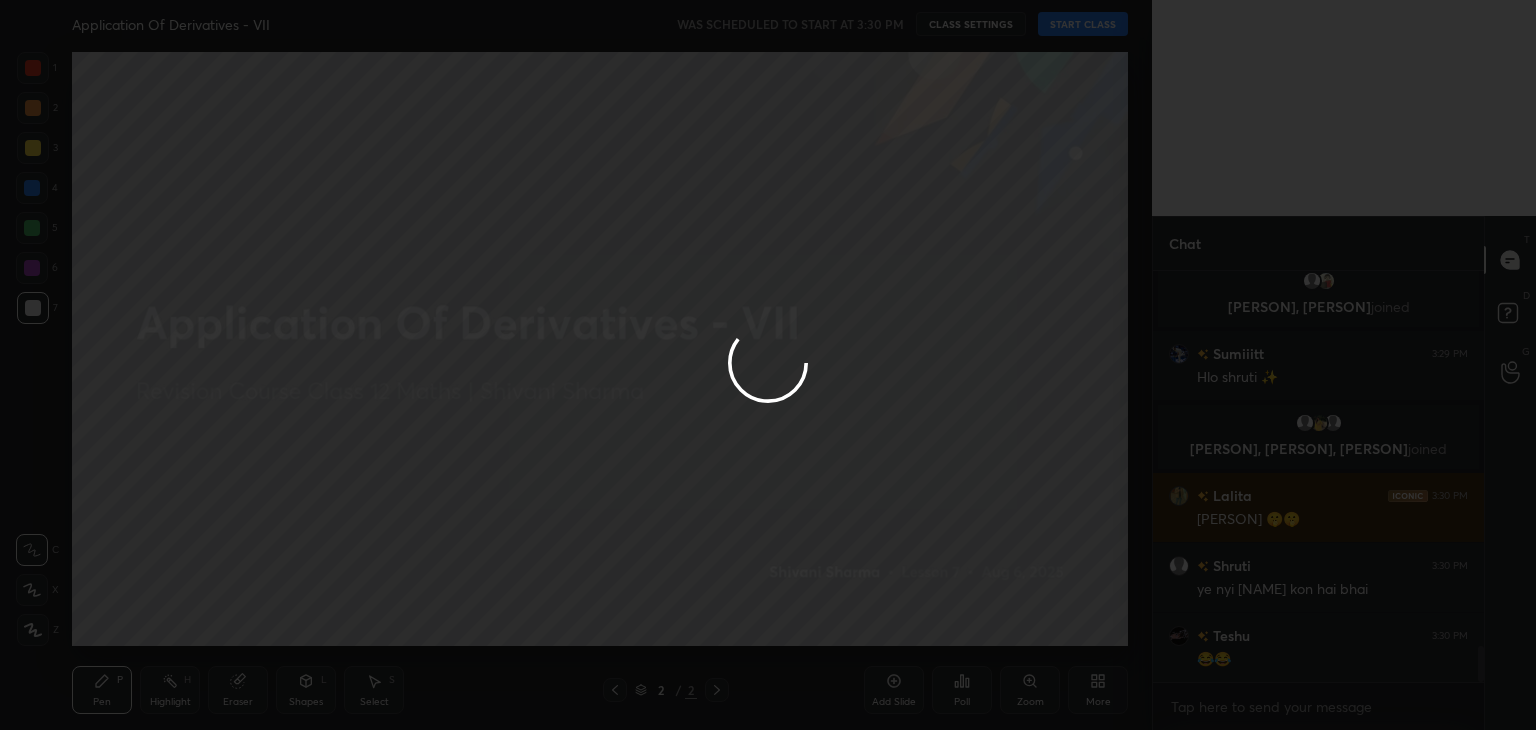 scroll, scrollTop: 4342, scrollLeft: 0, axis: vertical 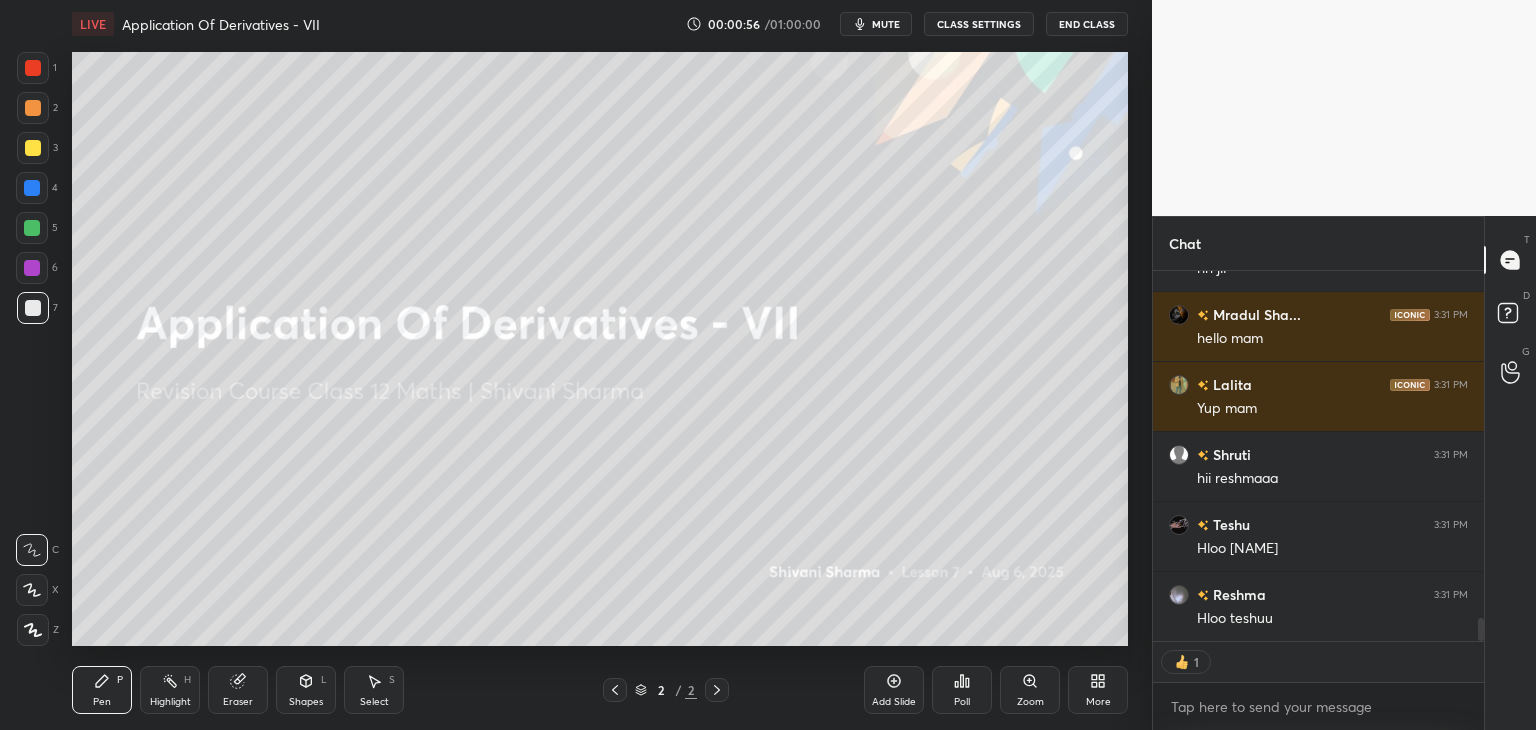 type on "x" 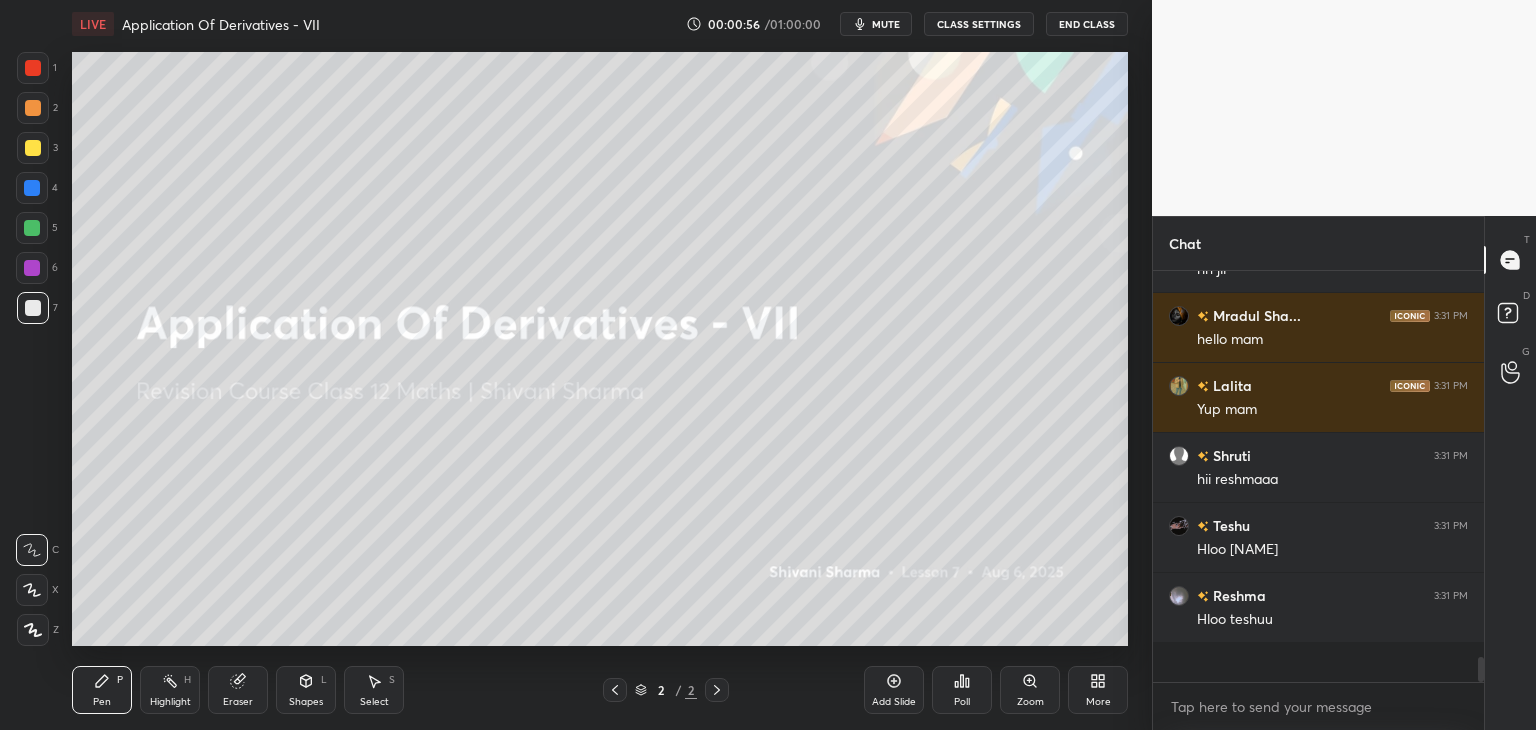 scroll, scrollTop: 6, scrollLeft: 6, axis: both 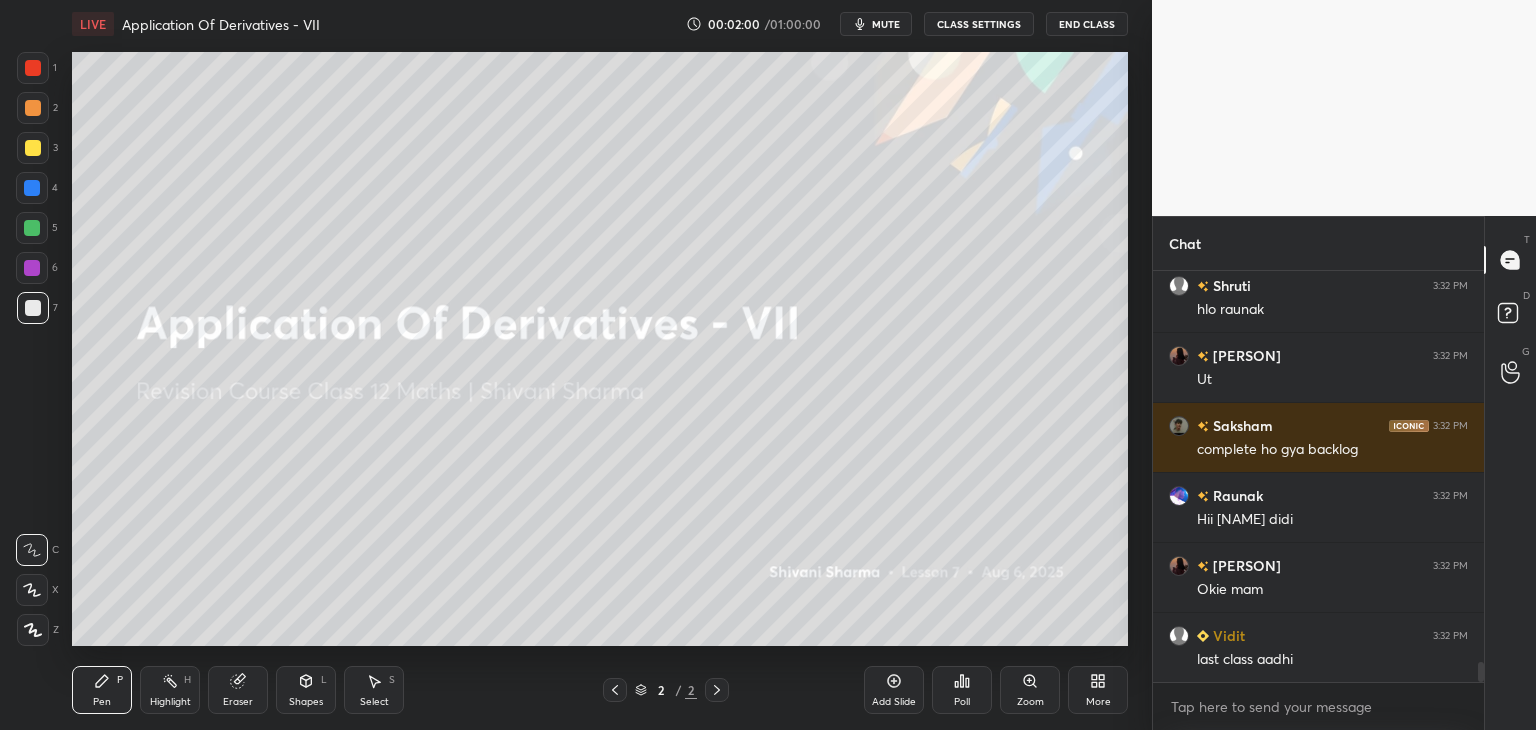 click on "More" at bounding box center [1098, 702] 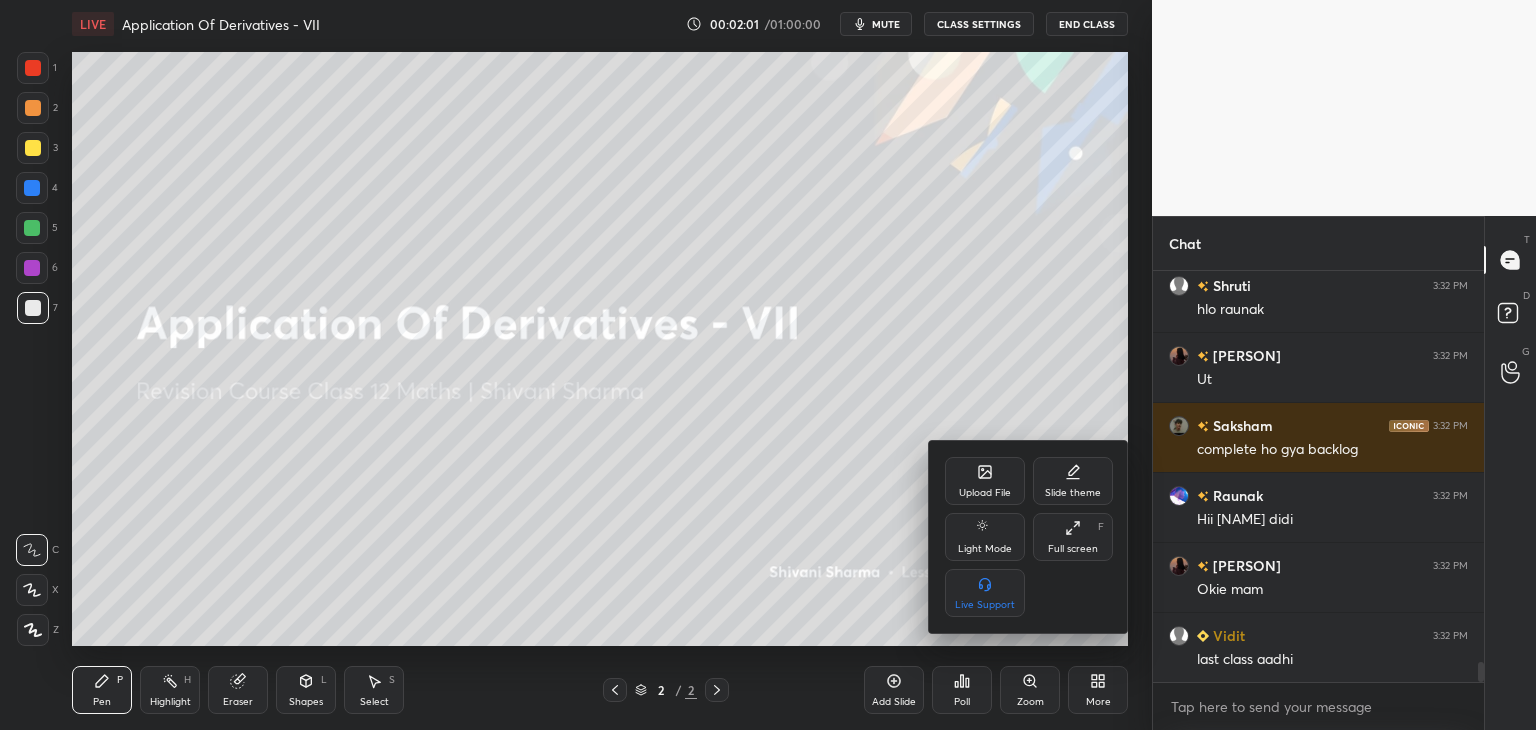 scroll, scrollTop: 8084, scrollLeft: 0, axis: vertical 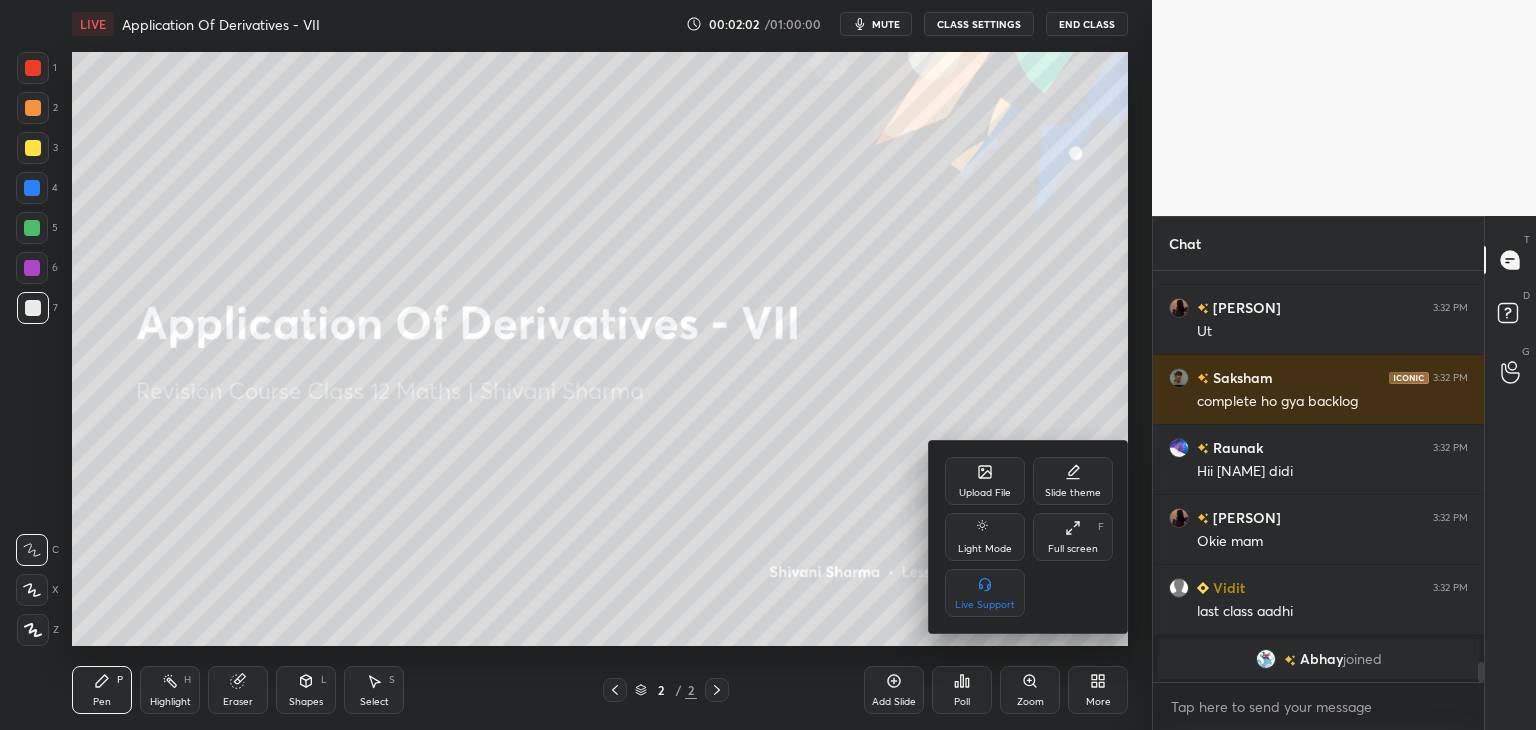 click on "Upload File" at bounding box center (985, 493) 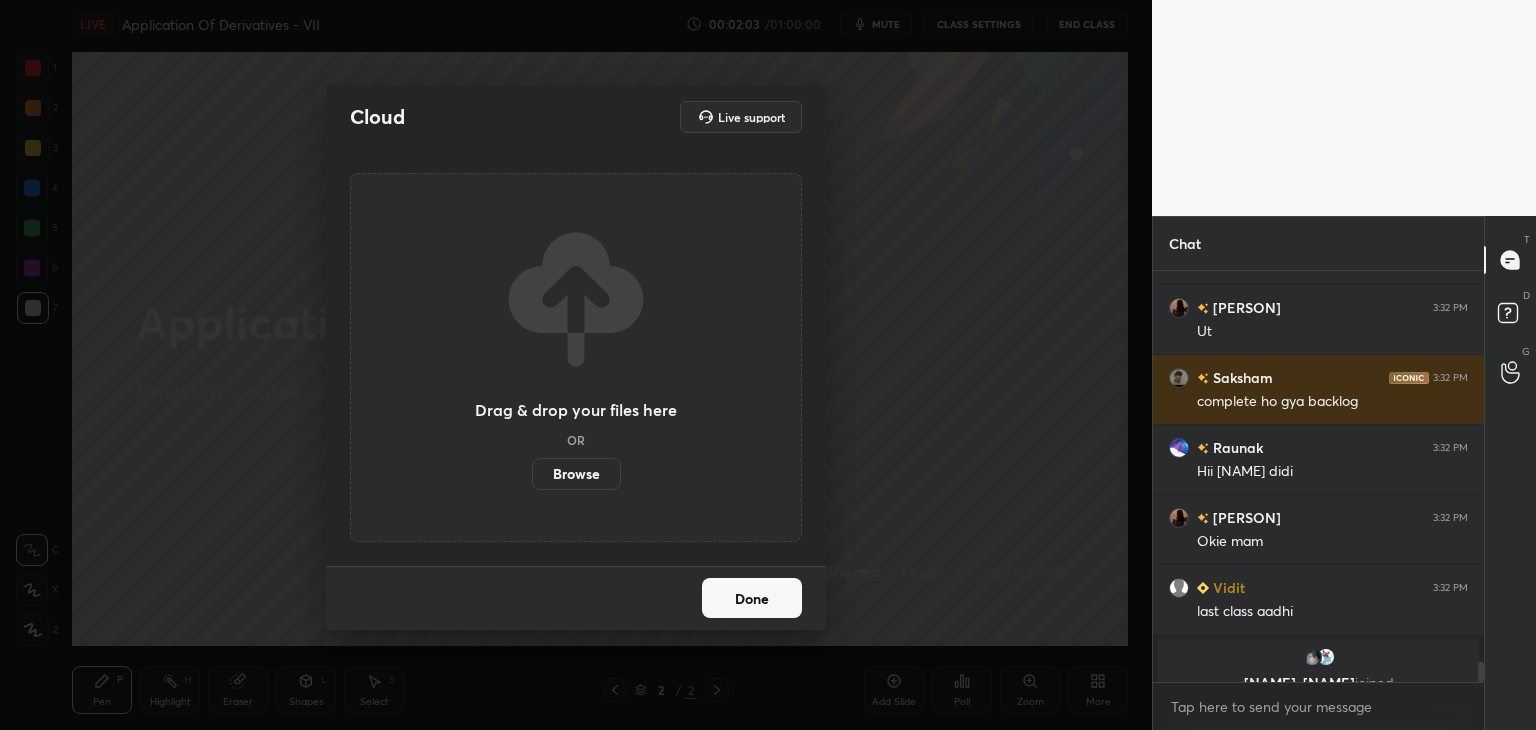 scroll, scrollTop: 8108, scrollLeft: 0, axis: vertical 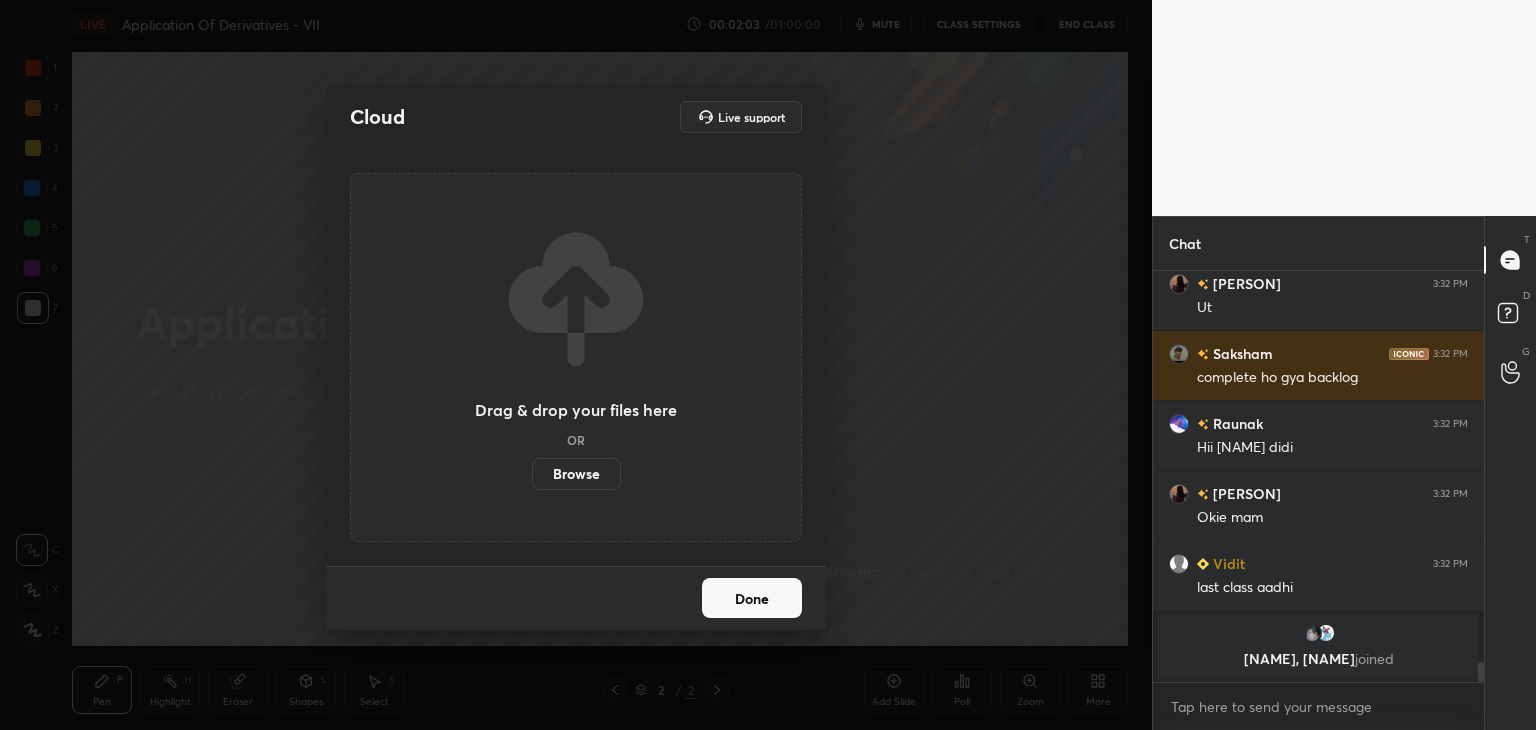 click on "Browse" at bounding box center (576, 474) 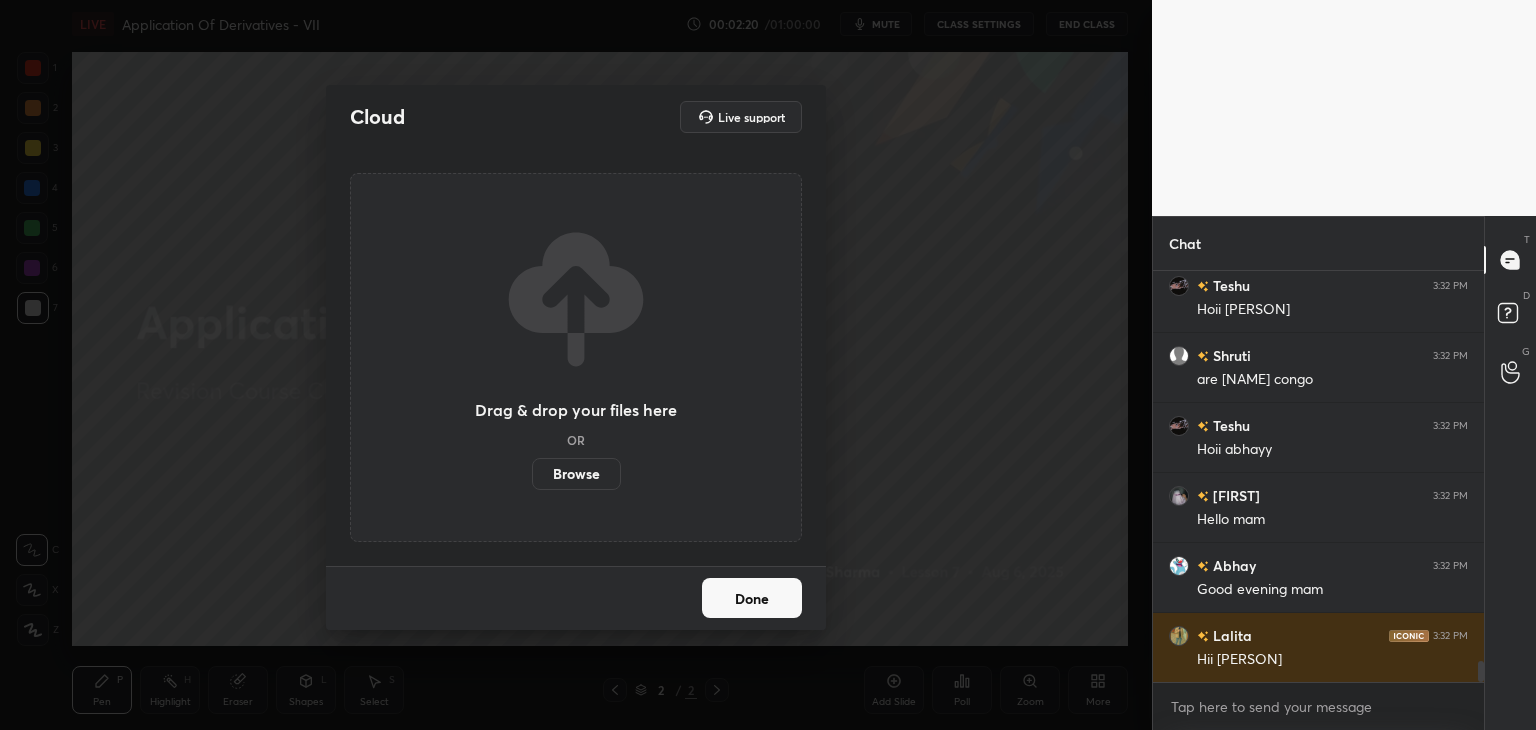 scroll, scrollTop: 7962, scrollLeft: 0, axis: vertical 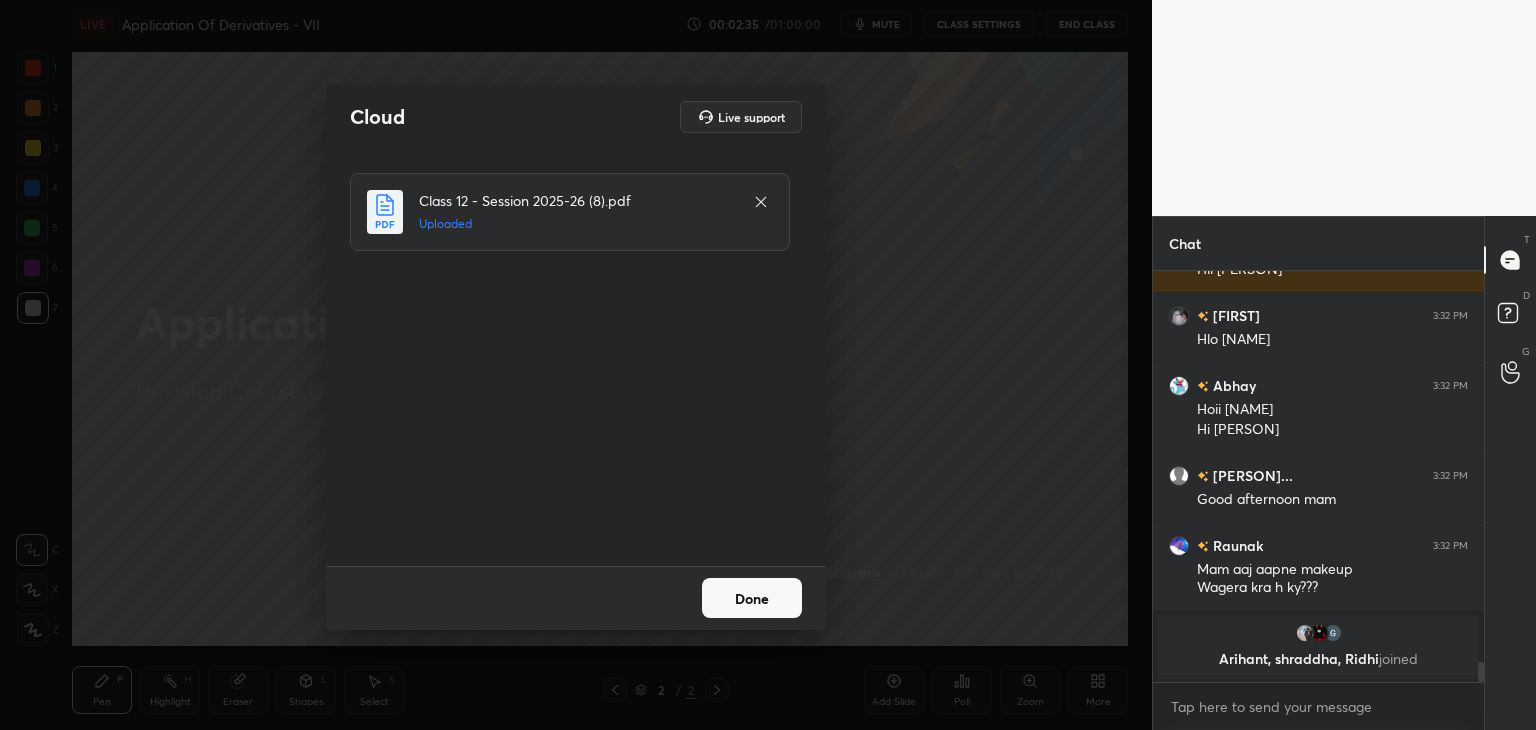 click on "Done" at bounding box center (752, 598) 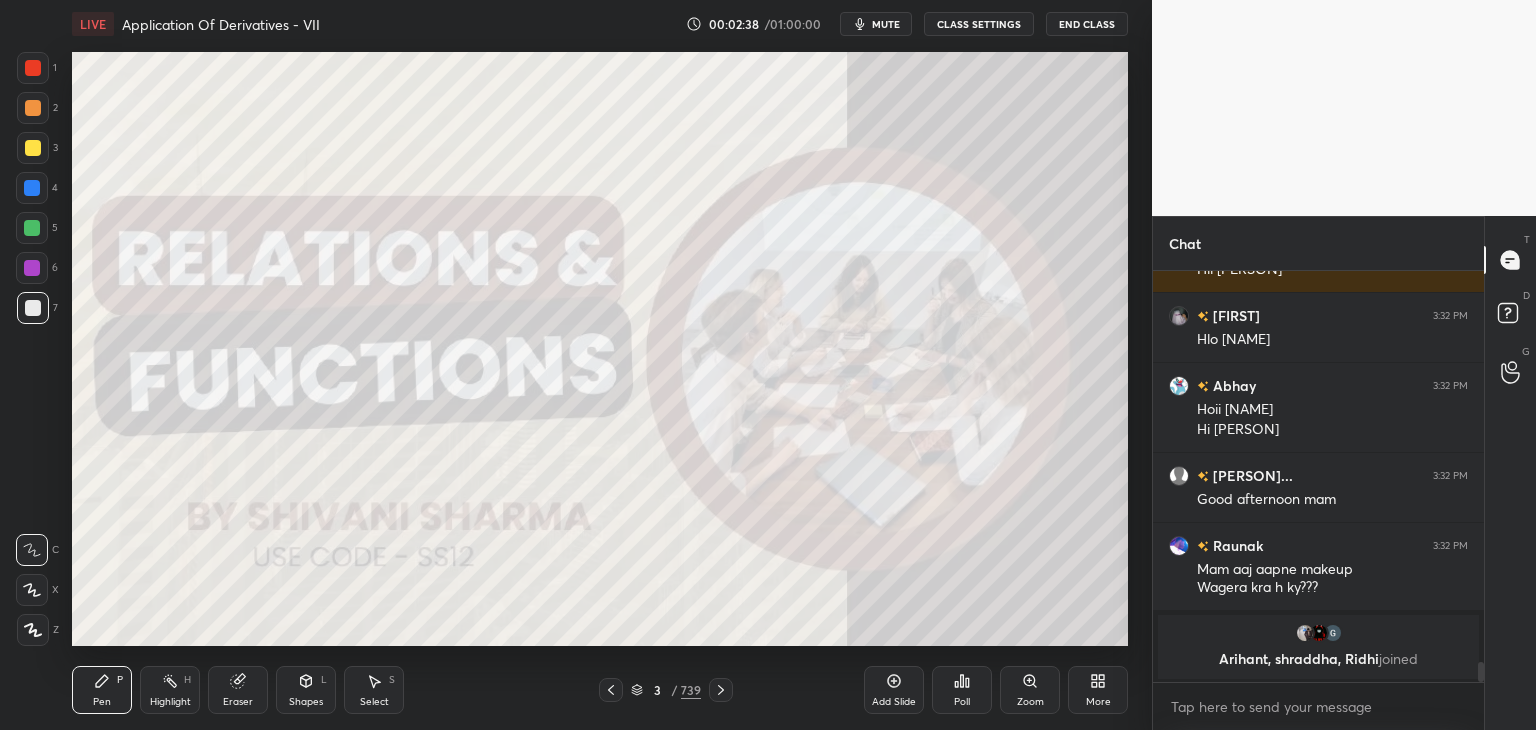 scroll, scrollTop: 7968, scrollLeft: 0, axis: vertical 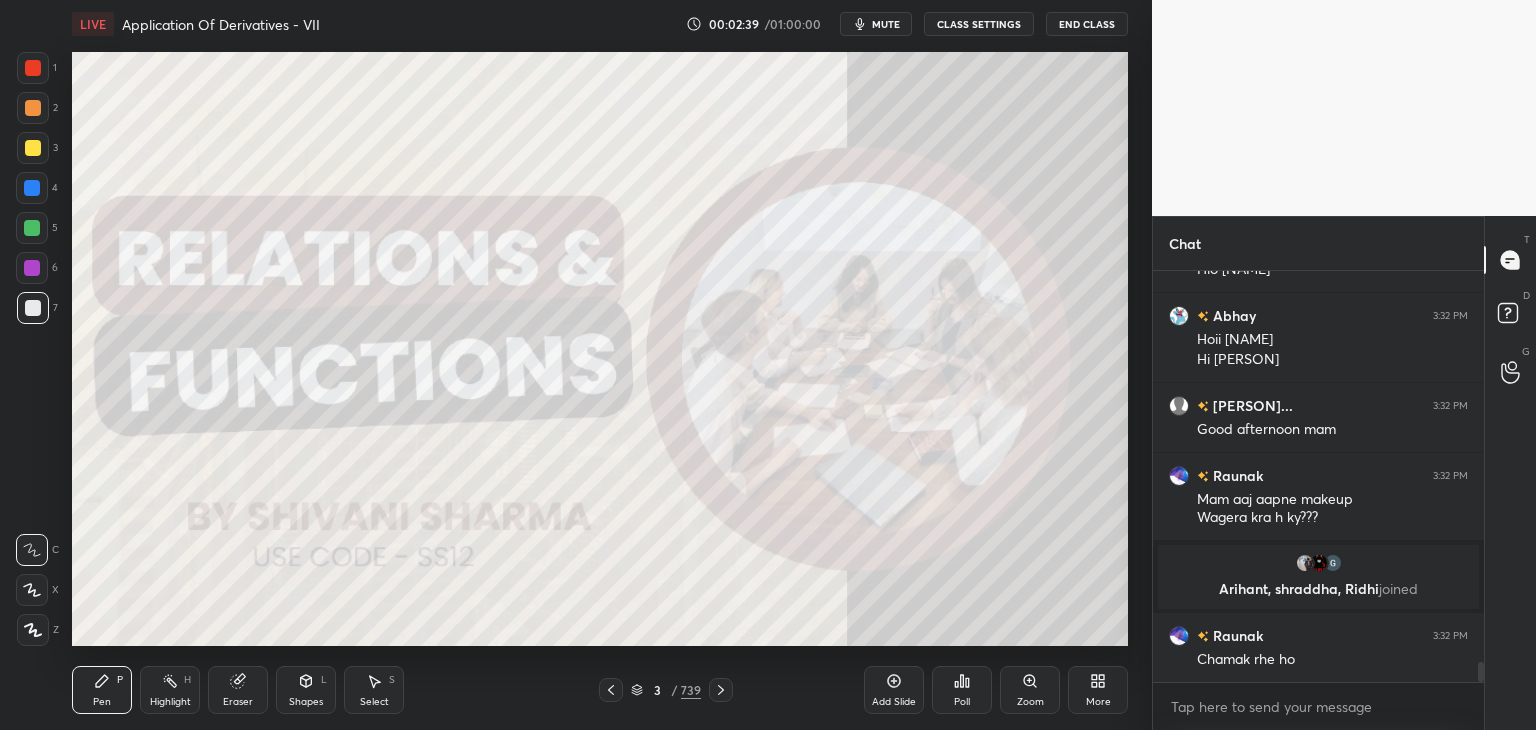 click on "3 / 739" at bounding box center [666, 690] 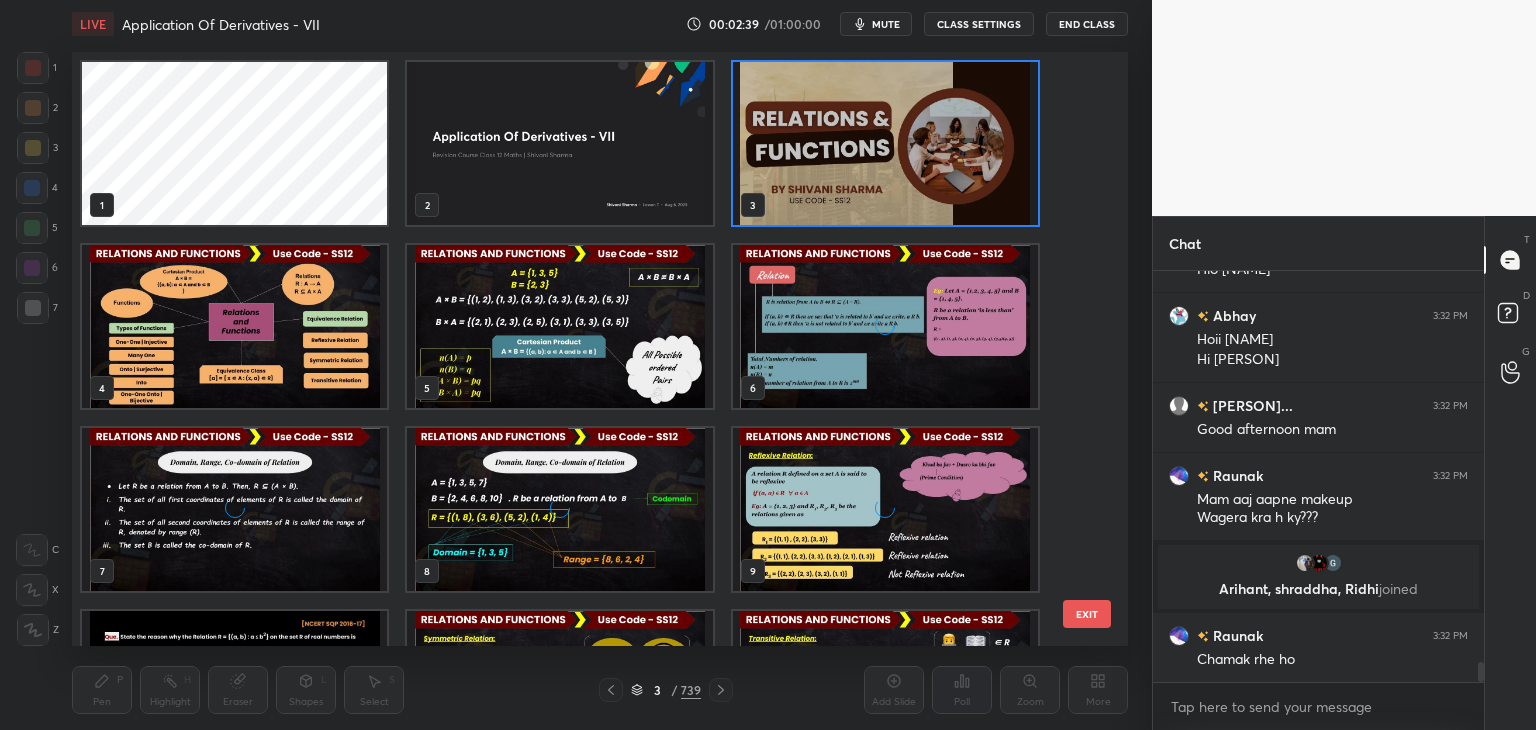 scroll, scrollTop: 6, scrollLeft: 10, axis: both 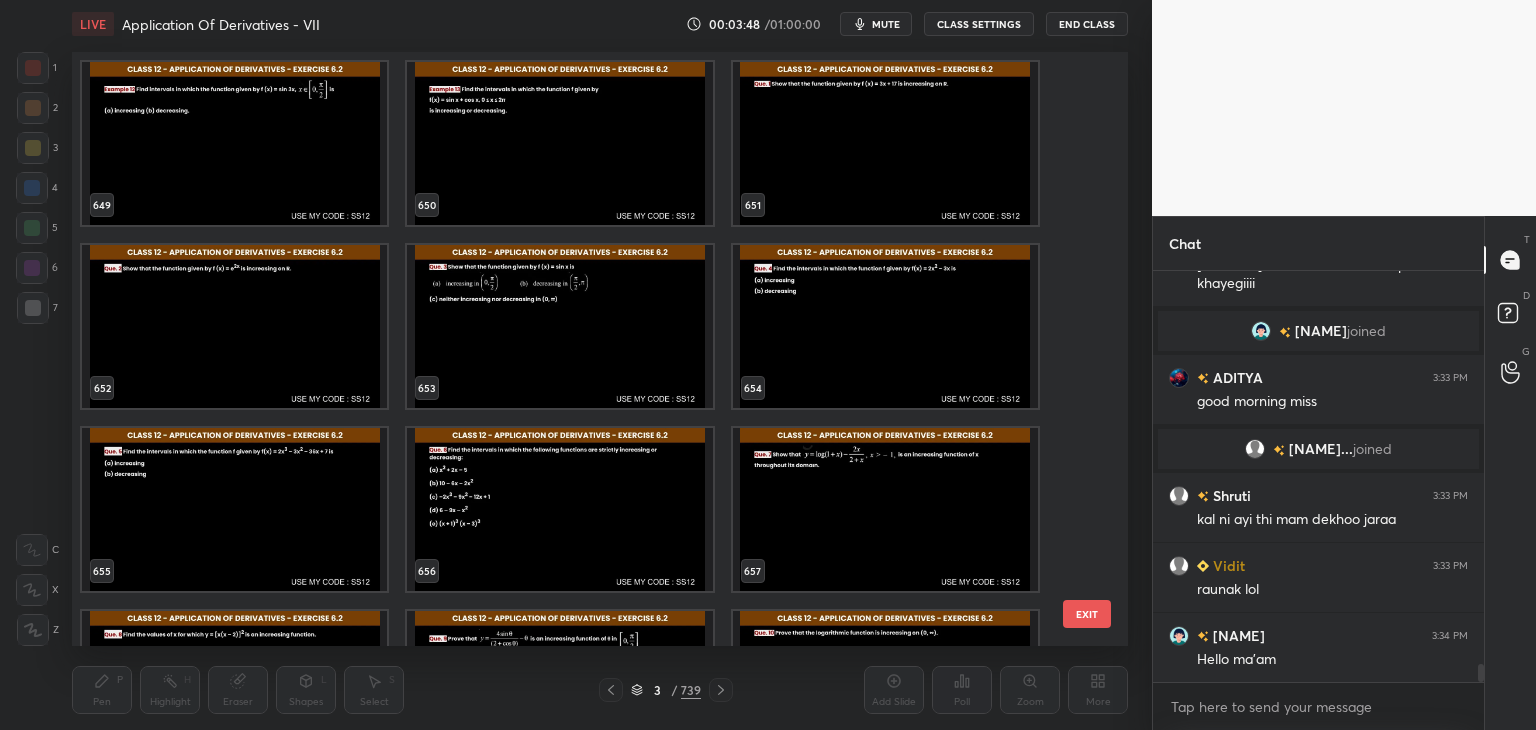 click at bounding box center [559, 509] 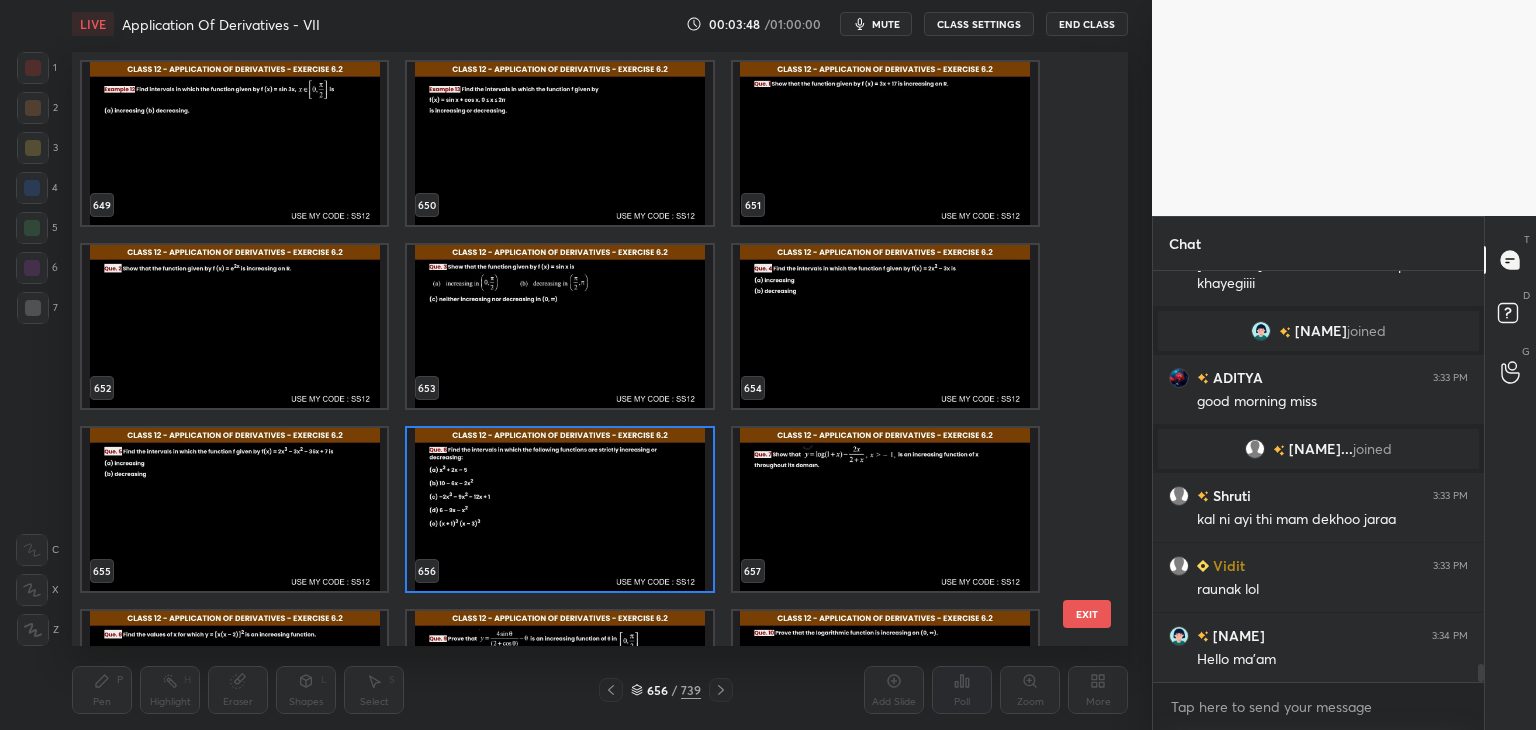 click at bounding box center [559, 509] 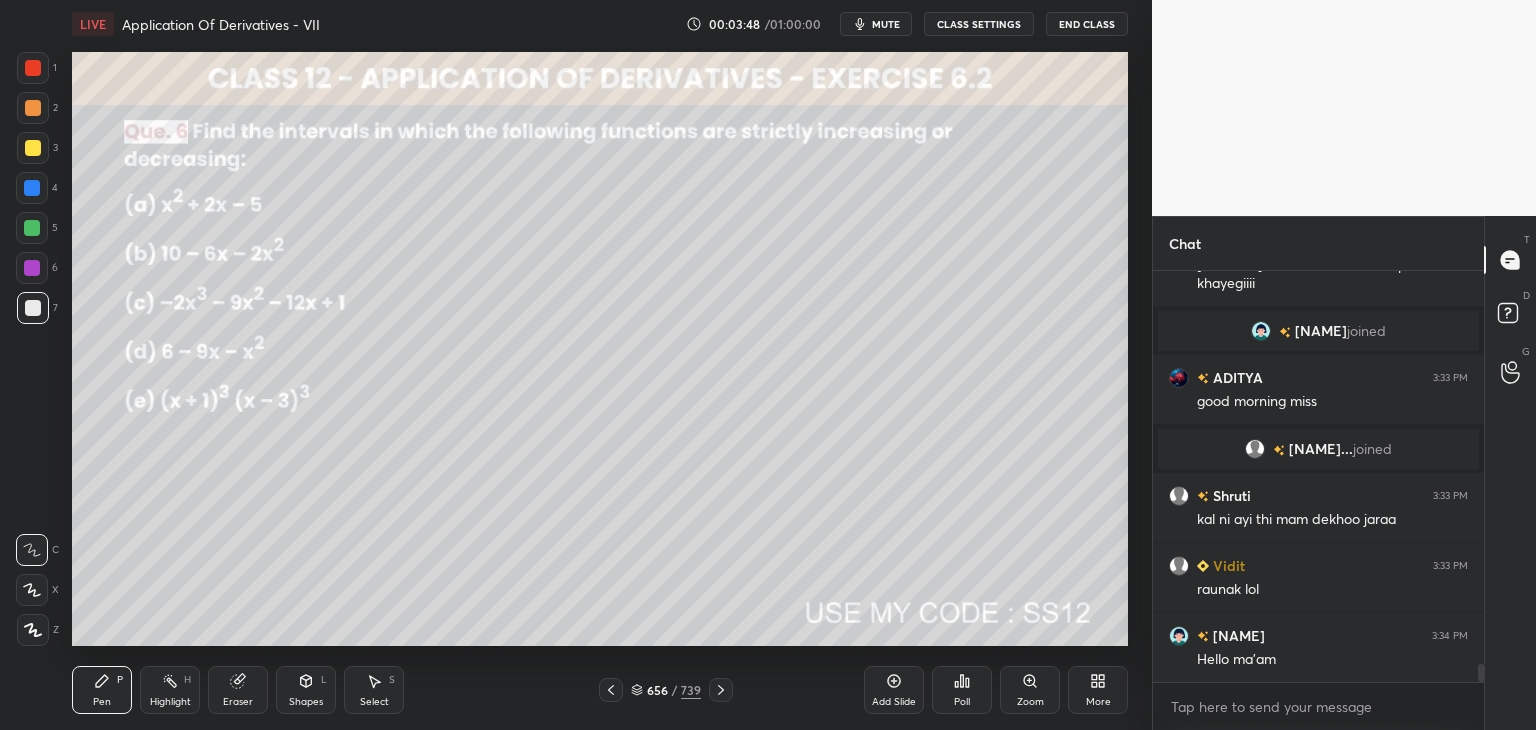 click at bounding box center (559, 509) 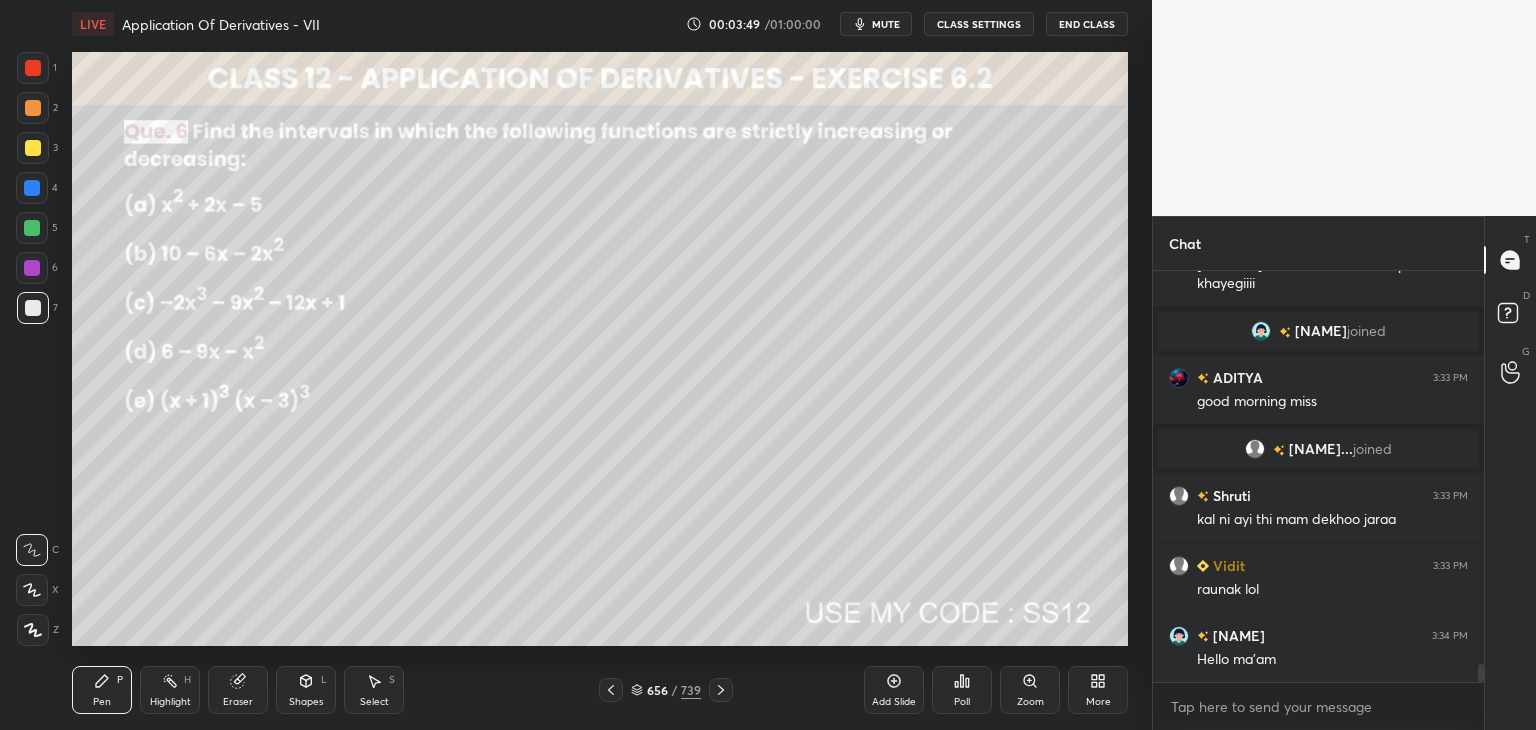 click at bounding box center [559, 509] 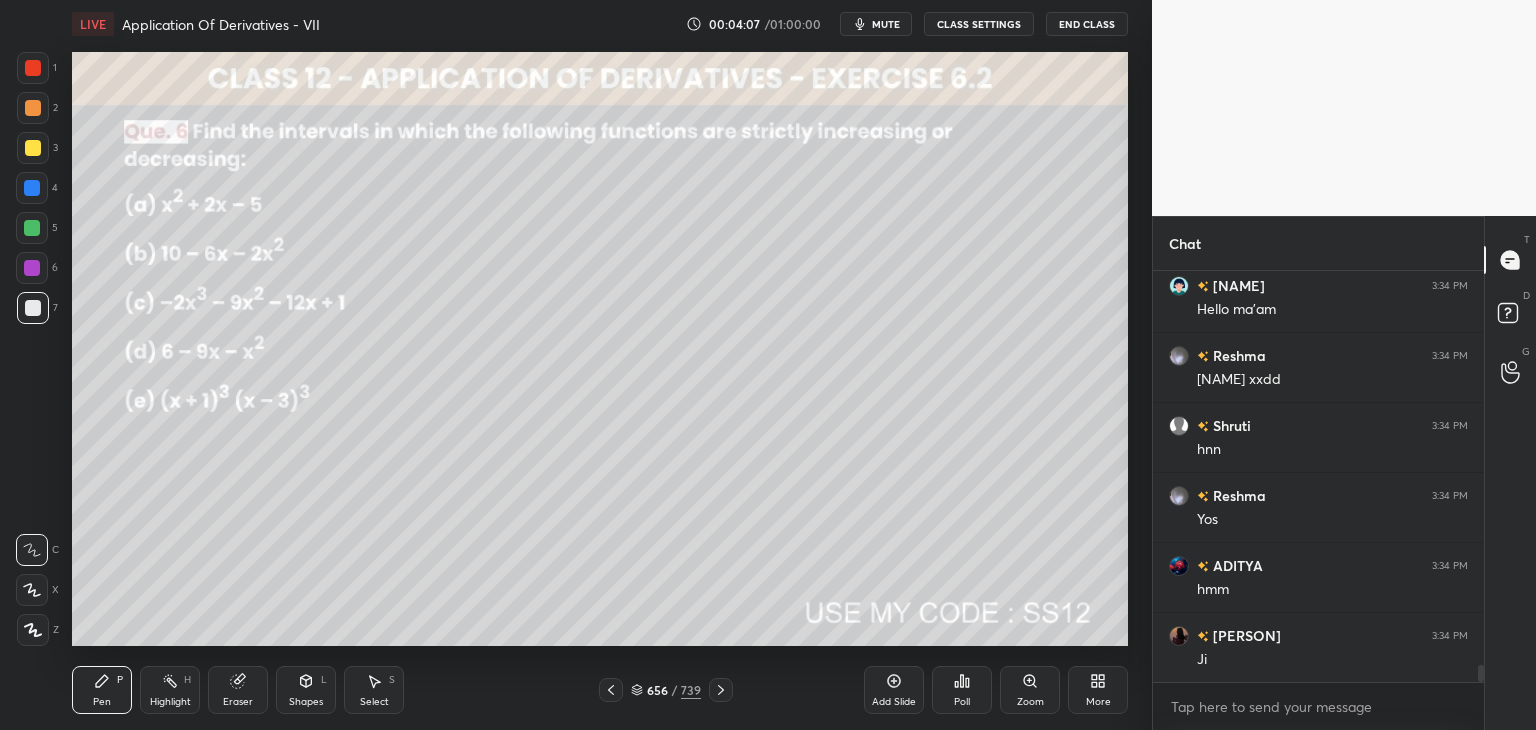 drag, startPoint x: 720, startPoint y: 689, endPoint x: 728, endPoint y: 706, distance: 18.788294 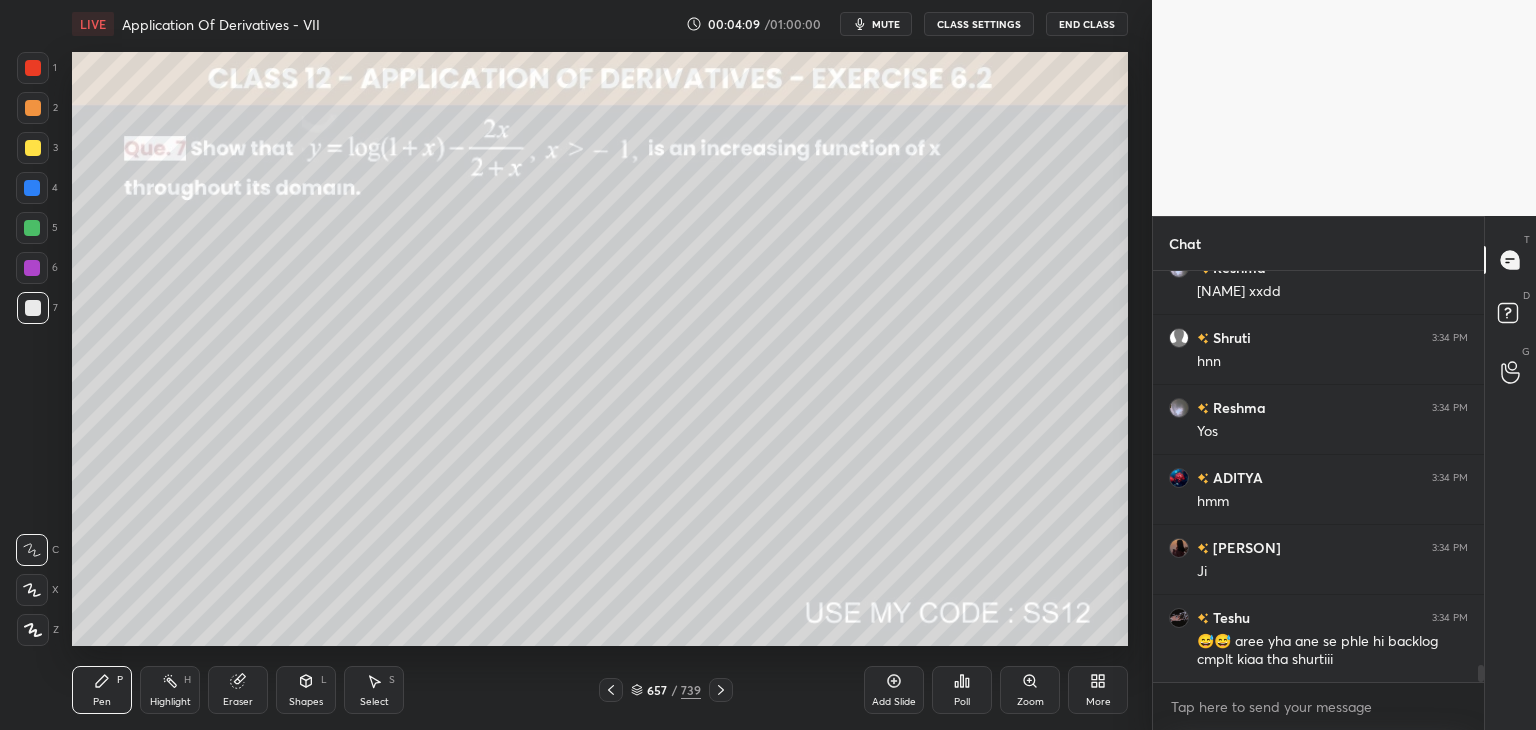 click at bounding box center (33, 630) 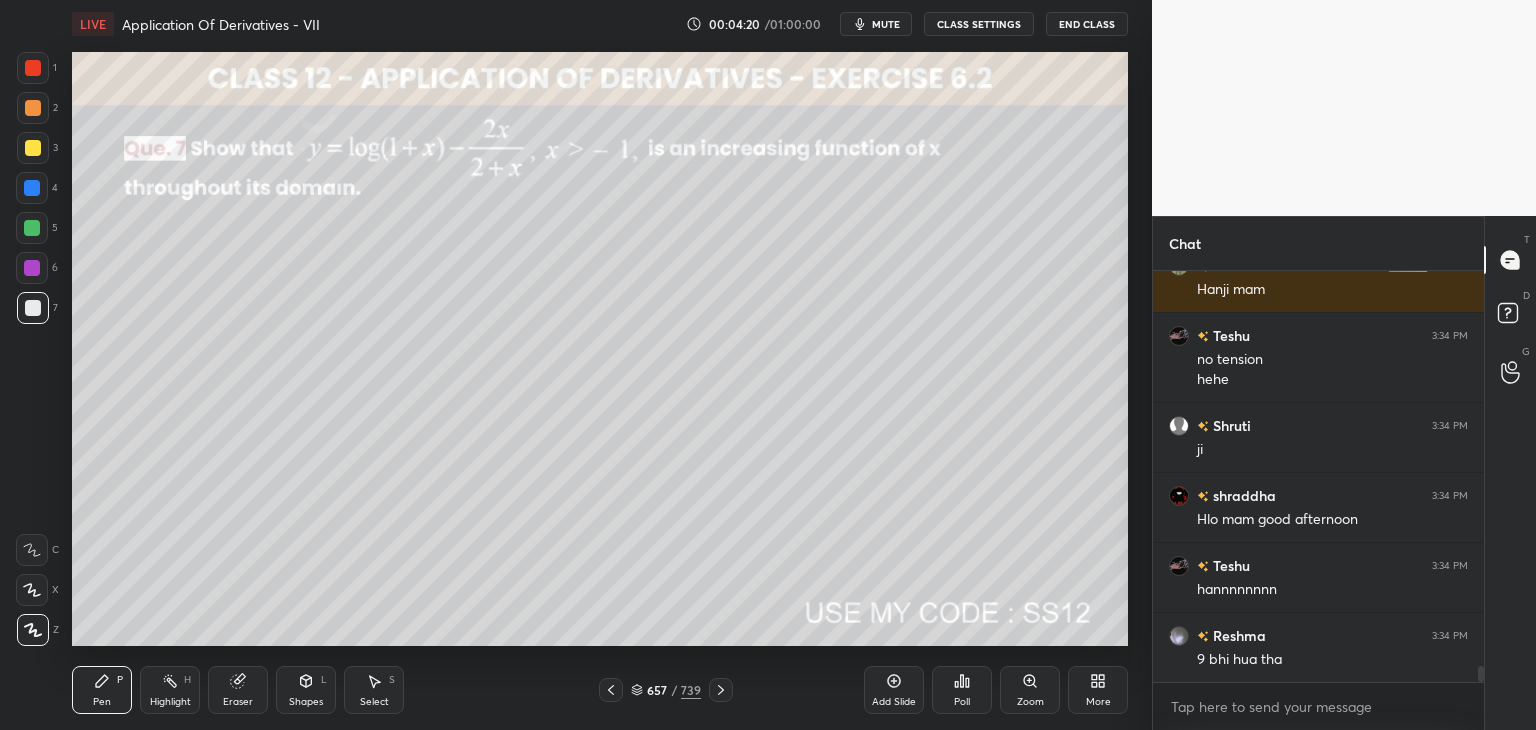 click 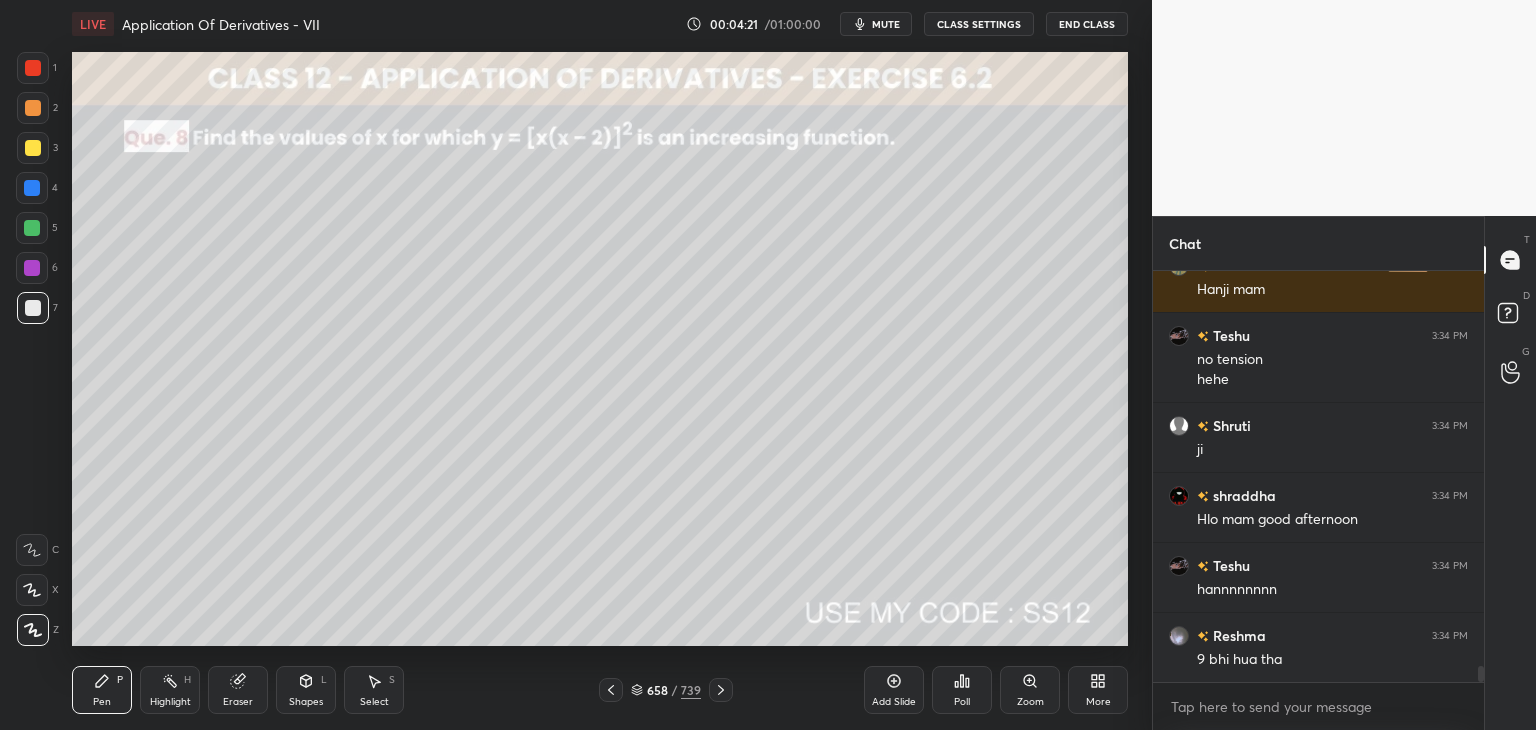 click 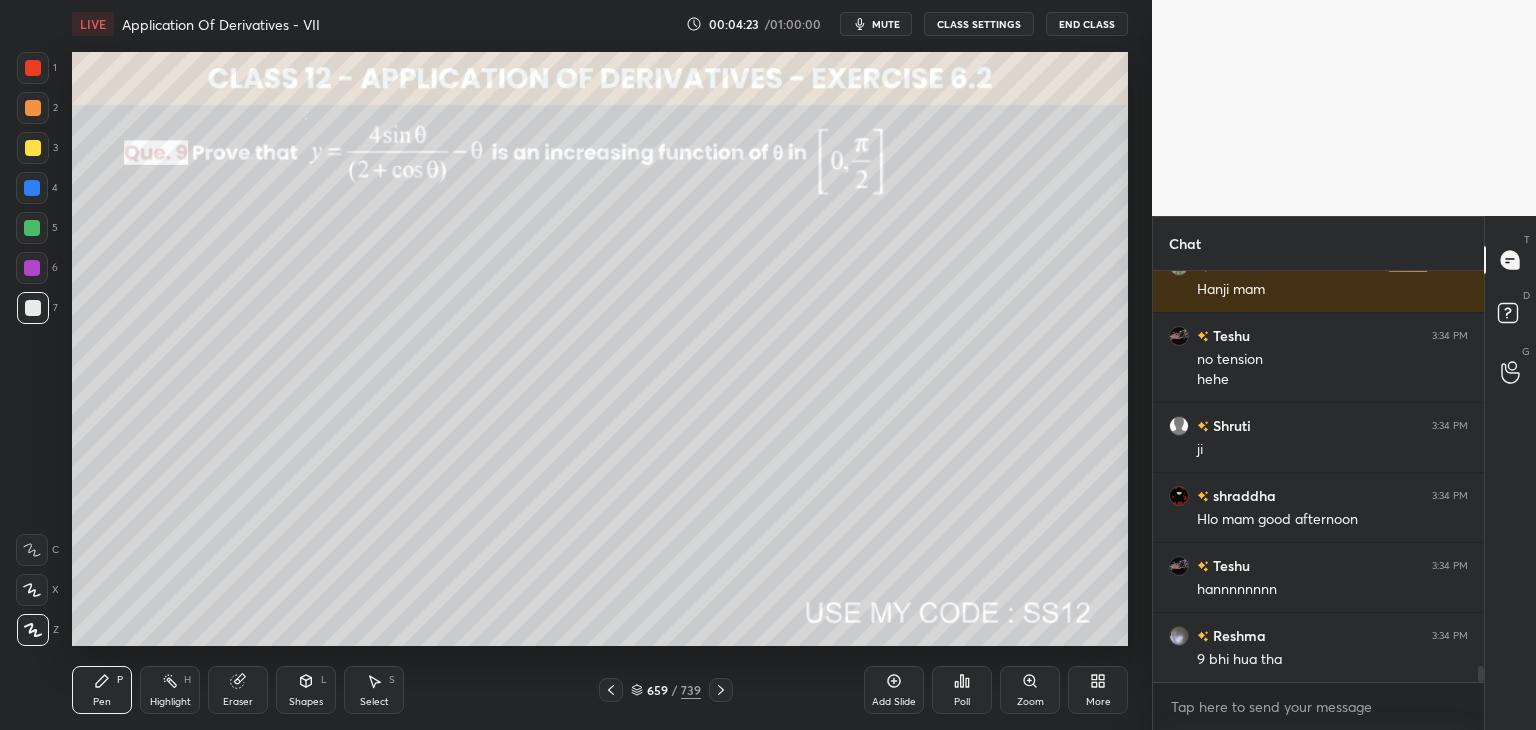 click 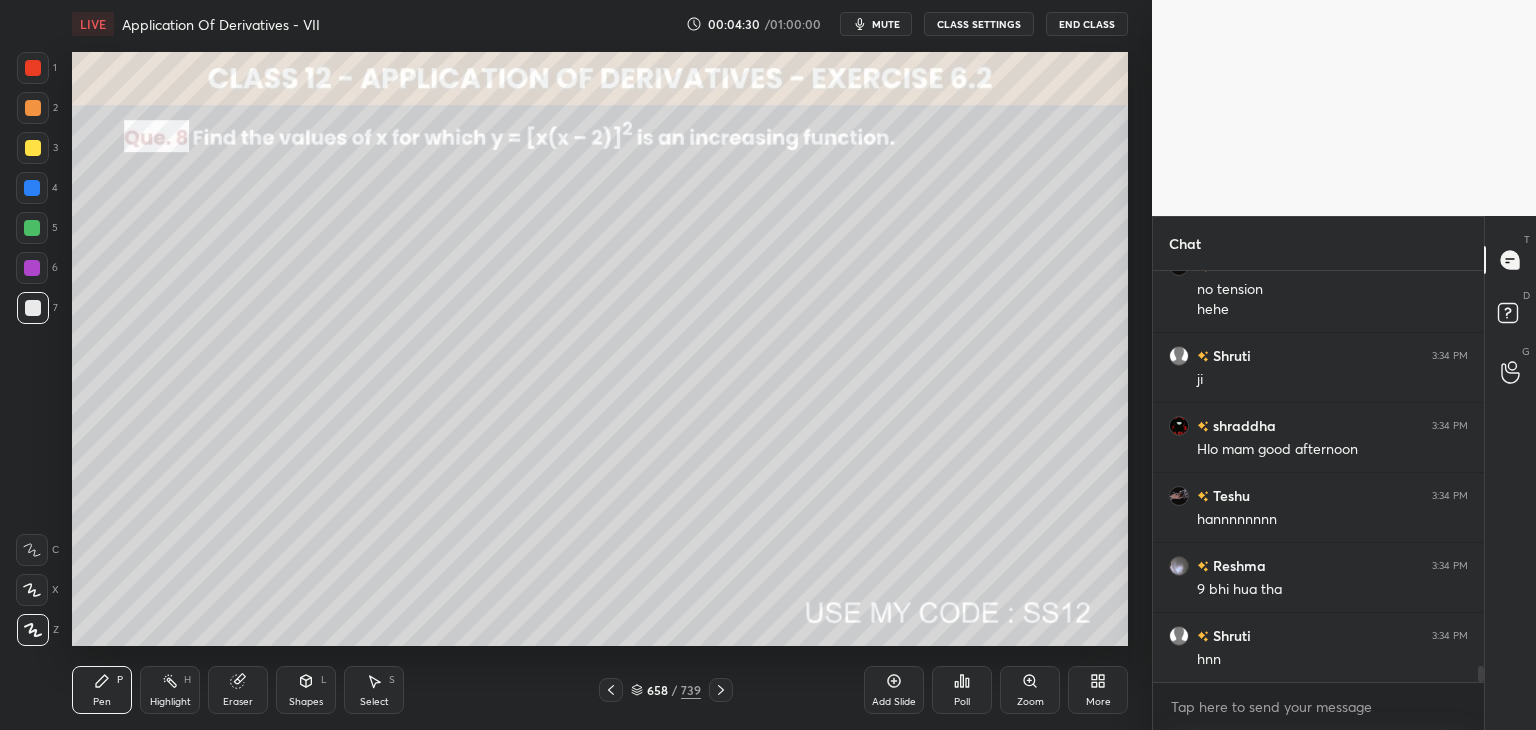 scroll, scrollTop: 10218, scrollLeft: 0, axis: vertical 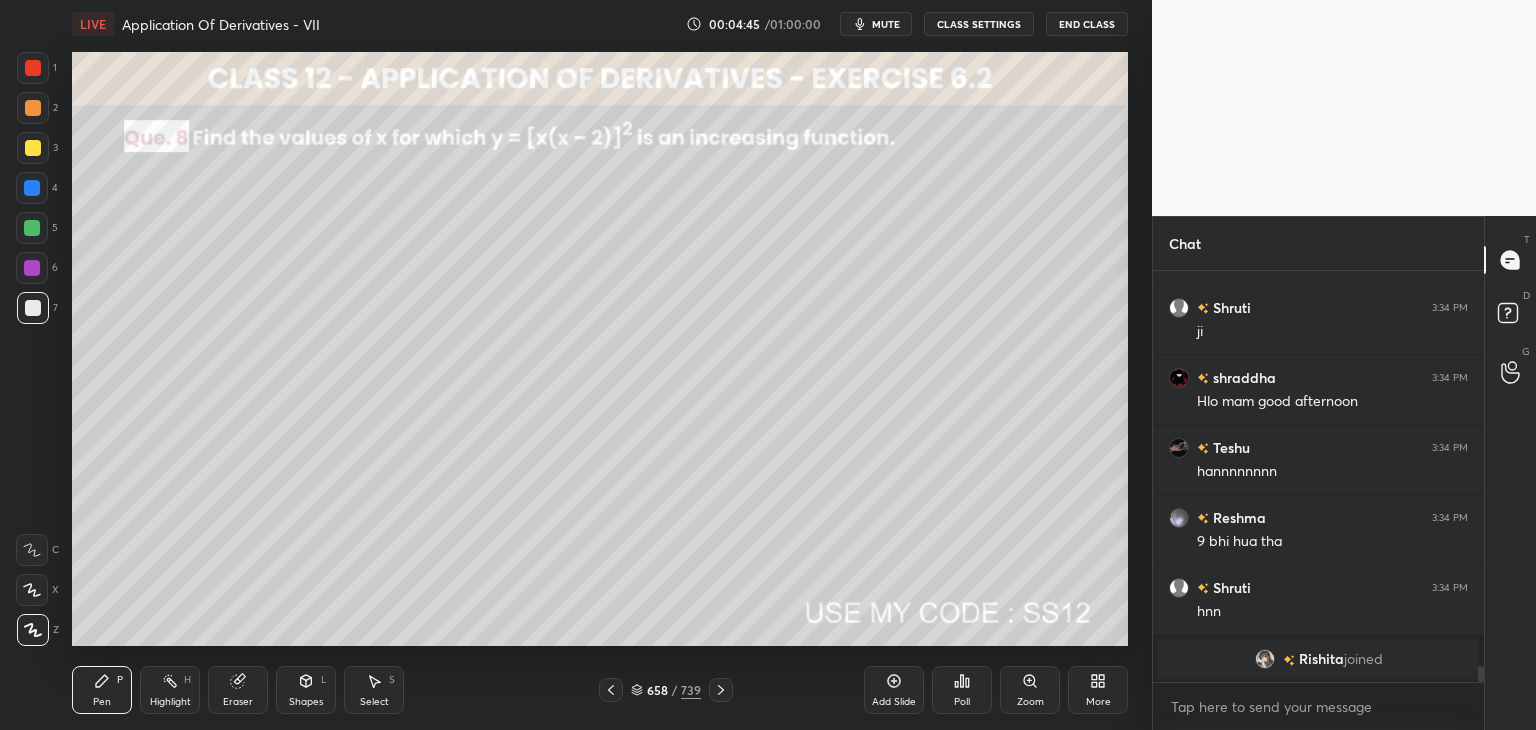 click on "Poll" at bounding box center (962, 702) 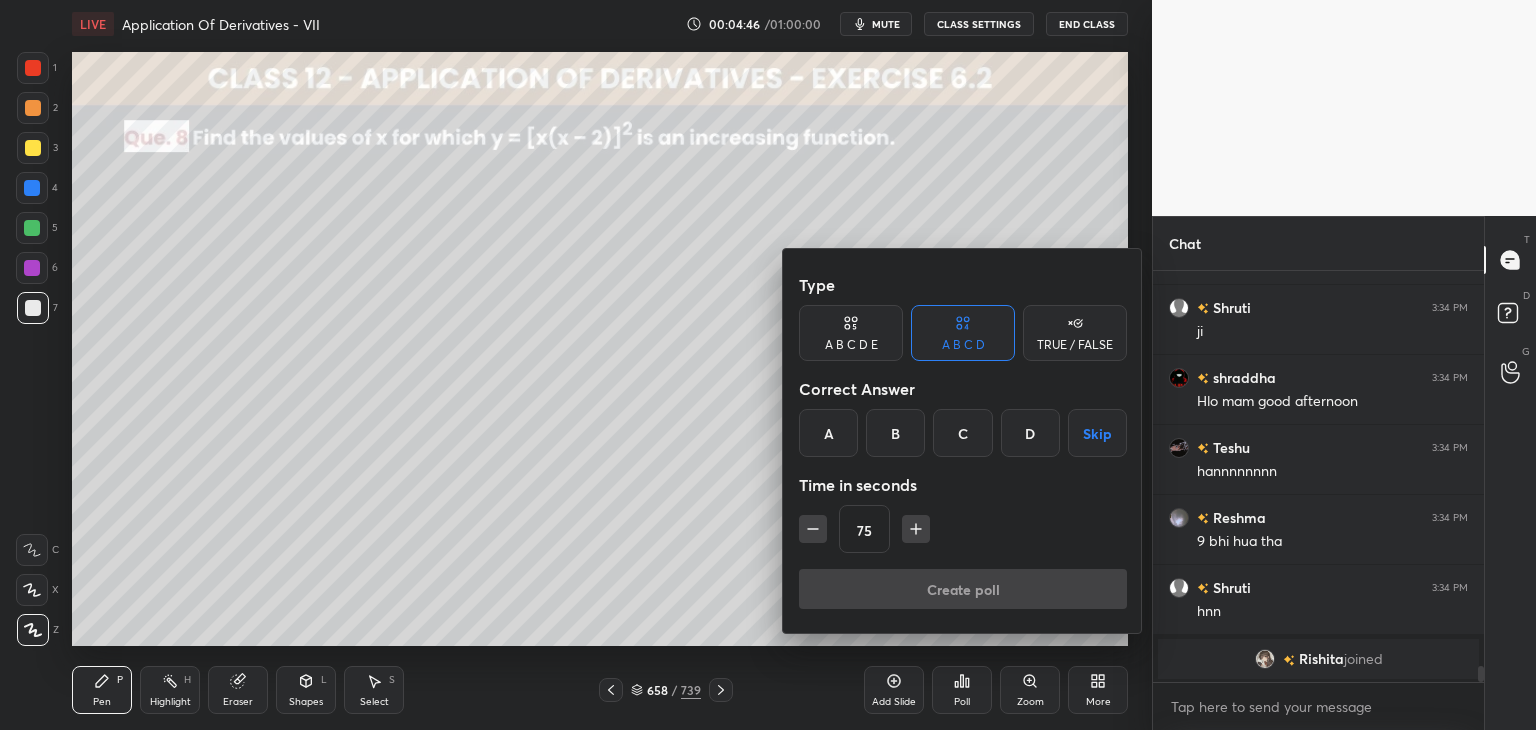 click 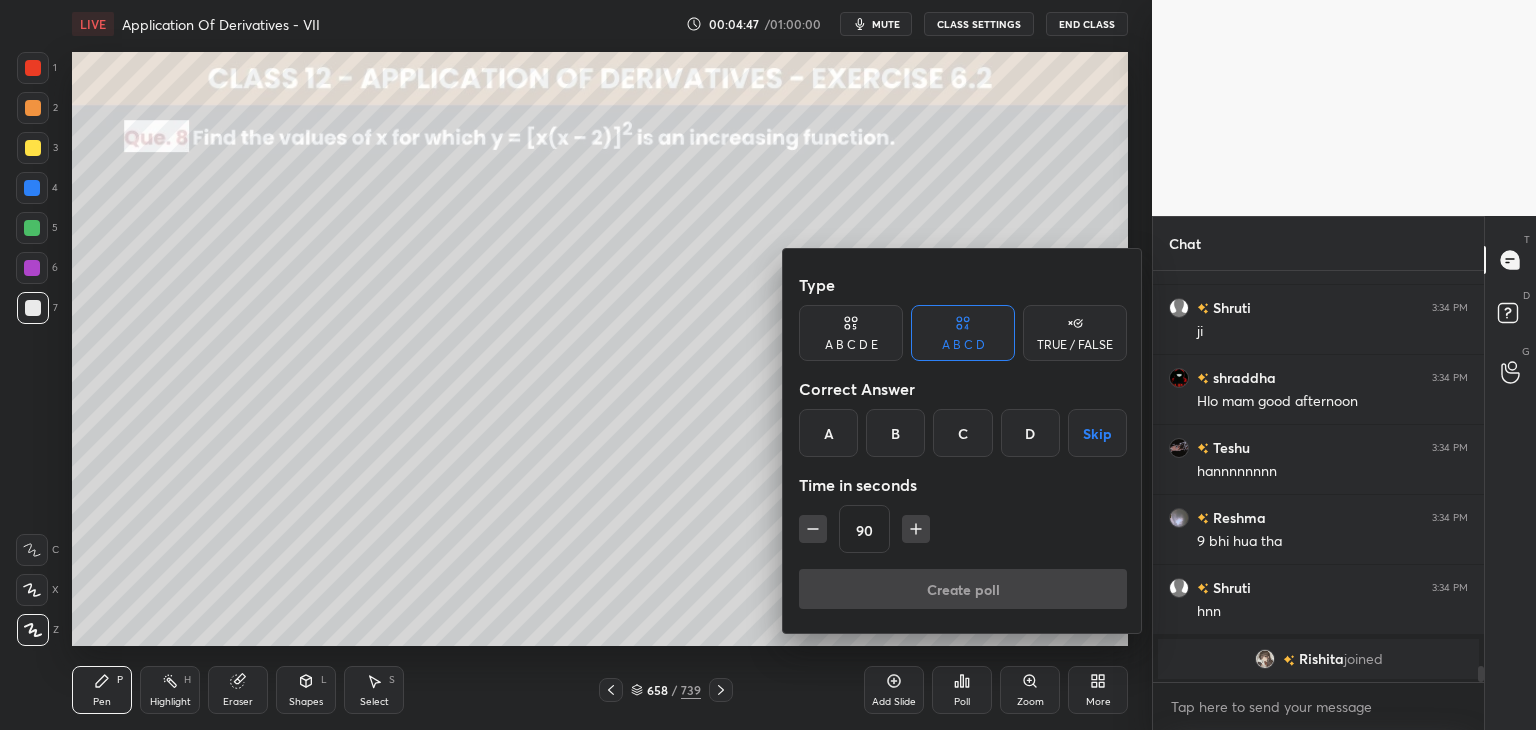 click 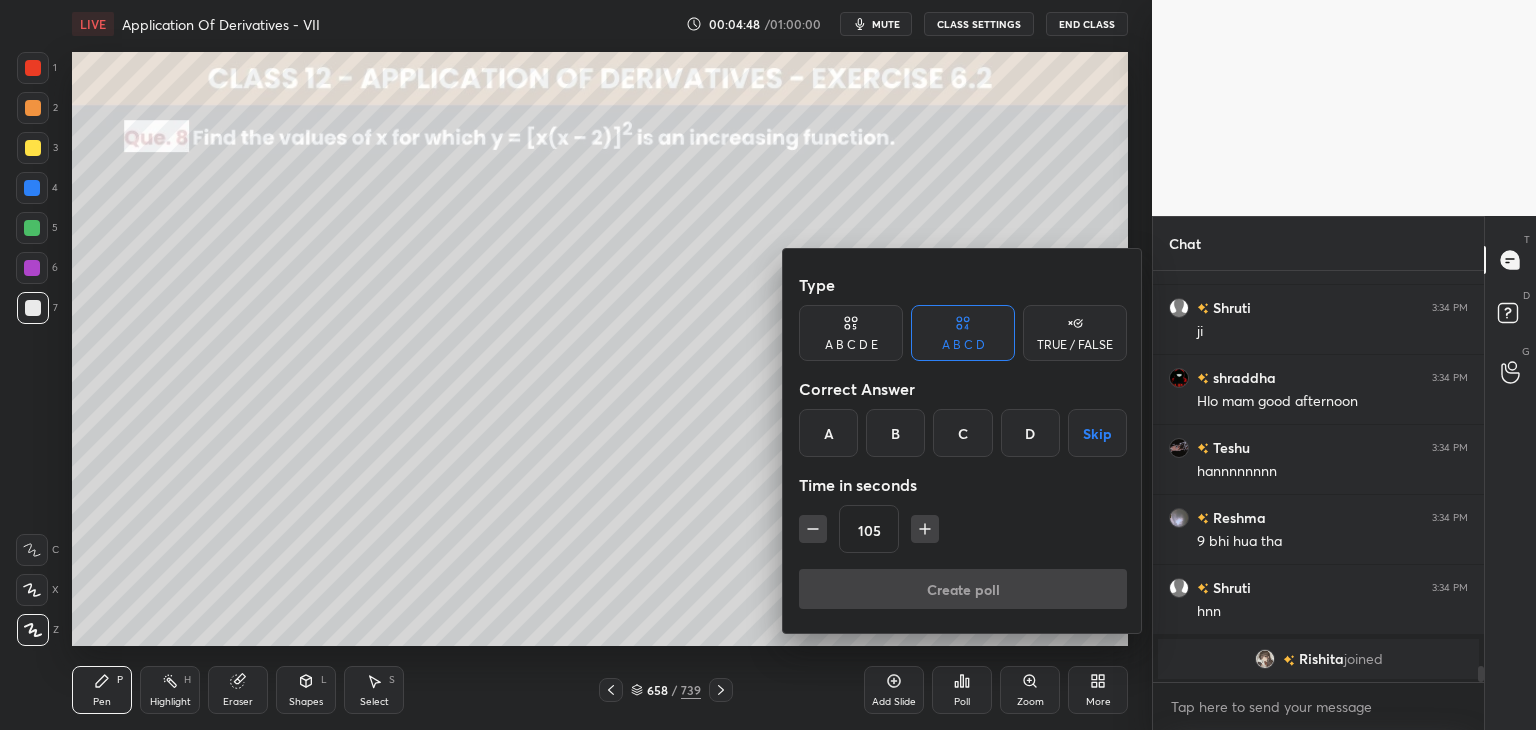 click 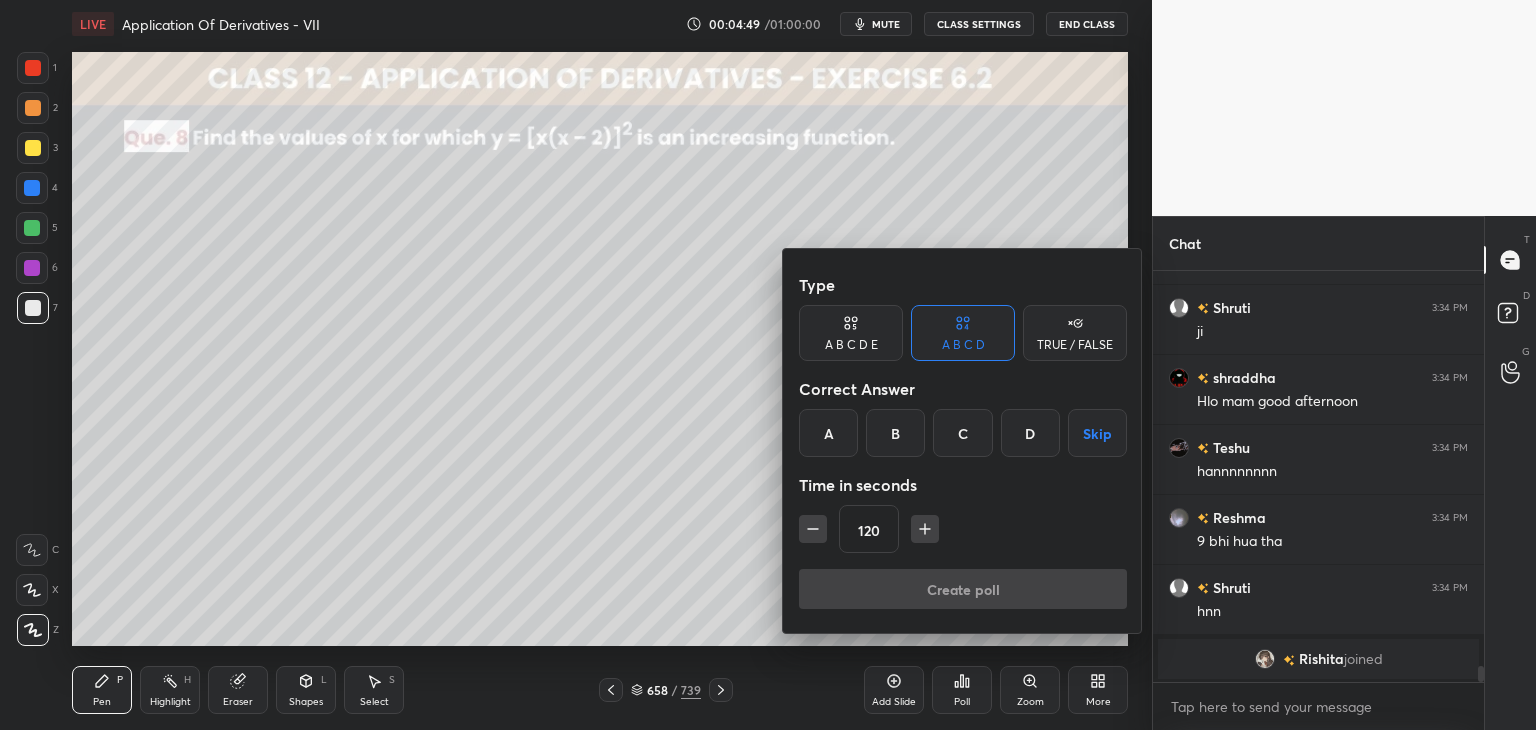 drag, startPoint x: 1098, startPoint y: 429, endPoint x: 1068, endPoint y: 482, distance: 60.90156 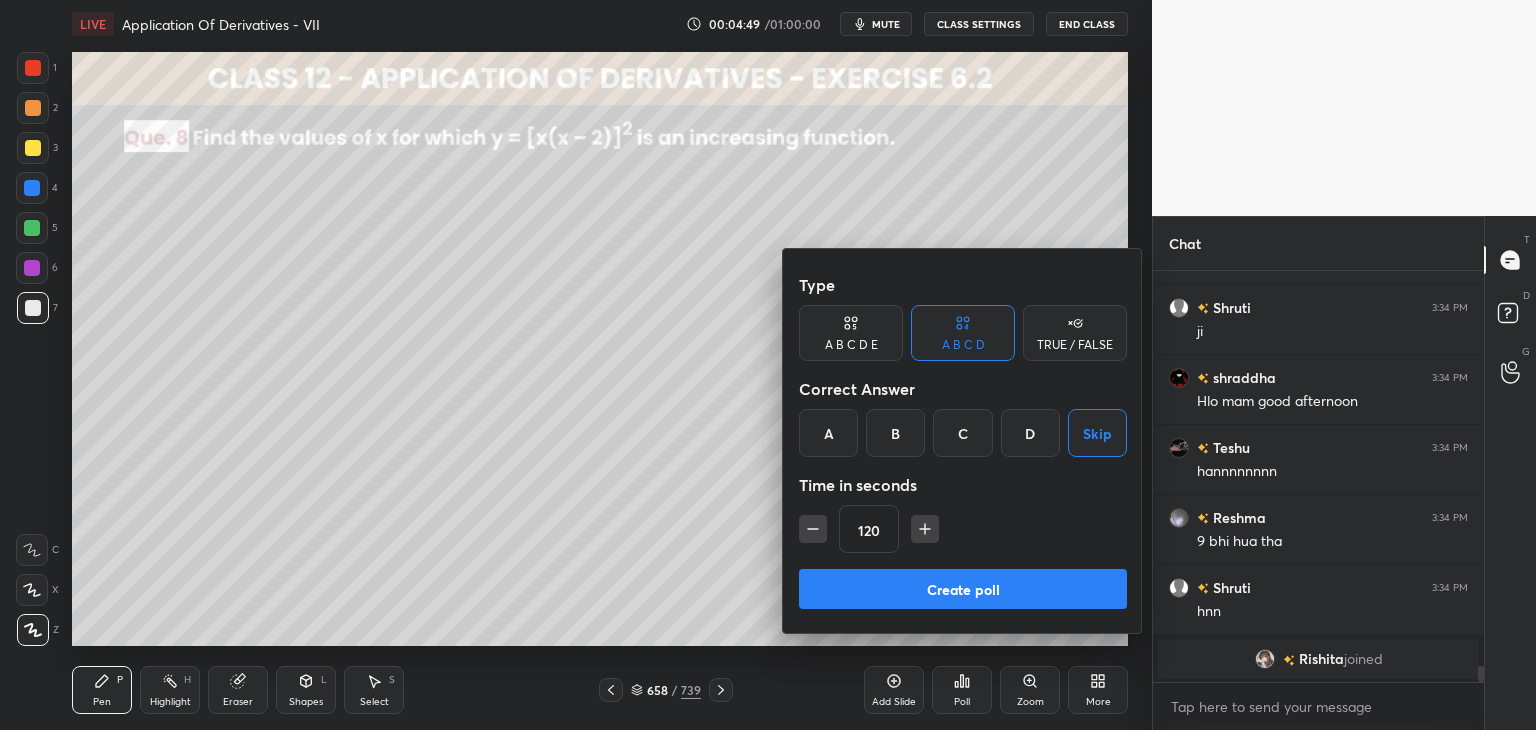 click on "Create poll" at bounding box center [963, 589] 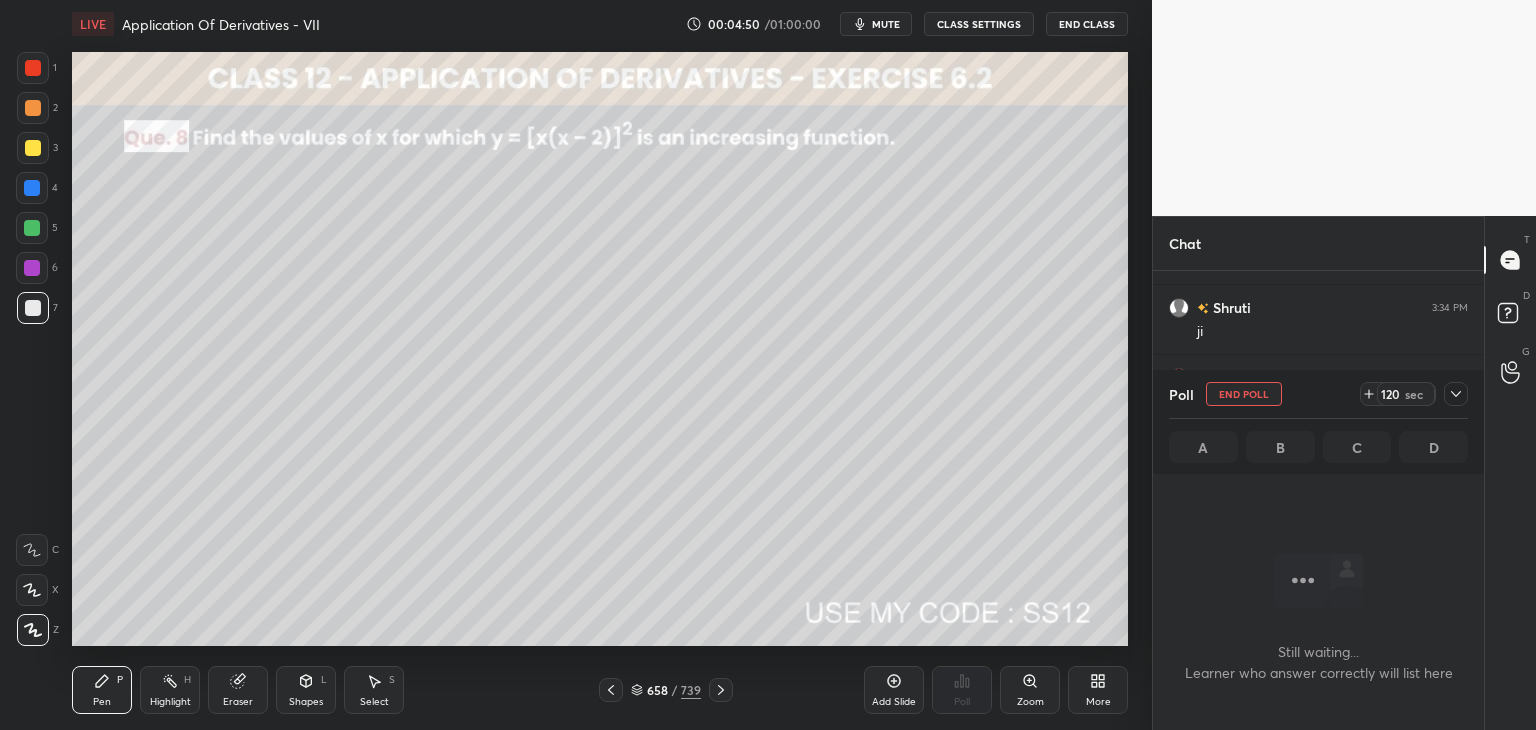 scroll, scrollTop: 307, scrollLeft: 325, axis: both 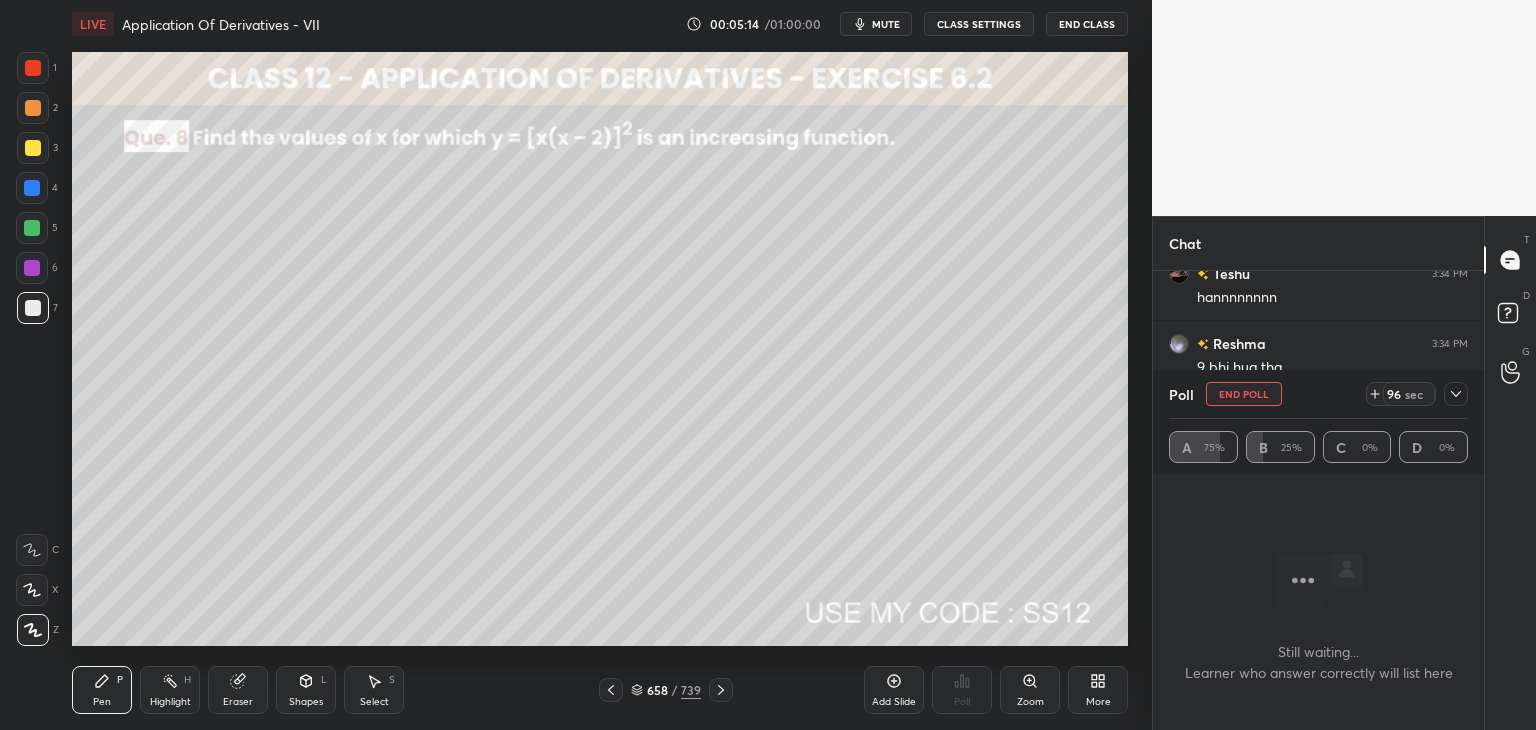 click 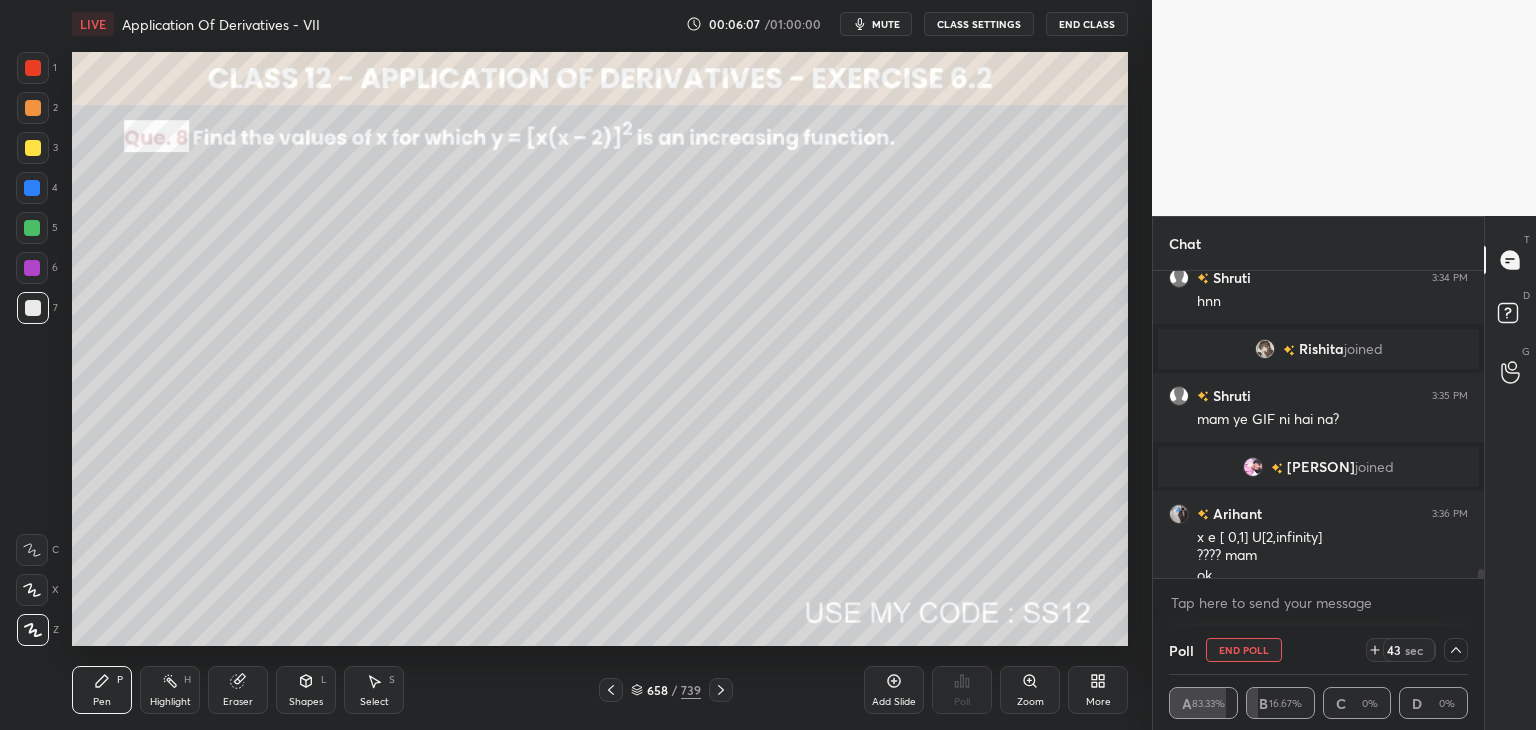 scroll, scrollTop: 10154, scrollLeft: 0, axis: vertical 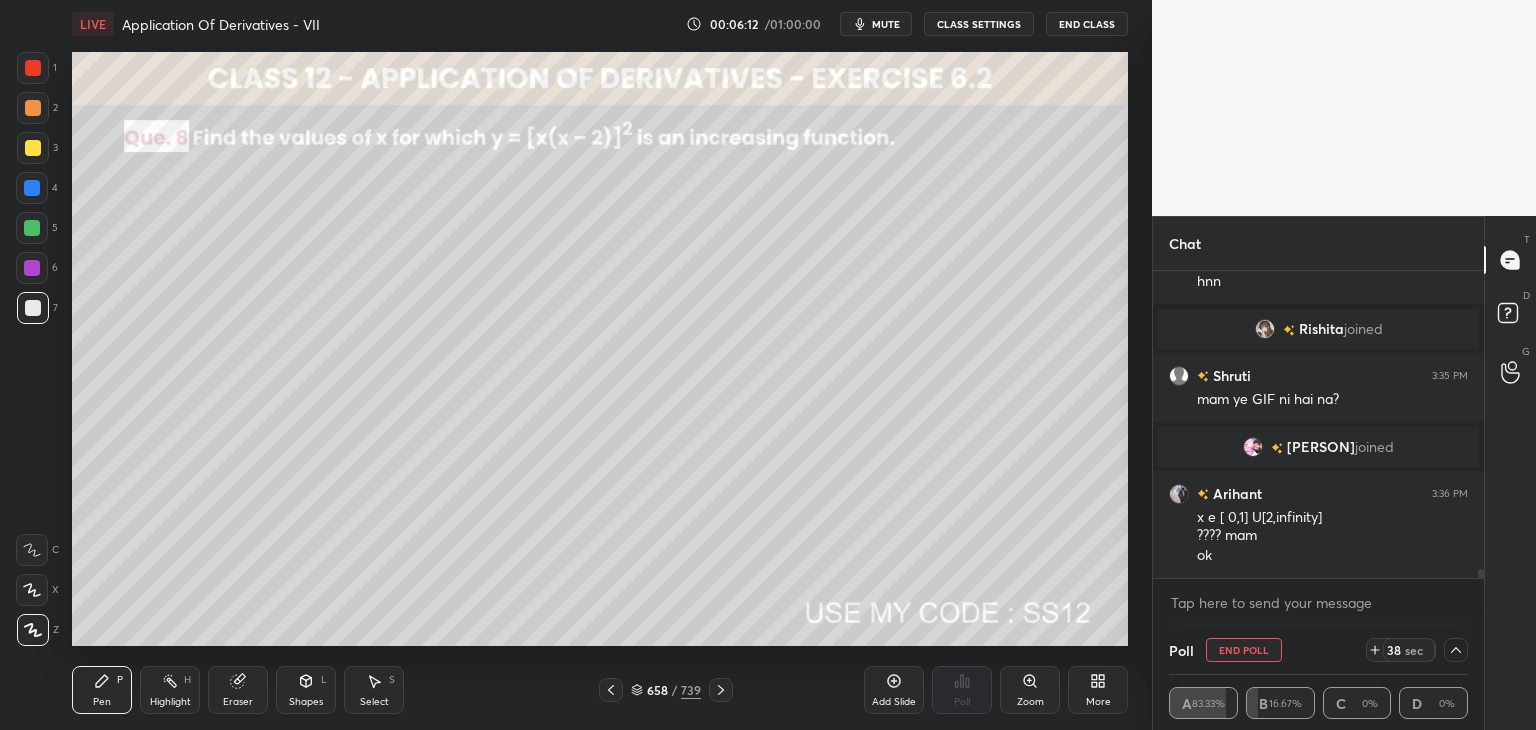 click at bounding box center (33, 148) 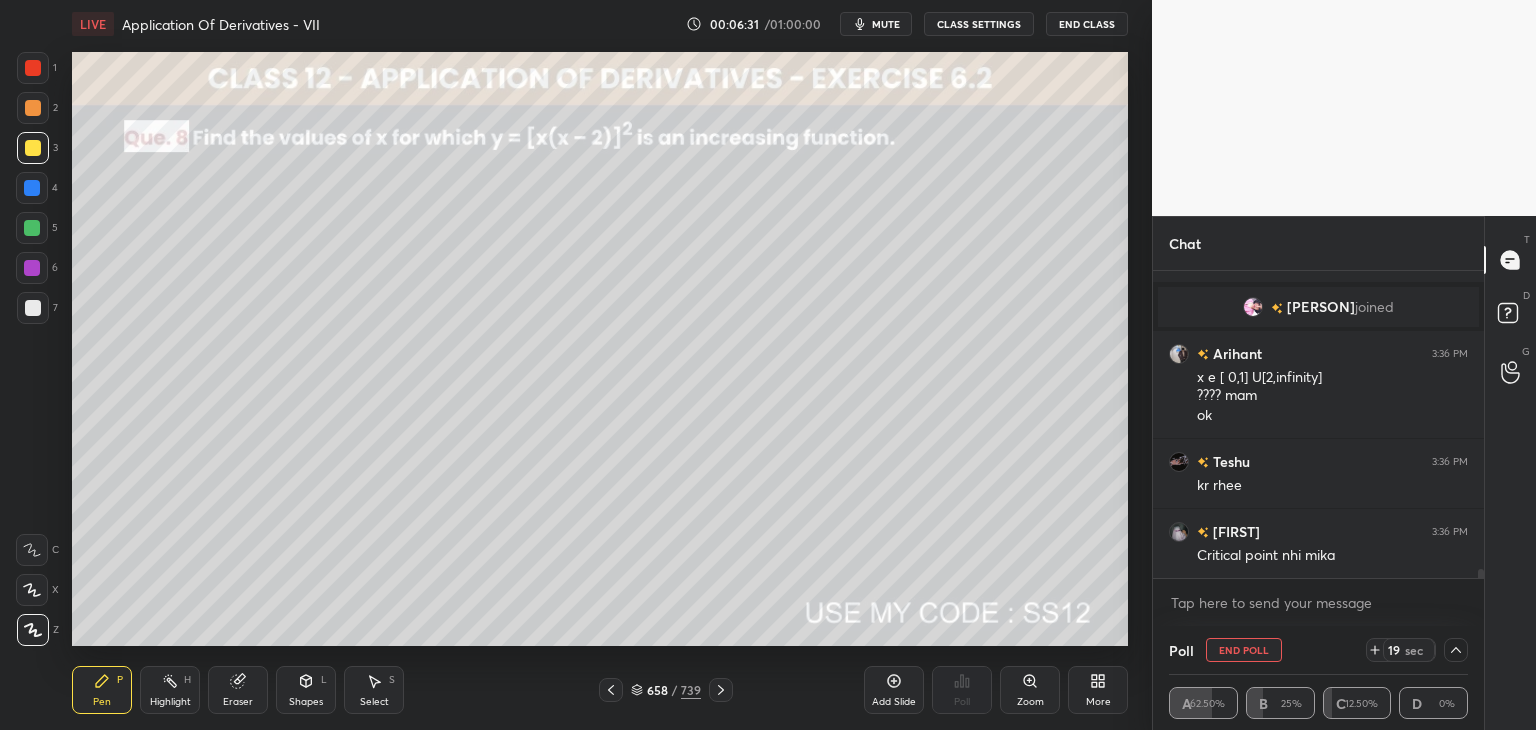 scroll, scrollTop: 10342, scrollLeft: 0, axis: vertical 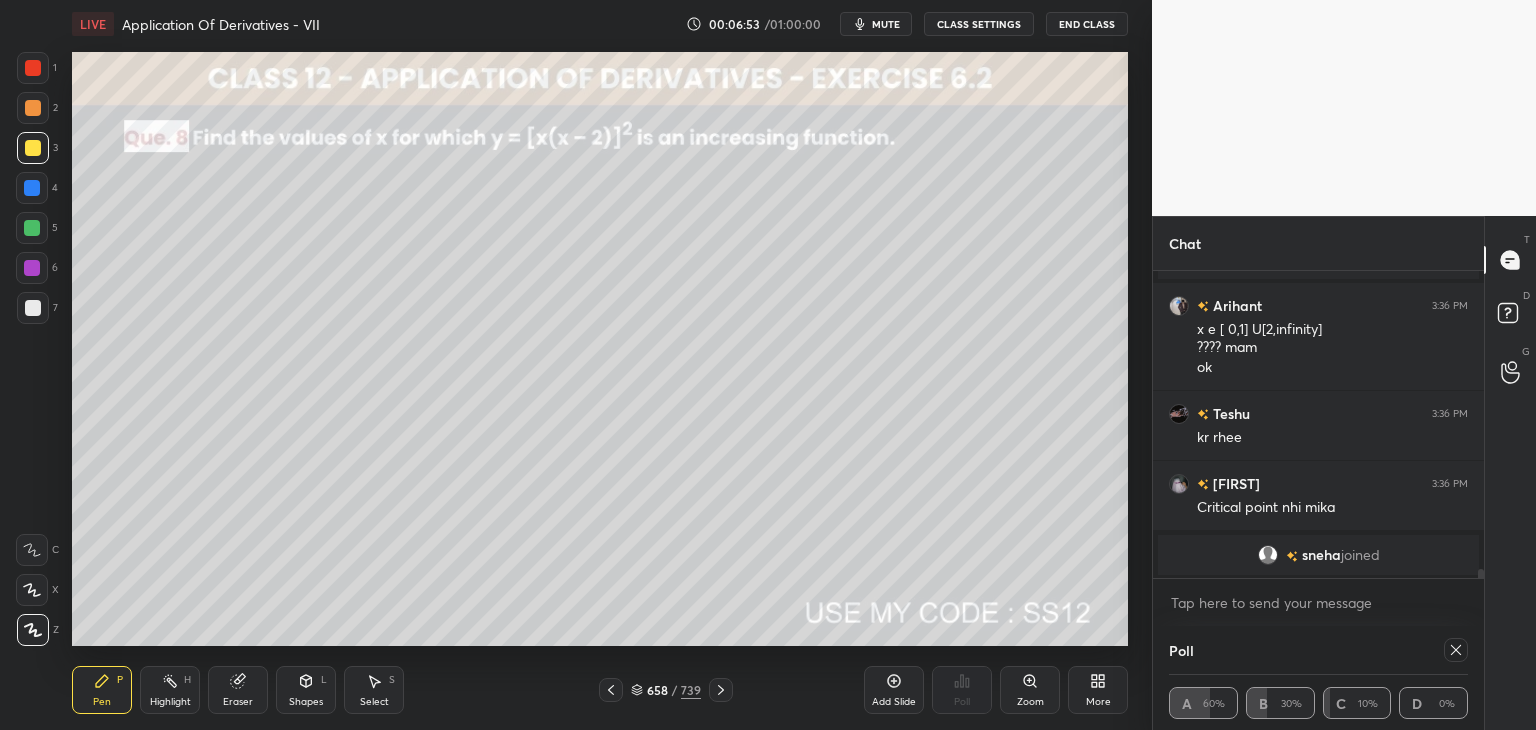 click 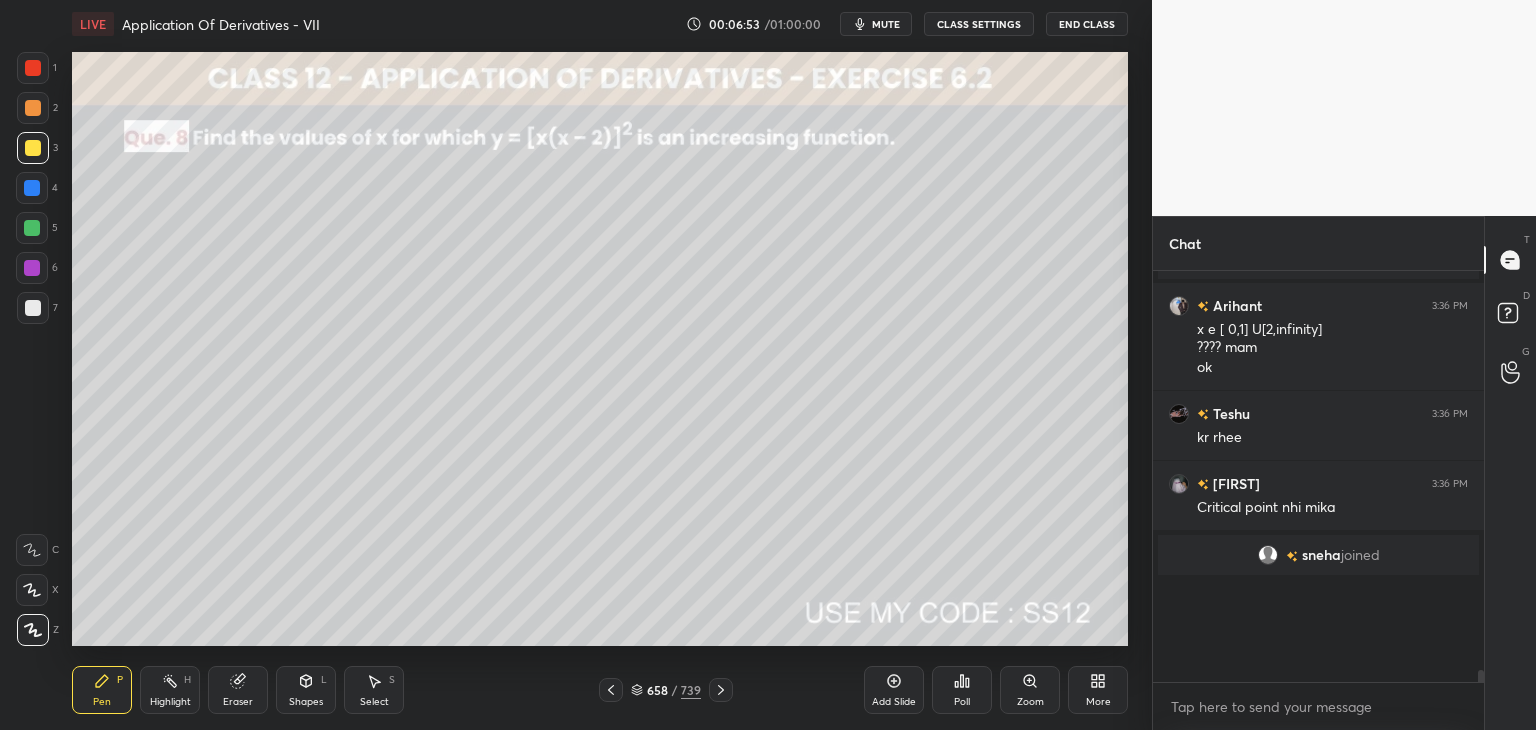 scroll, scrollTop: 372, scrollLeft: 325, axis: both 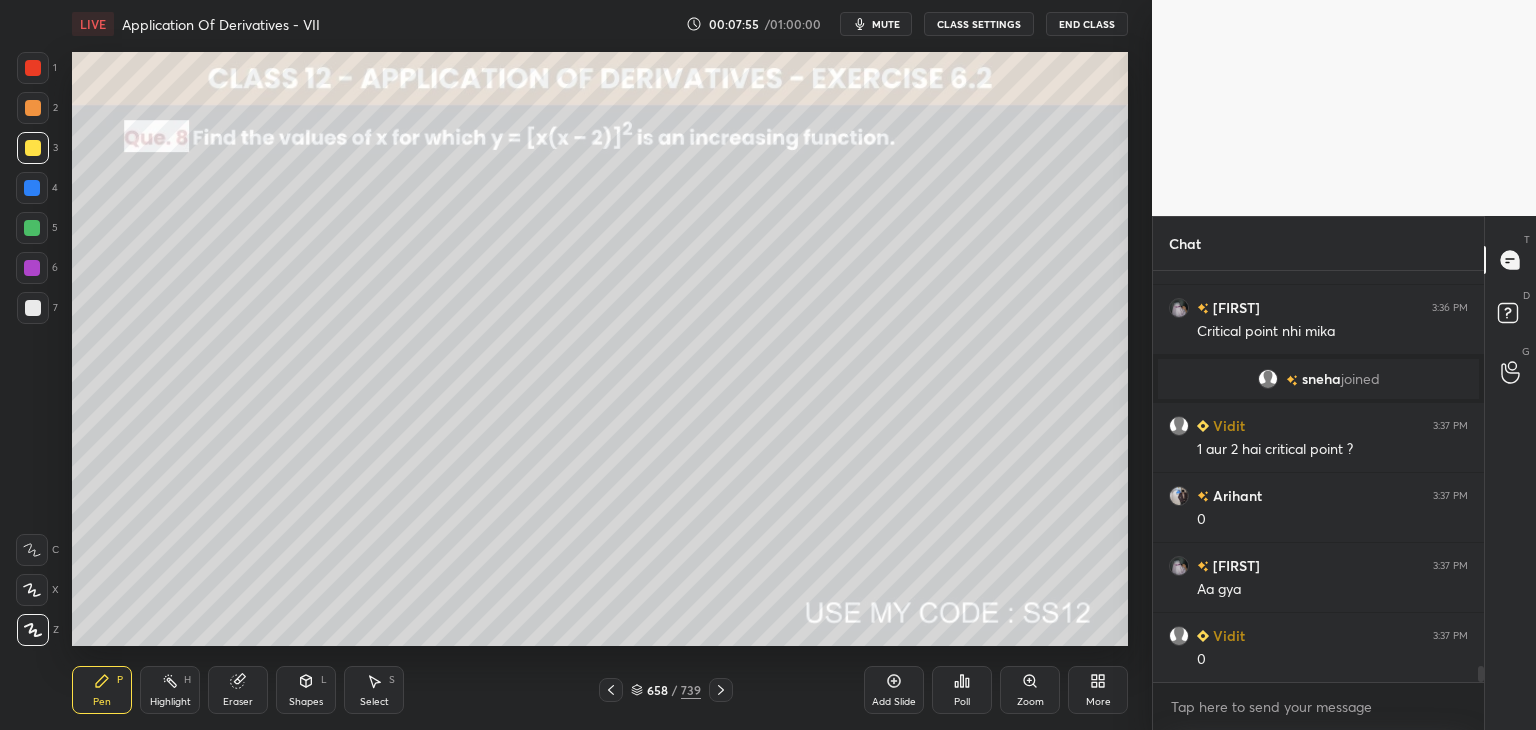 click at bounding box center [33, 148] 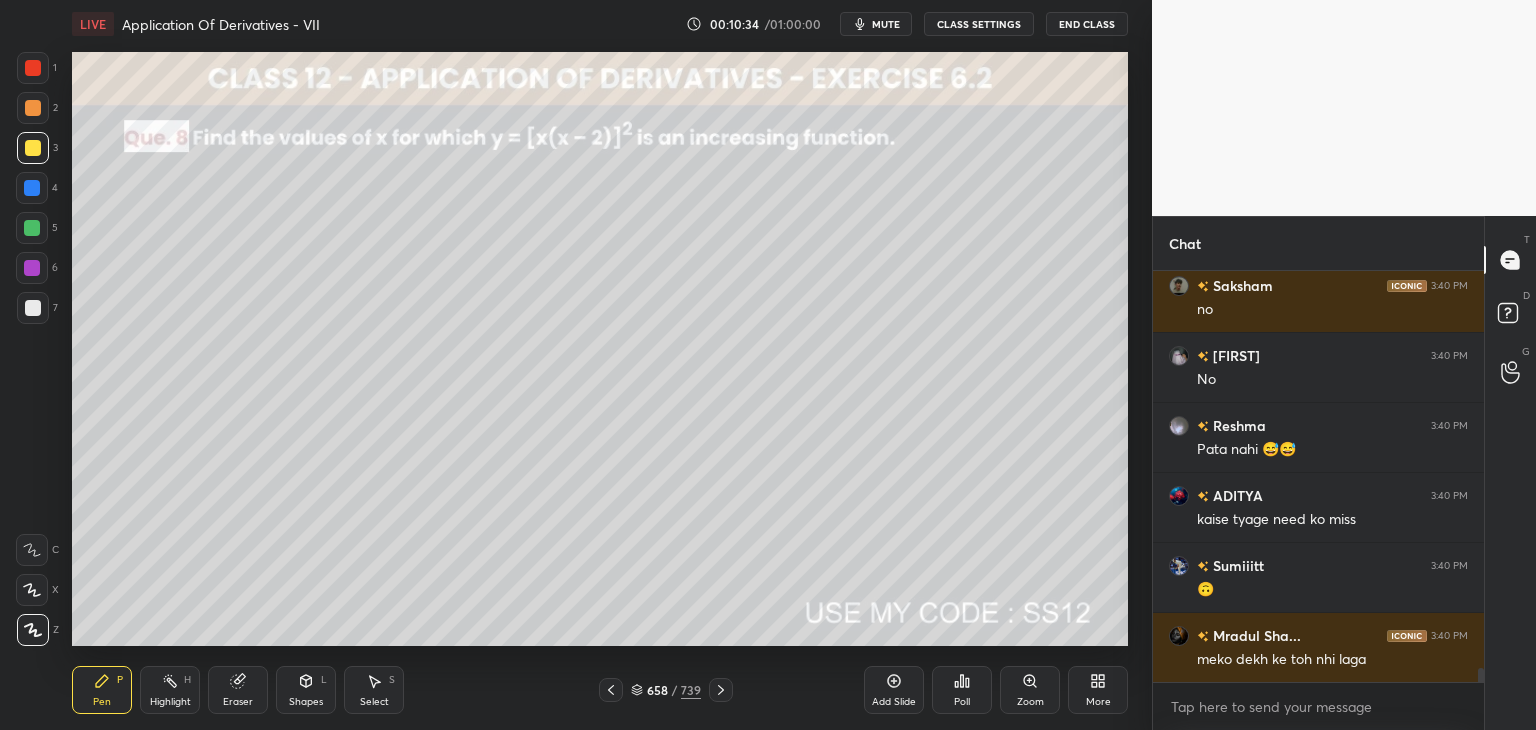 scroll, scrollTop: 11668, scrollLeft: 0, axis: vertical 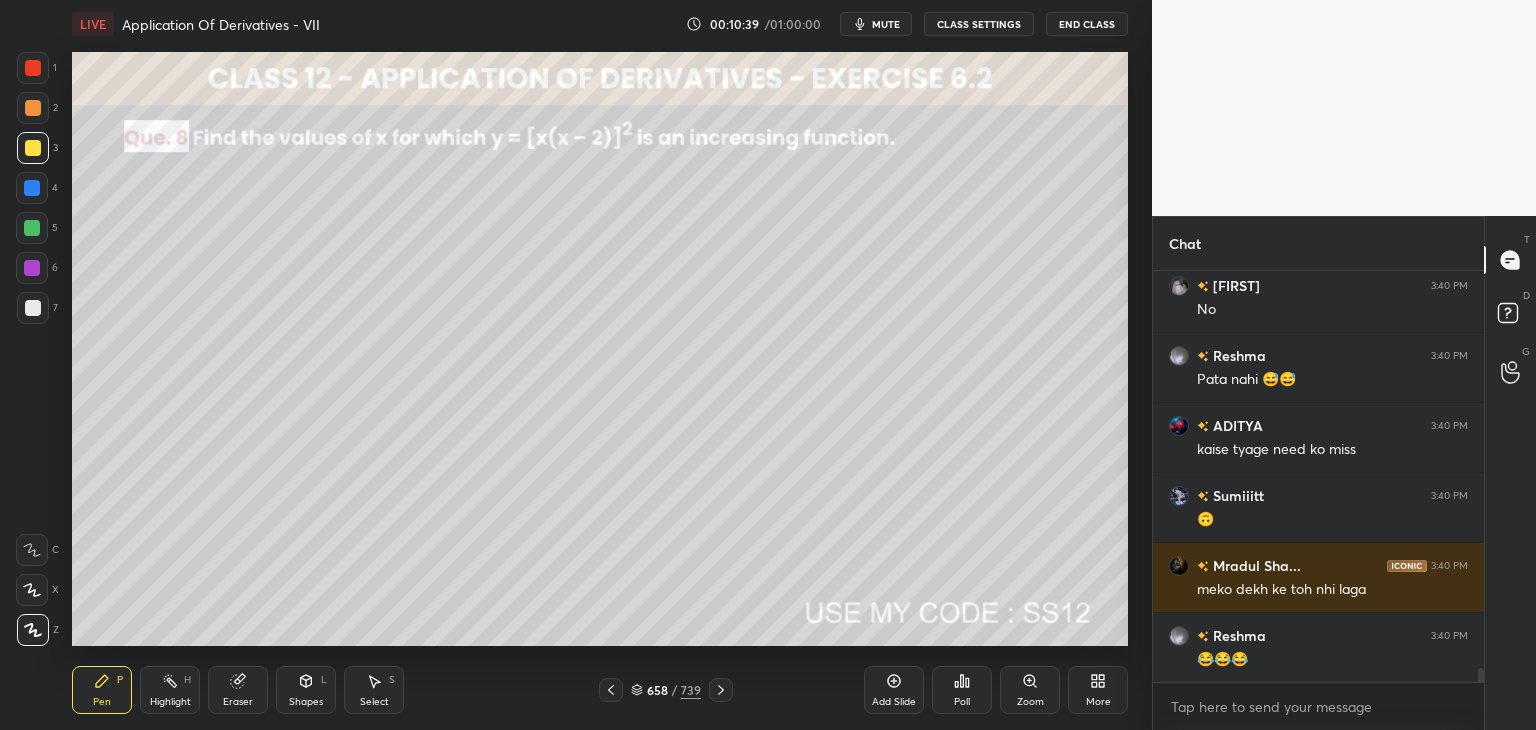 click on "Add Slide" at bounding box center [894, 702] 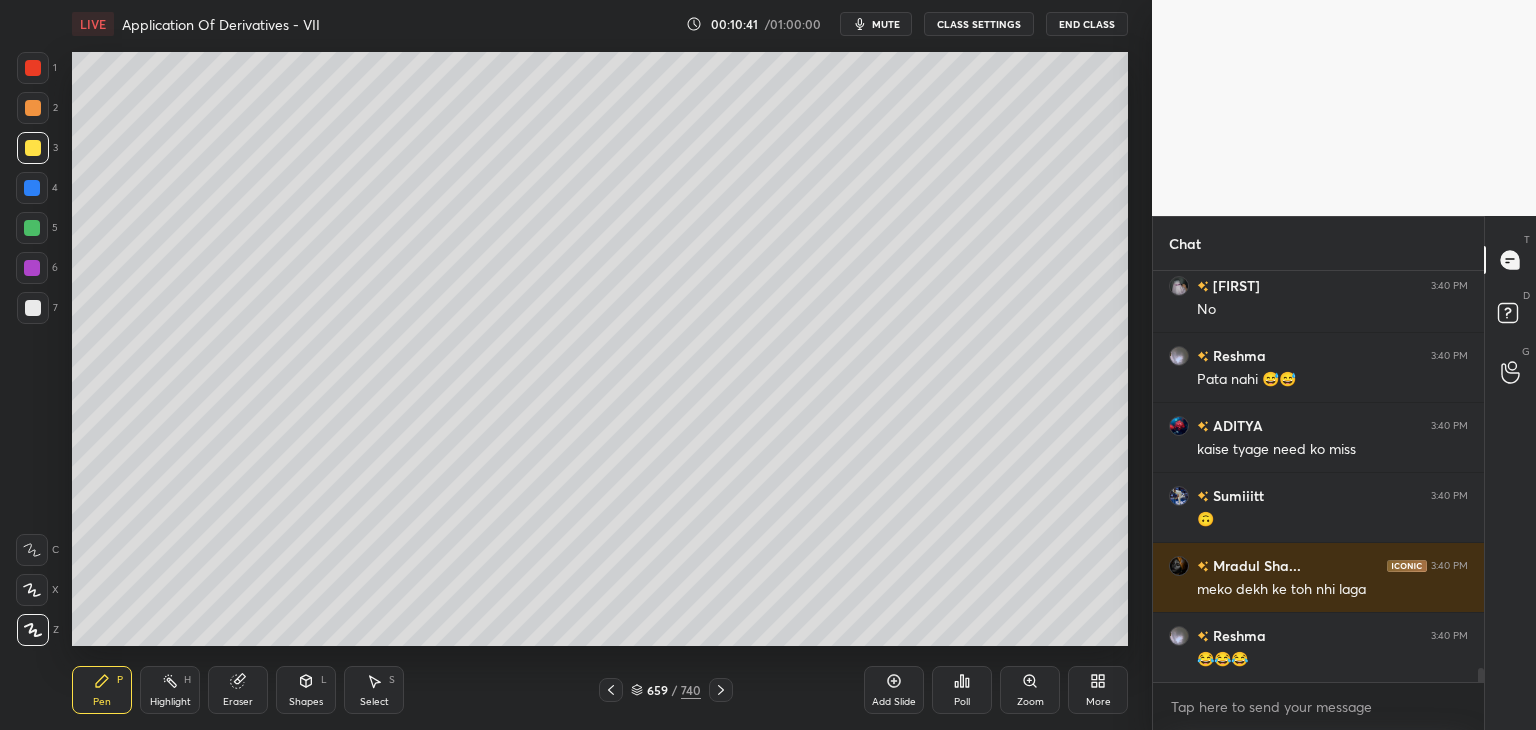click on "Shapes" at bounding box center [306, 702] 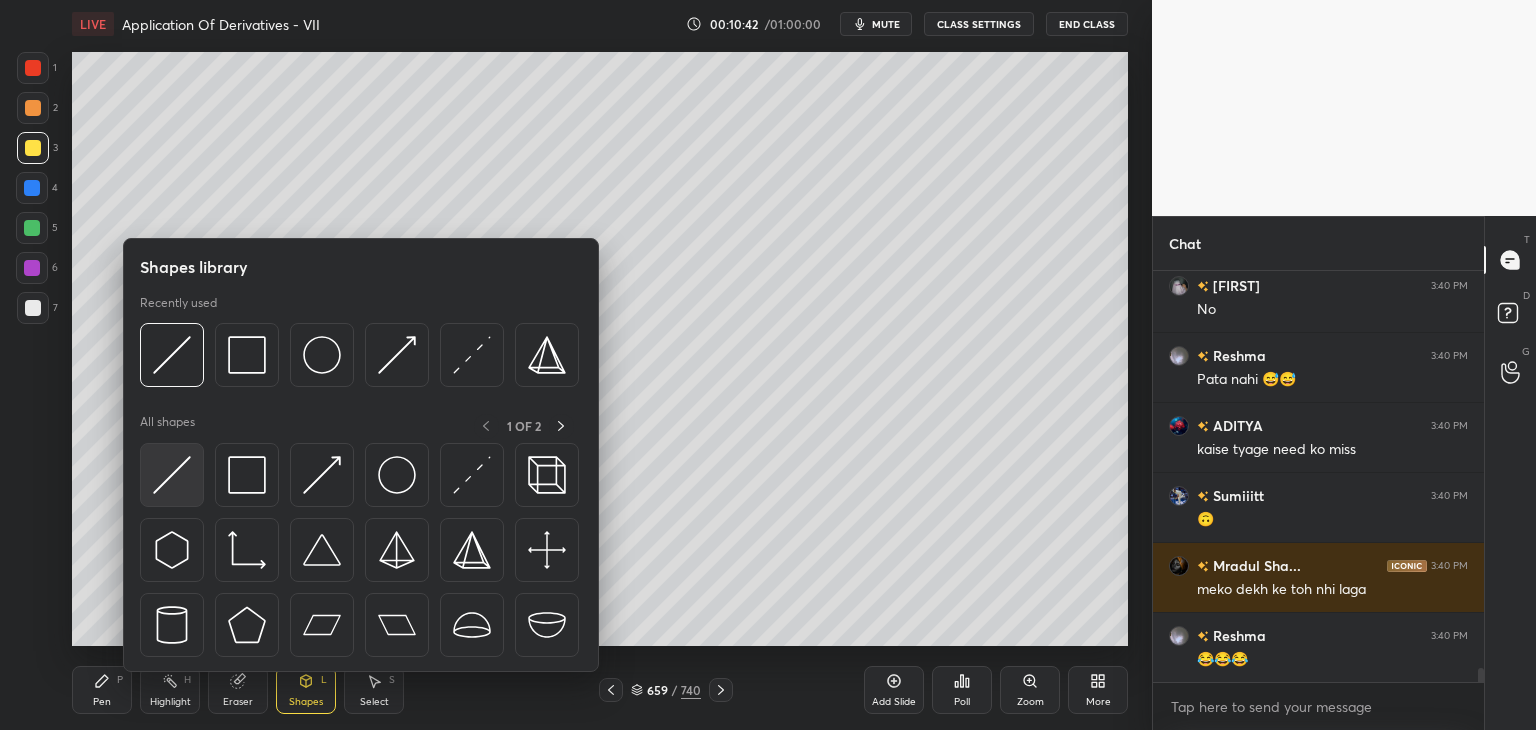 click at bounding box center [172, 475] 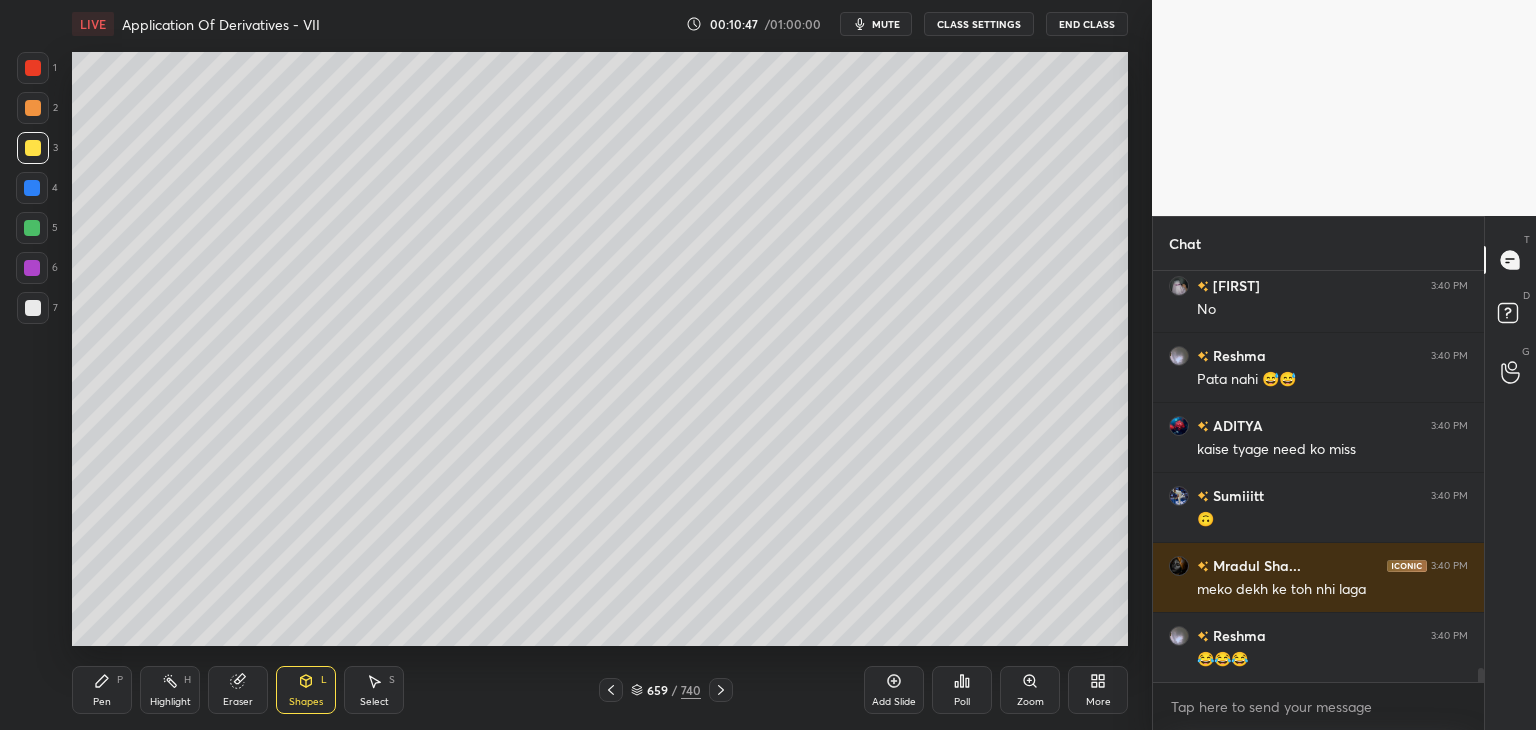 click on "Pen" at bounding box center (102, 702) 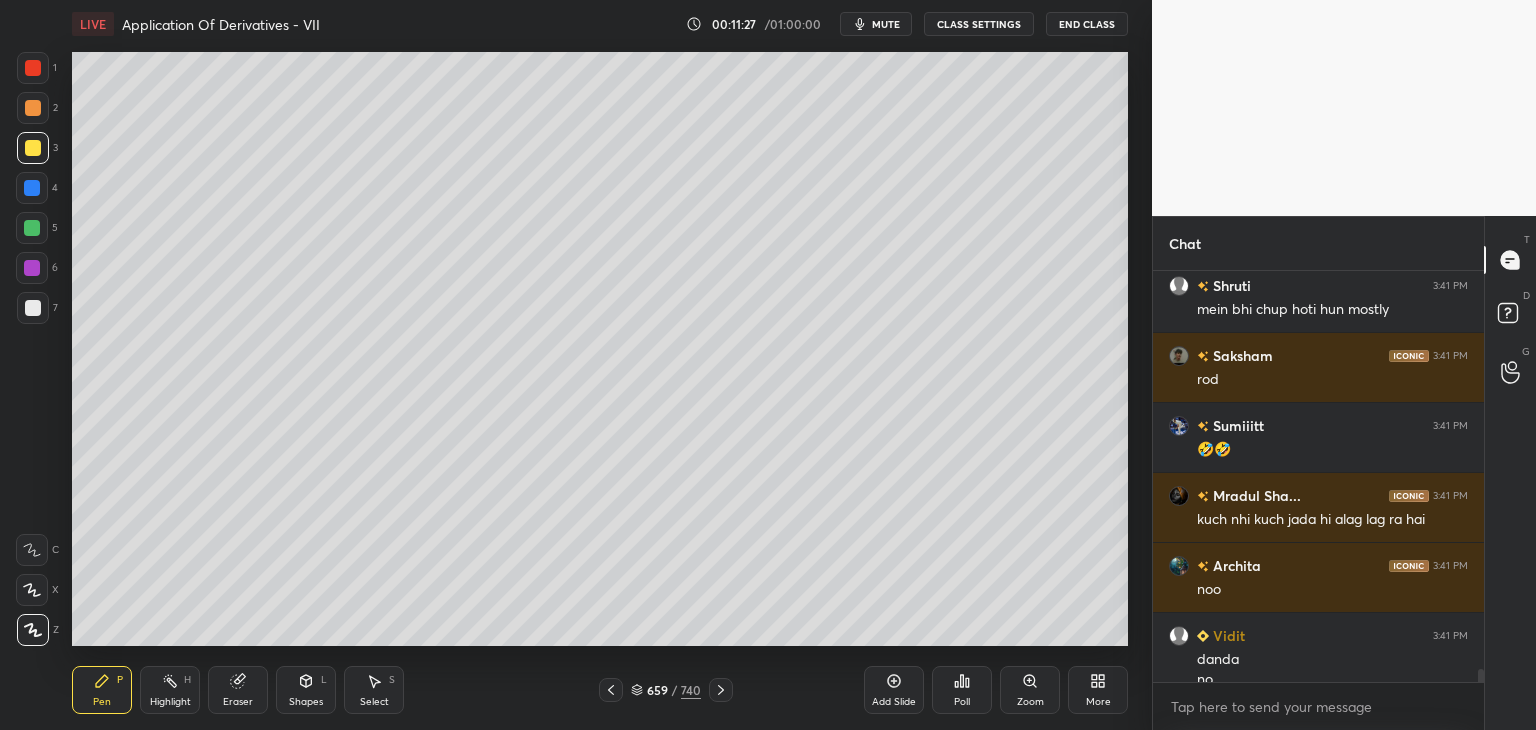 scroll, scrollTop: 12388, scrollLeft: 0, axis: vertical 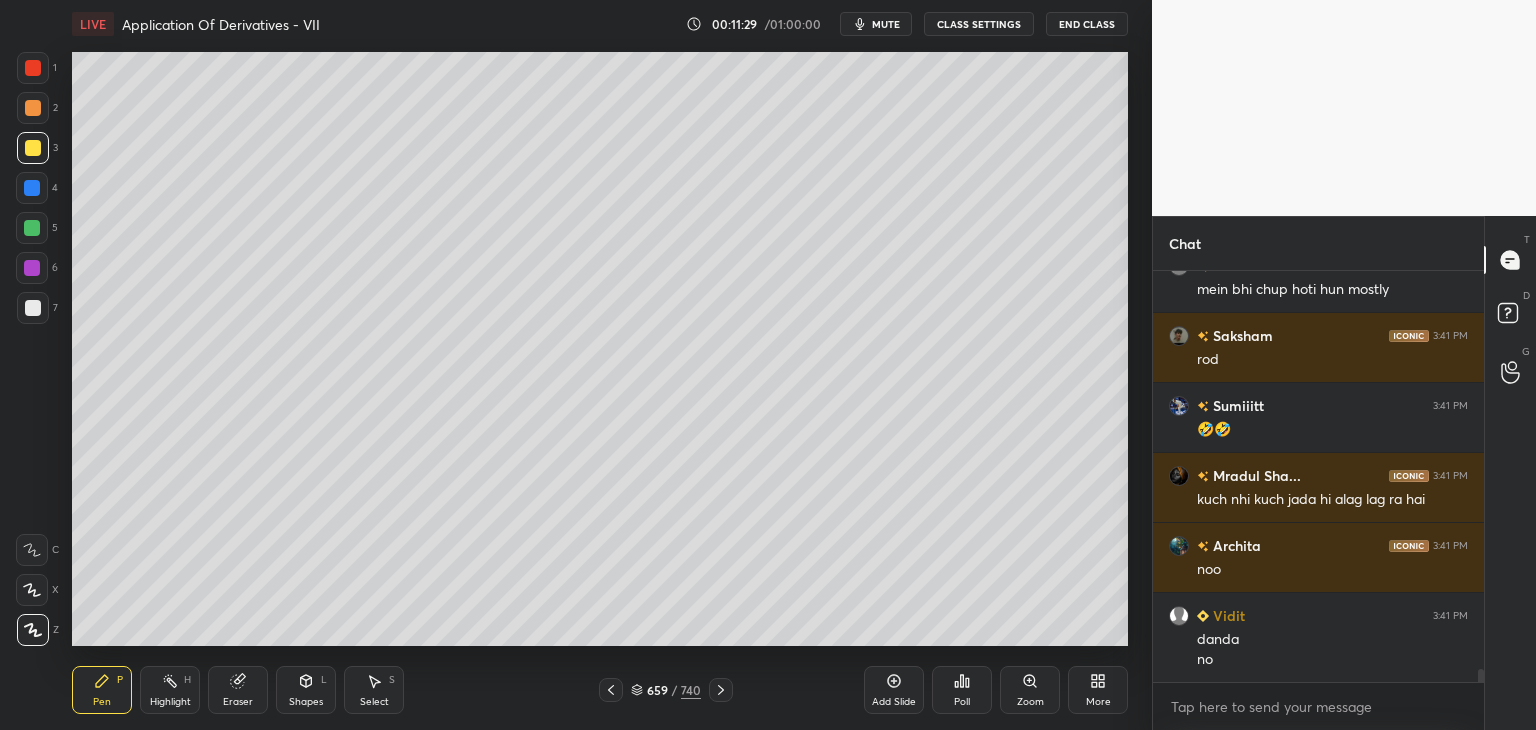 click 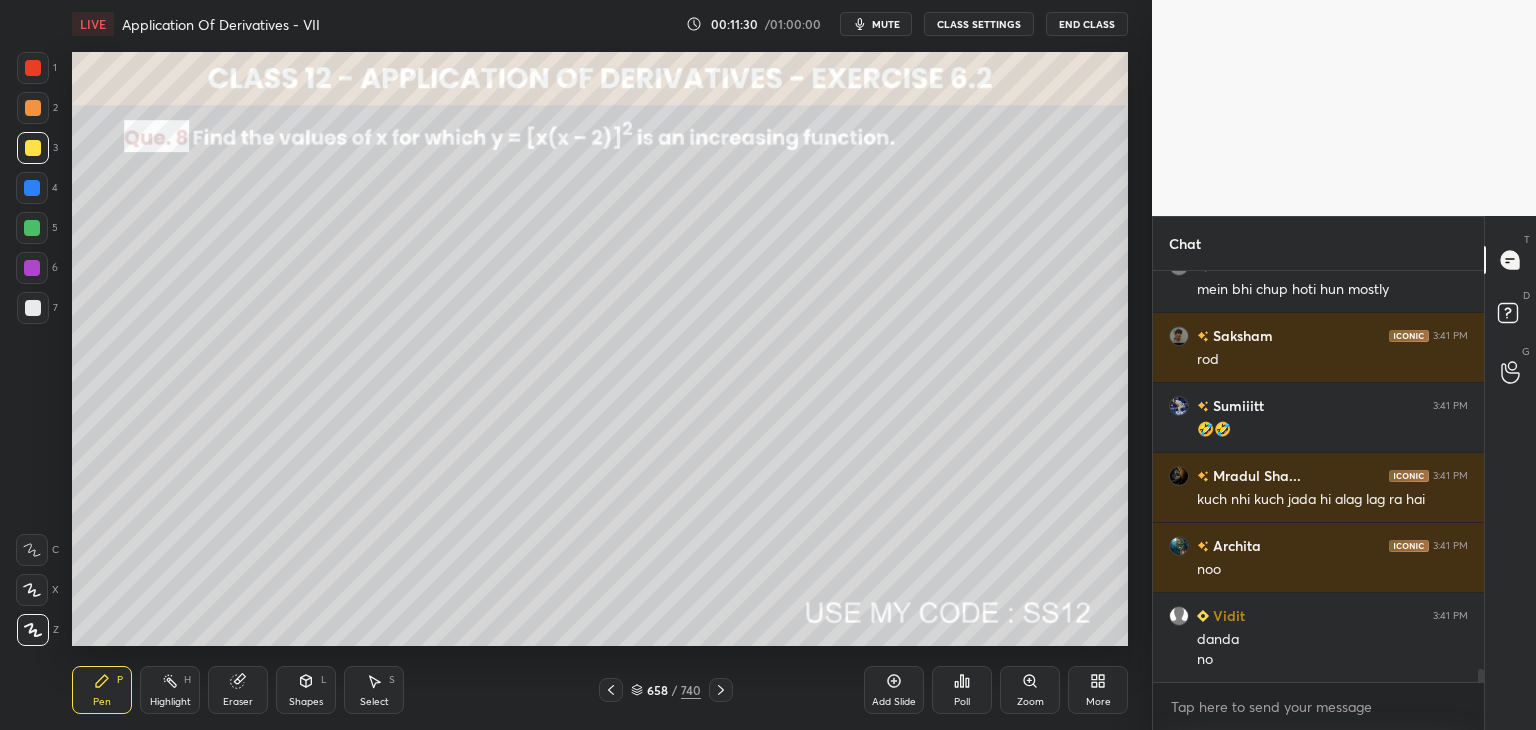 scroll, scrollTop: 12458, scrollLeft: 0, axis: vertical 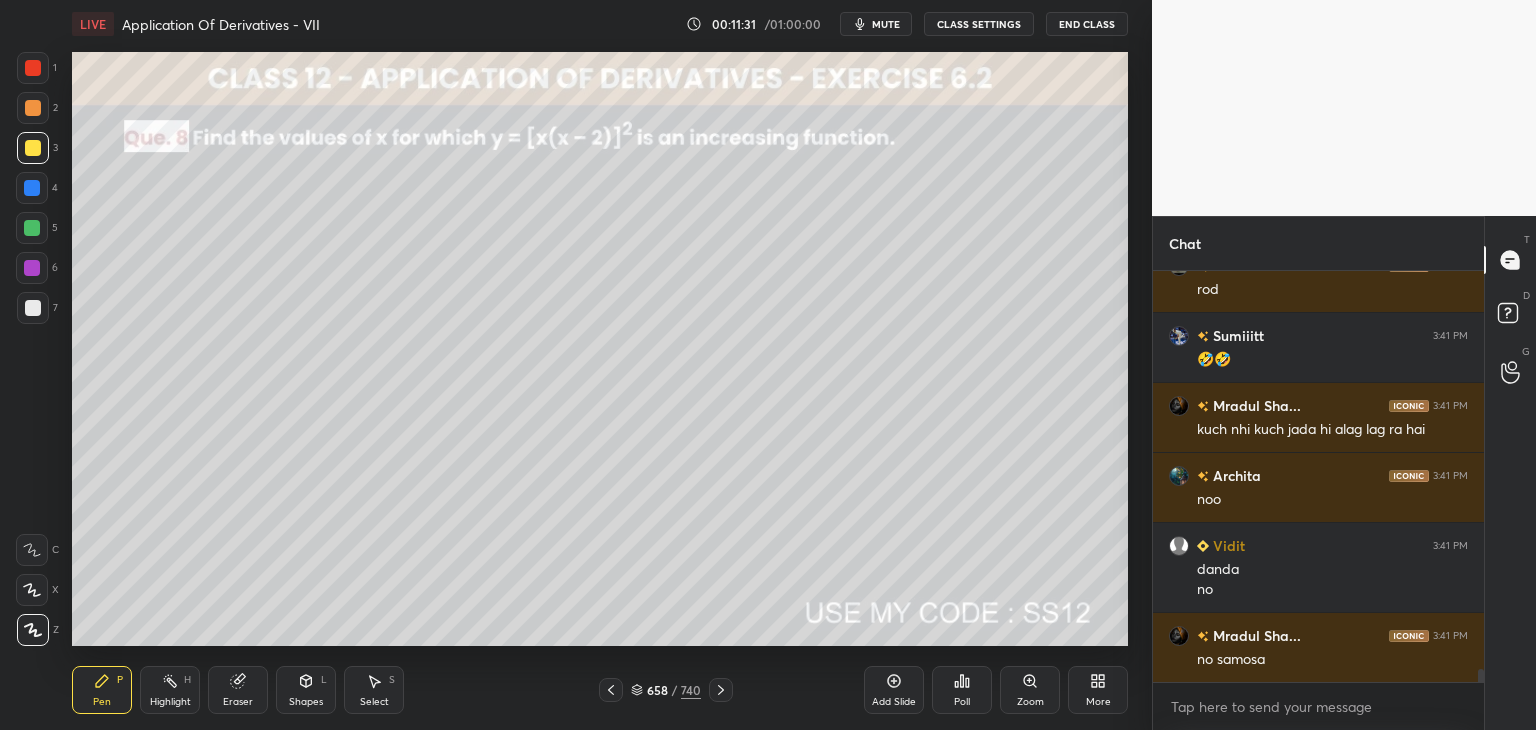 click 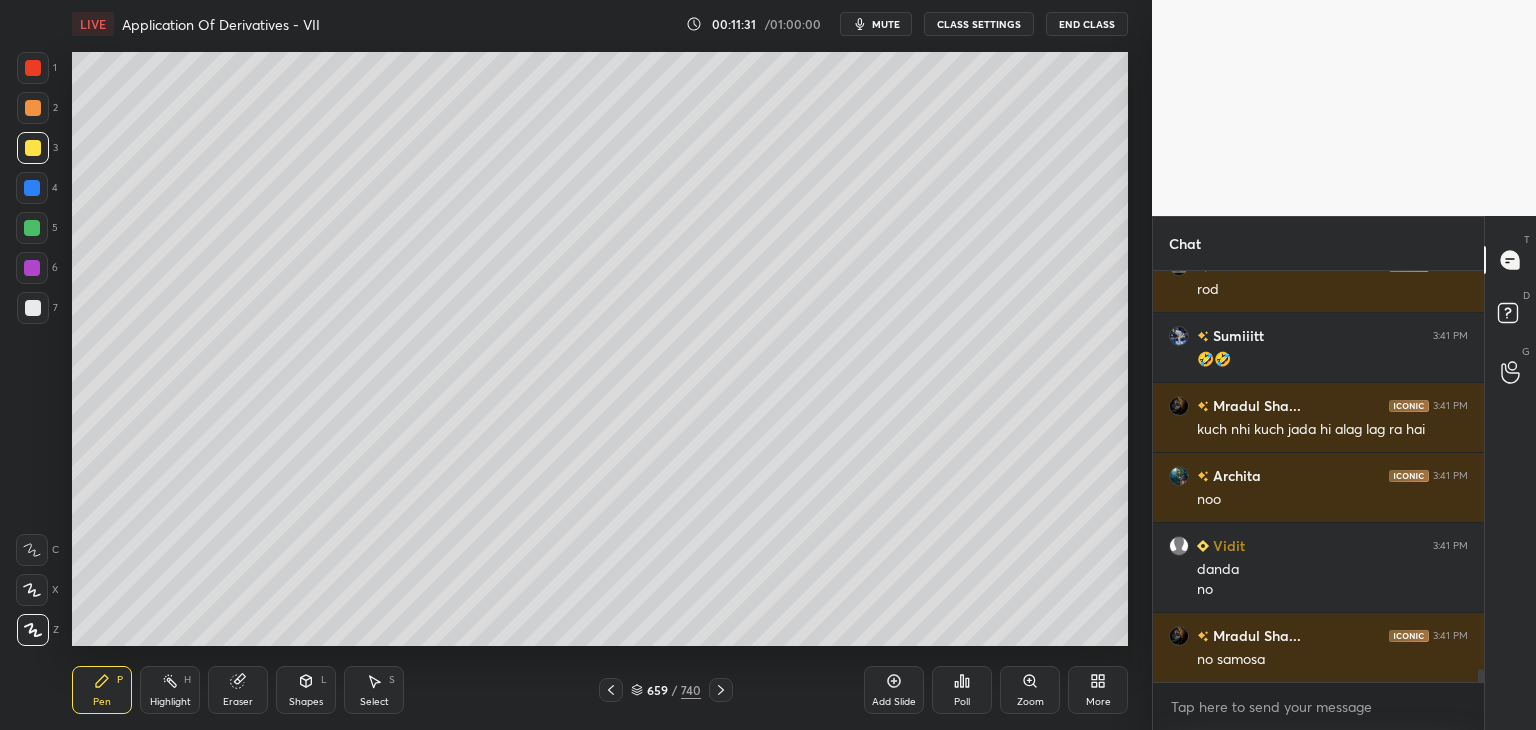 scroll, scrollTop: 12598, scrollLeft: 0, axis: vertical 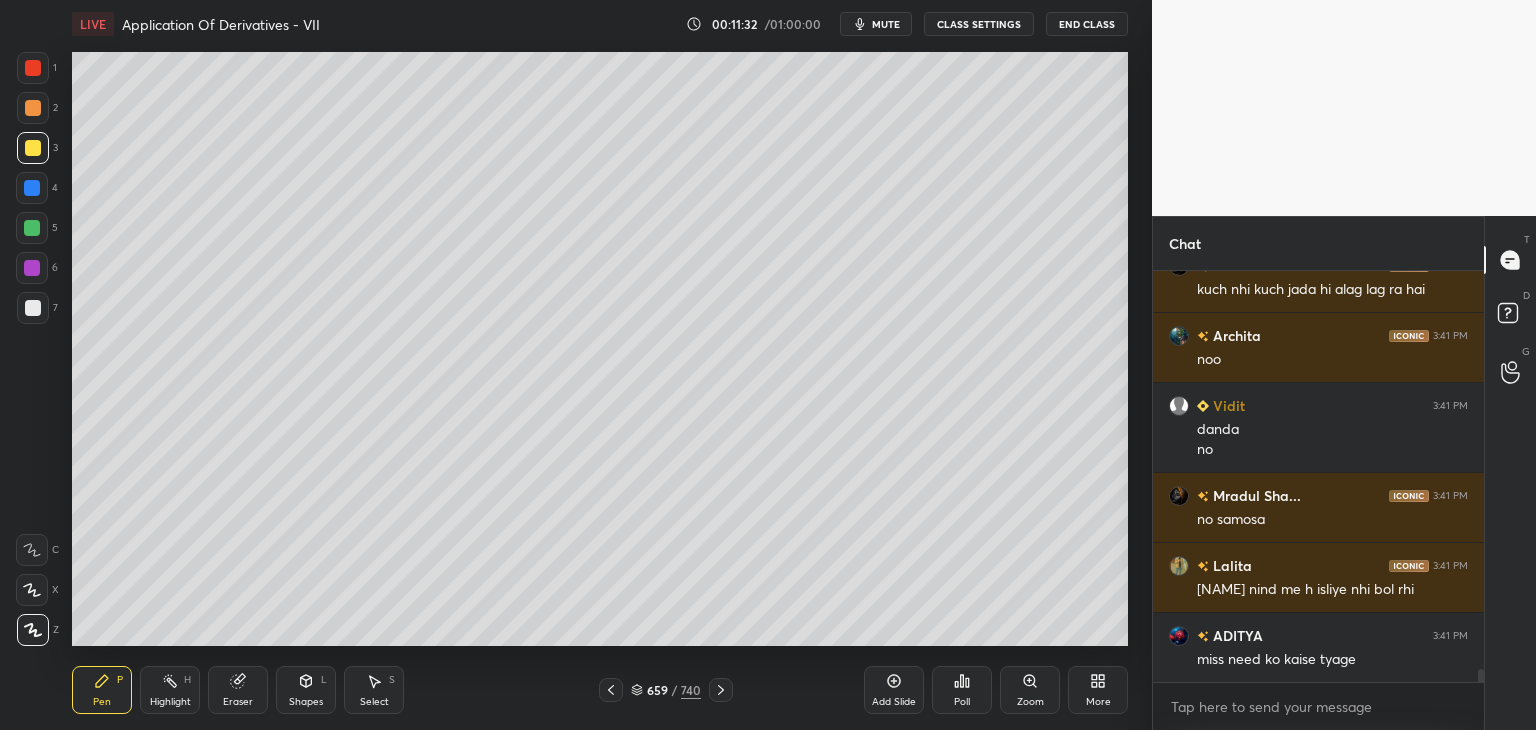 click on "Shapes" at bounding box center (306, 702) 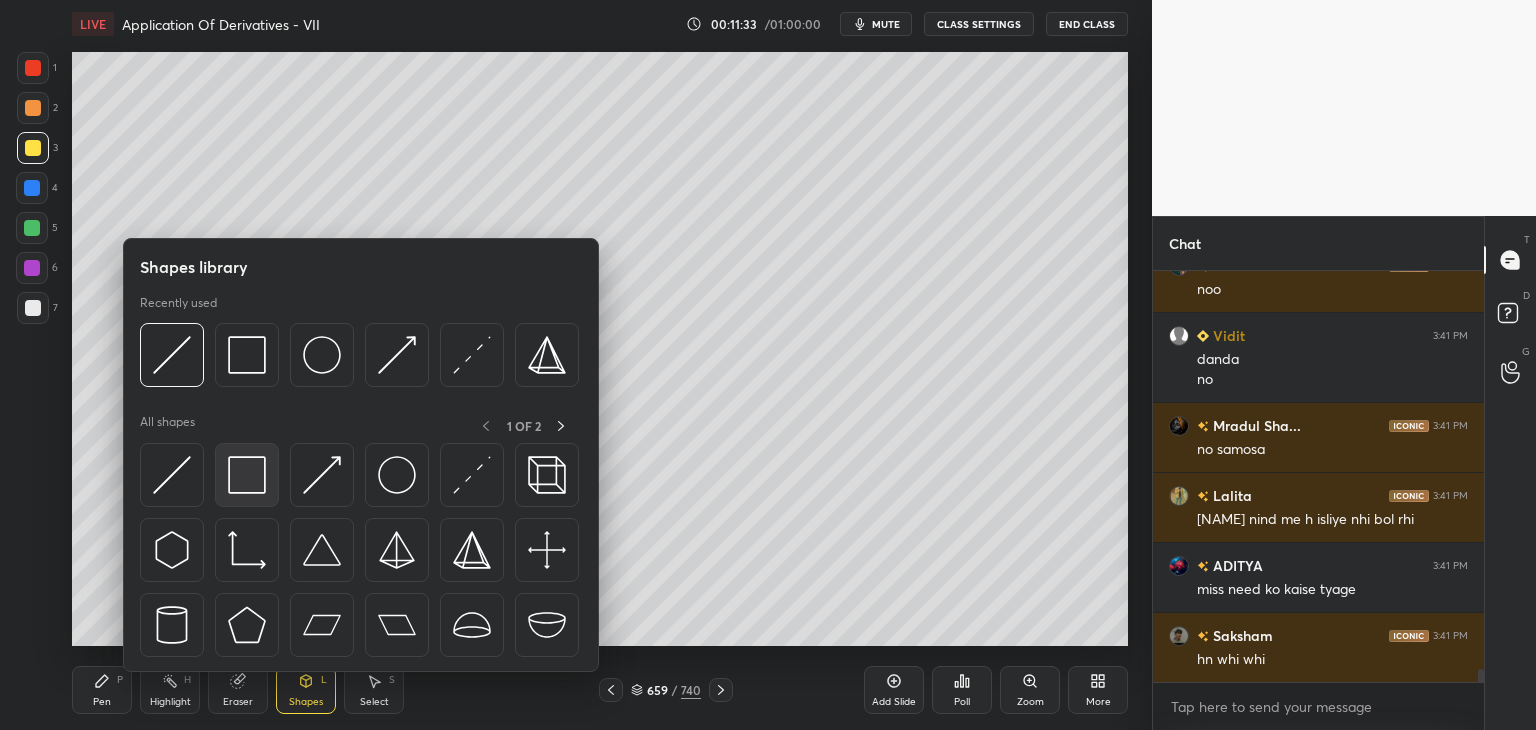 scroll, scrollTop: 12738, scrollLeft: 0, axis: vertical 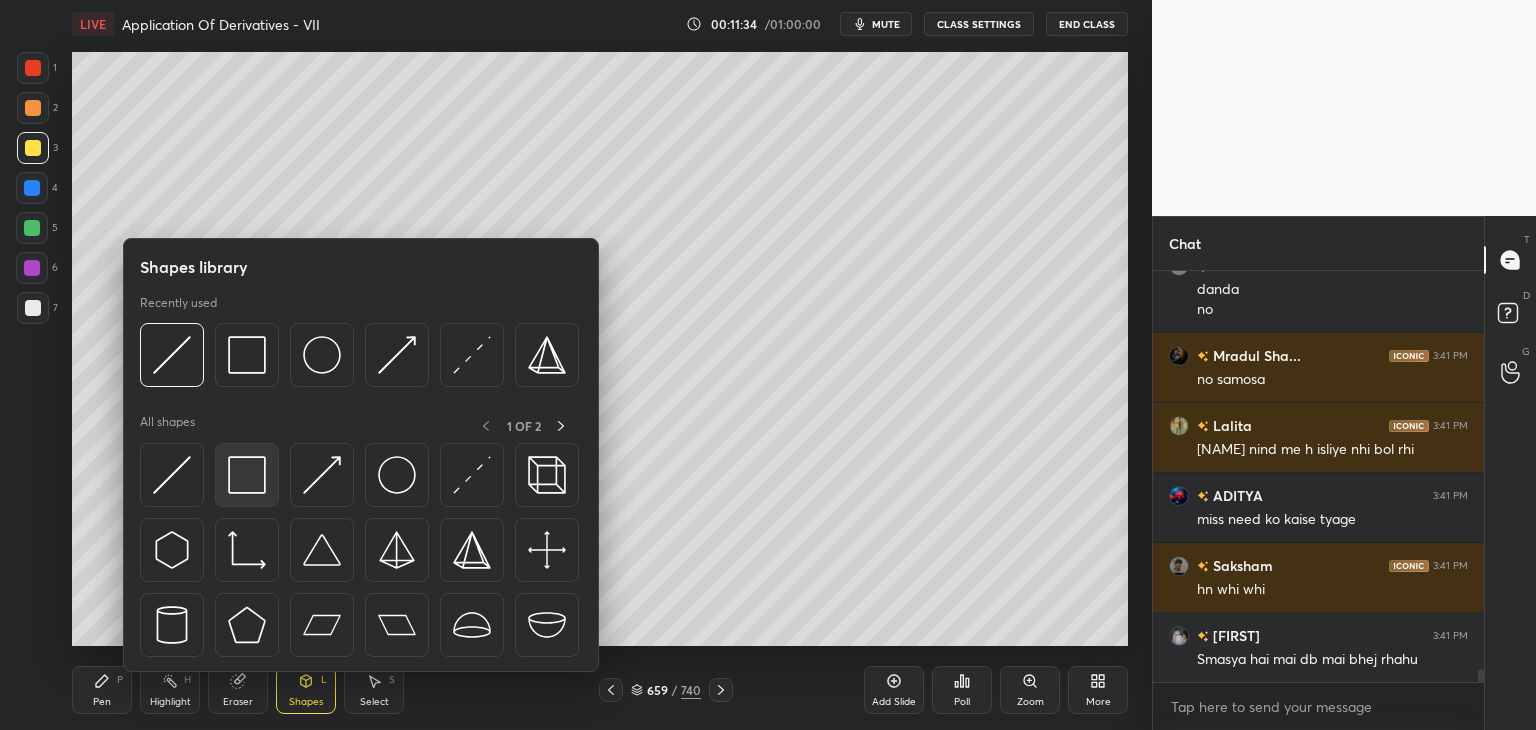 click at bounding box center [247, 475] 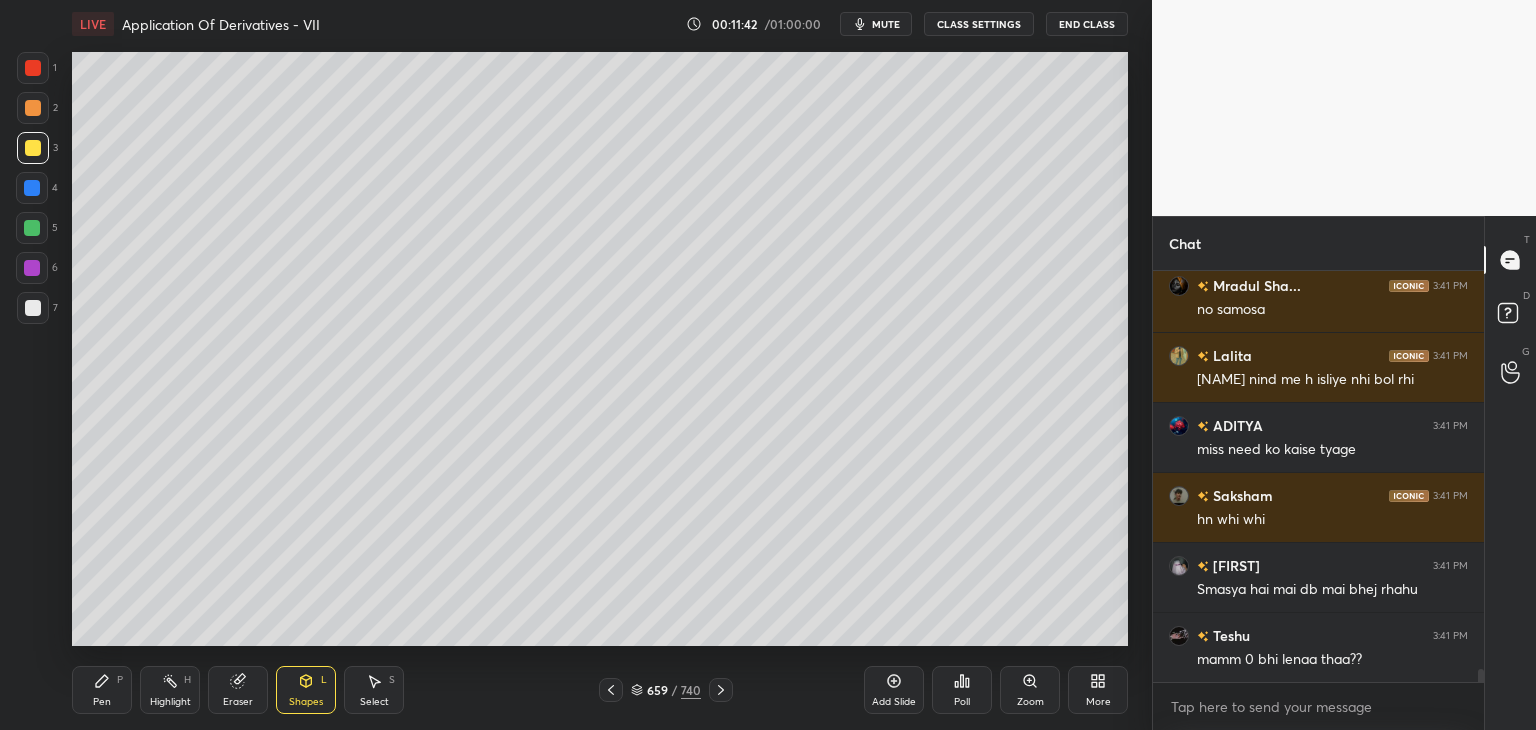 scroll, scrollTop: 12878, scrollLeft: 0, axis: vertical 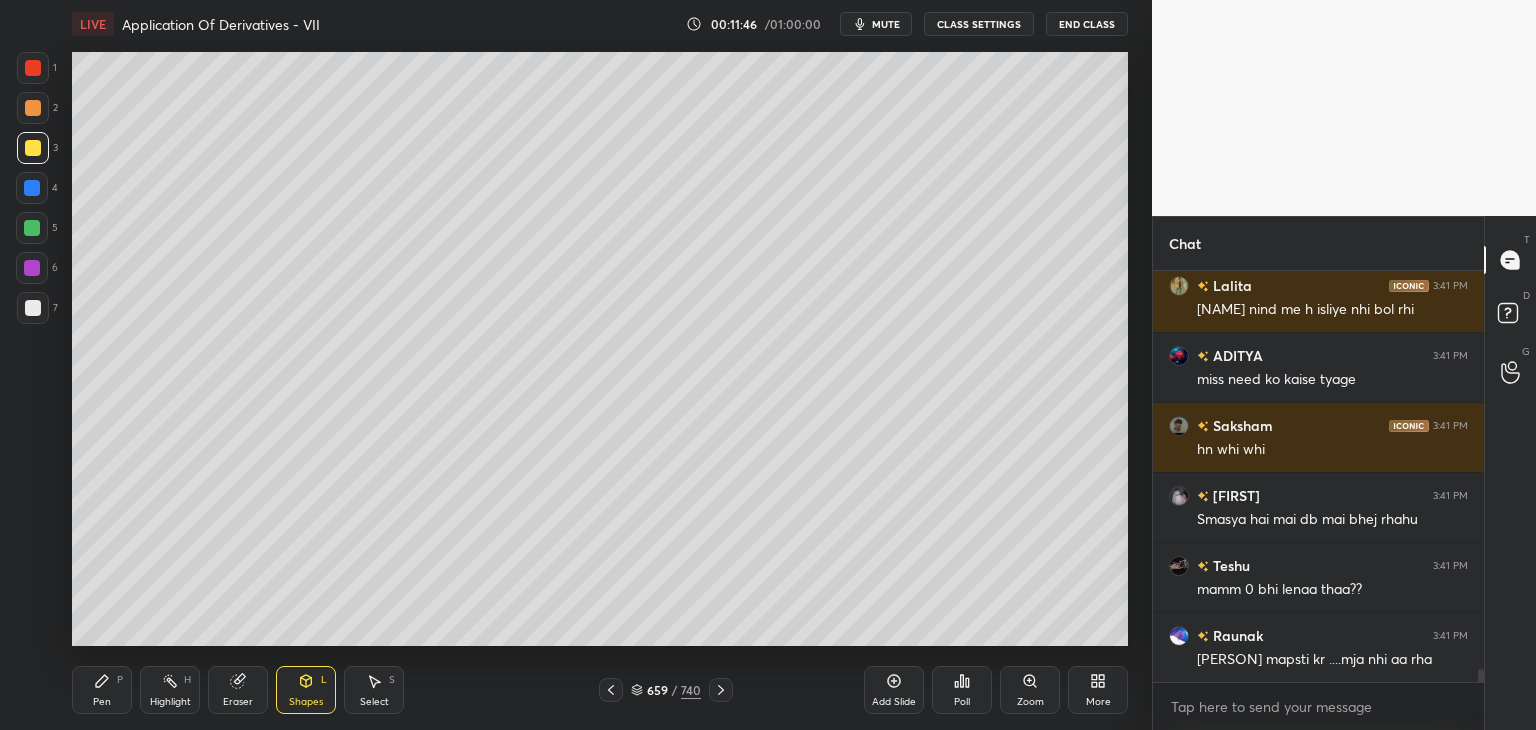 click on "Shapes" at bounding box center (306, 702) 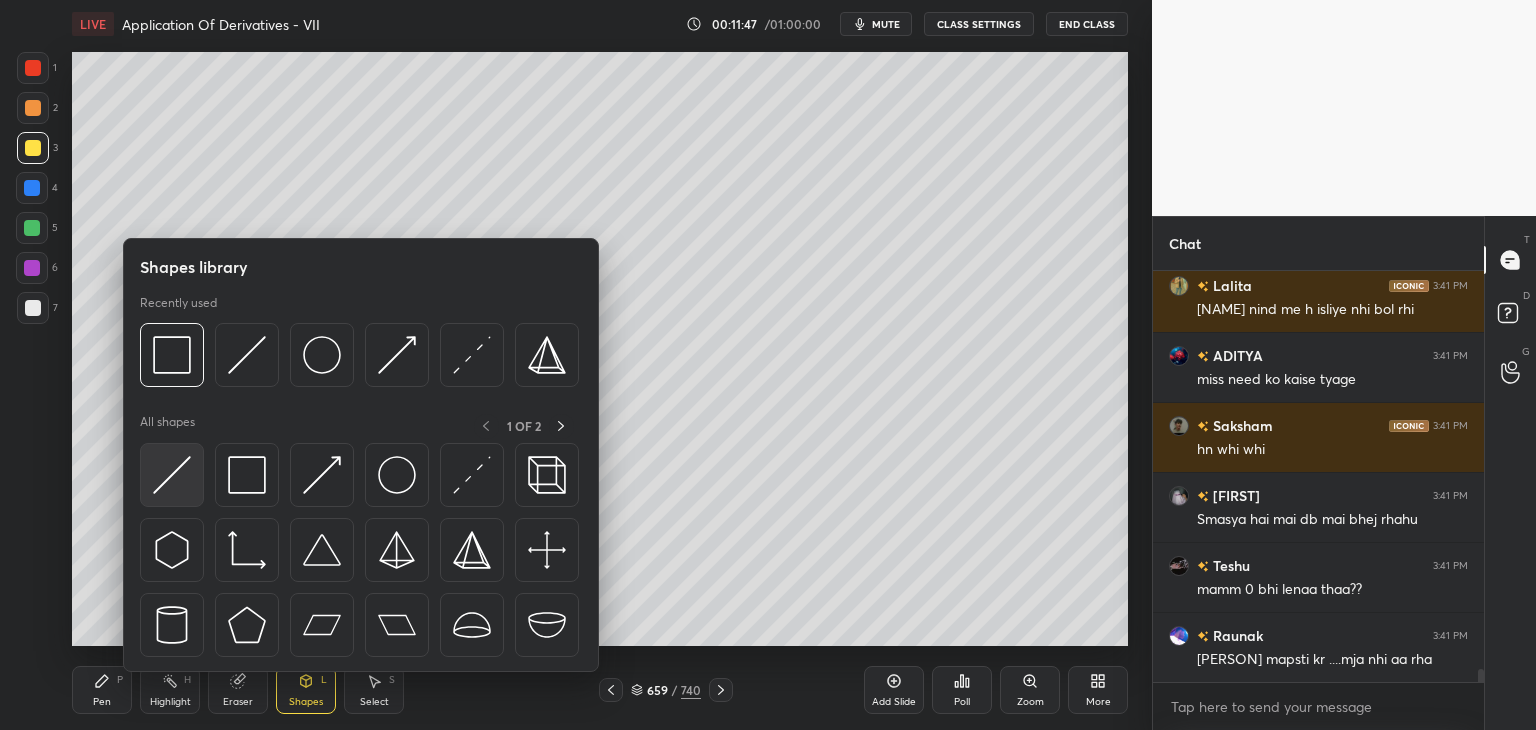 click at bounding box center (172, 475) 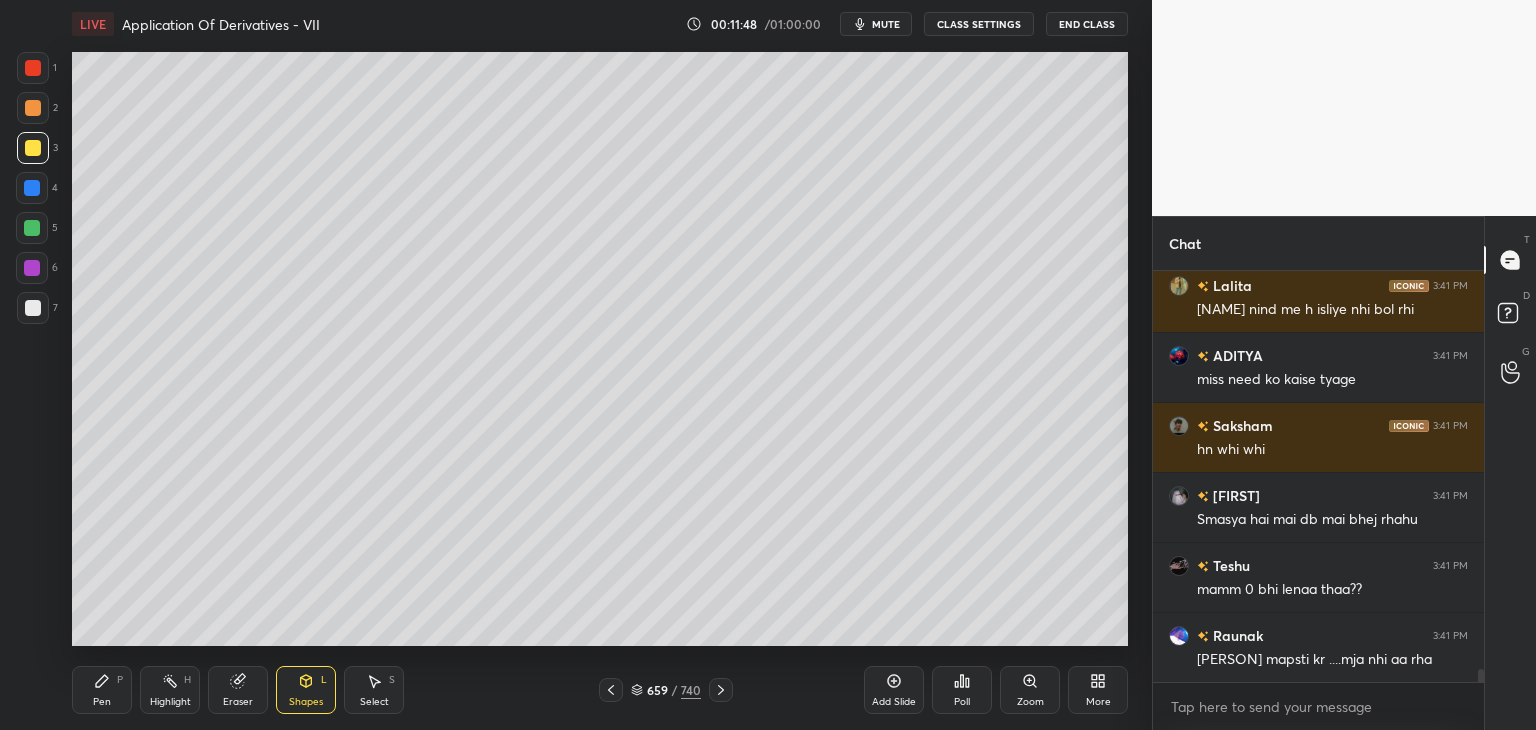 scroll, scrollTop: 12948, scrollLeft: 0, axis: vertical 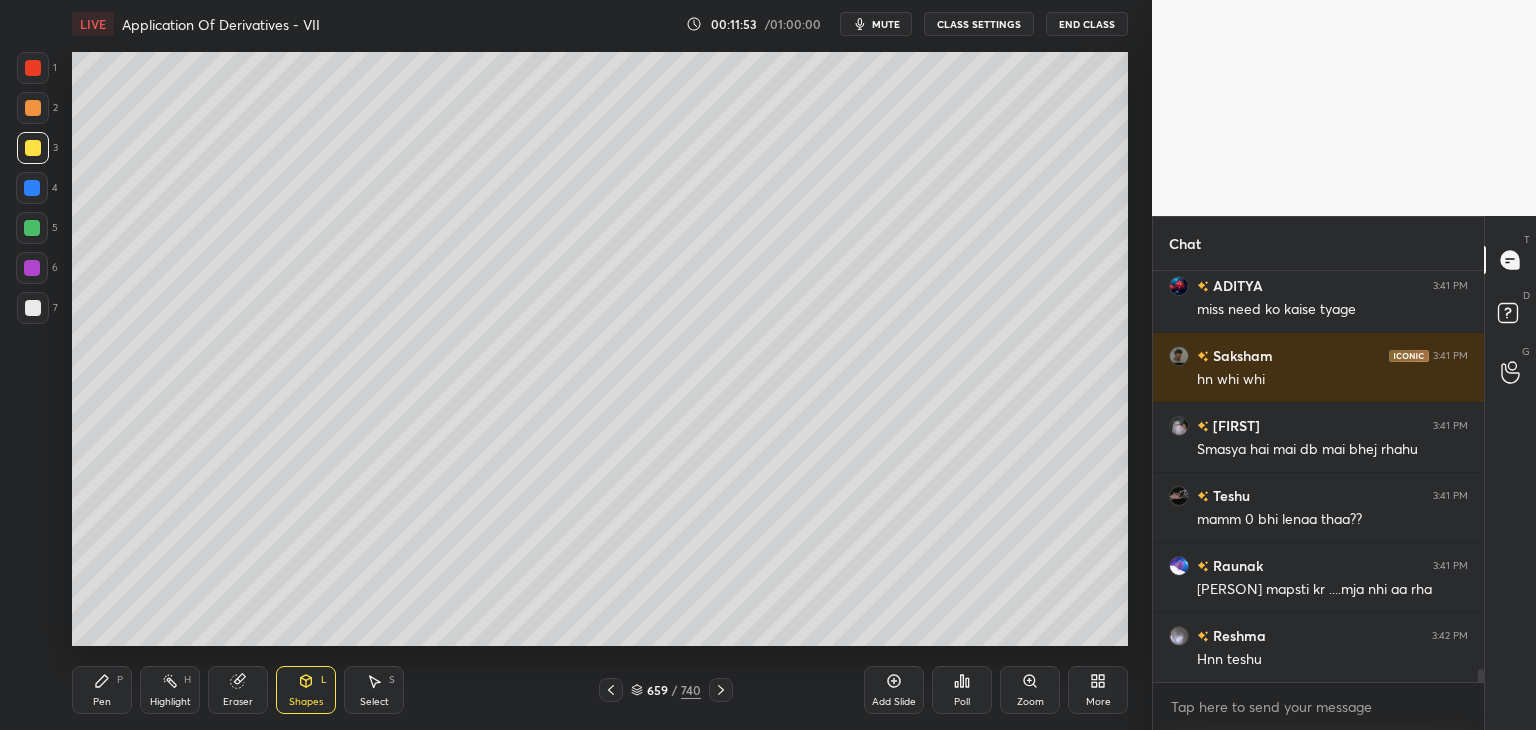 drag, startPoint x: 612, startPoint y: 692, endPoint x: 611, endPoint y: 681, distance: 11.045361 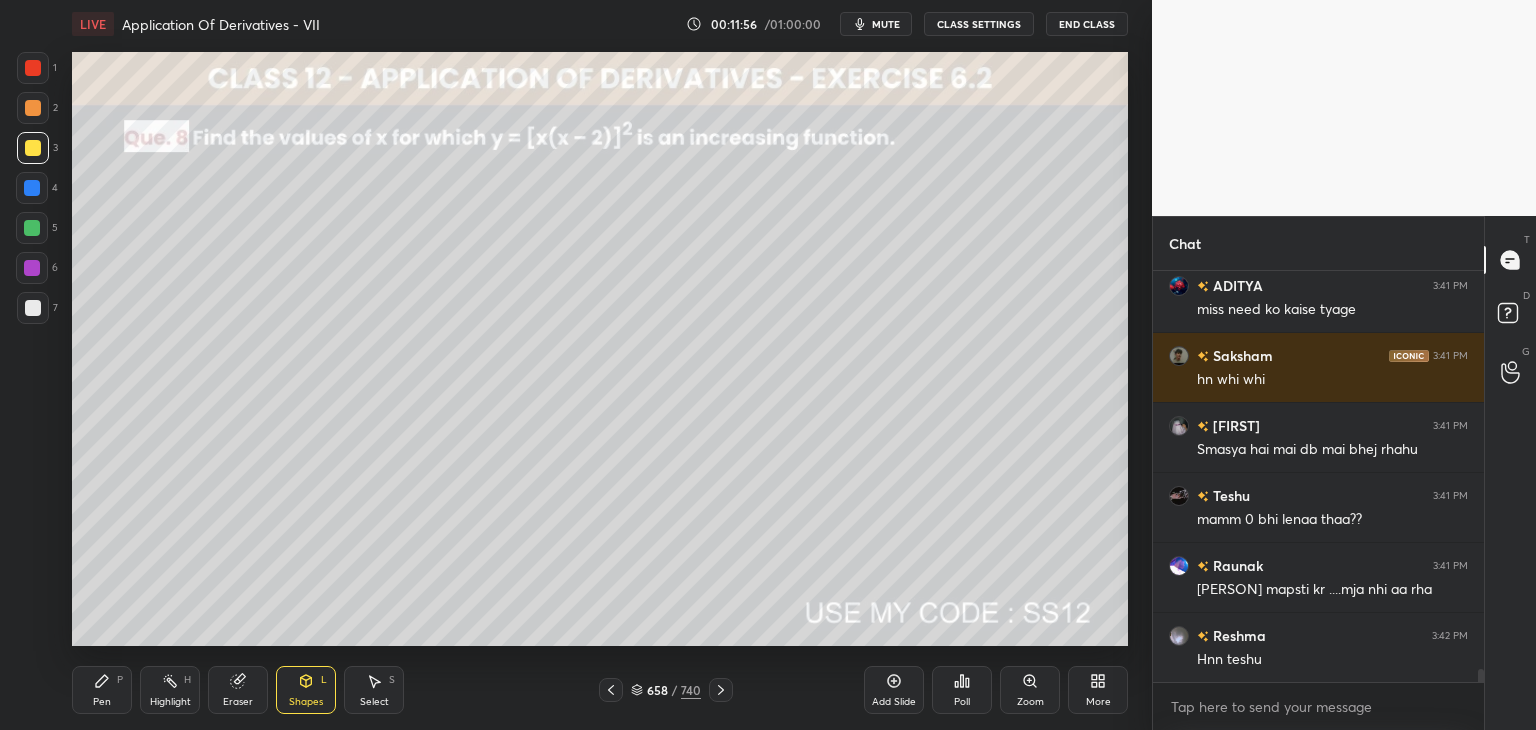 click 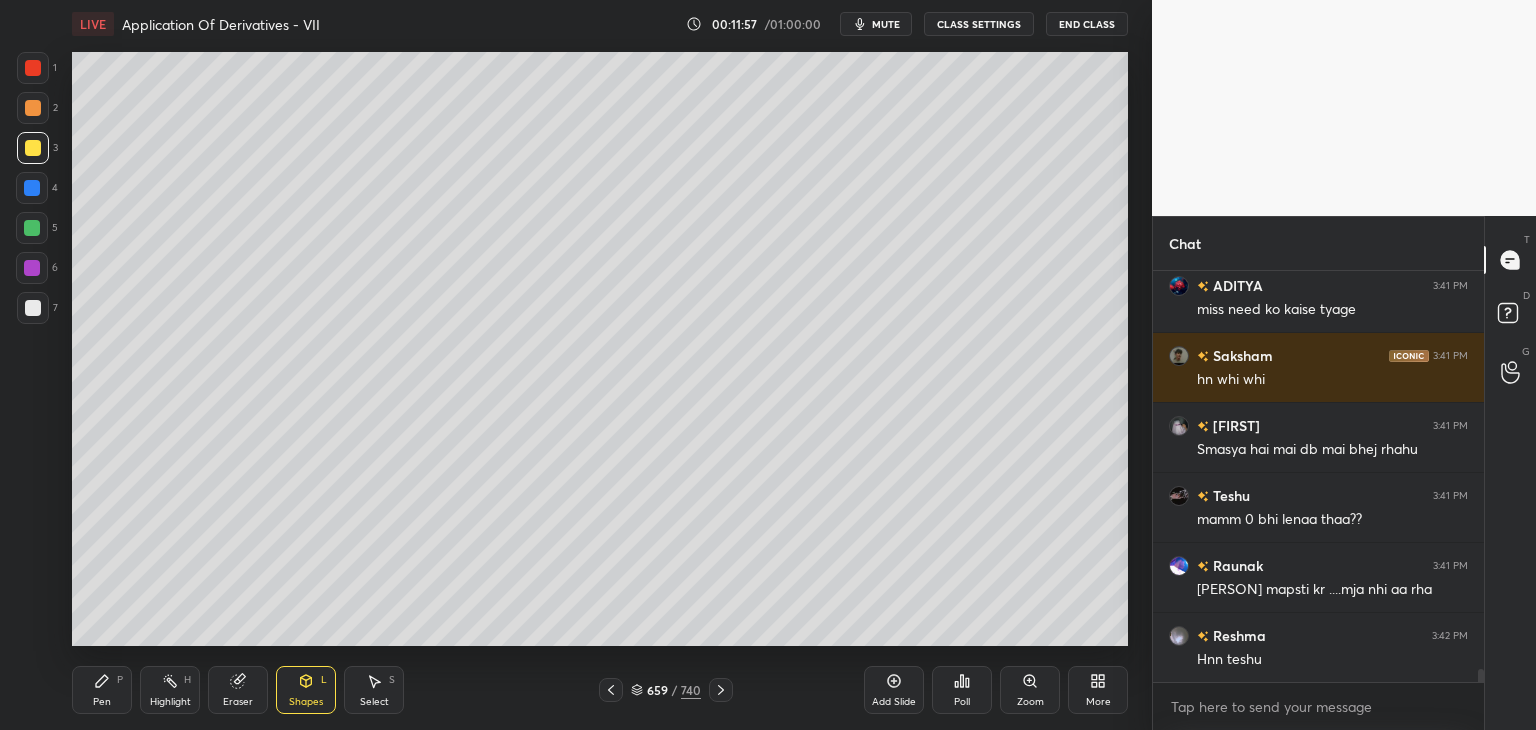 drag, startPoint x: 304, startPoint y: 689, endPoint x: 305, endPoint y: 673, distance: 16.03122 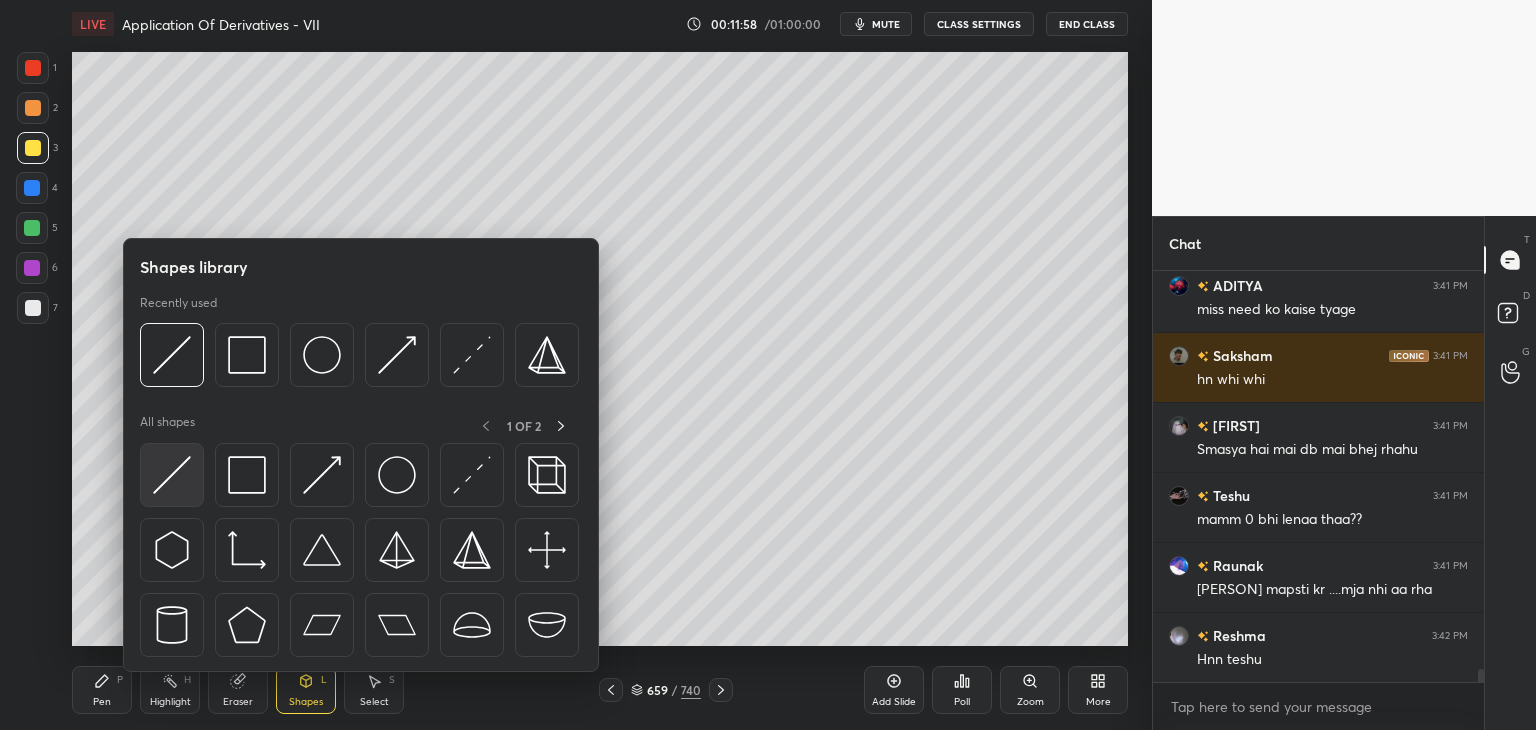 click at bounding box center (172, 475) 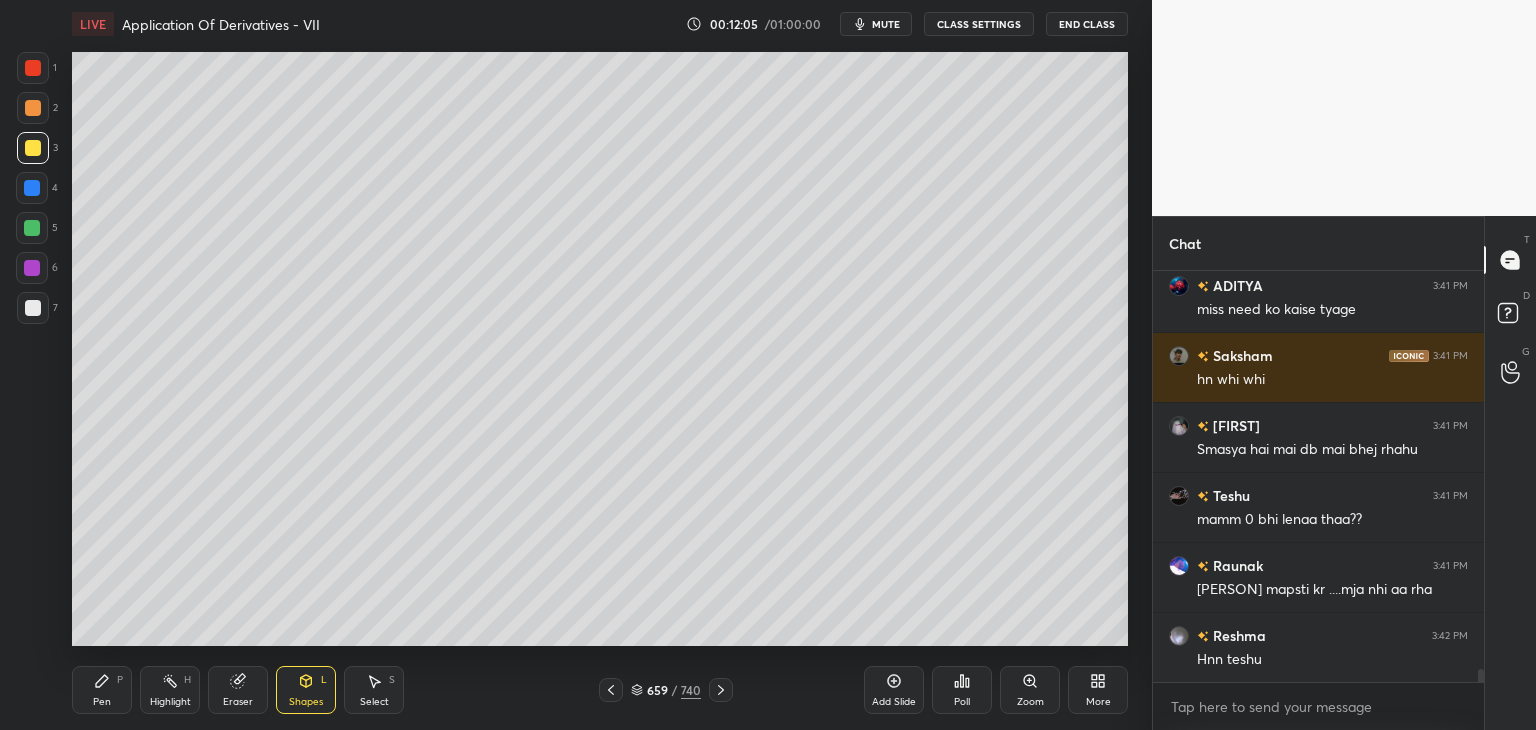 click on "Pen" at bounding box center [102, 702] 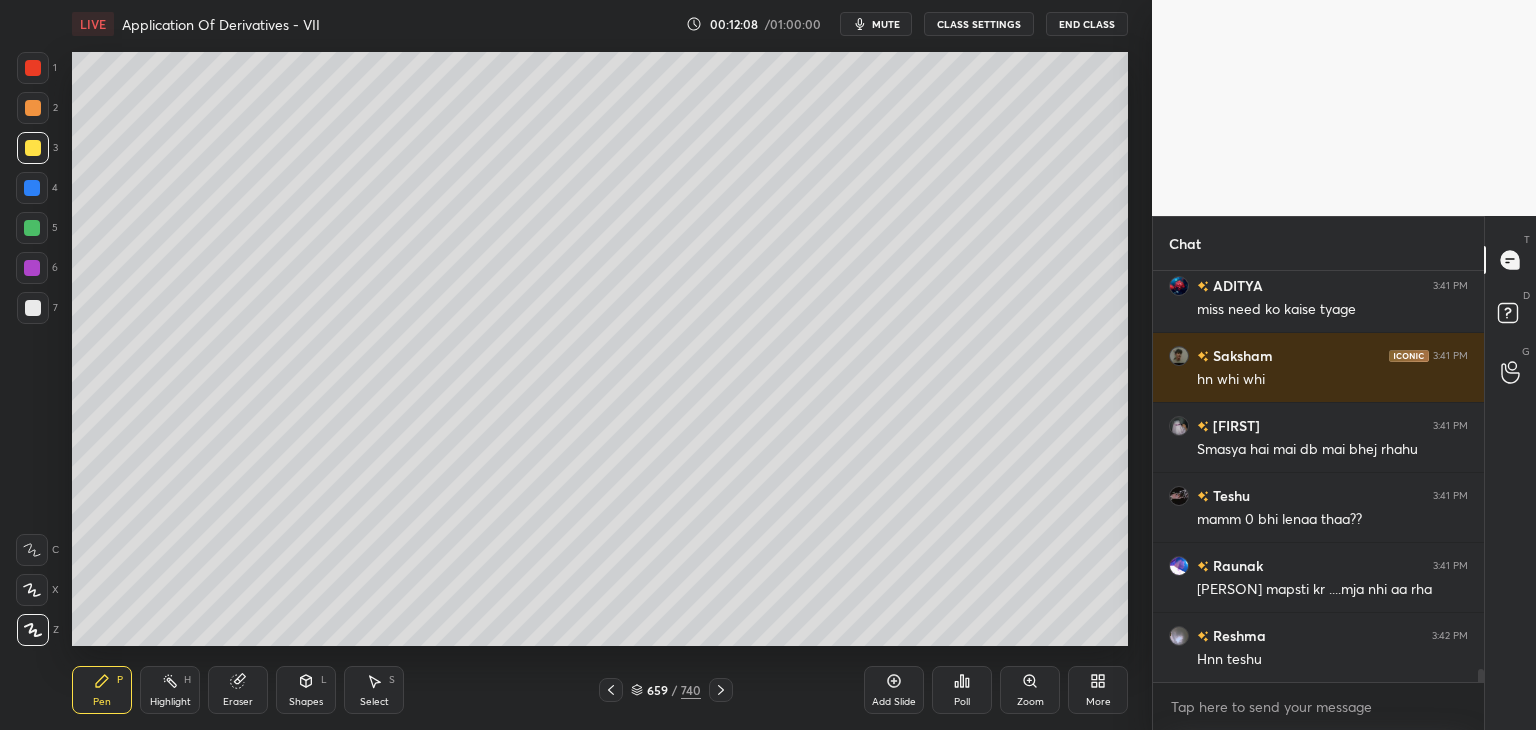 scroll, scrollTop: 13018, scrollLeft: 0, axis: vertical 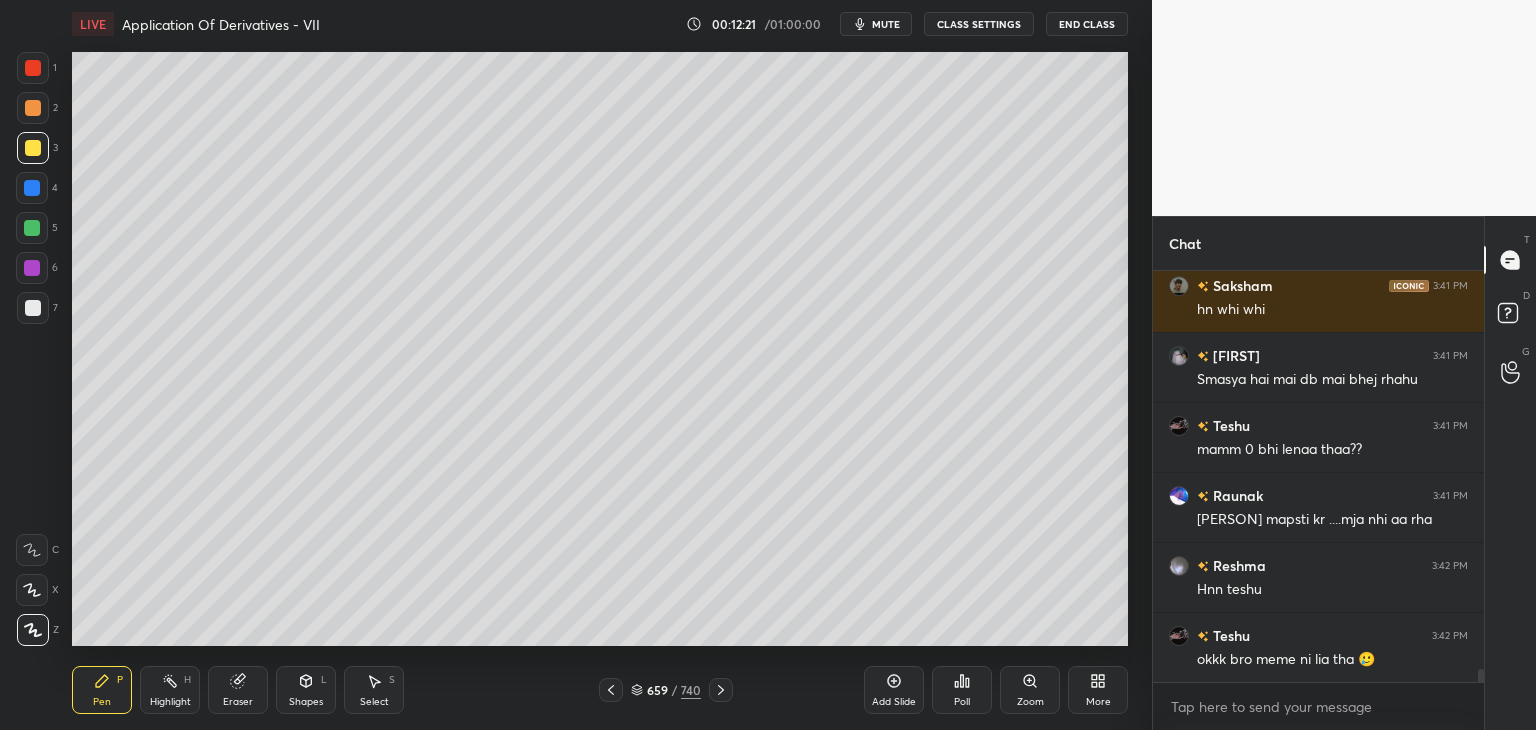 click 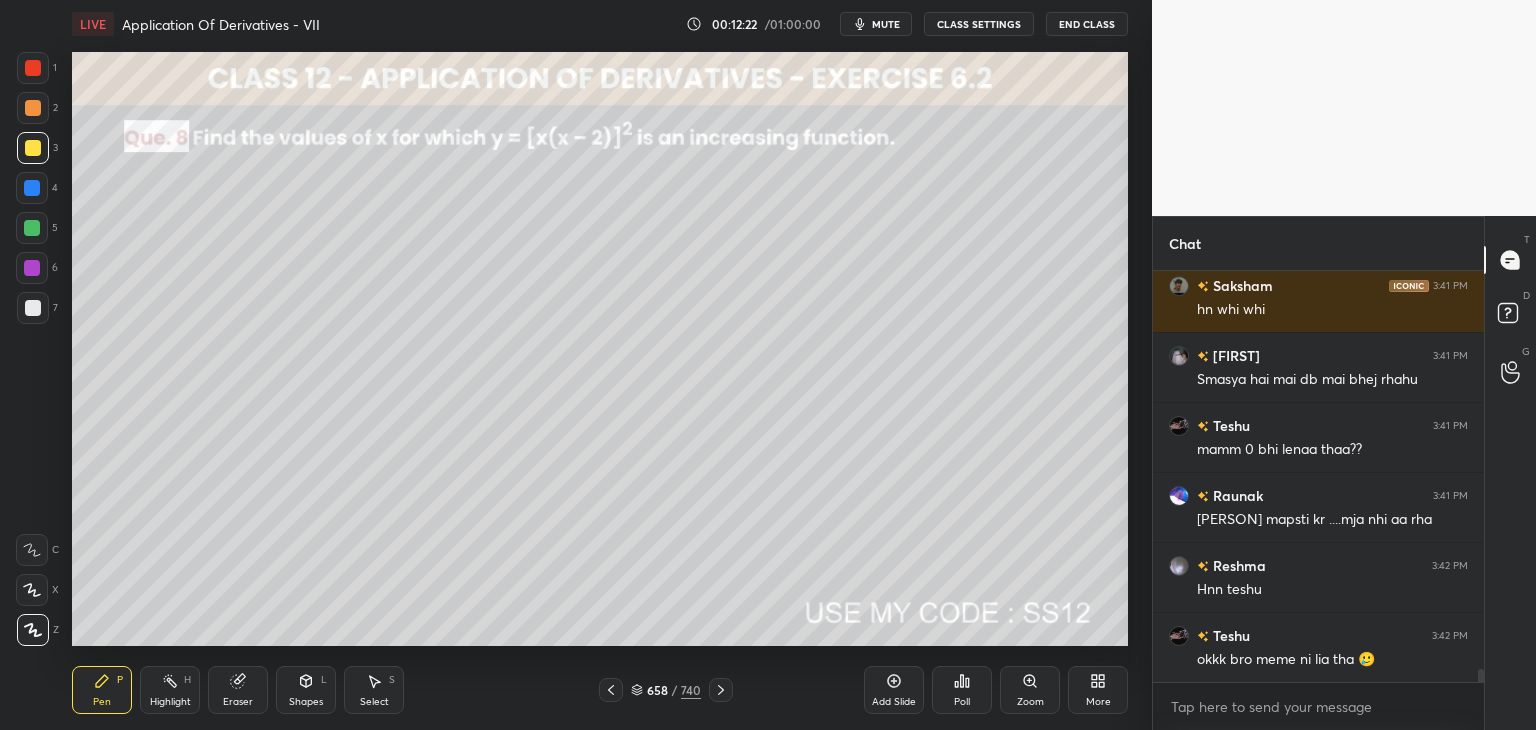 click on "Select S" at bounding box center (374, 690) 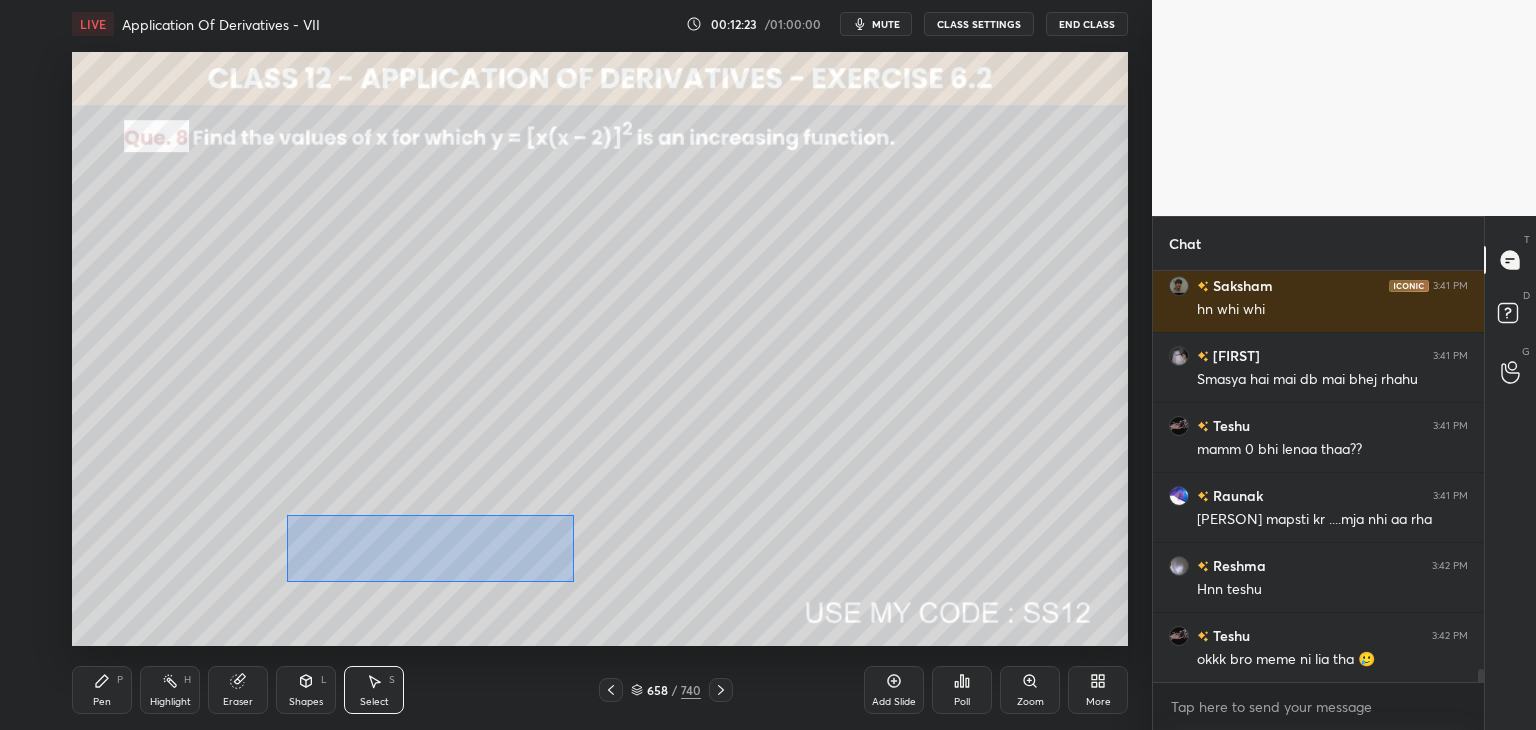 drag, startPoint x: 287, startPoint y: 515, endPoint x: 574, endPoint y: 572, distance: 292.60553 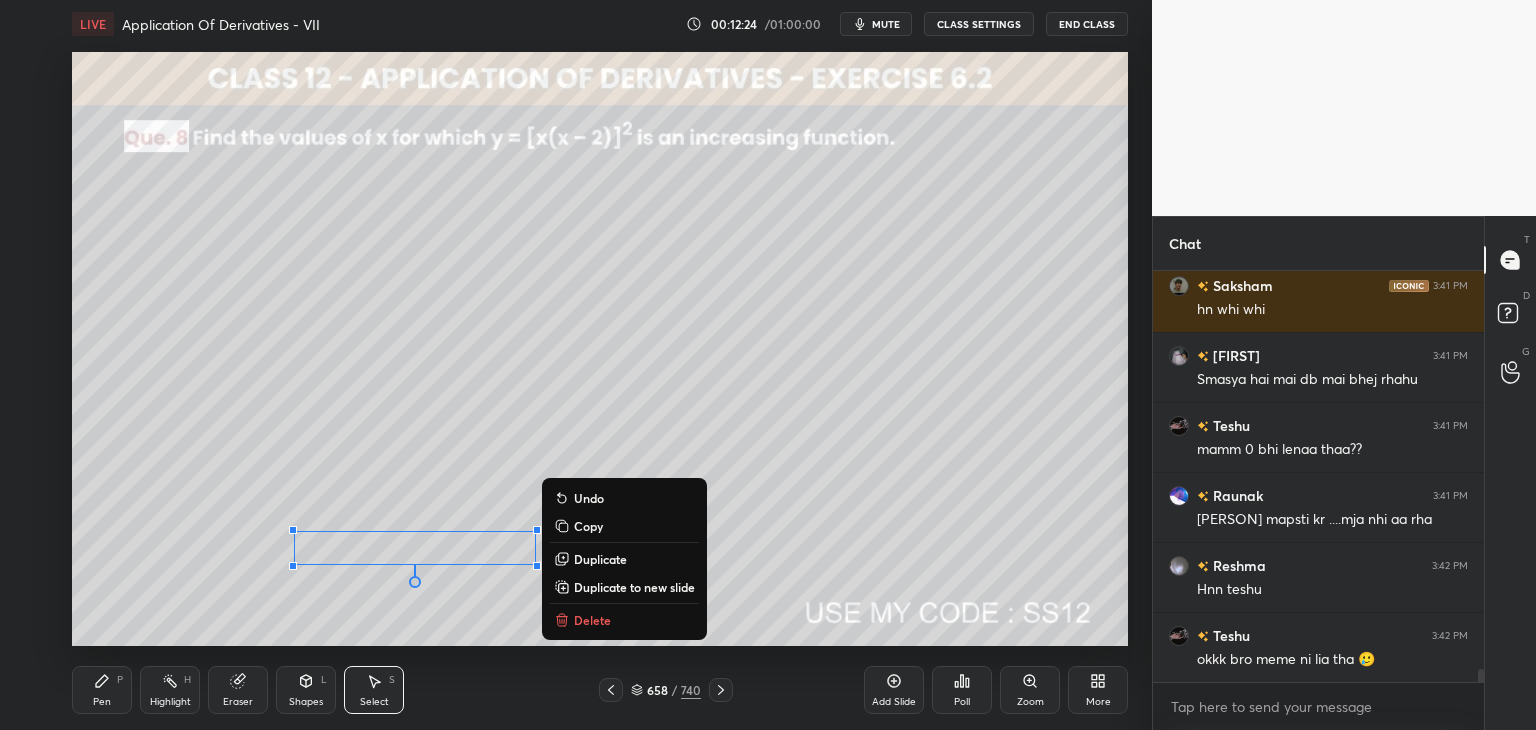 drag, startPoint x: 590, startPoint y: 526, endPoint x: 623, endPoint y: 595, distance: 76.48529 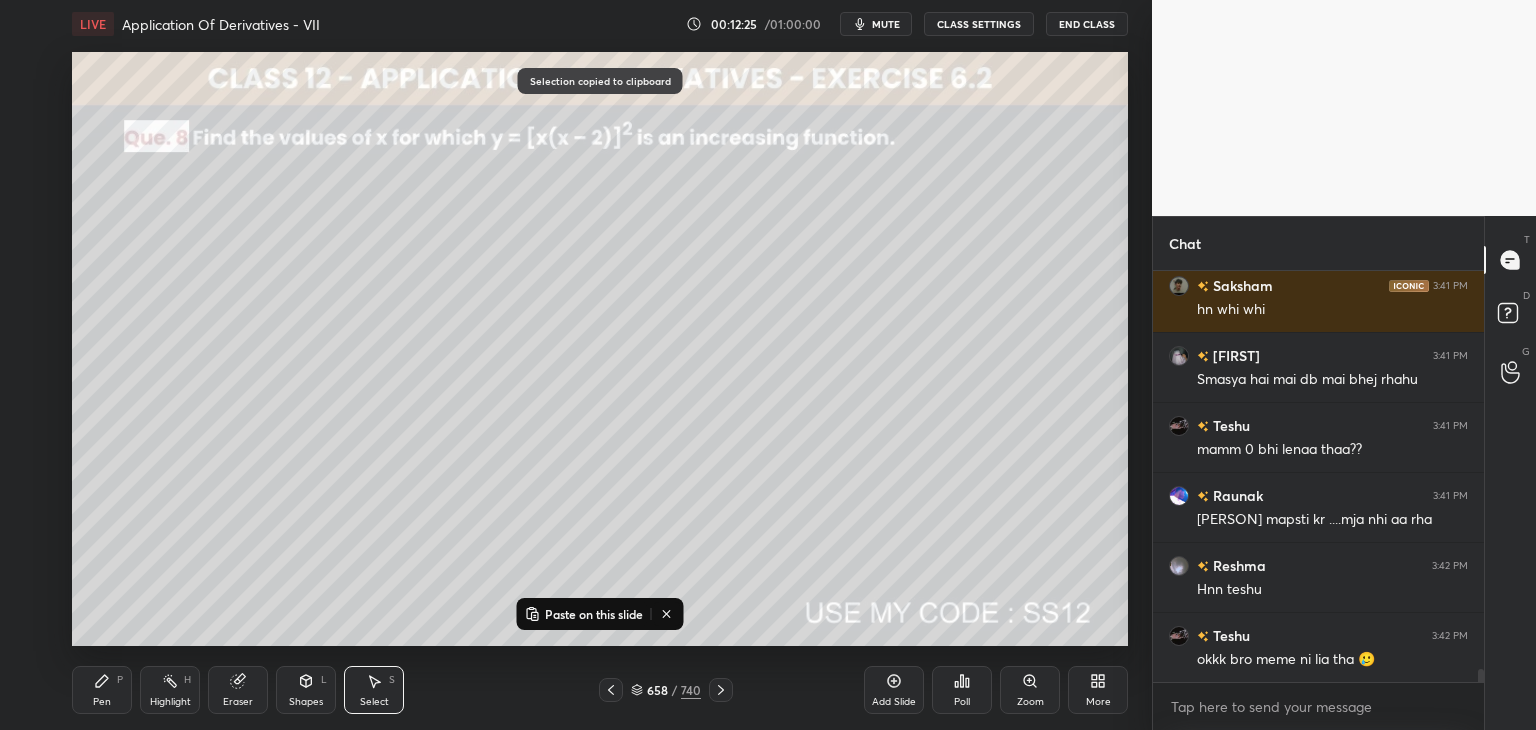 drag, startPoint x: 724, startPoint y: 691, endPoint x: 721, endPoint y: 660, distance: 31.144823 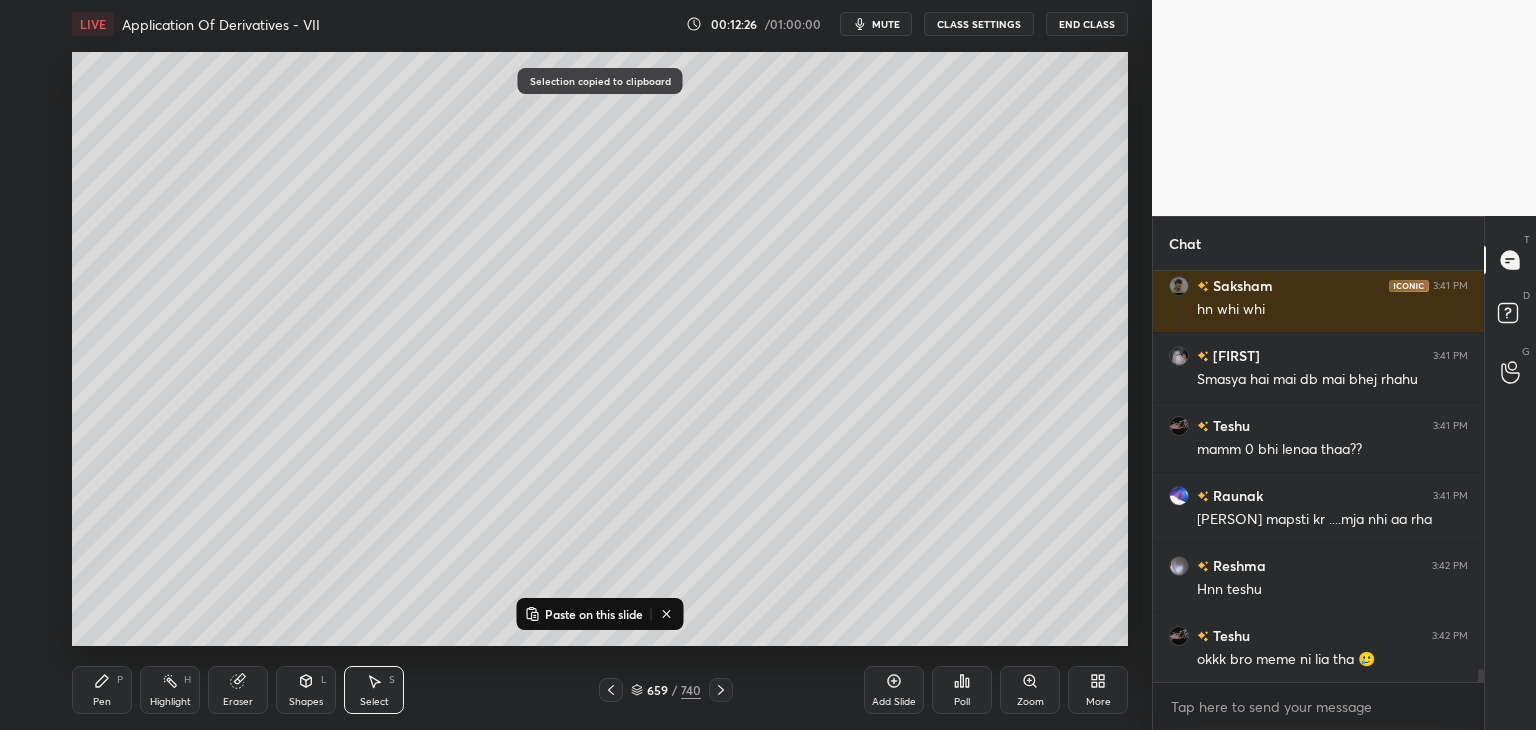 click on "Paste on this slide" at bounding box center (594, 614) 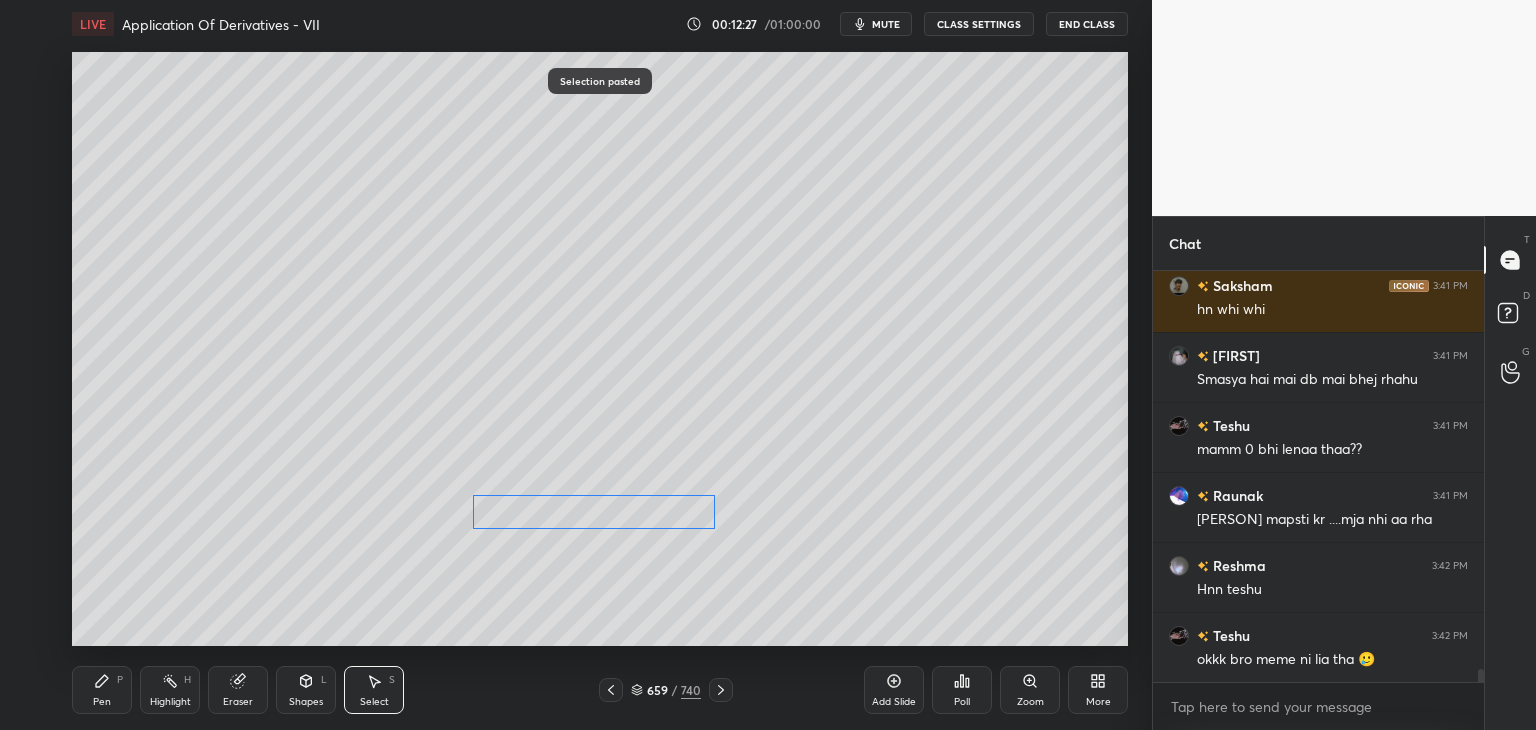 drag, startPoint x: 408, startPoint y: 548, endPoint x: 623, endPoint y: 526, distance: 216.12265 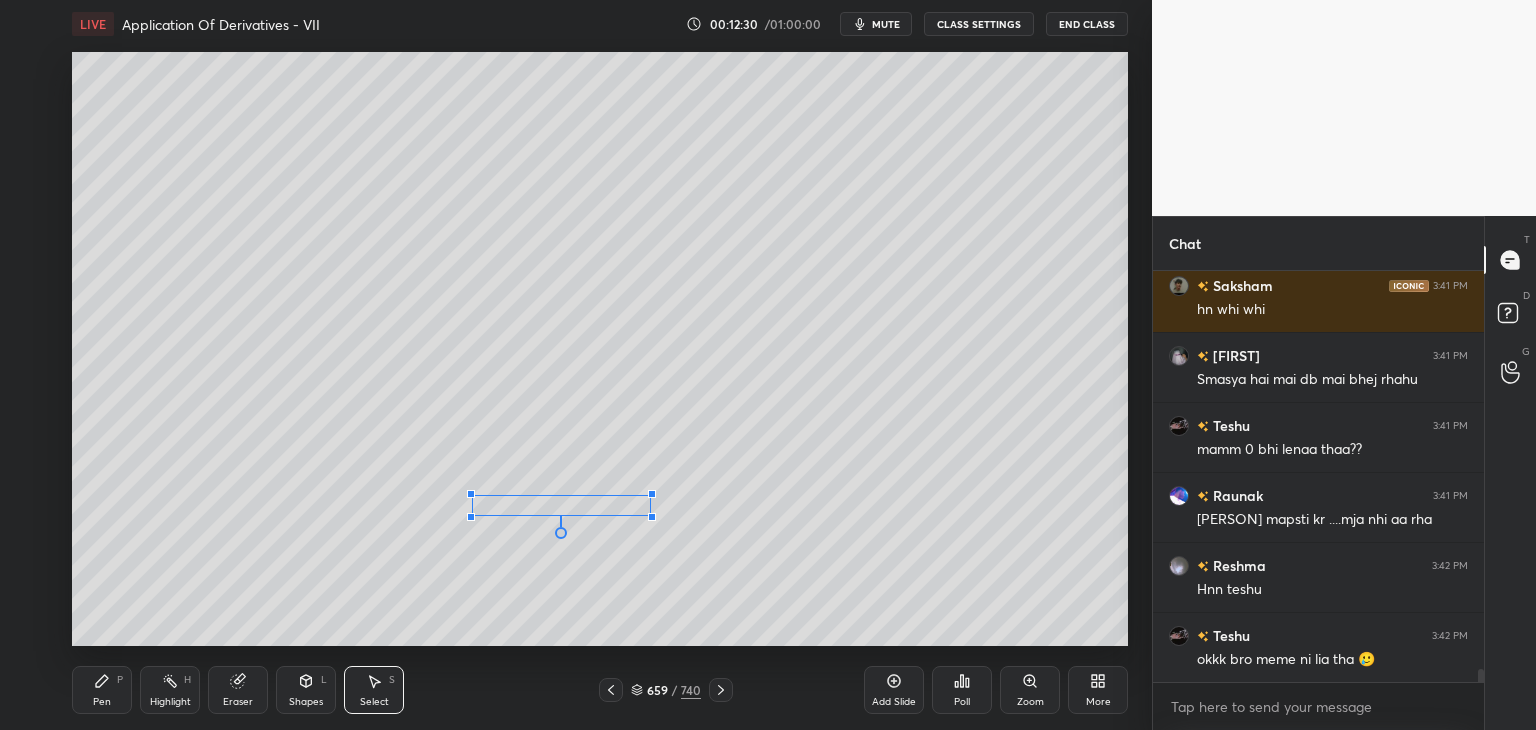 drag, startPoint x: 712, startPoint y: 528, endPoint x: 650, endPoint y: 516, distance: 63.15061 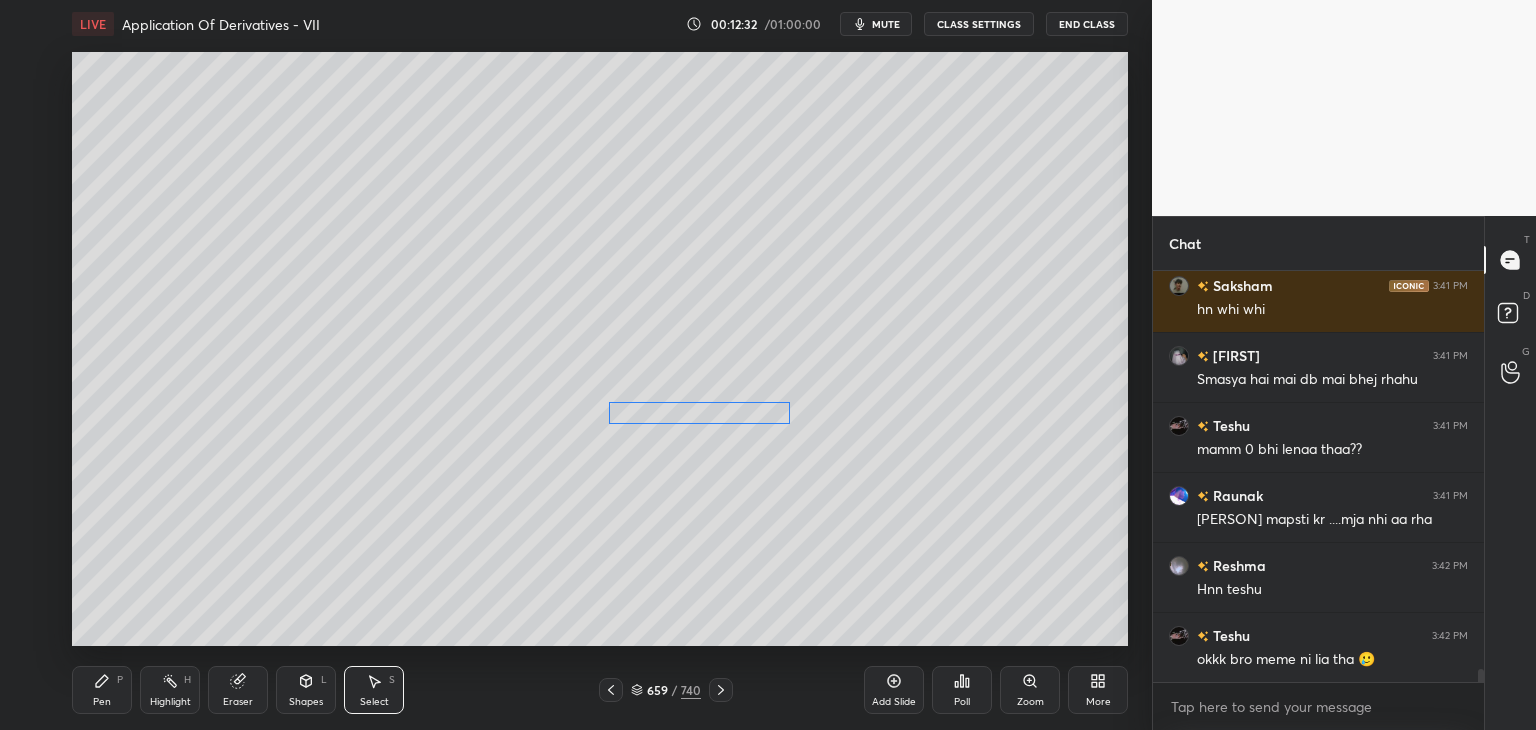 drag, startPoint x: 563, startPoint y: 493, endPoint x: 666, endPoint y: 417, distance: 128.0039 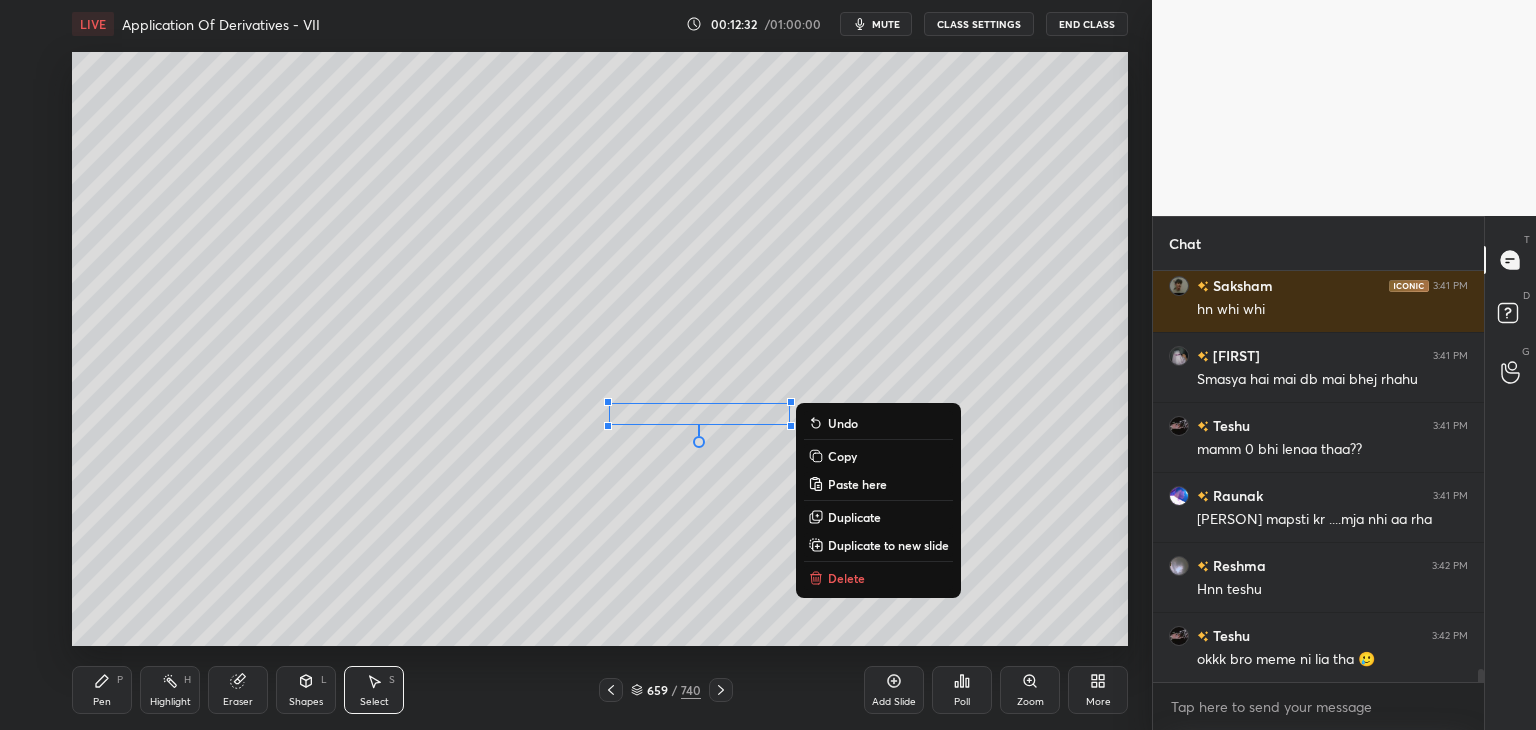 click on "0 ° Undo Copy Paste here Duplicate Duplicate to new slide Delete" at bounding box center [600, 349] 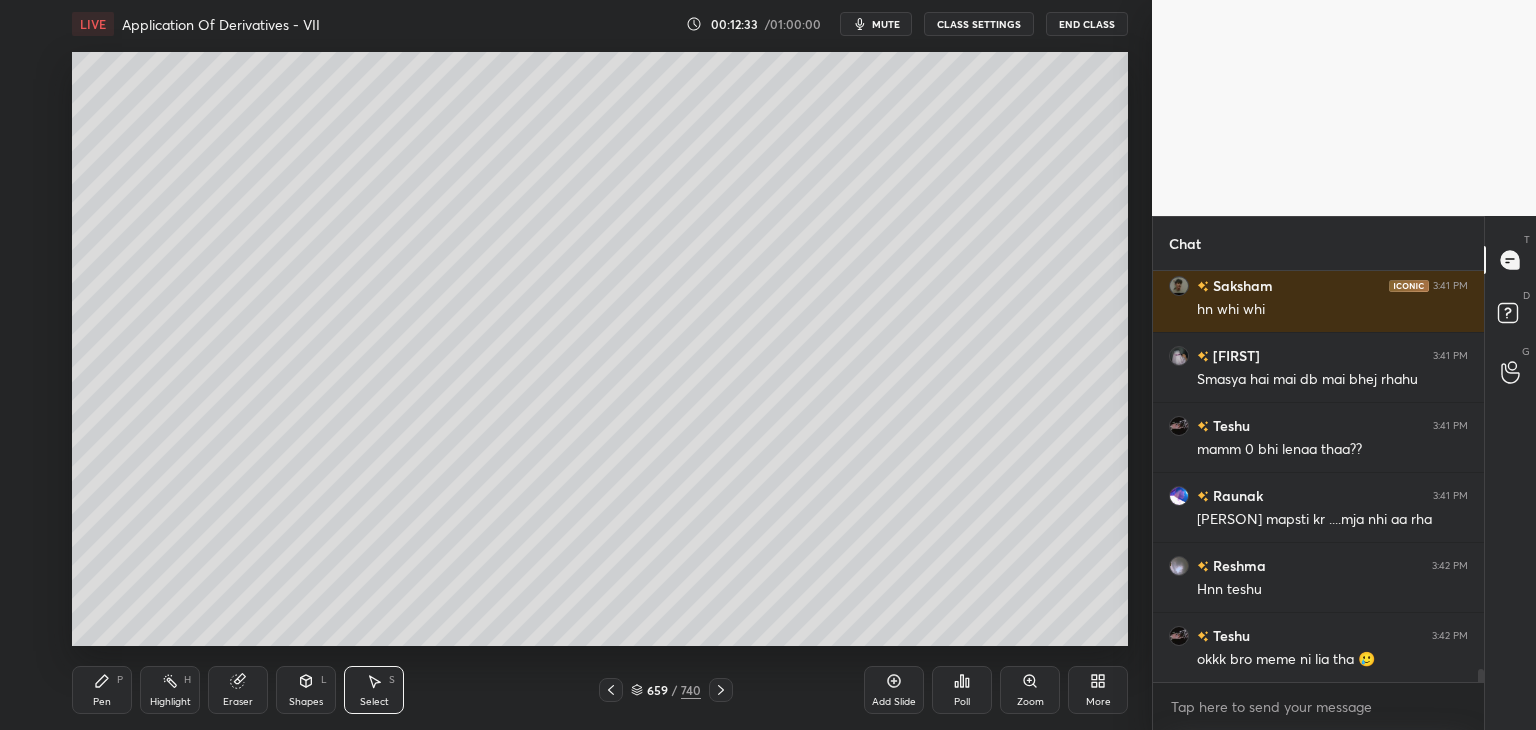 click 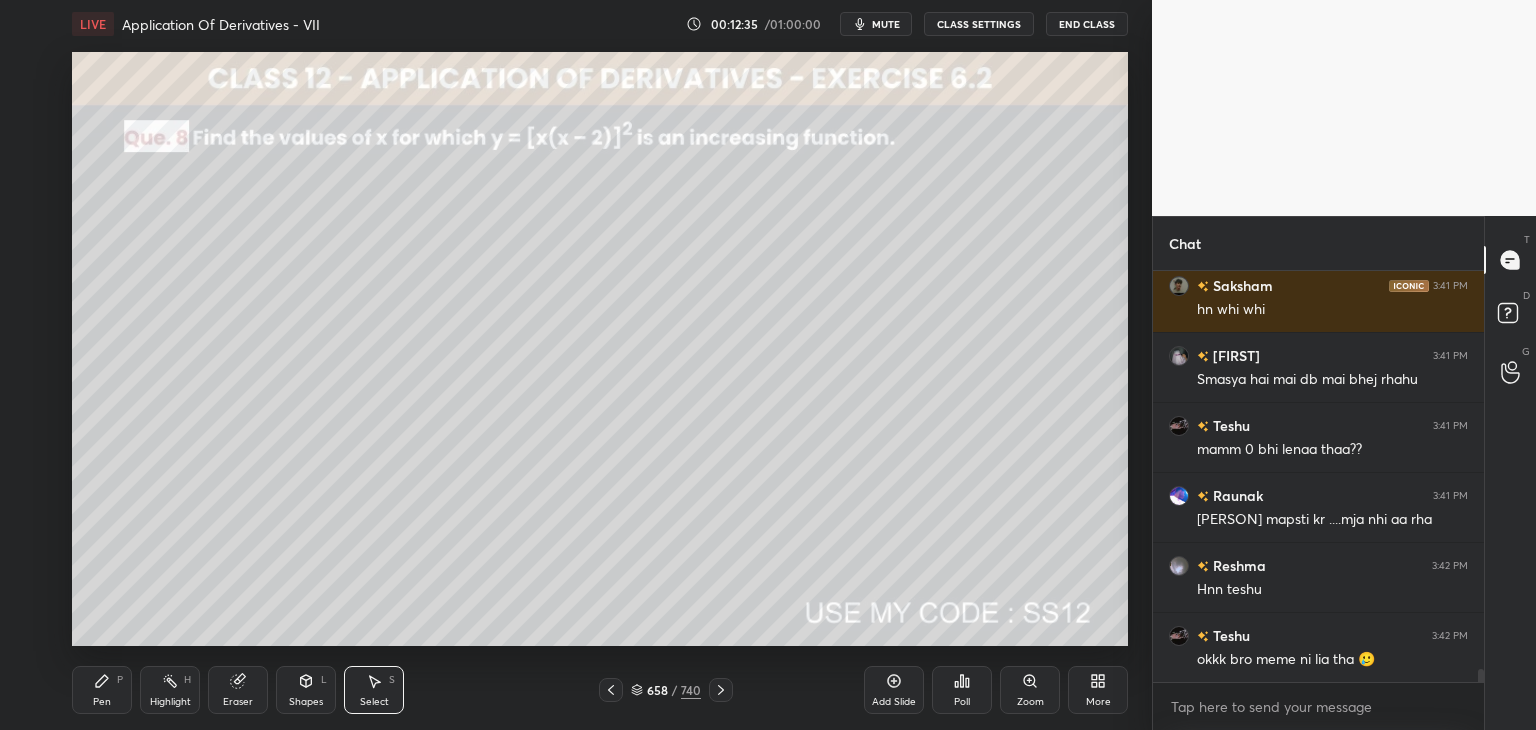 click 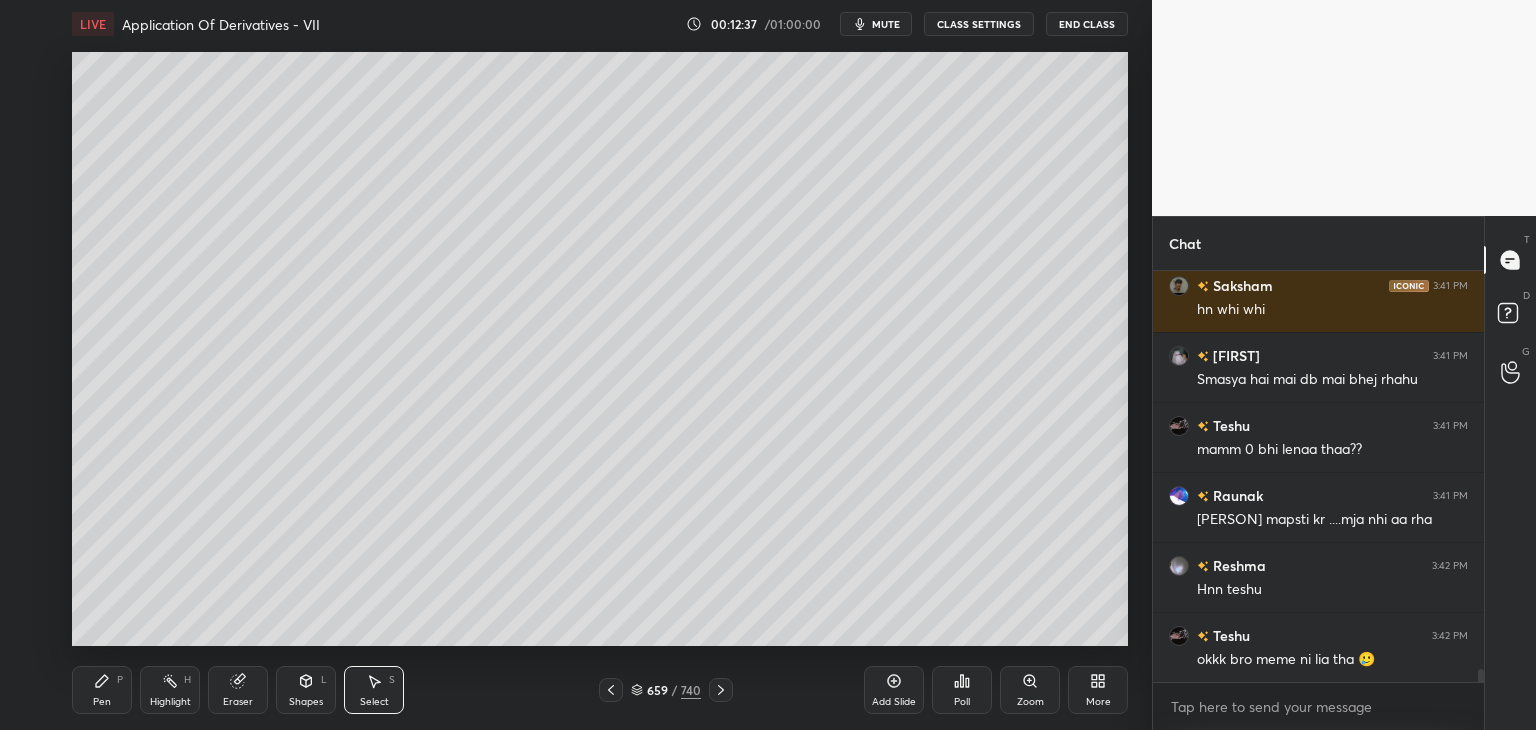 drag, startPoint x: 123, startPoint y: 694, endPoint x: 206, endPoint y: 648, distance: 94.89468 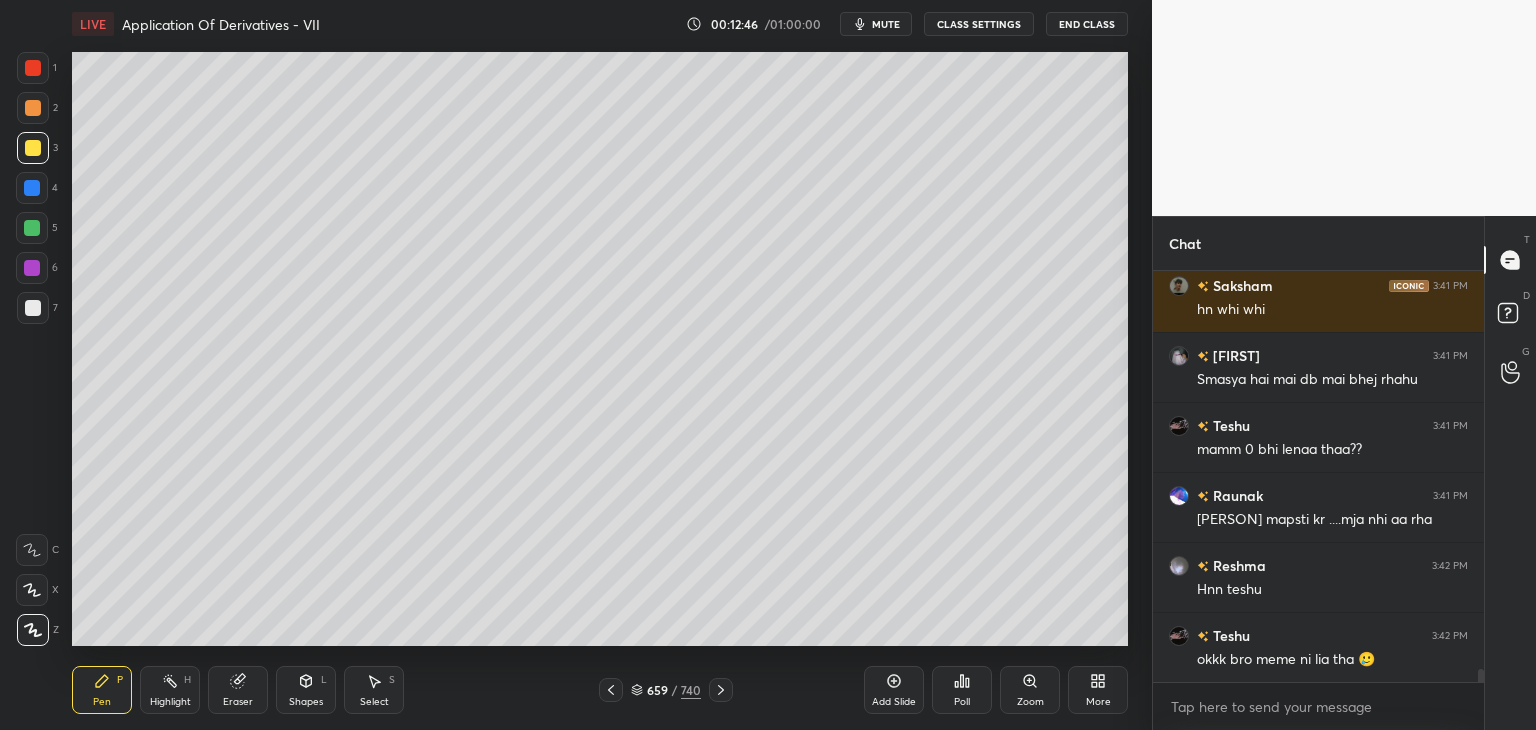 click on "Select" at bounding box center [374, 702] 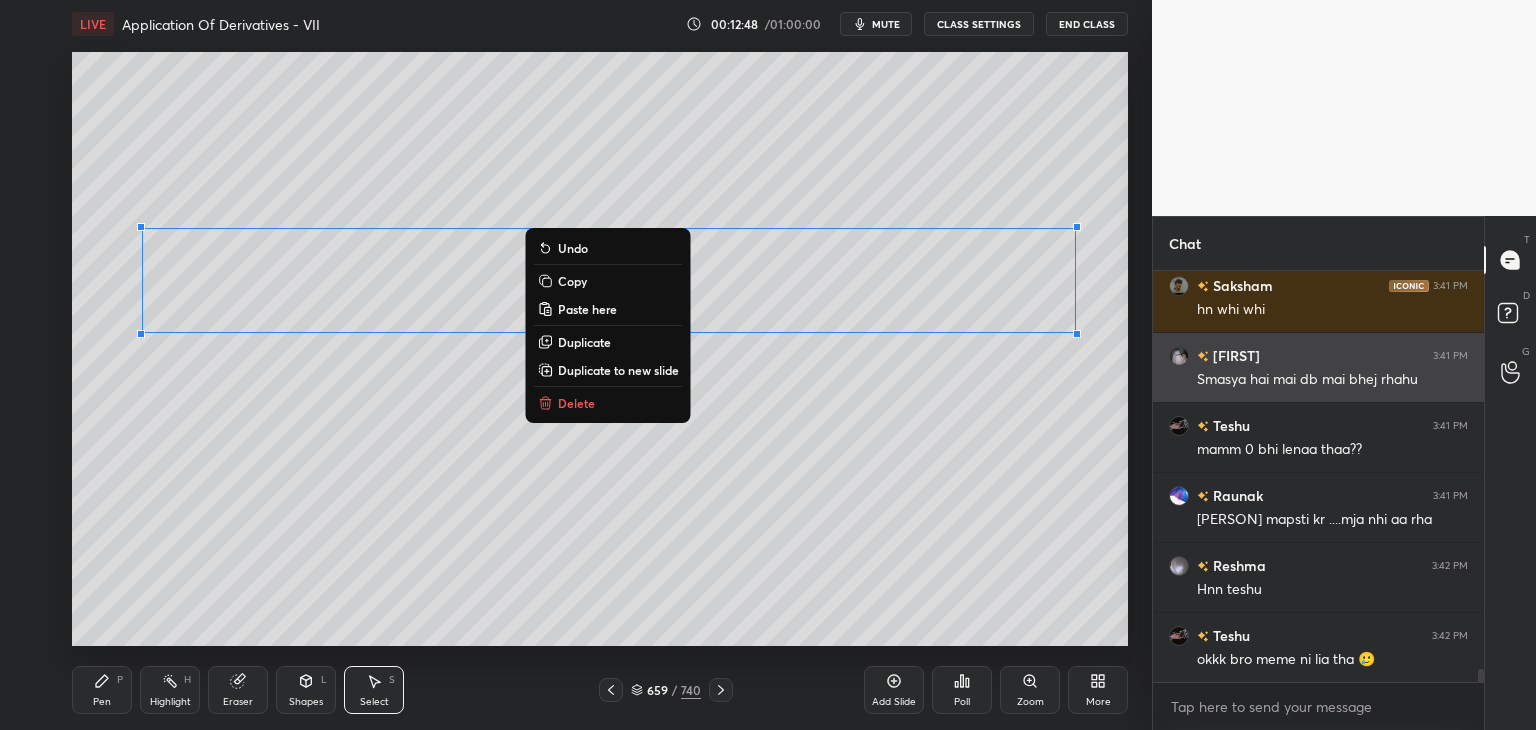 drag, startPoint x: 111, startPoint y: 217, endPoint x: 1223, endPoint y: 345, distance: 1119.3427 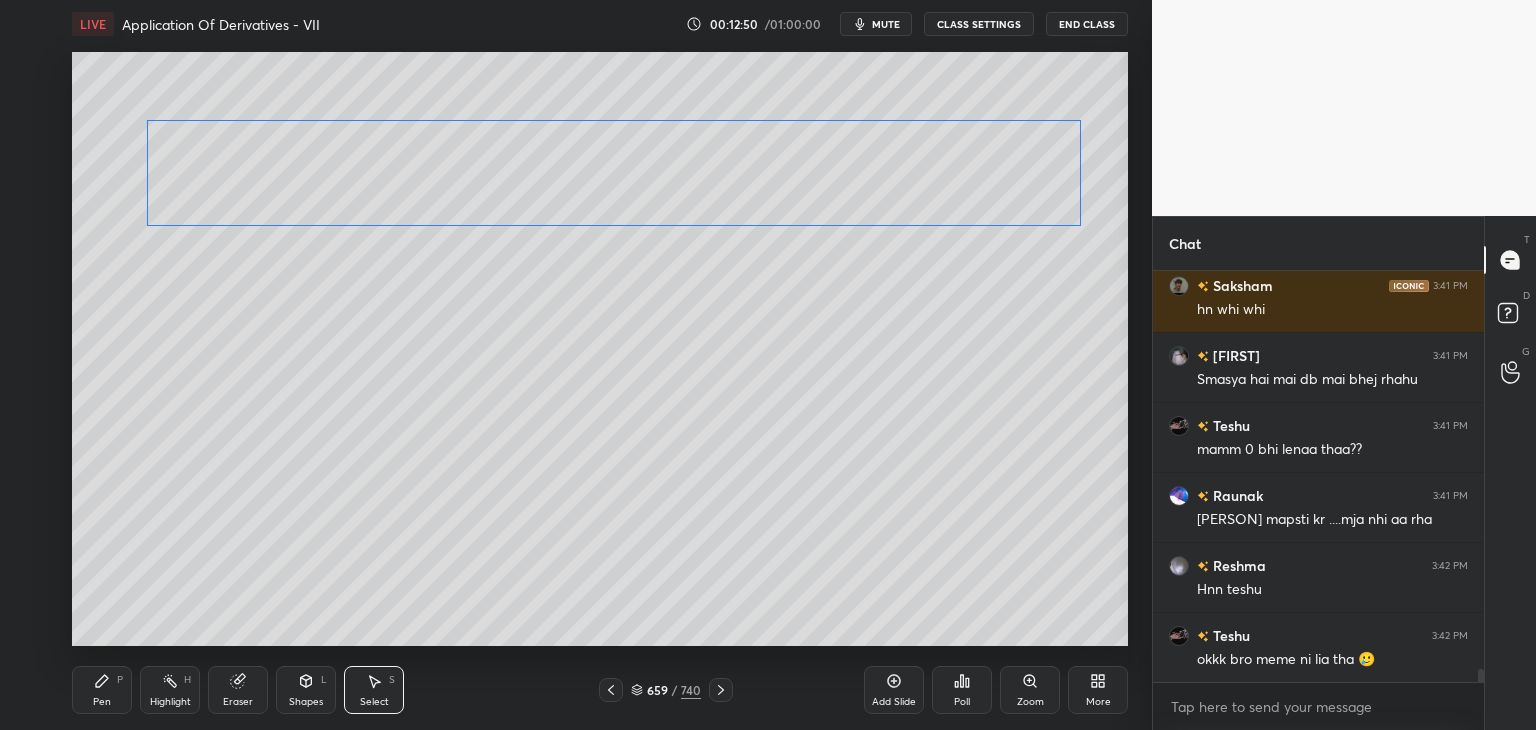 drag, startPoint x: 751, startPoint y: 296, endPoint x: 752, endPoint y: 217, distance: 79.00633 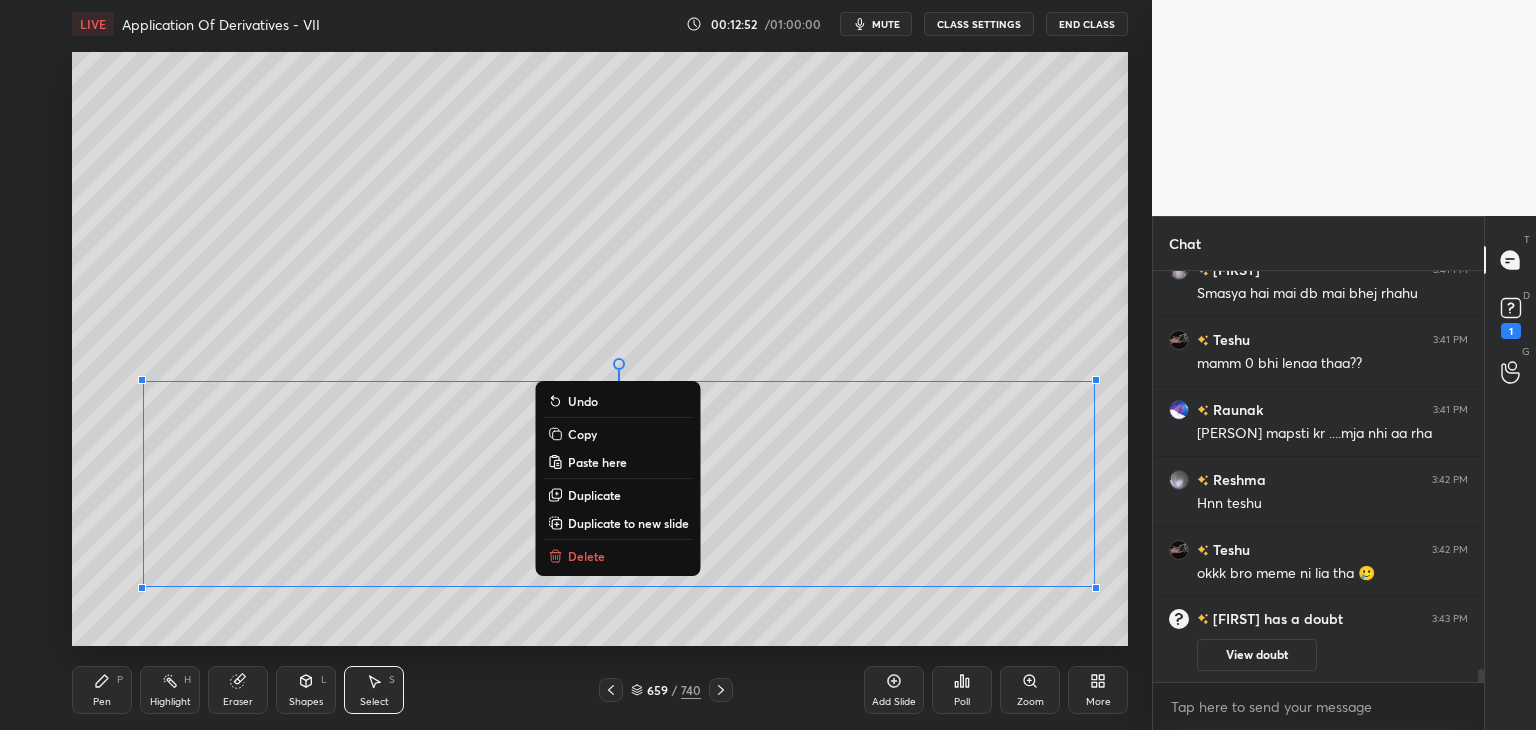 drag, startPoint x: 116, startPoint y: 353, endPoint x: 1072, endPoint y: 575, distance: 981.43774 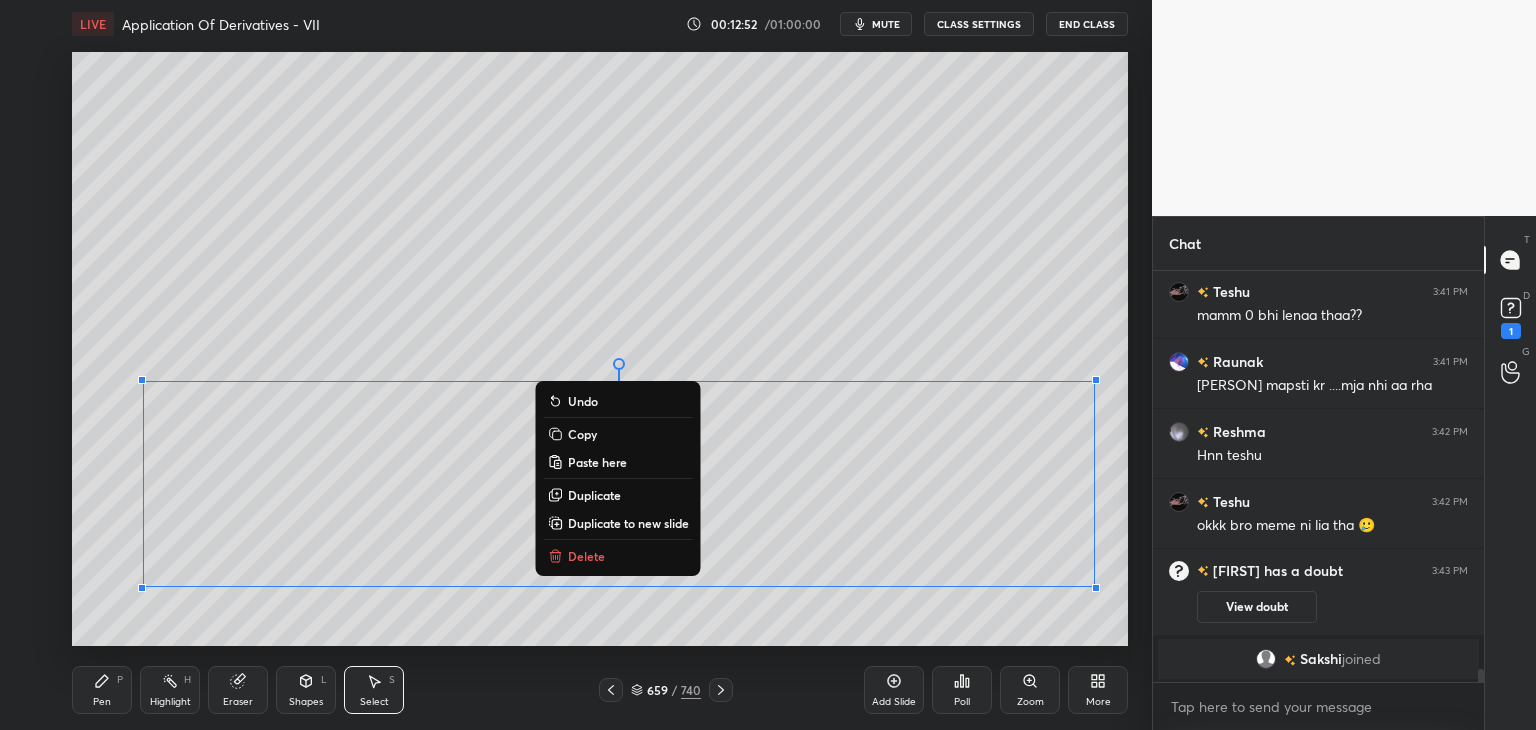 scroll, scrollTop: 12502, scrollLeft: 0, axis: vertical 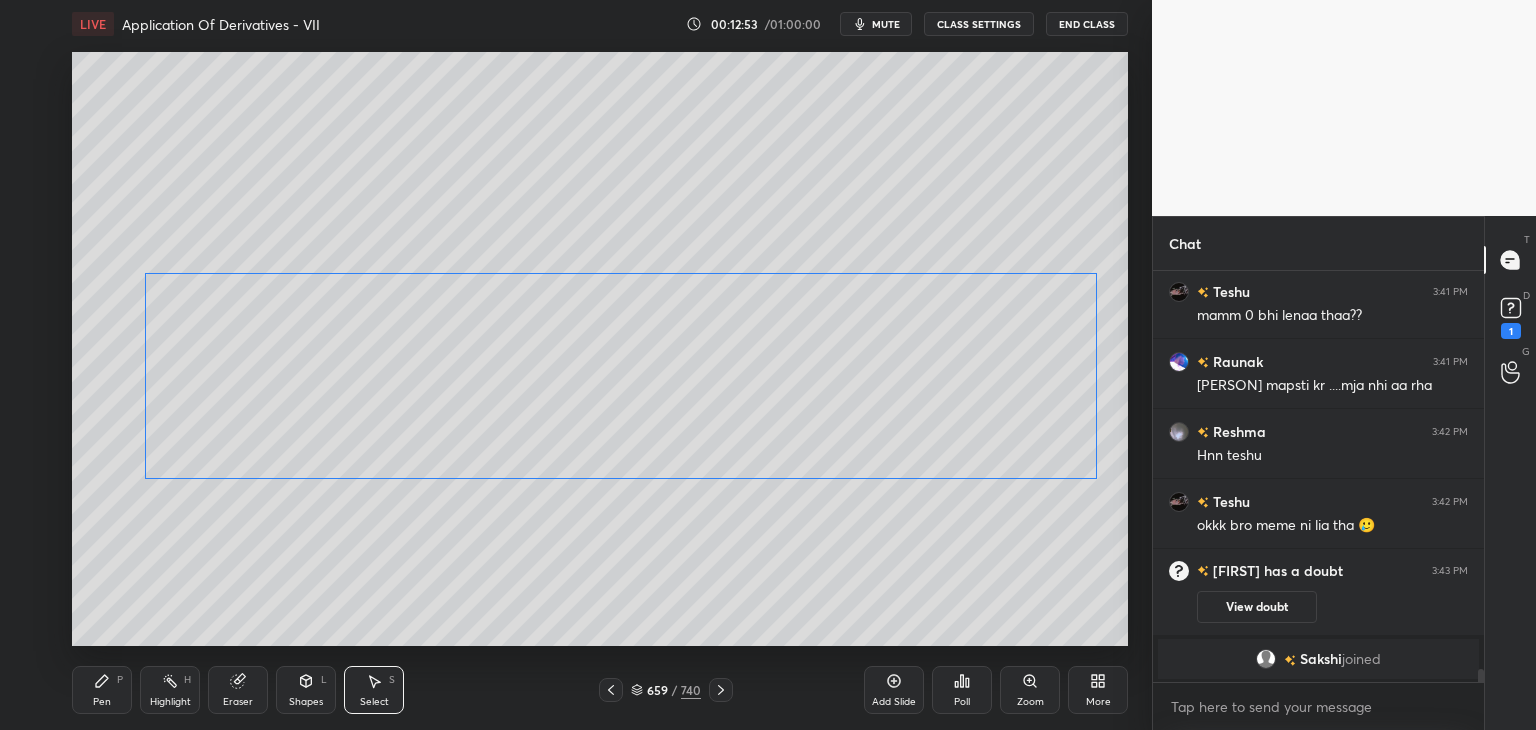 drag, startPoint x: 768, startPoint y: 487, endPoint x: 758, endPoint y: 429, distance: 58.855755 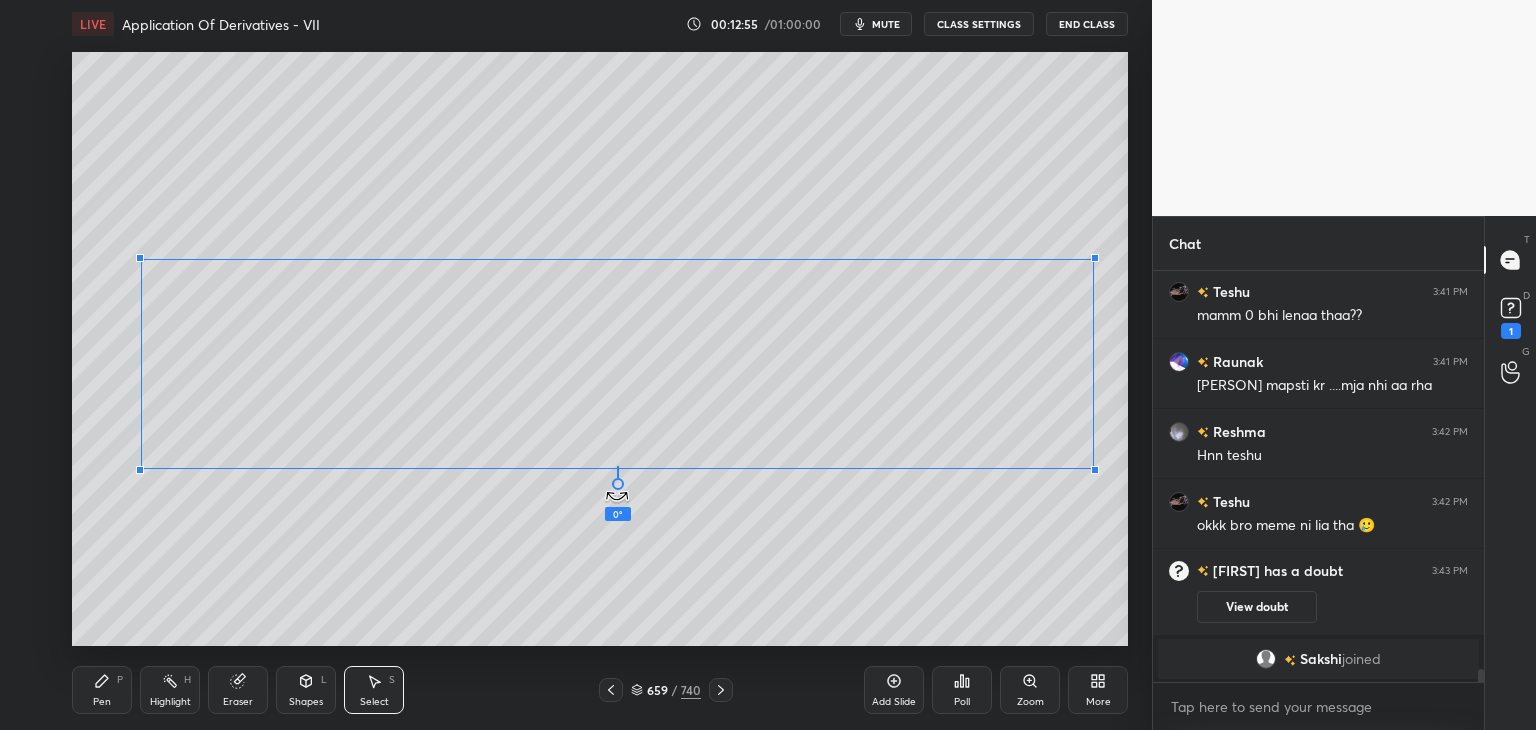 drag, startPoint x: 617, startPoint y: 485, endPoint x: 616, endPoint y: 497, distance: 12.0415945 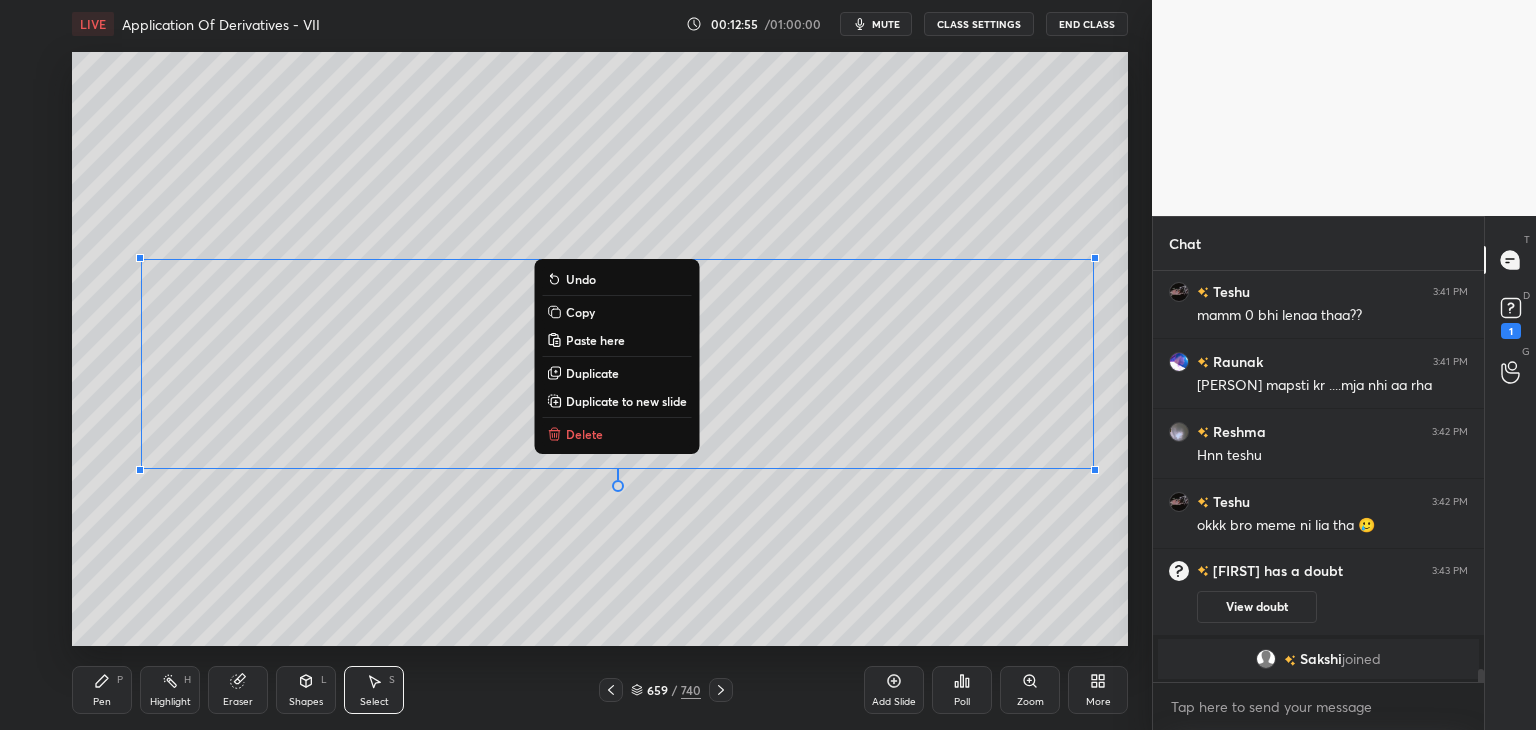 scroll, scrollTop: 12572, scrollLeft: 0, axis: vertical 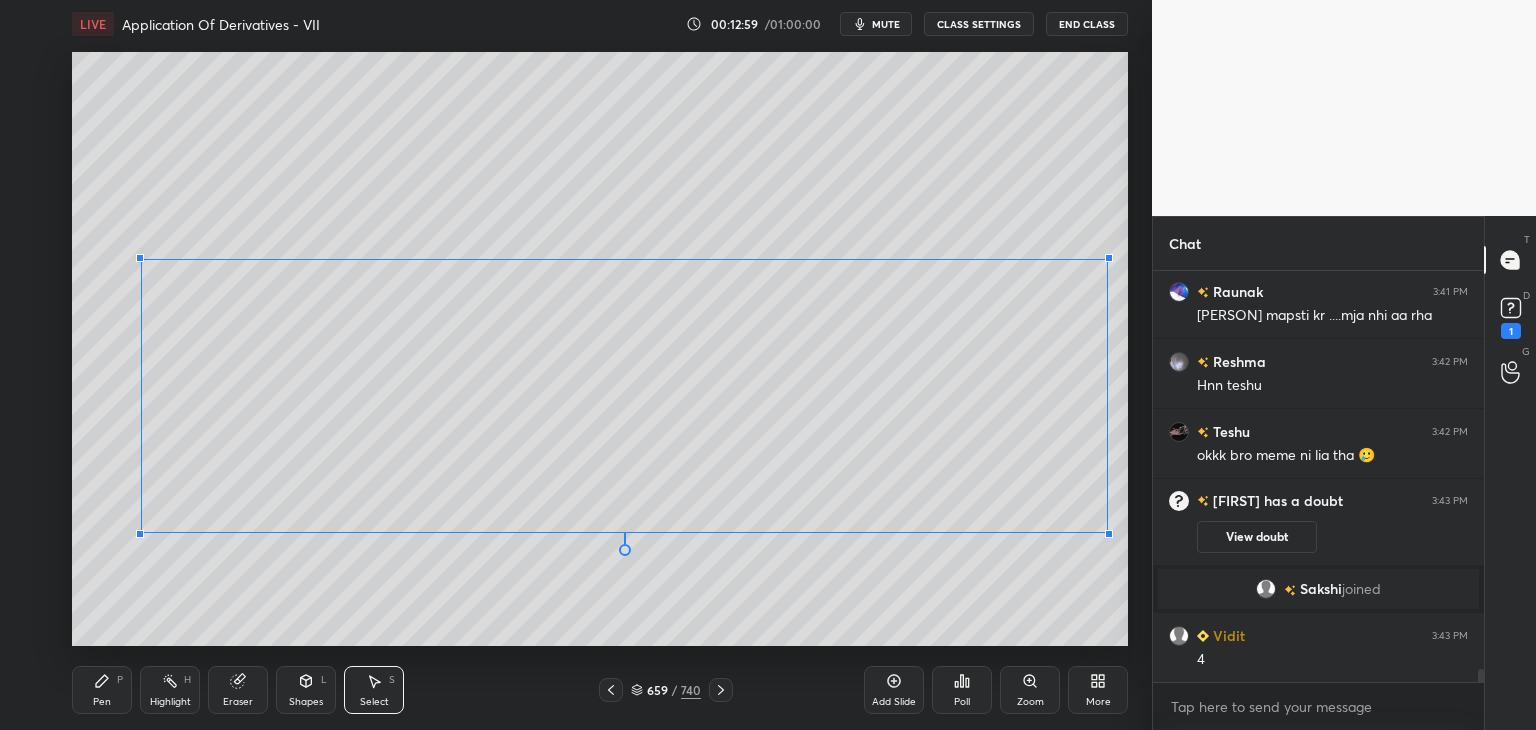 drag, startPoint x: 1093, startPoint y: 467, endPoint x: 1105, endPoint y: 530, distance: 64.132675 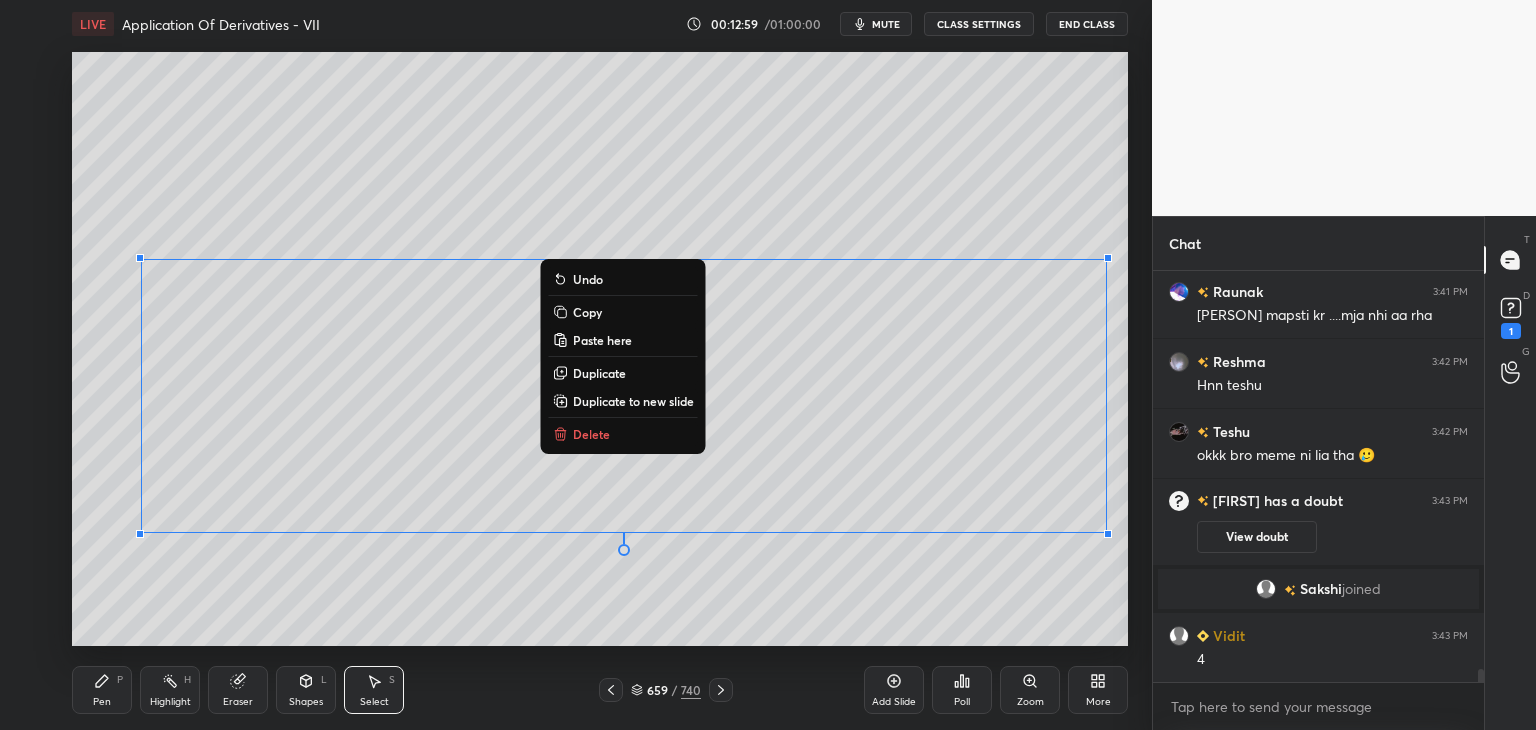 drag, startPoint x: 849, startPoint y: 604, endPoint x: 807, endPoint y: 596, distance: 42.755116 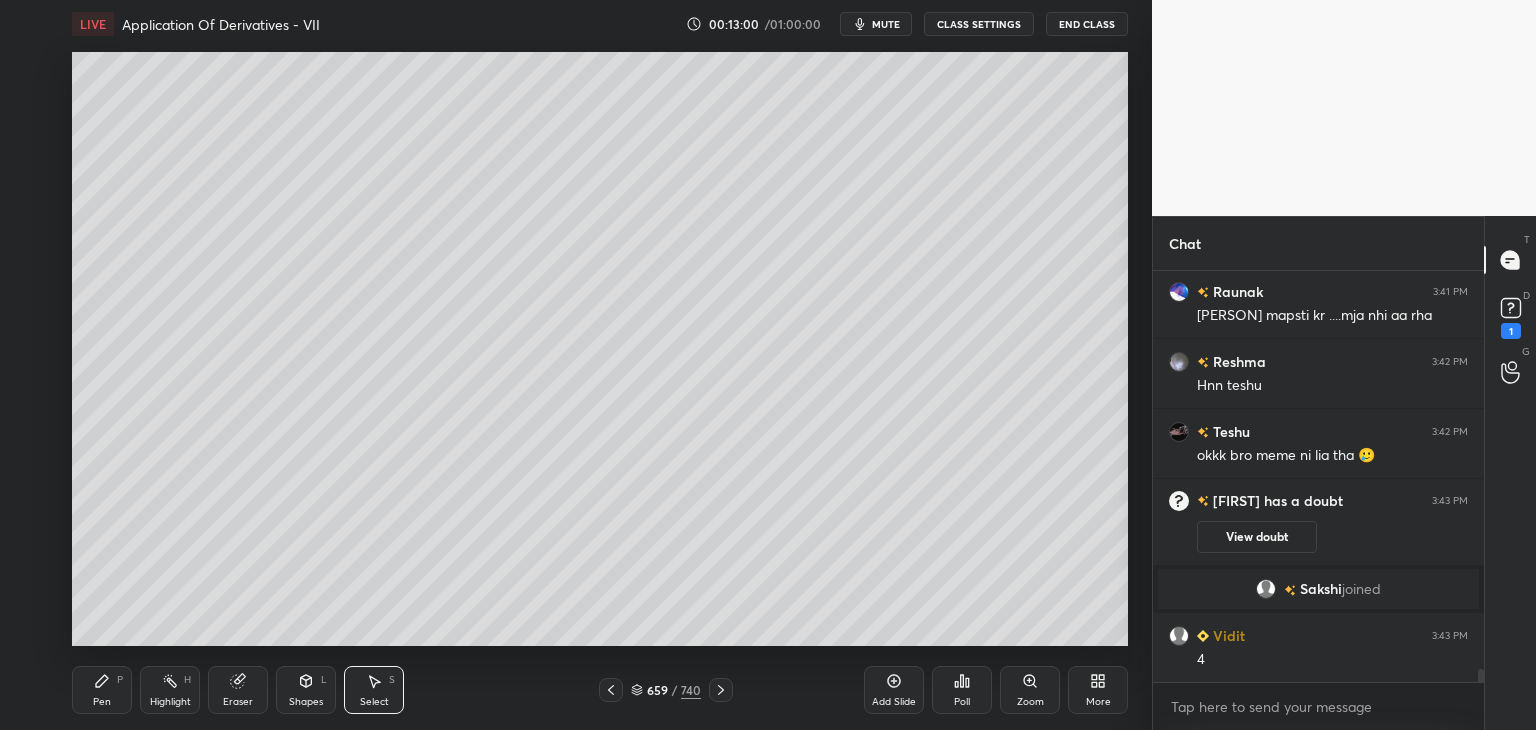 click on "Pen P" at bounding box center [102, 690] 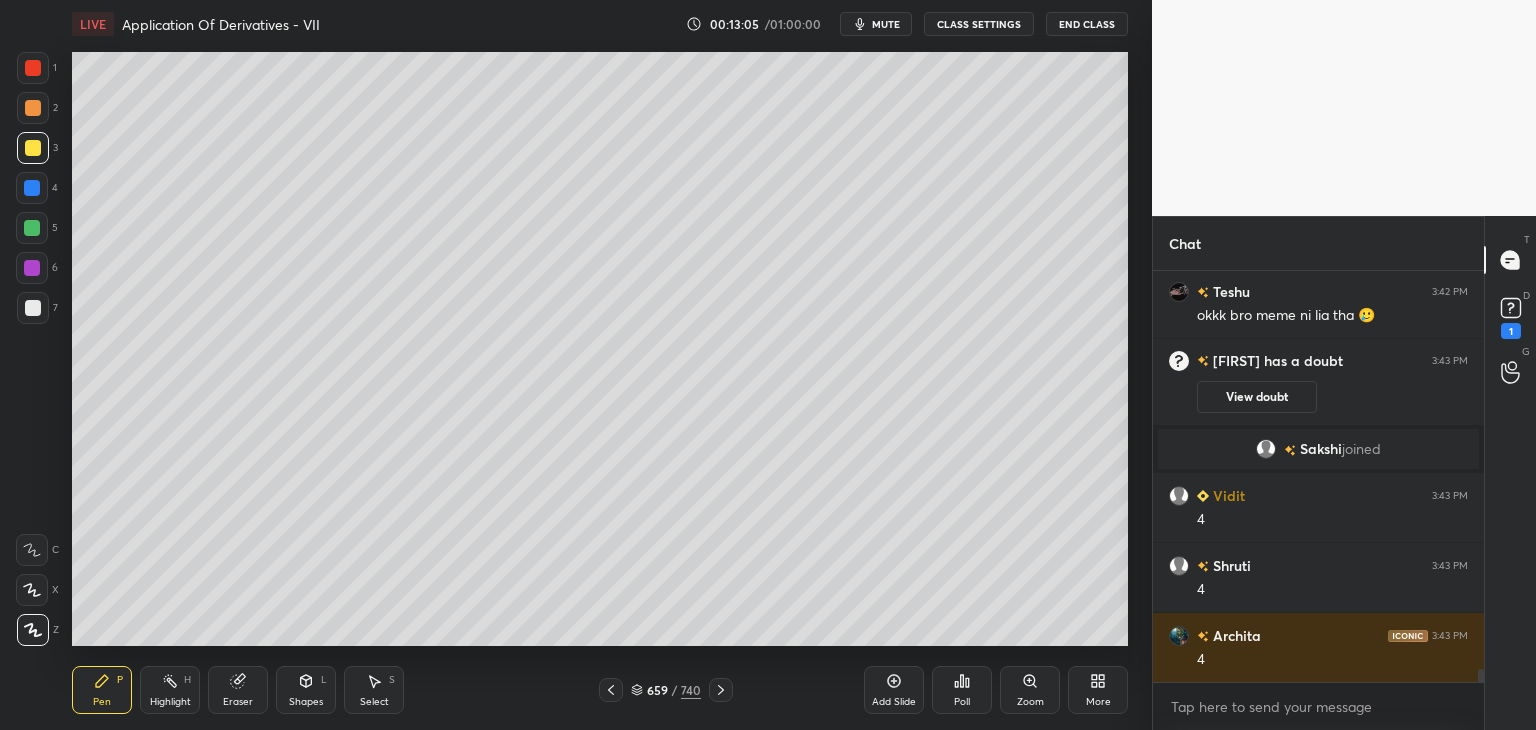 scroll, scrollTop: 12782, scrollLeft: 0, axis: vertical 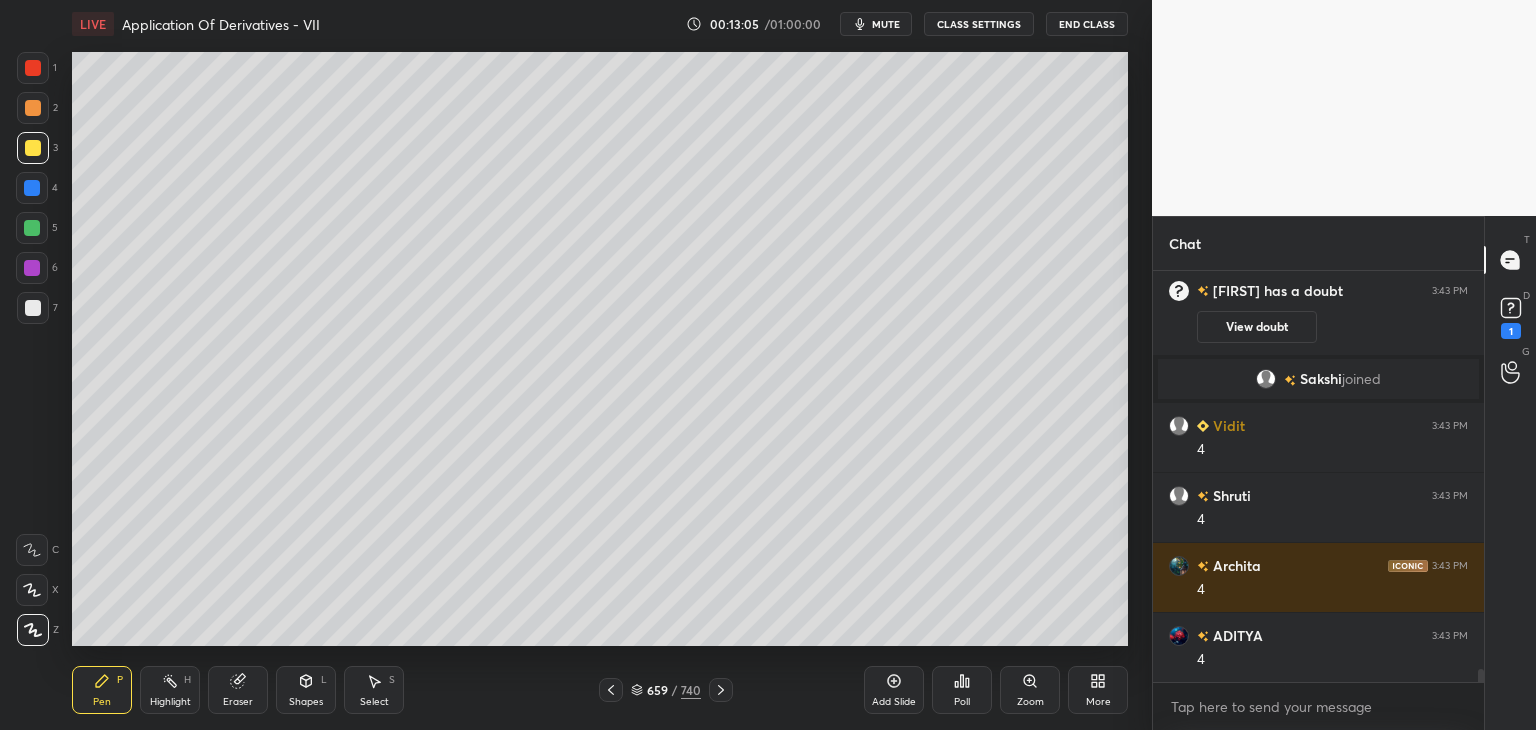 click 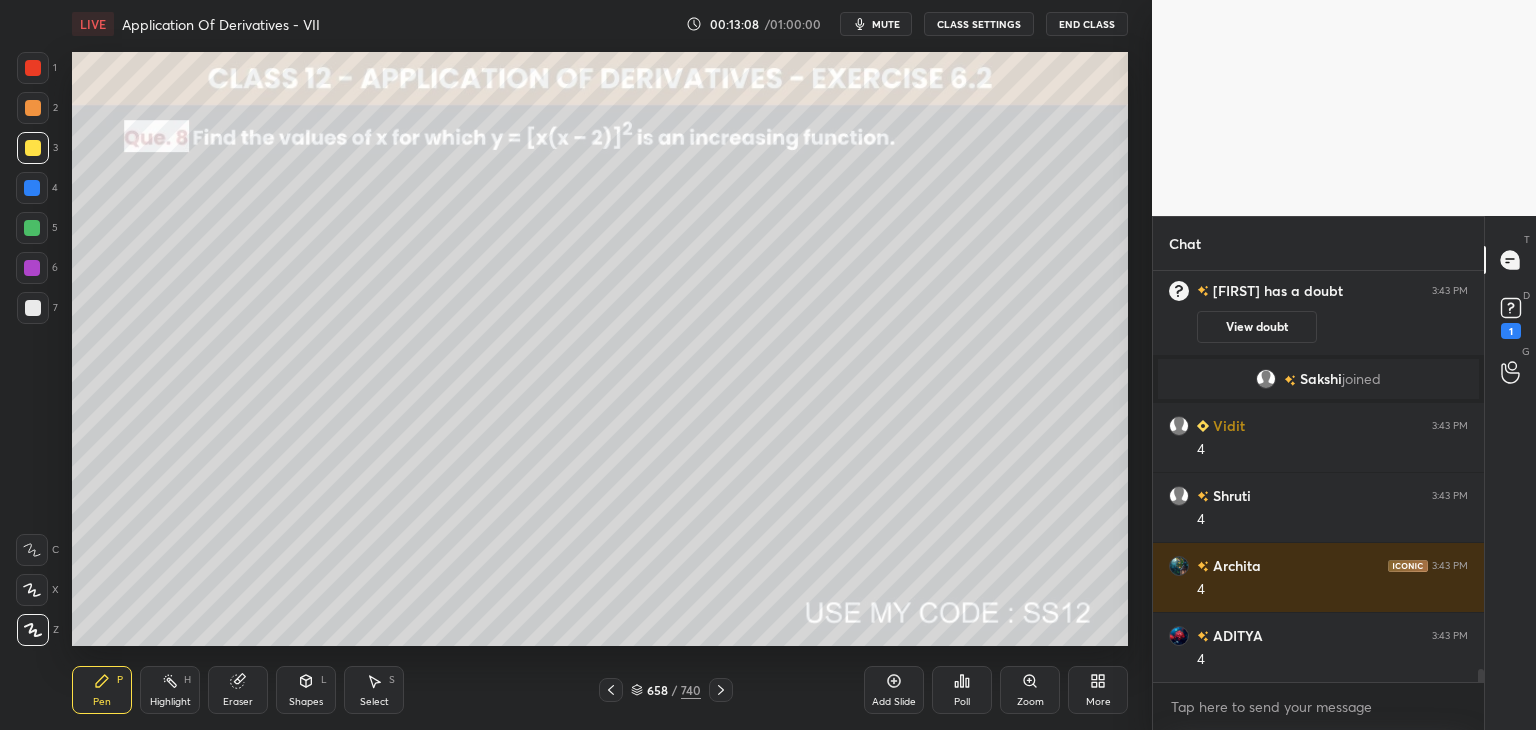 click 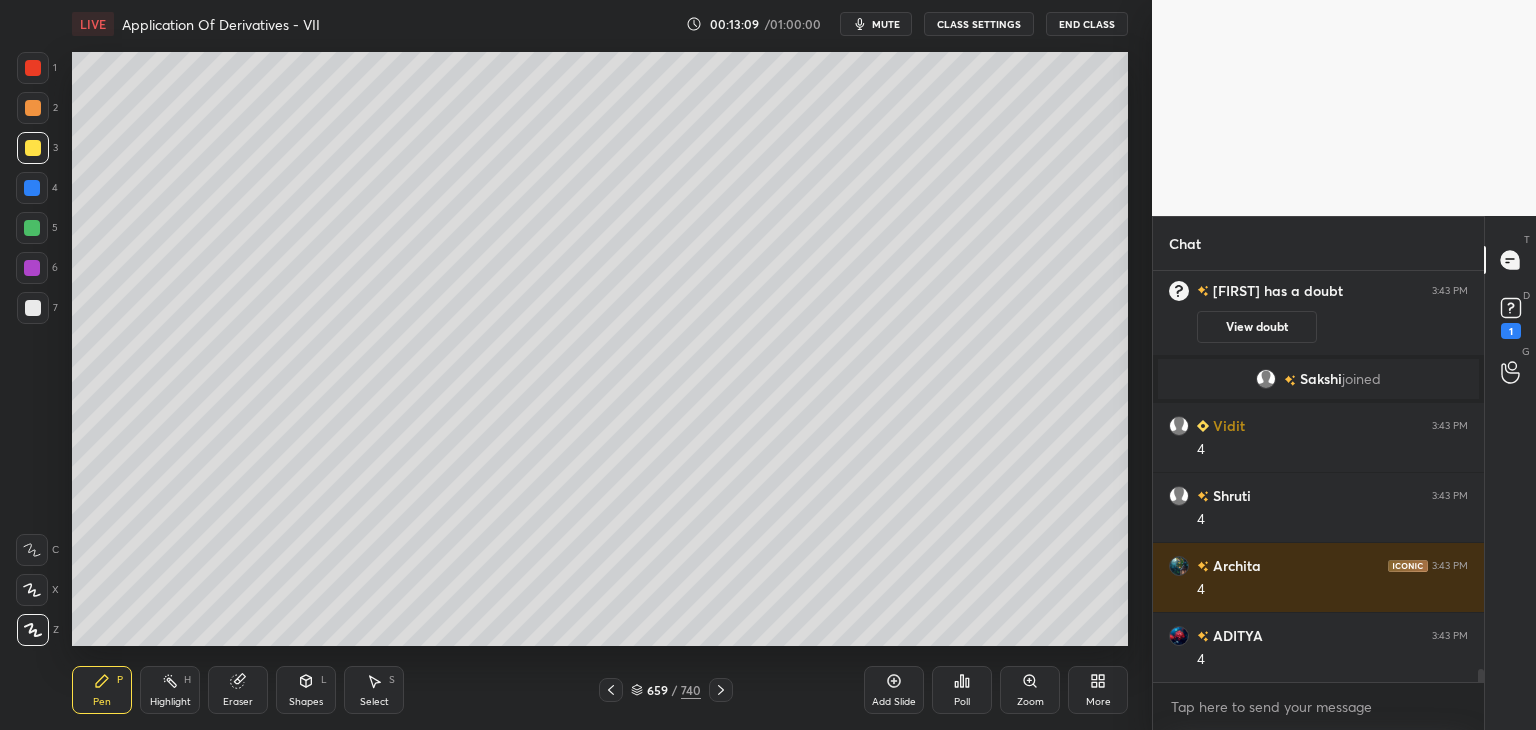 drag, startPoint x: 116, startPoint y: 699, endPoint x: 138, endPoint y: 652, distance: 51.894123 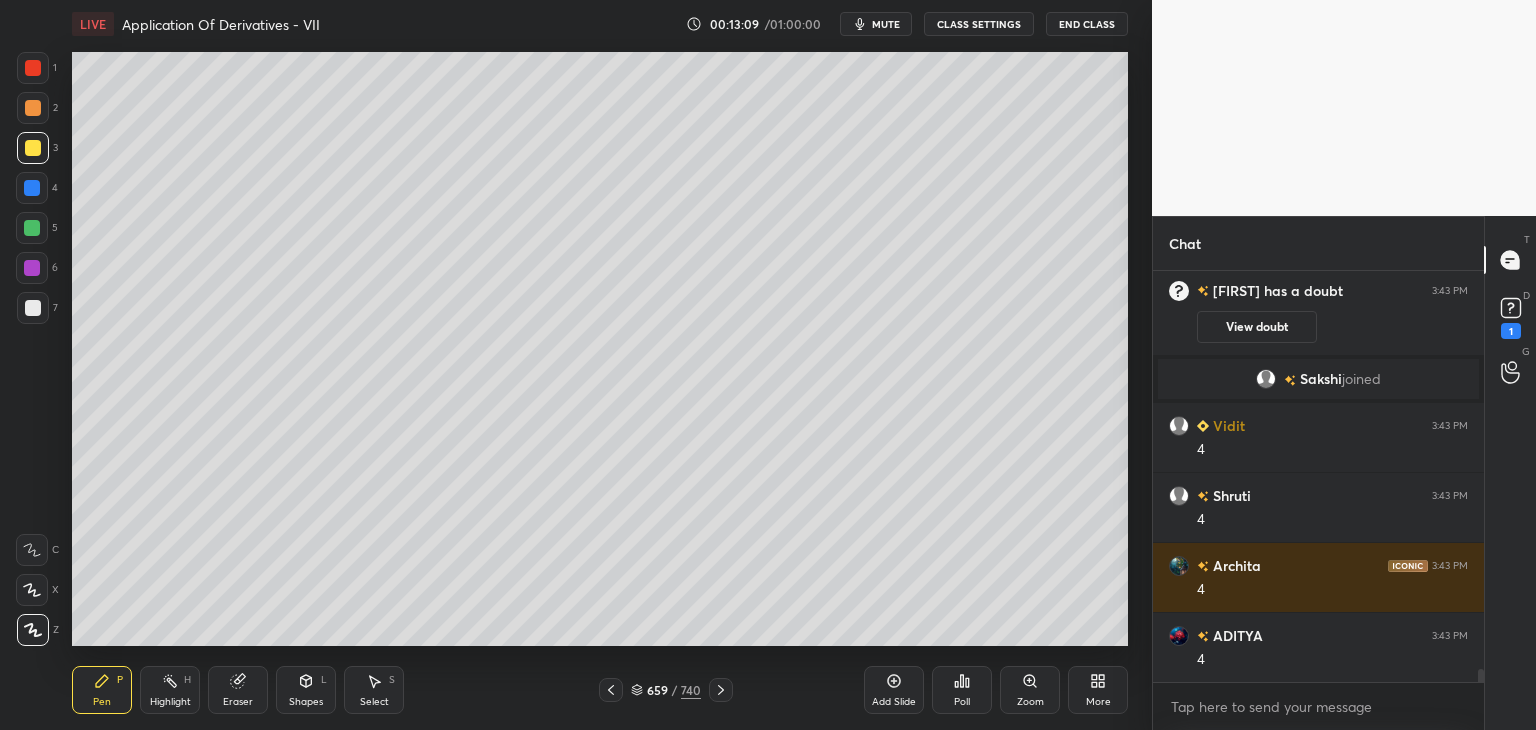 click on "Pen P" at bounding box center [102, 690] 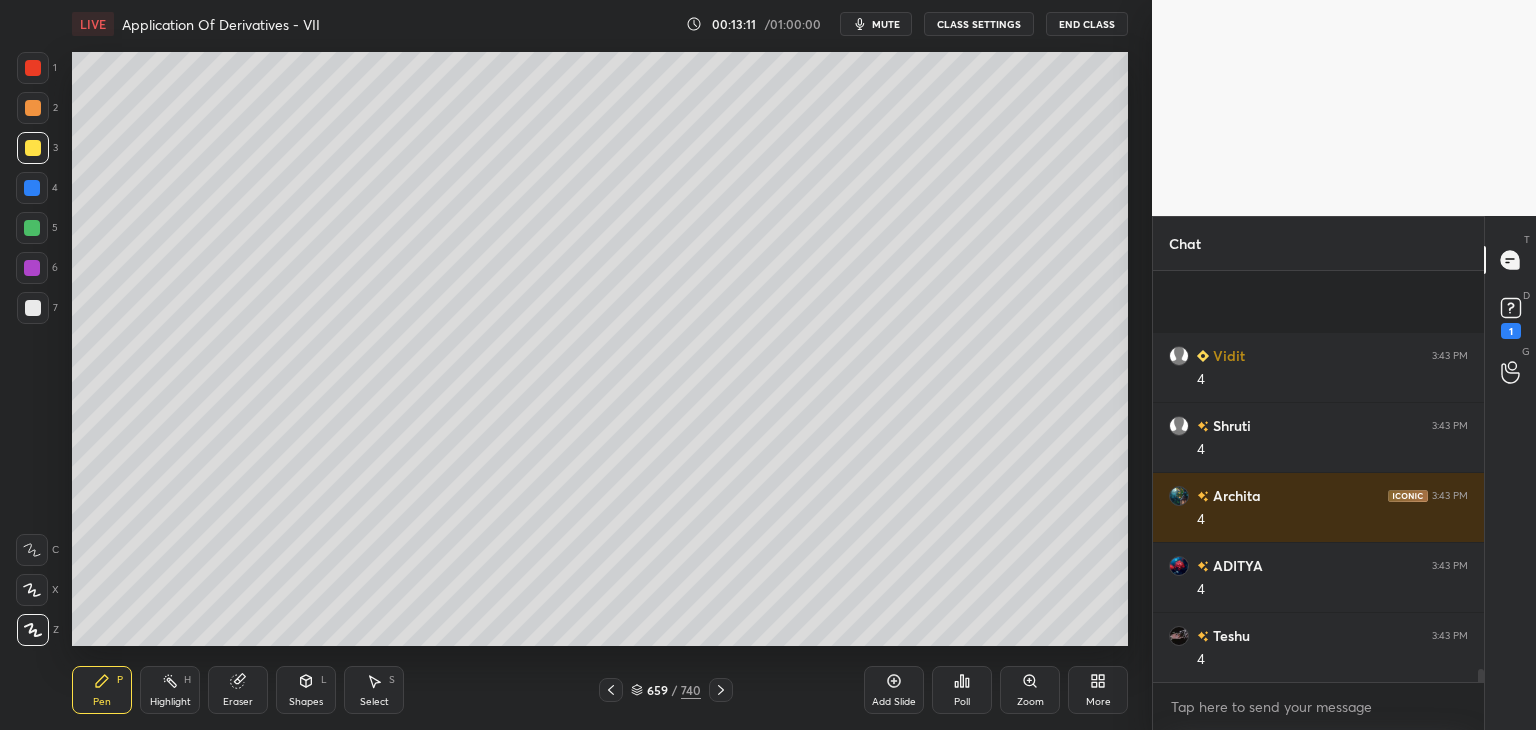 scroll, scrollTop: 12992, scrollLeft: 0, axis: vertical 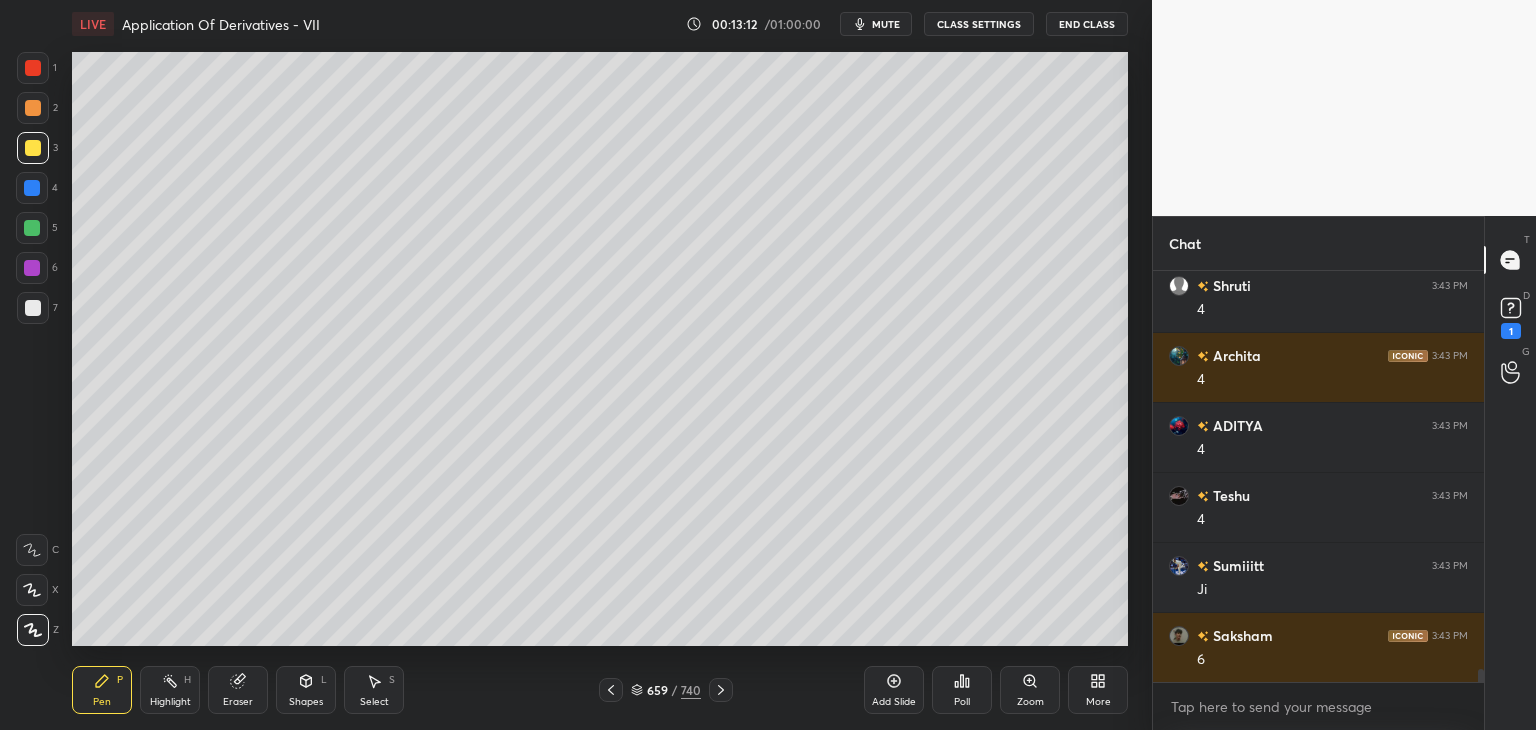 click at bounding box center (33, 308) 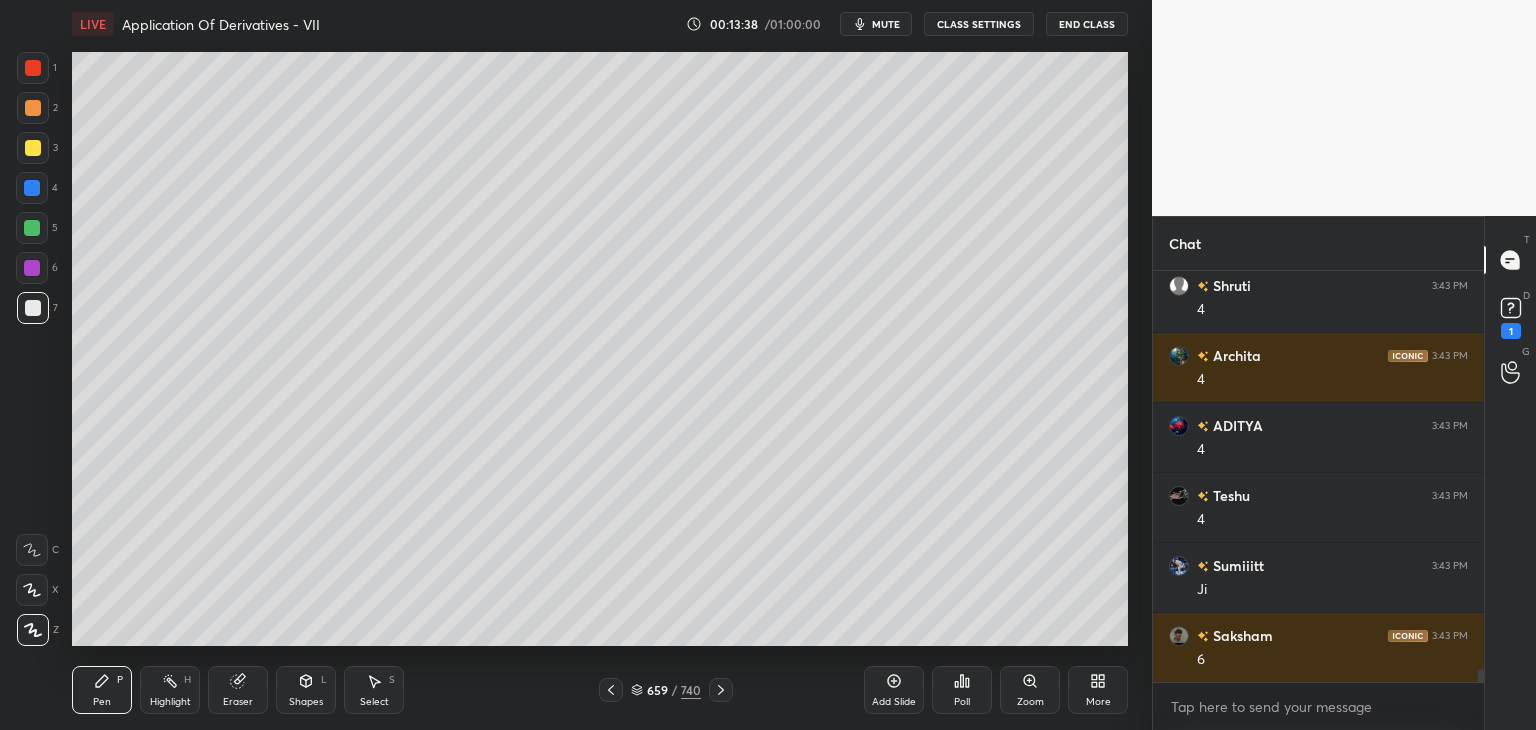 scroll, scrollTop: 13062, scrollLeft: 0, axis: vertical 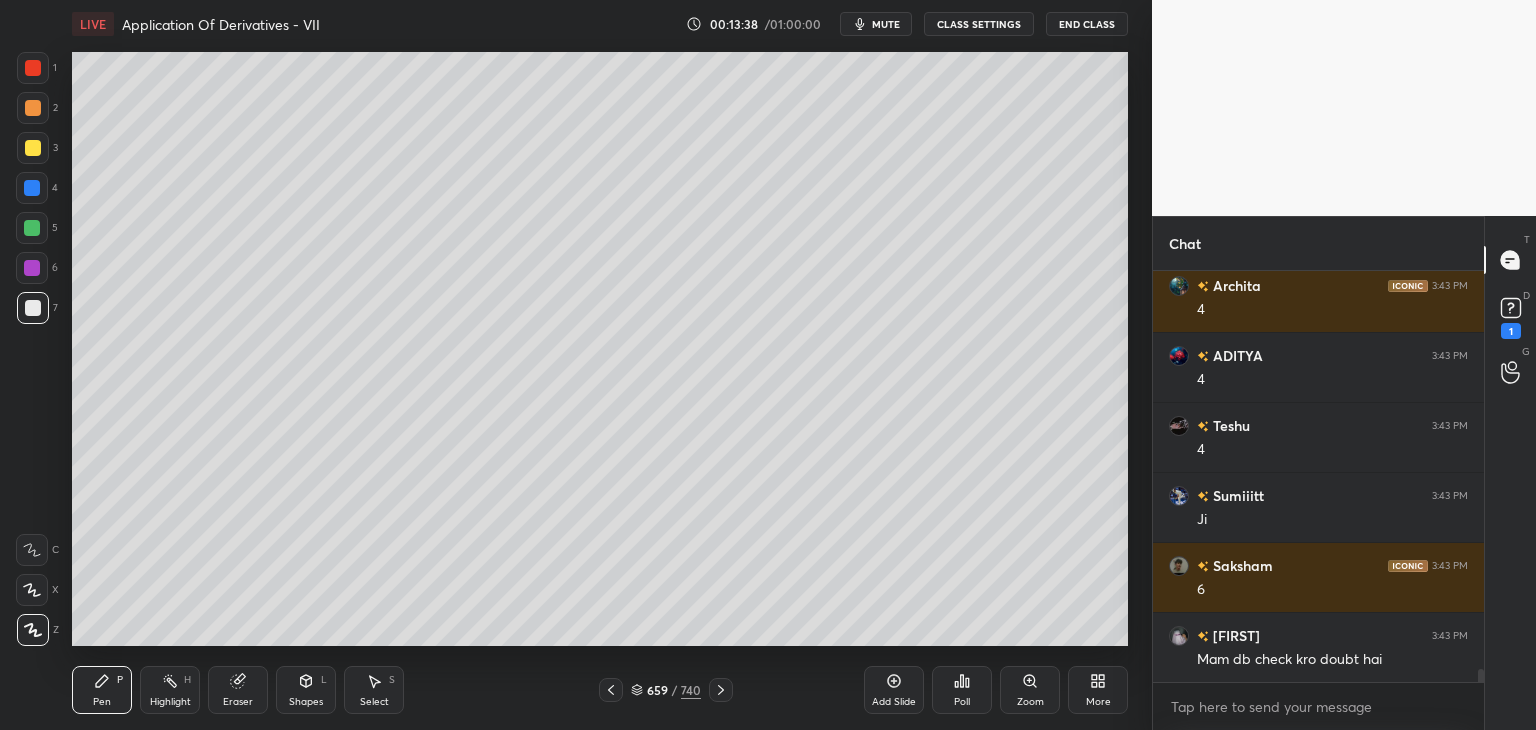 click at bounding box center (32, 228) 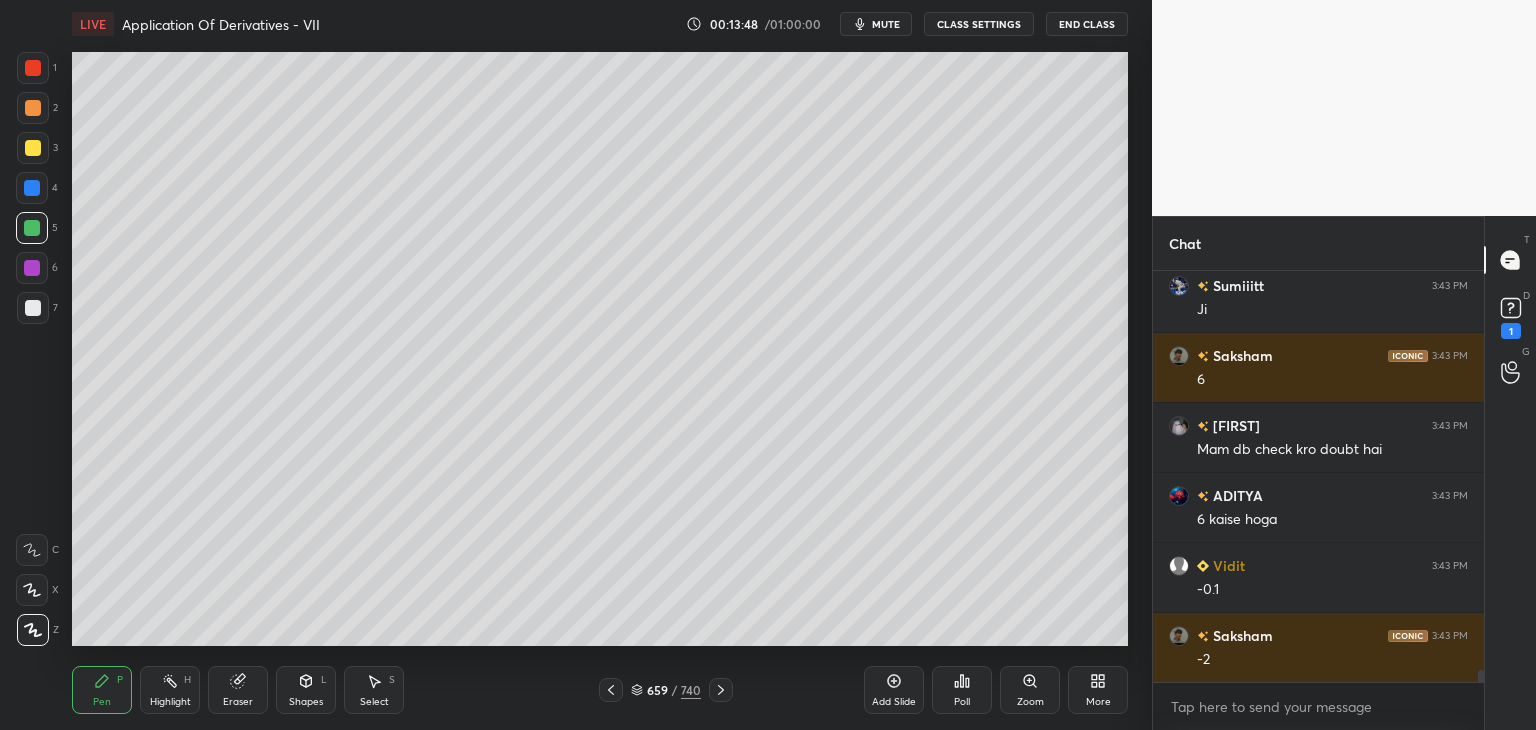 scroll, scrollTop: 13342, scrollLeft: 0, axis: vertical 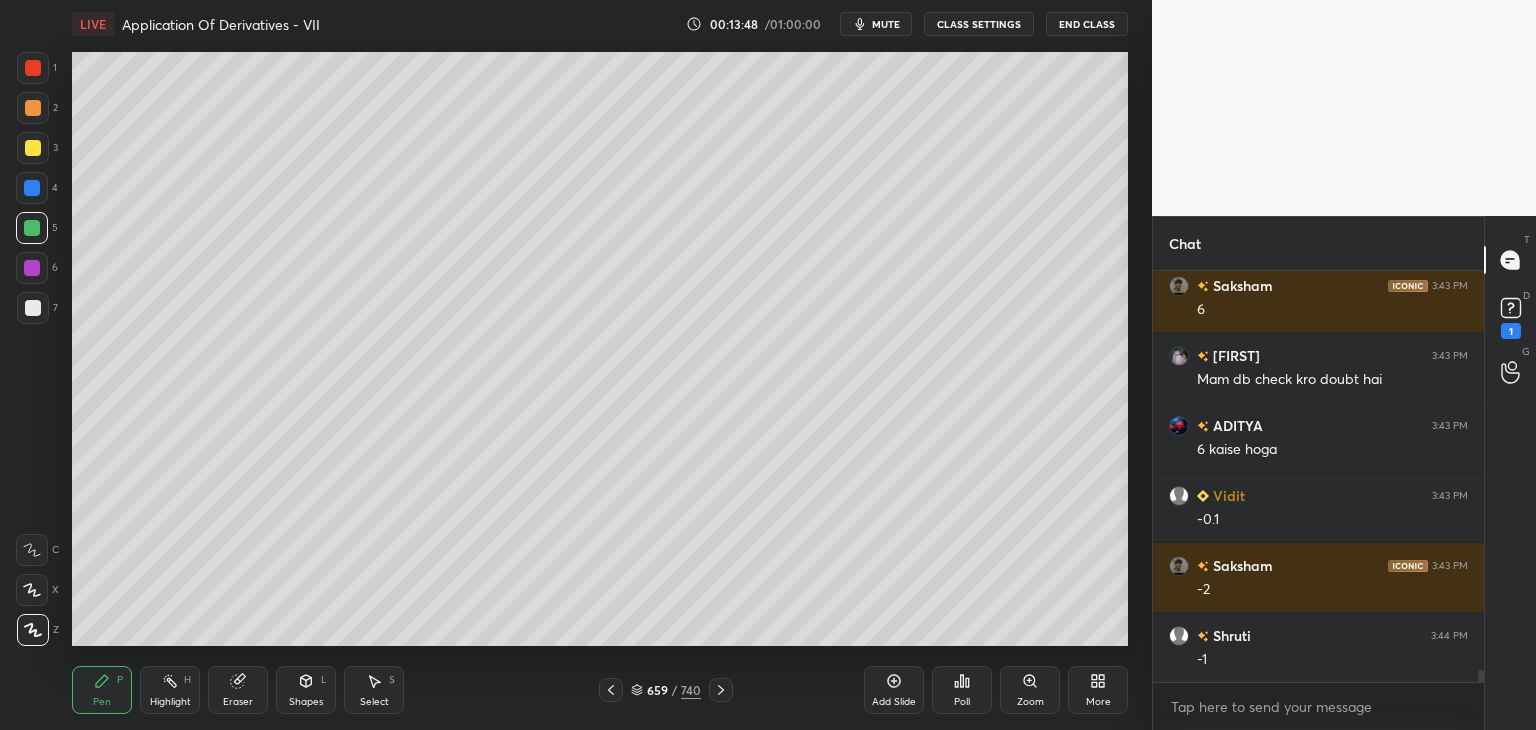 click on "Eraser" at bounding box center [238, 702] 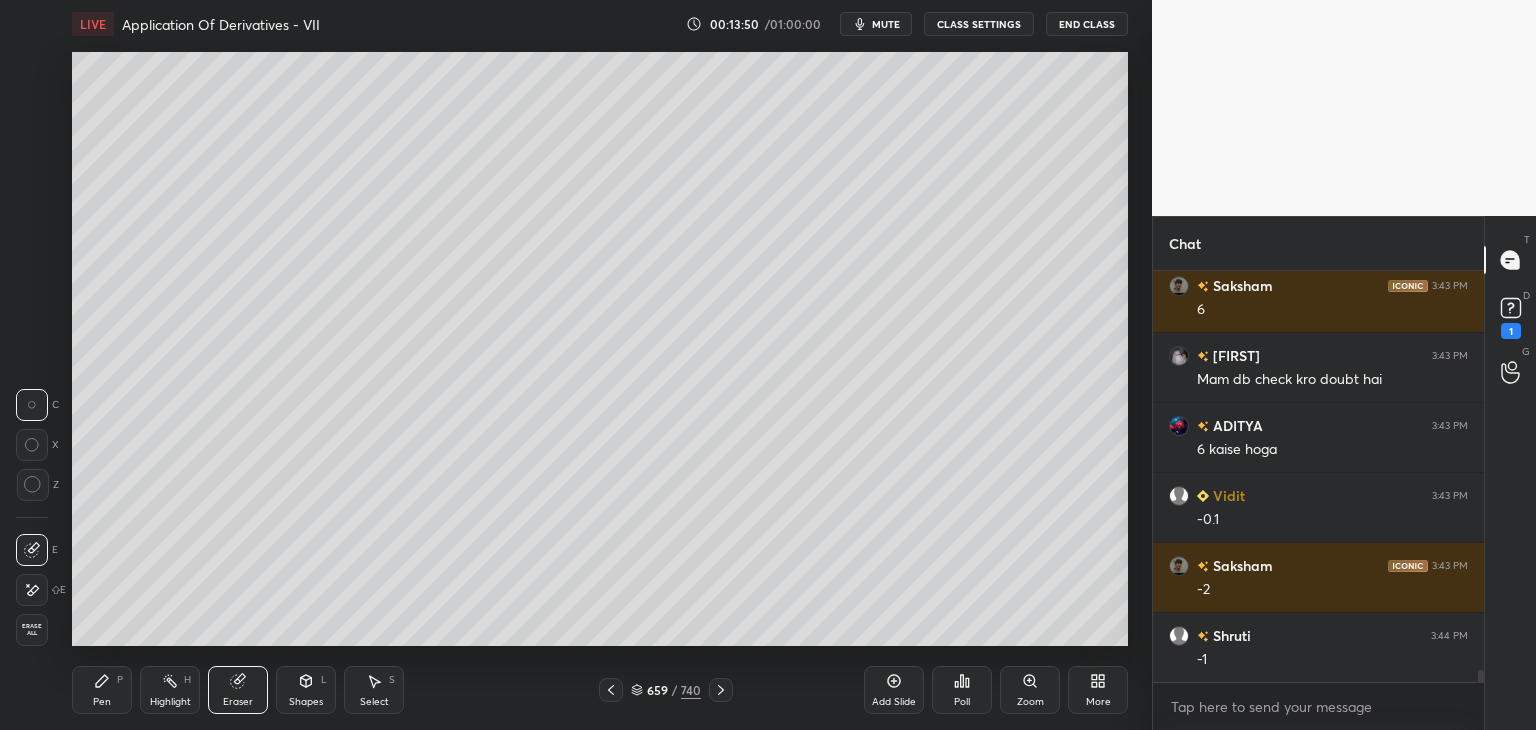 click on "Pen" at bounding box center [102, 702] 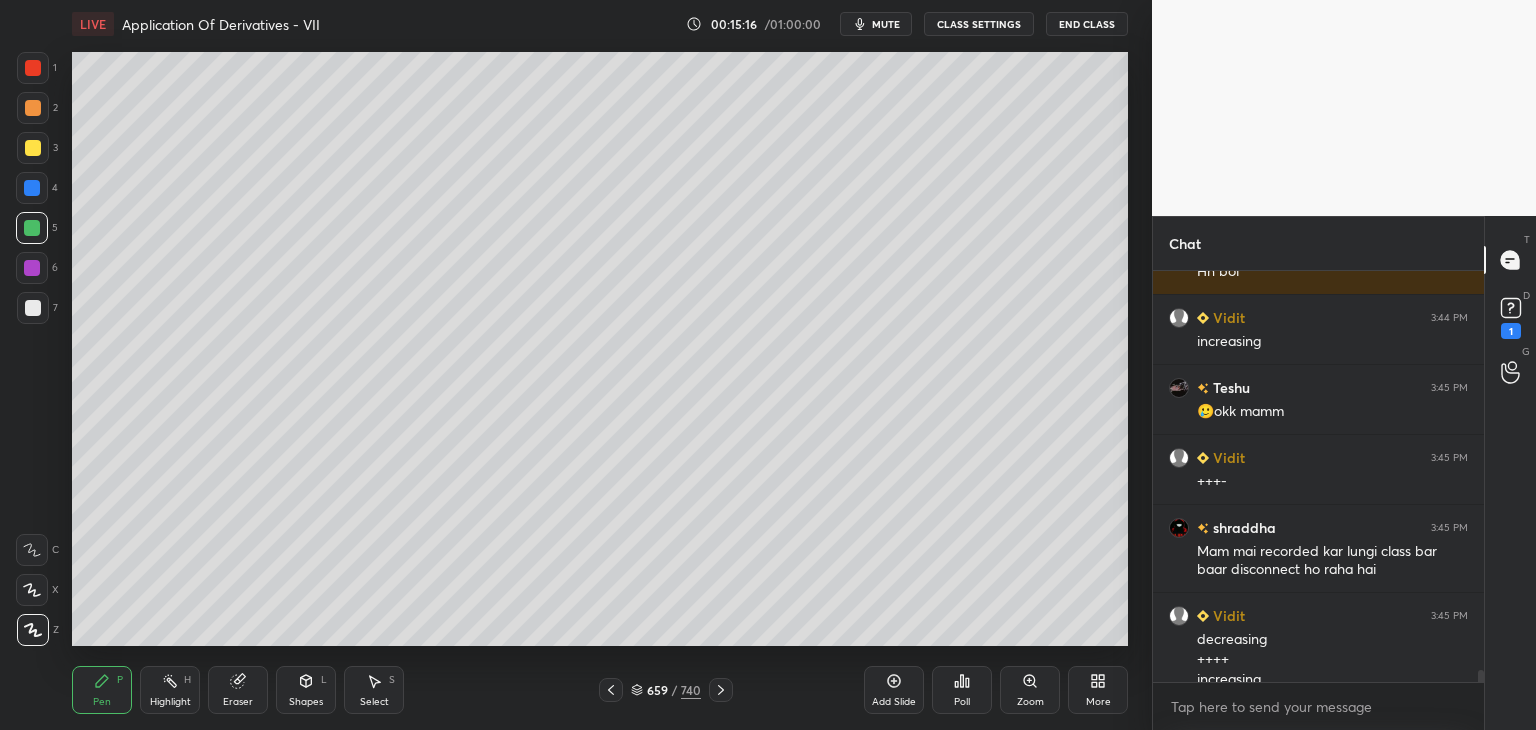 scroll, scrollTop: 14170, scrollLeft: 0, axis: vertical 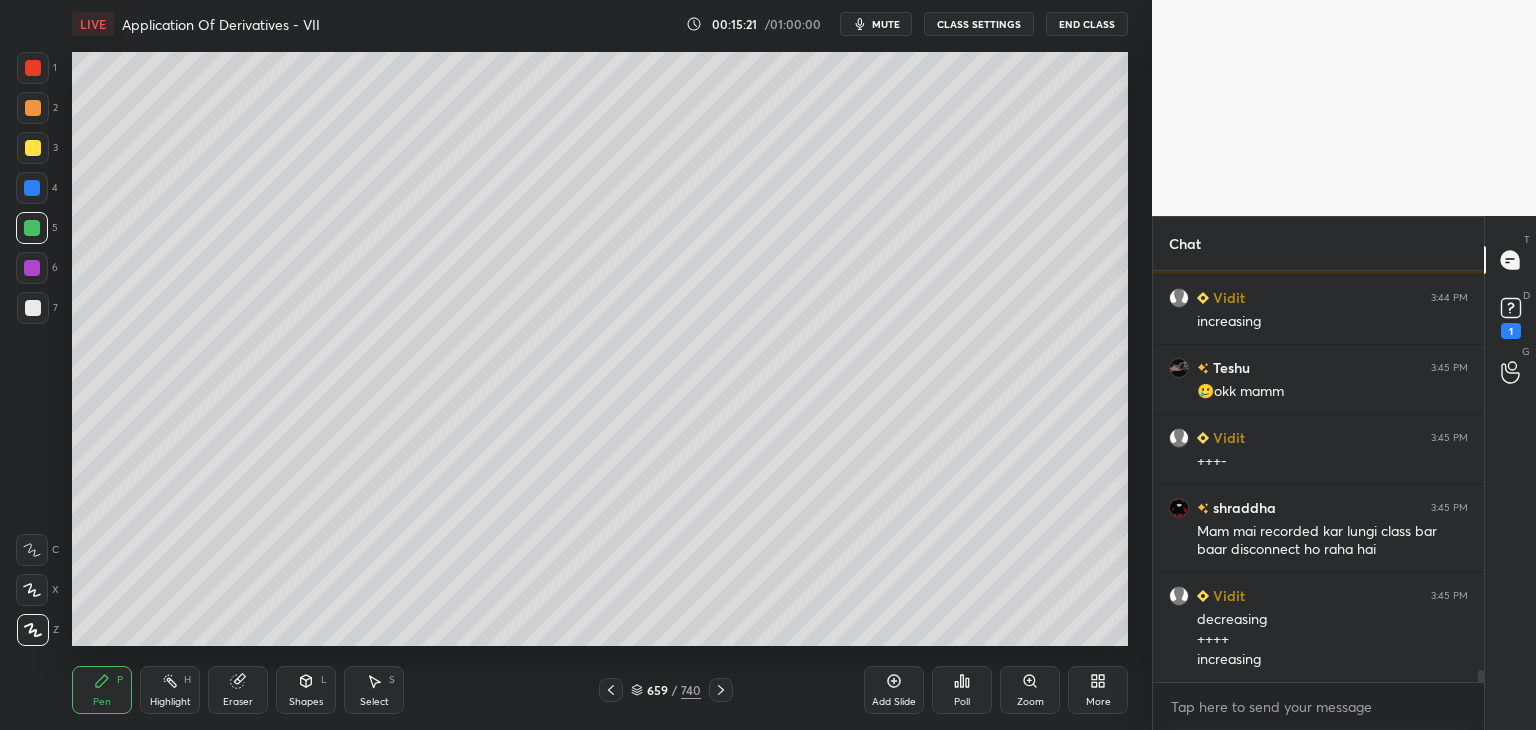 click 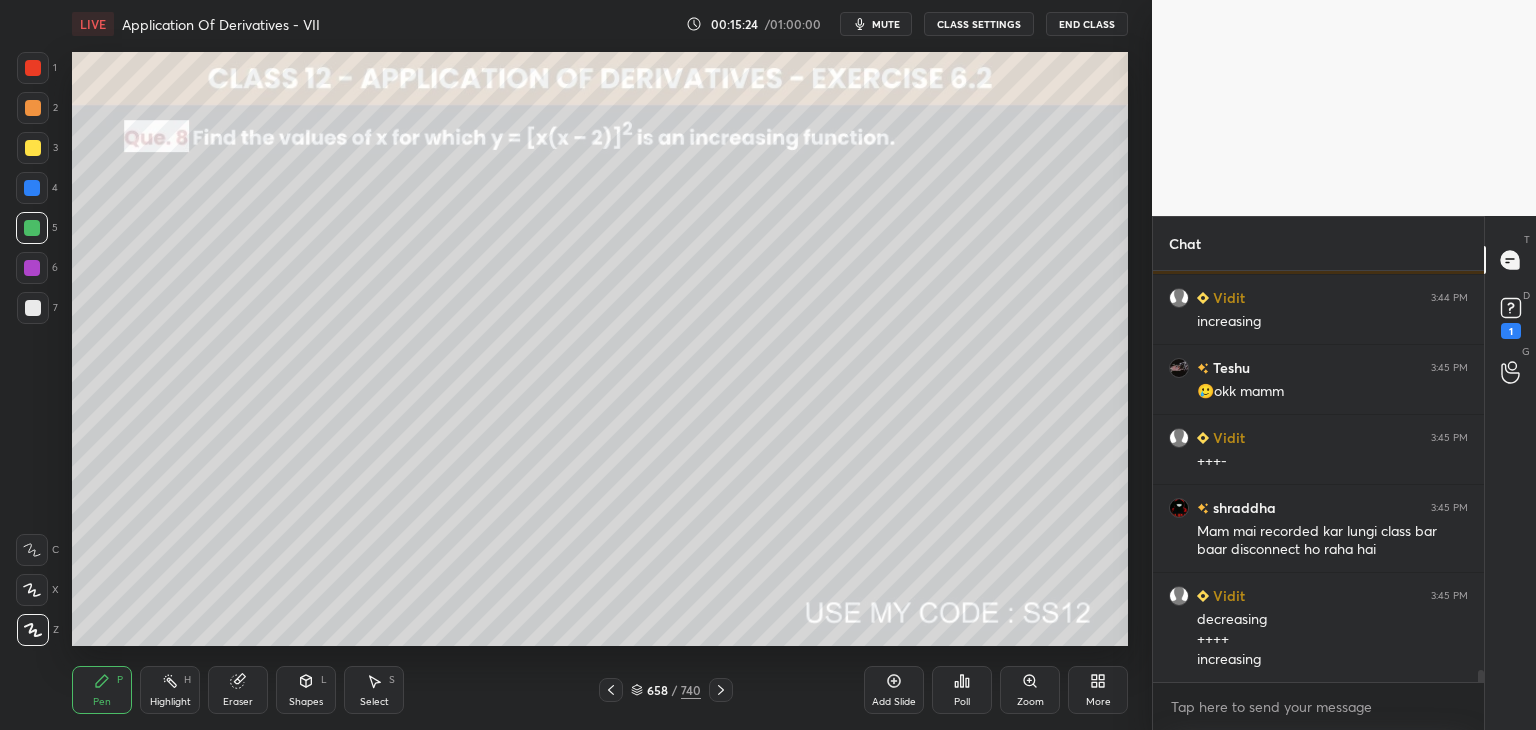 click 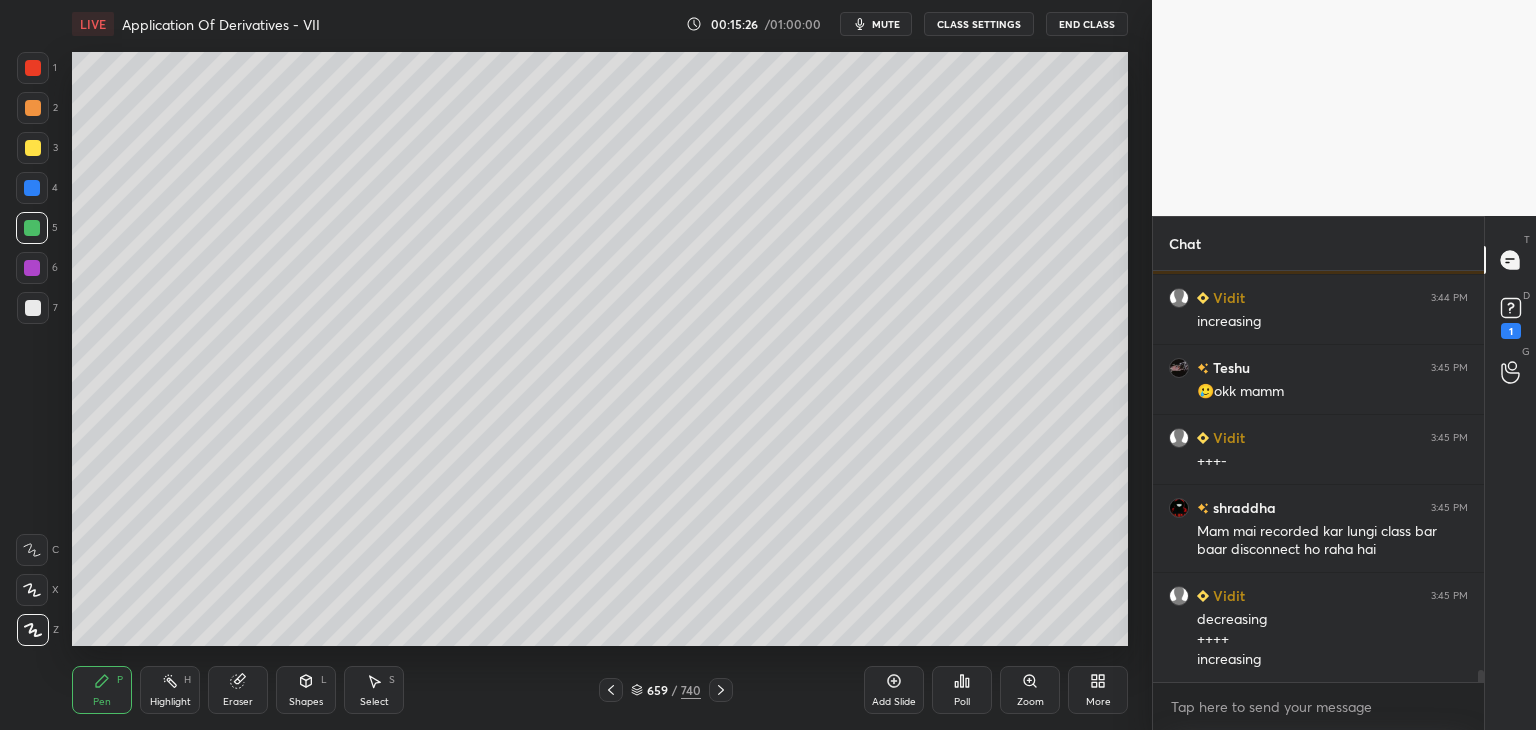 drag, startPoint x: 900, startPoint y: 704, endPoint x: 889, endPoint y: 682, distance: 24.596748 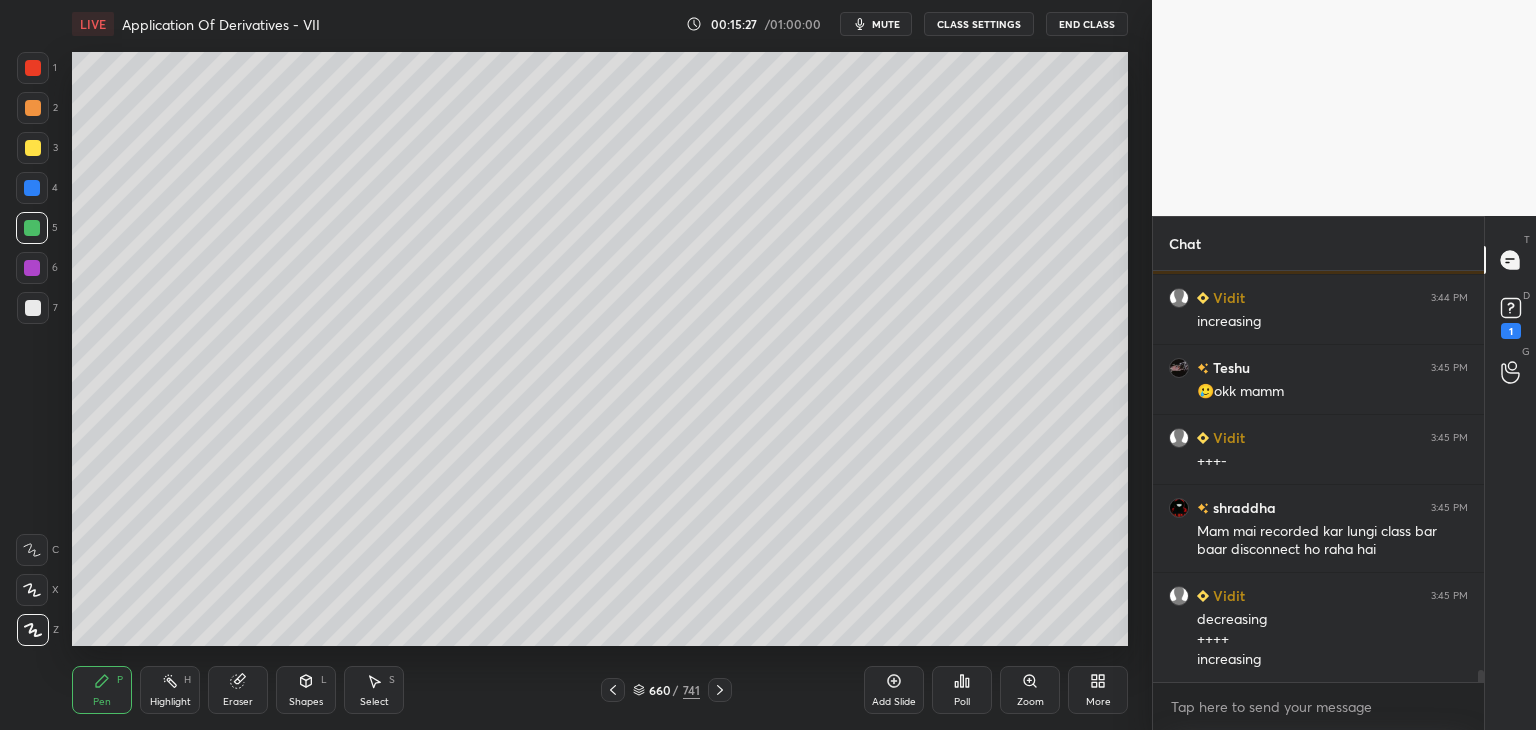 drag, startPoint x: 40, startPoint y: 313, endPoint x: 70, endPoint y: 294, distance: 35.510563 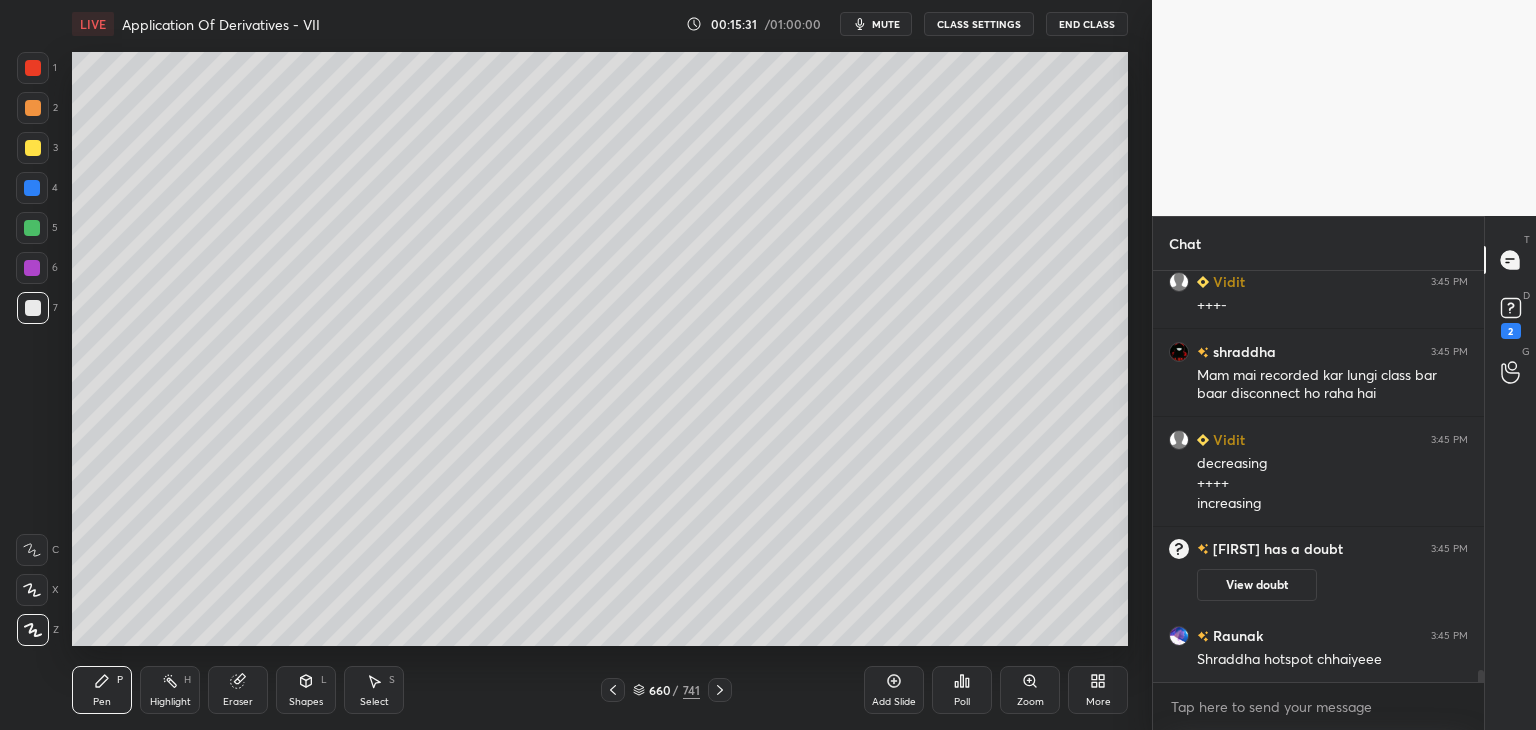 scroll, scrollTop: 13772, scrollLeft: 0, axis: vertical 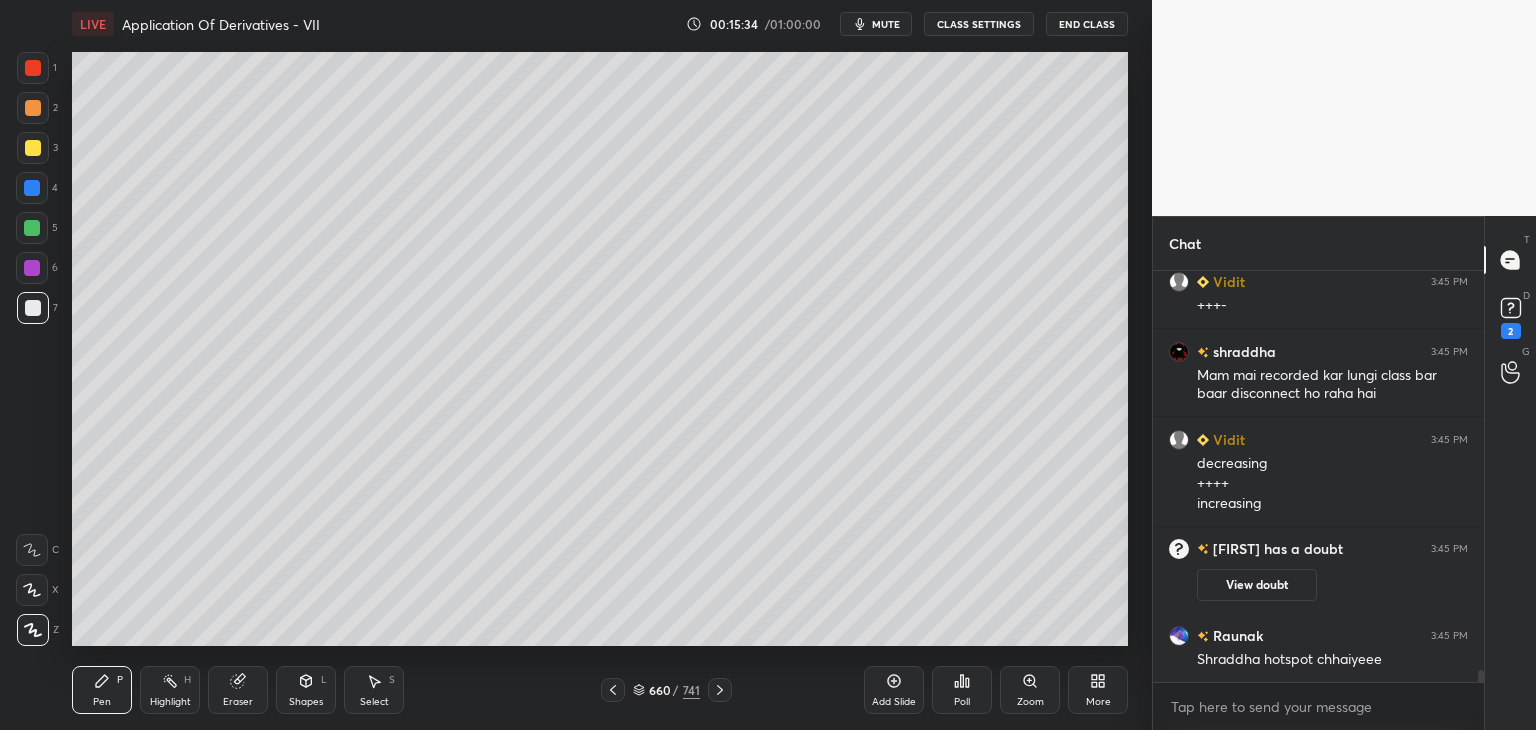 click at bounding box center [613, 690] 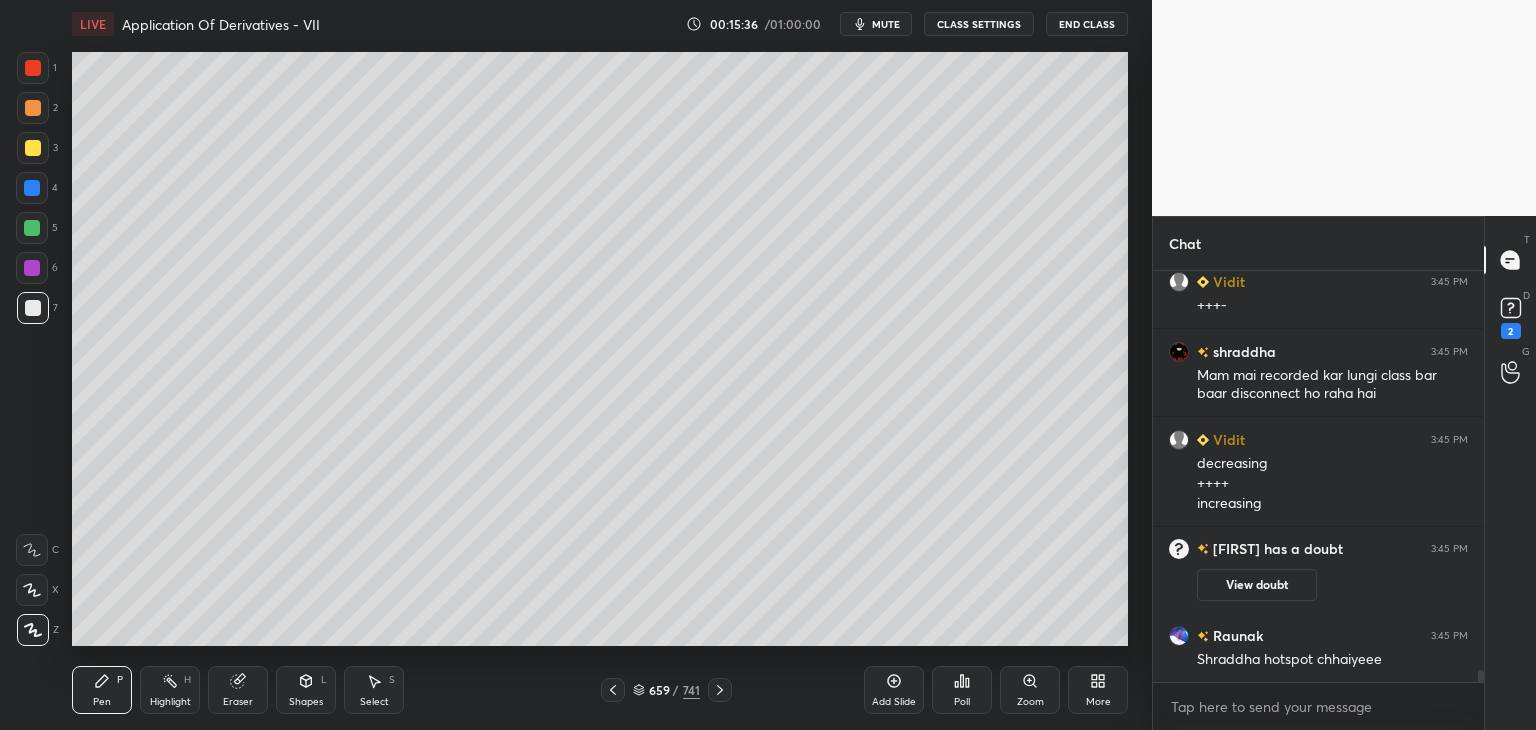 drag, startPoint x: 713, startPoint y: 693, endPoint x: 712, endPoint y: 676, distance: 17.029387 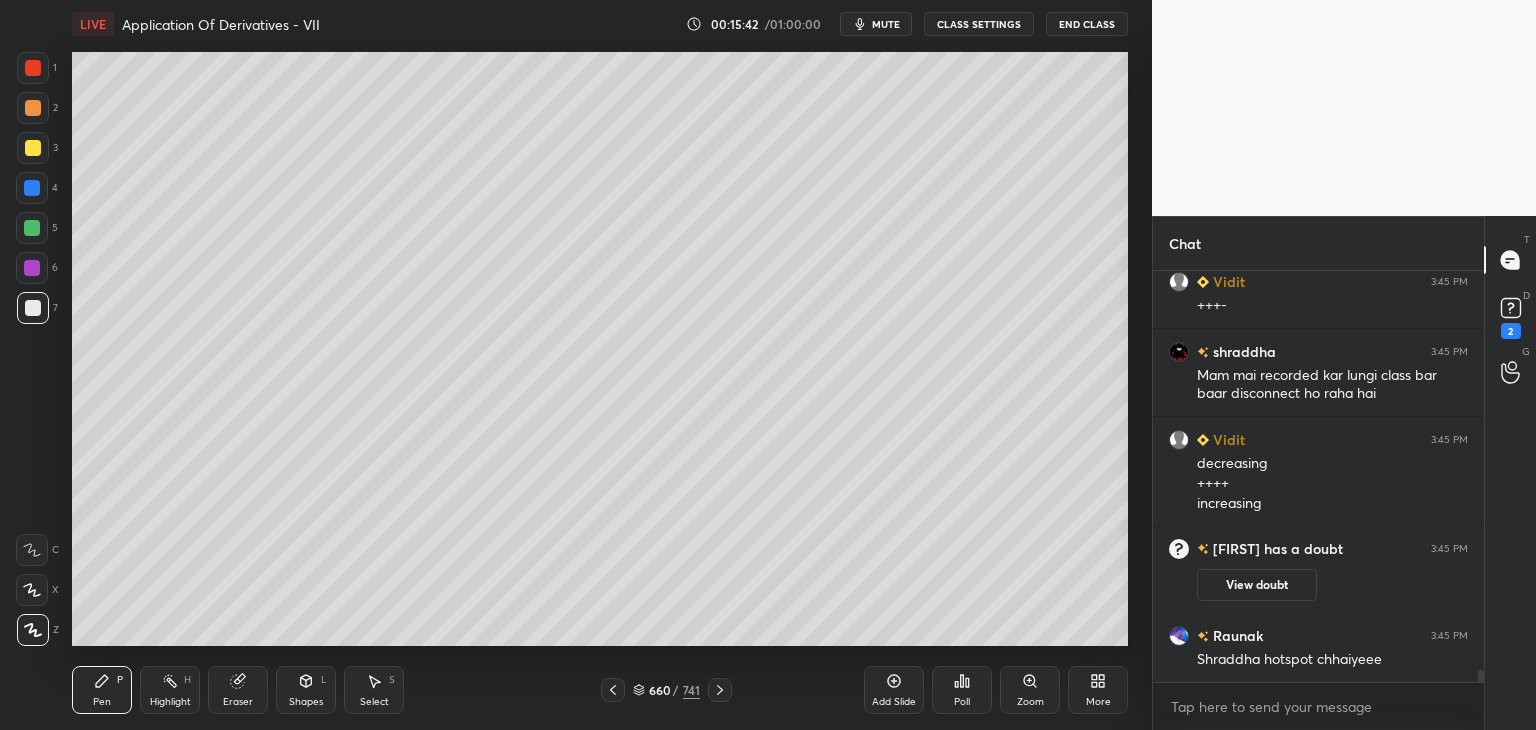 drag, startPoint x: 603, startPoint y: 683, endPoint x: 628, endPoint y: 687, distance: 25.317978 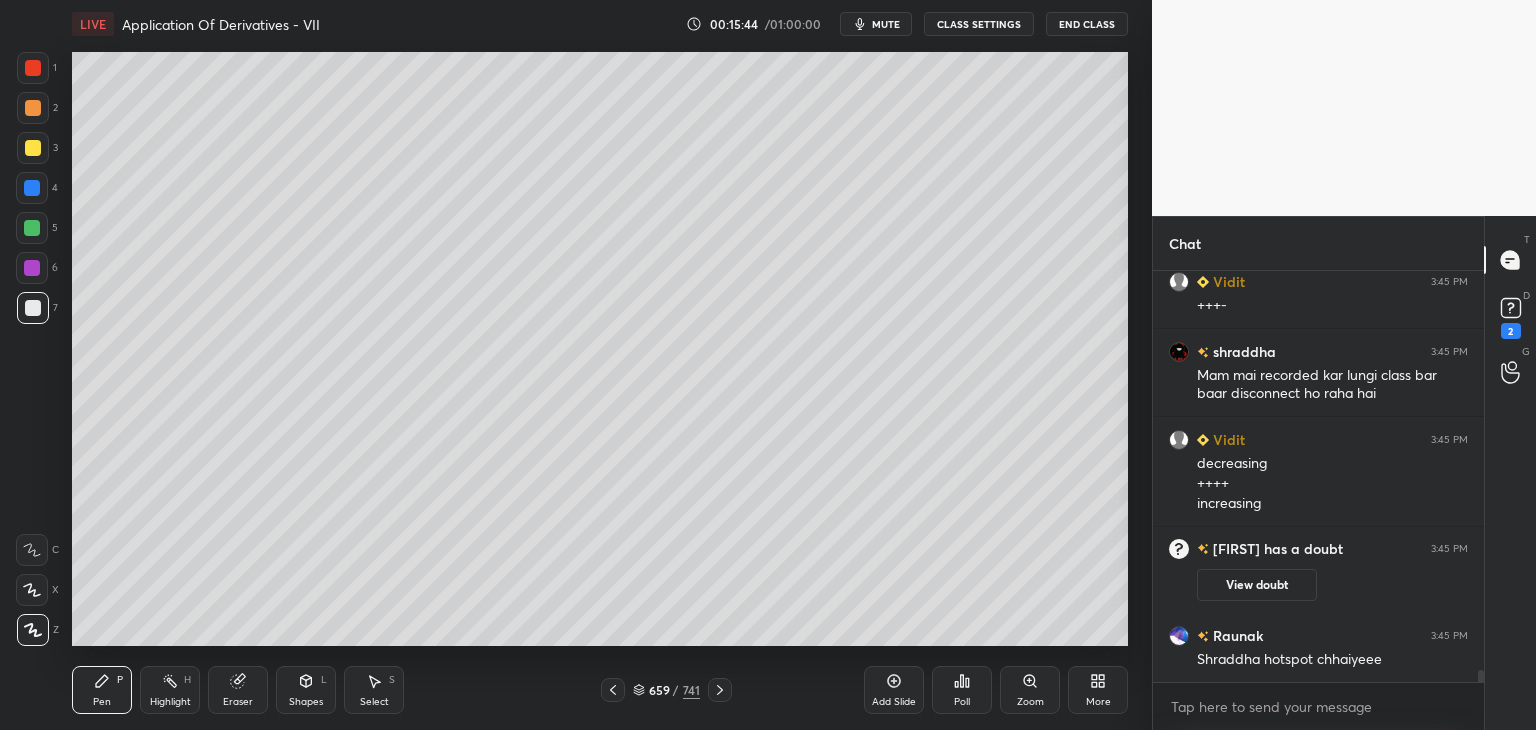 click 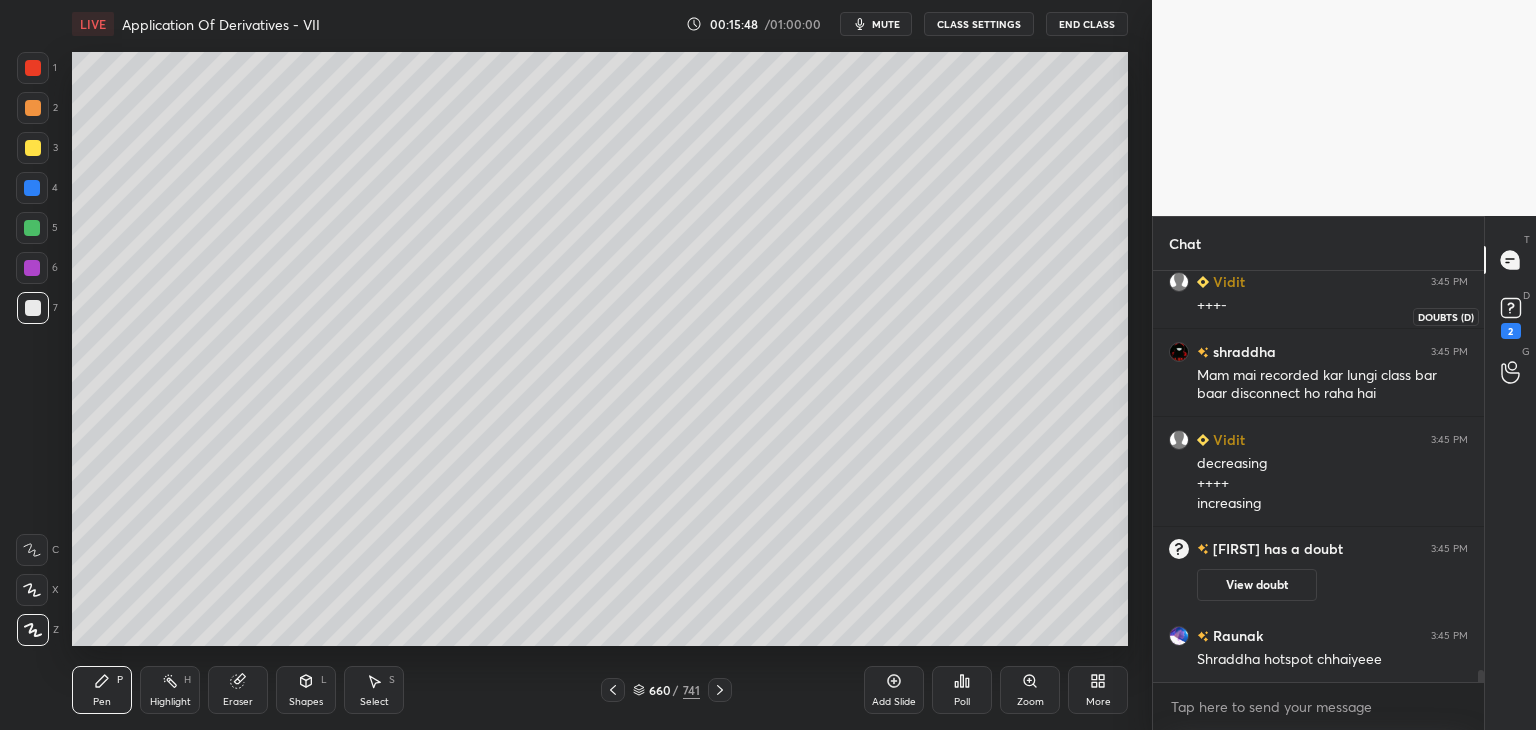 click 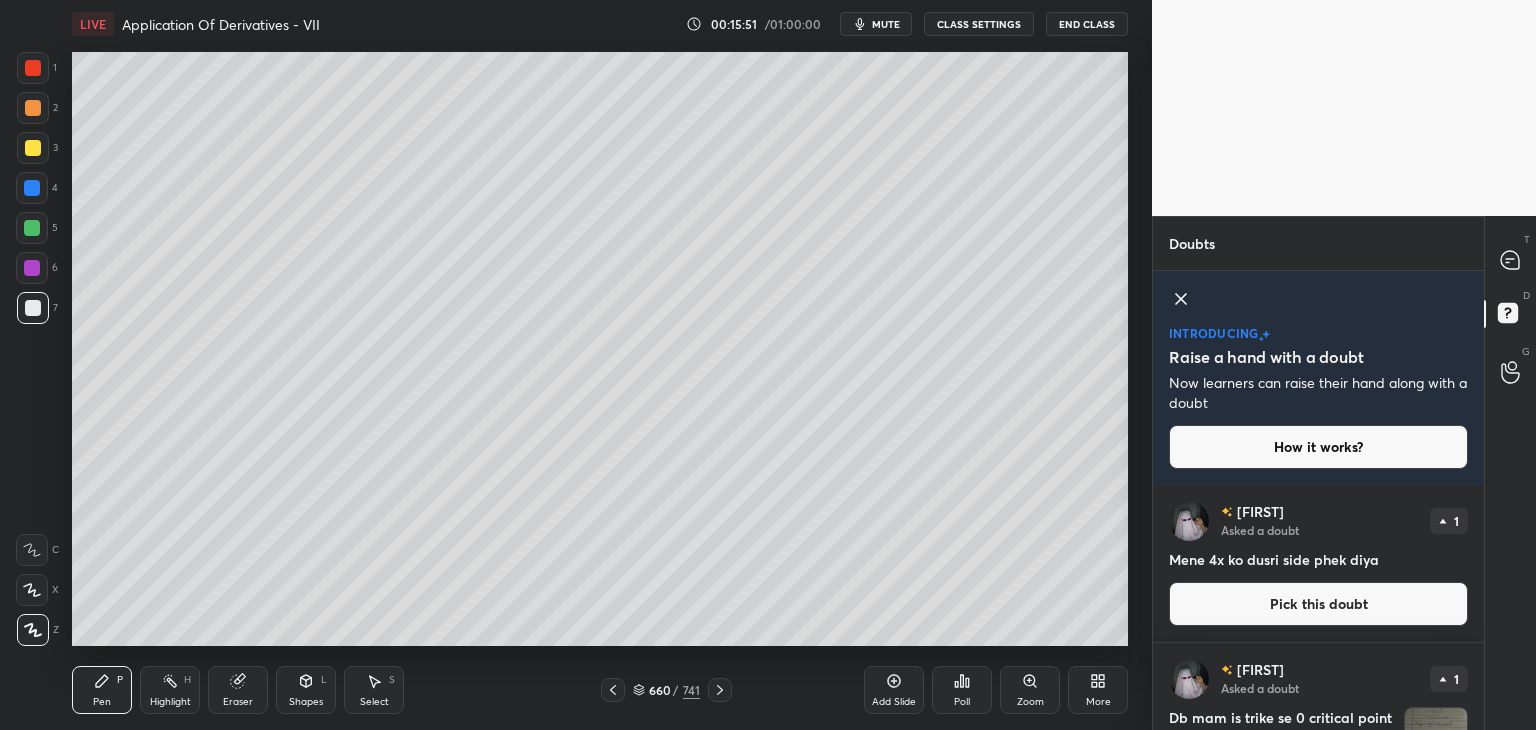 click on "T Messages (T) D Doubts (D) G Raise Hand (G)" at bounding box center (1510, 473) 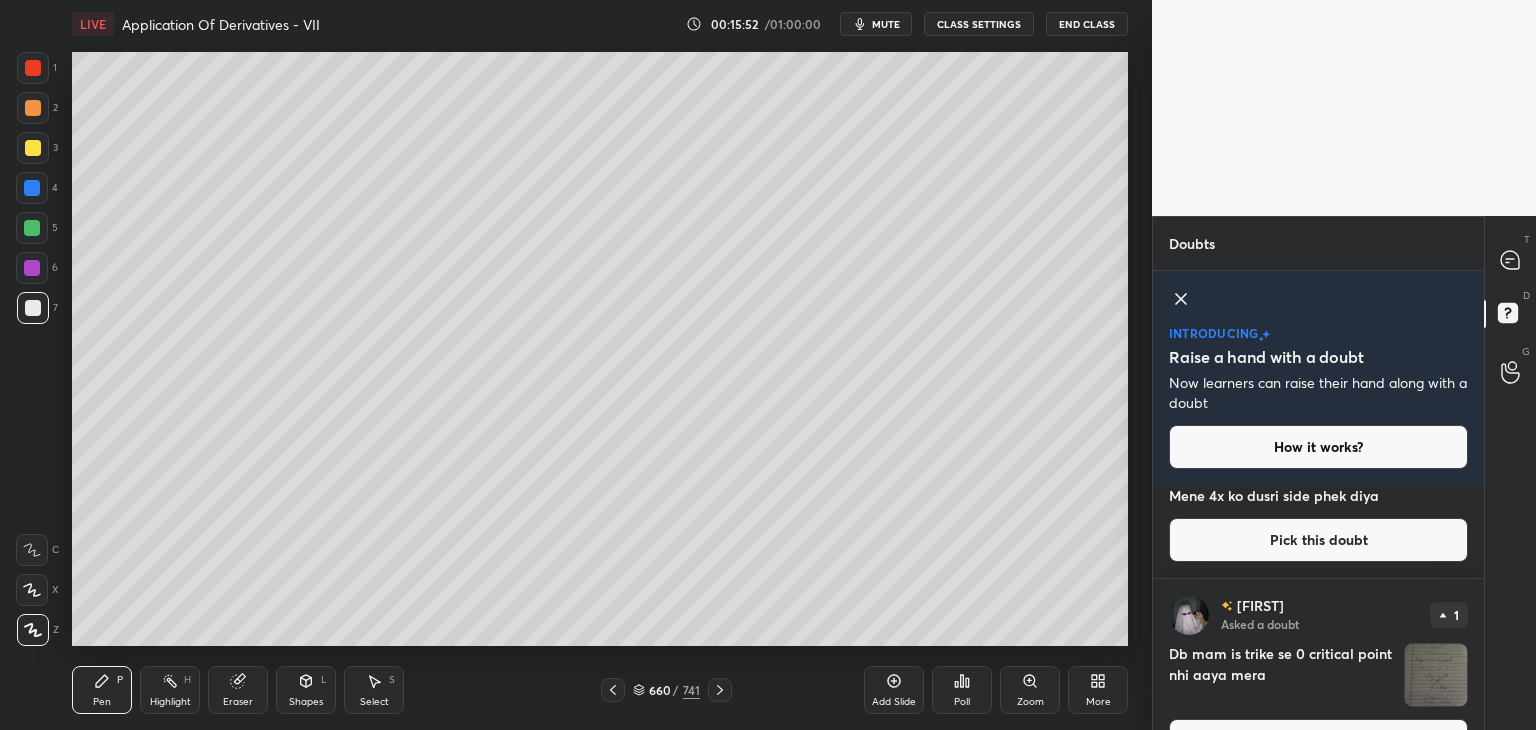 scroll, scrollTop: 114, scrollLeft: 0, axis: vertical 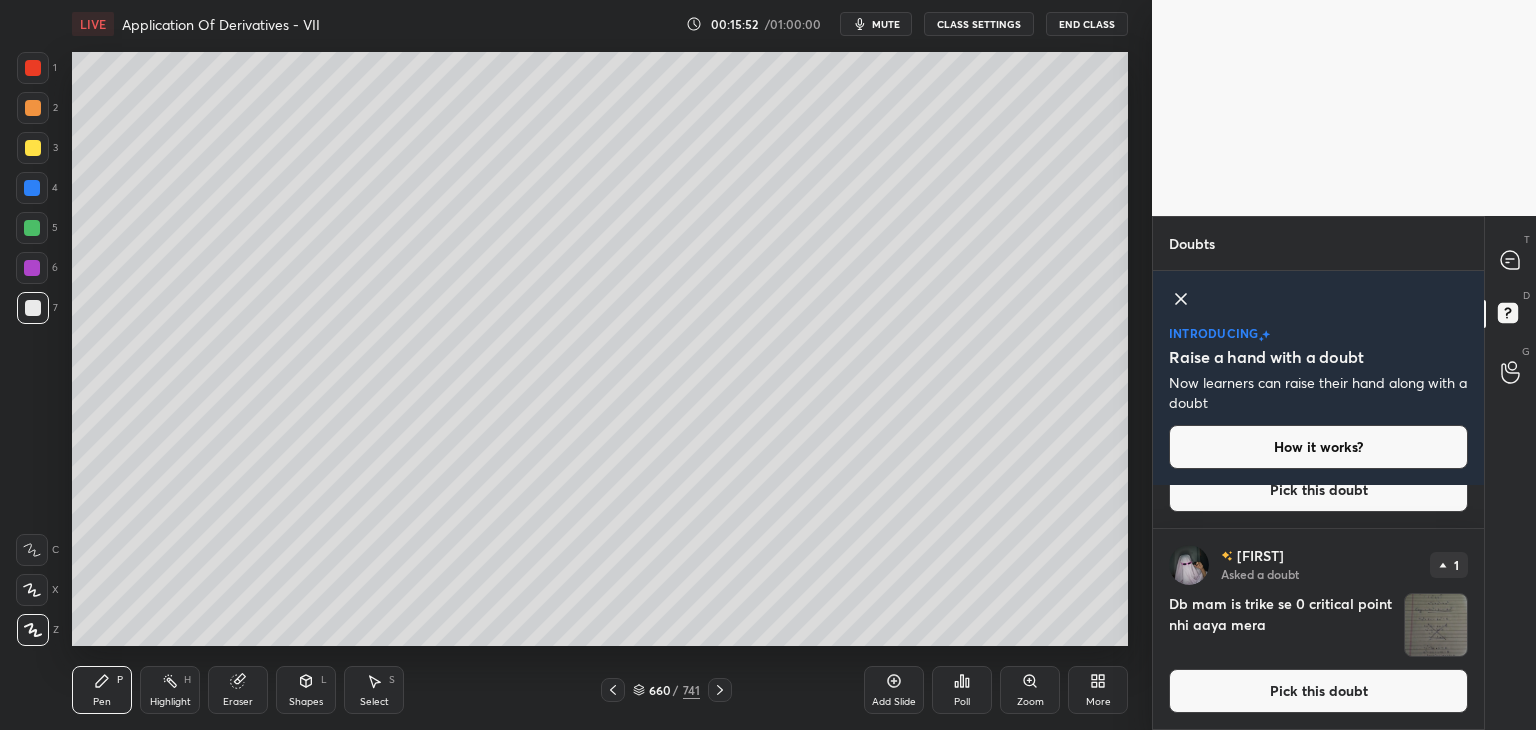 click at bounding box center [1436, 625] 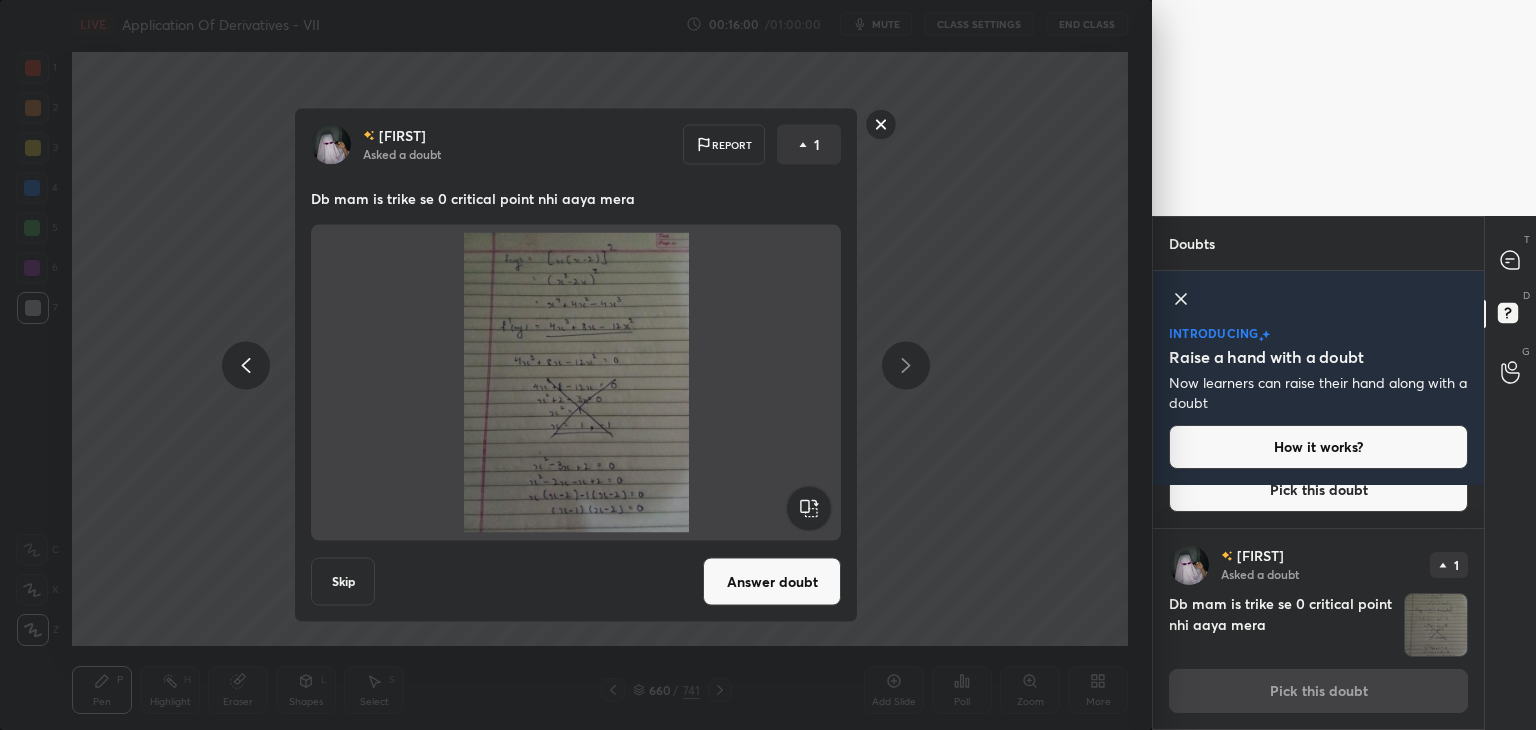 click 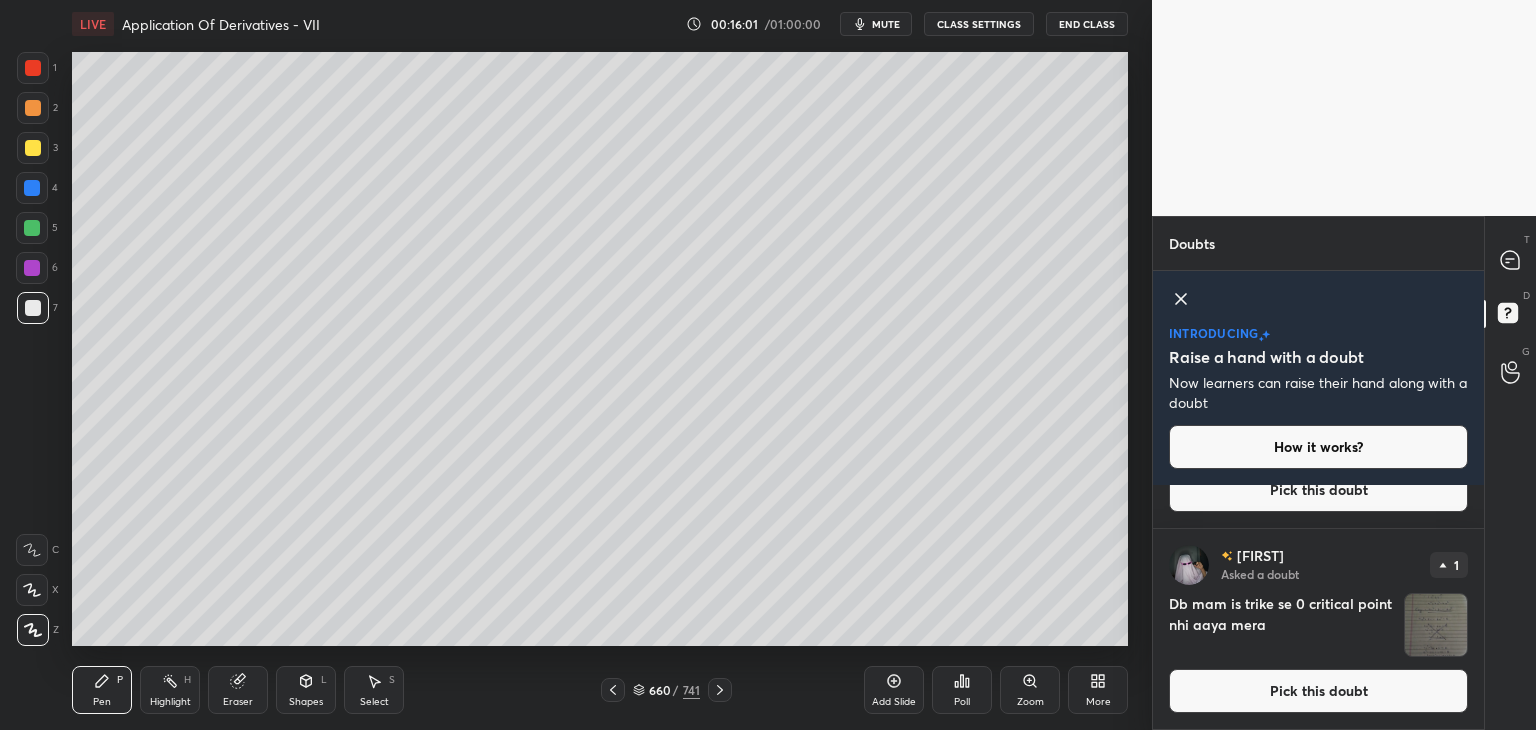 scroll, scrollTop: 0, scrollLeft: 0, axis: both 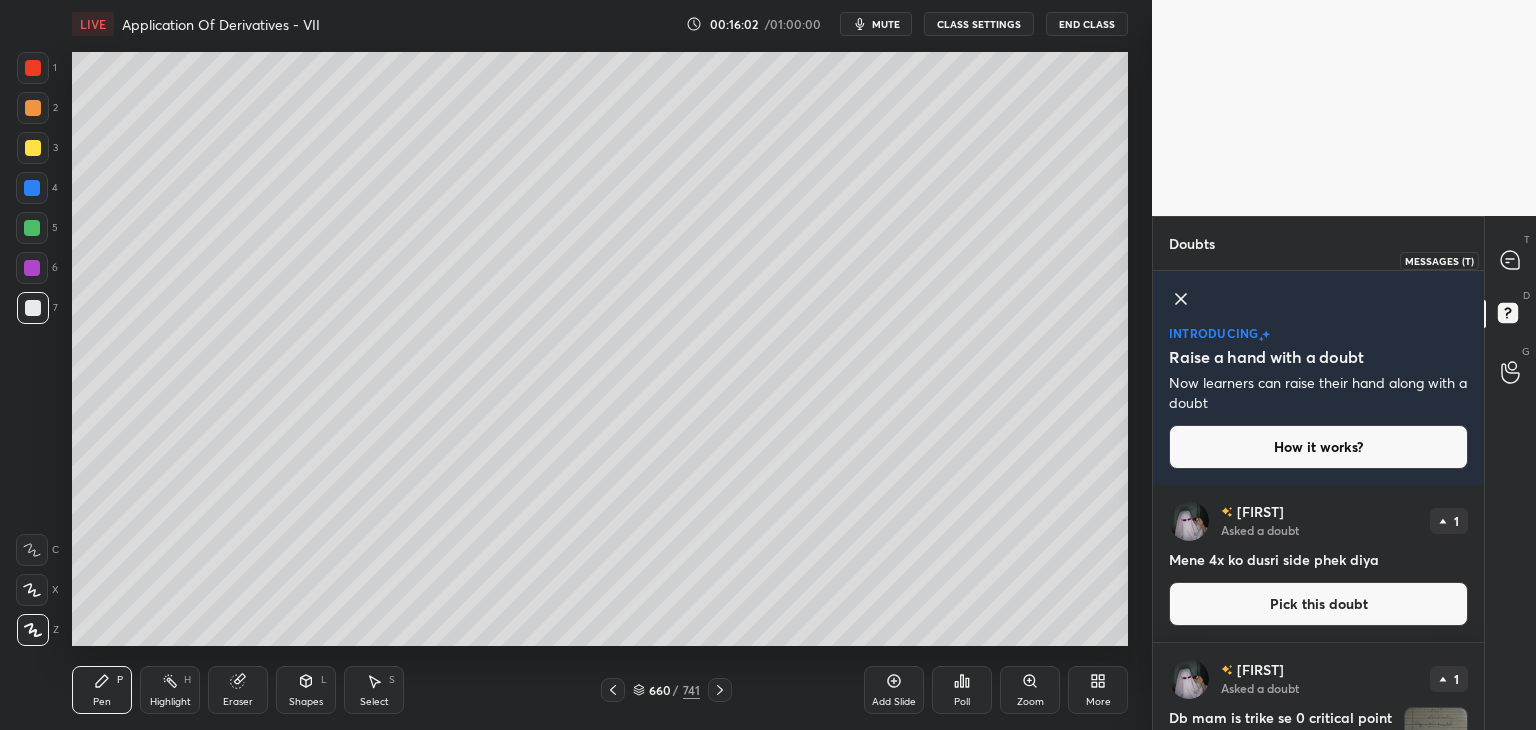 drag, startPoint x: 1520, startPoint y: 269, endPoint x: 1512, endPoint y: 304, distance: 35.902645 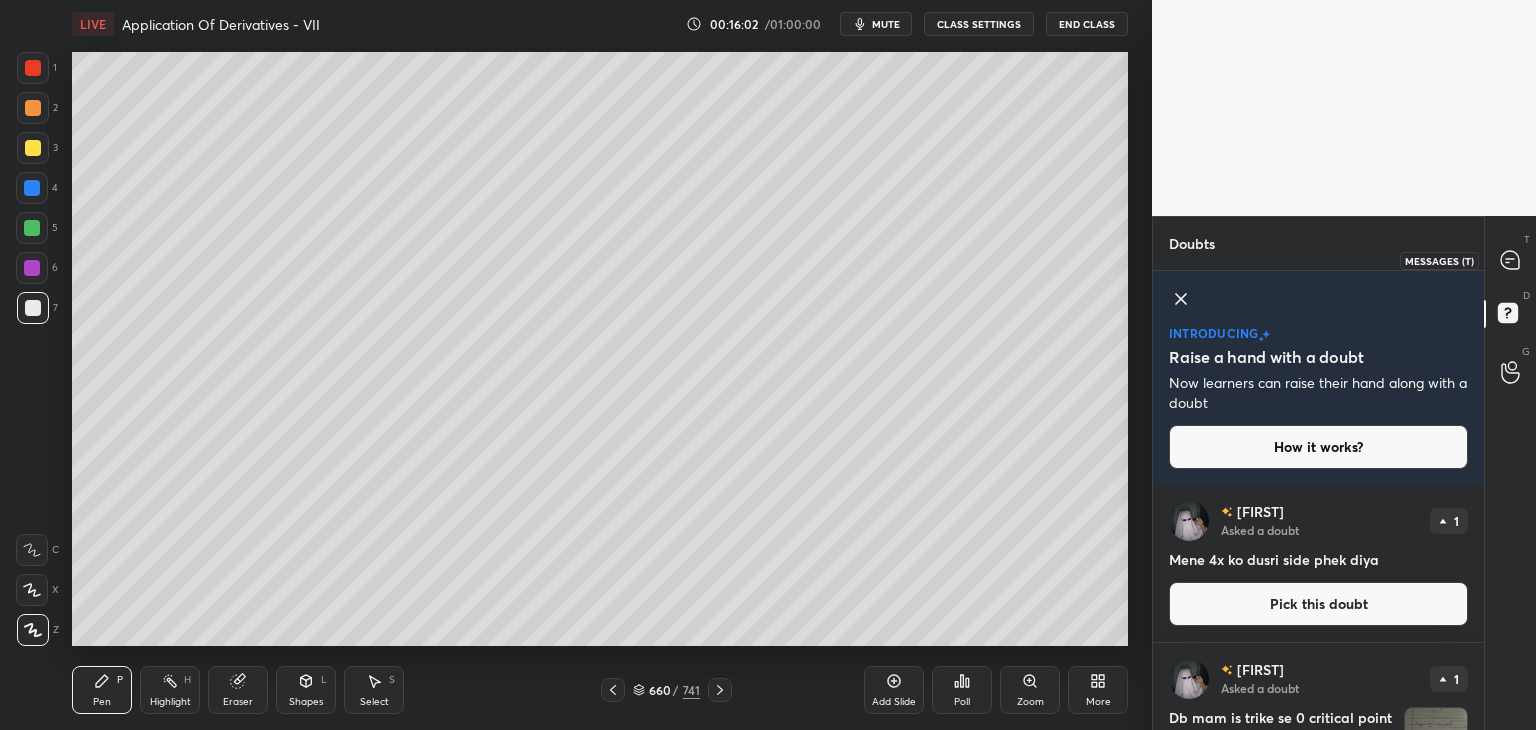 click at bounding box center [1511, 260] 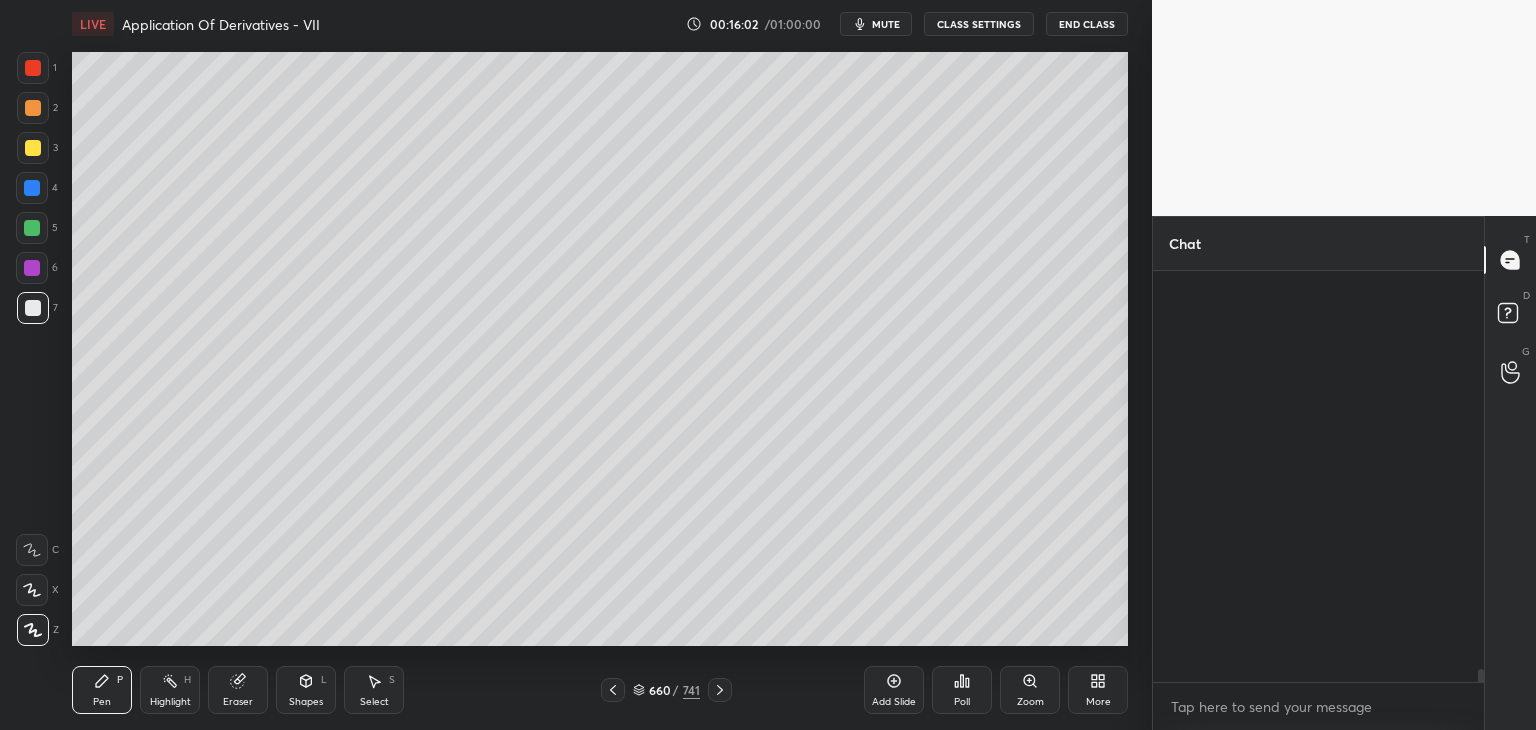 scroll, scrollTop: 14184, scrollLeft: 0, axis: vertical 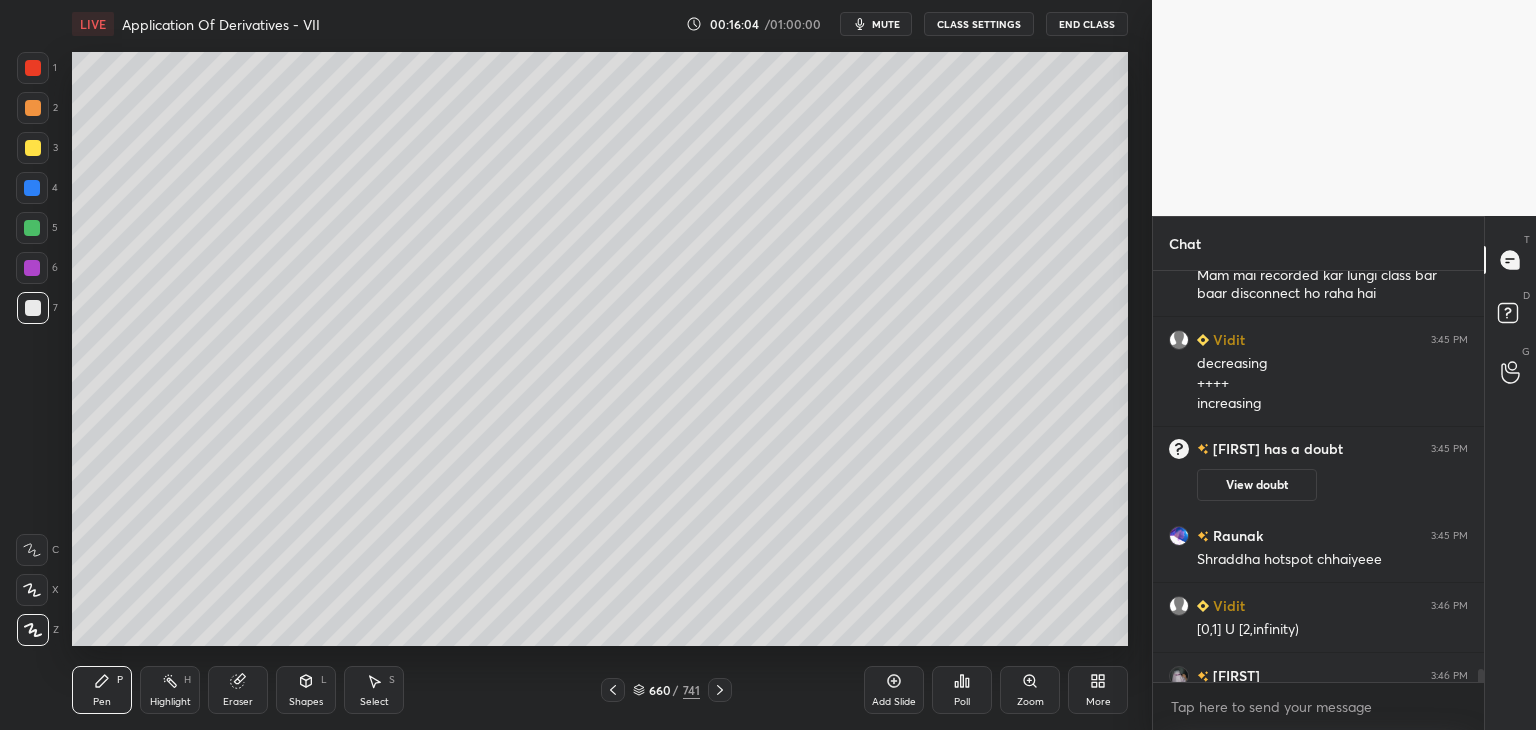 click 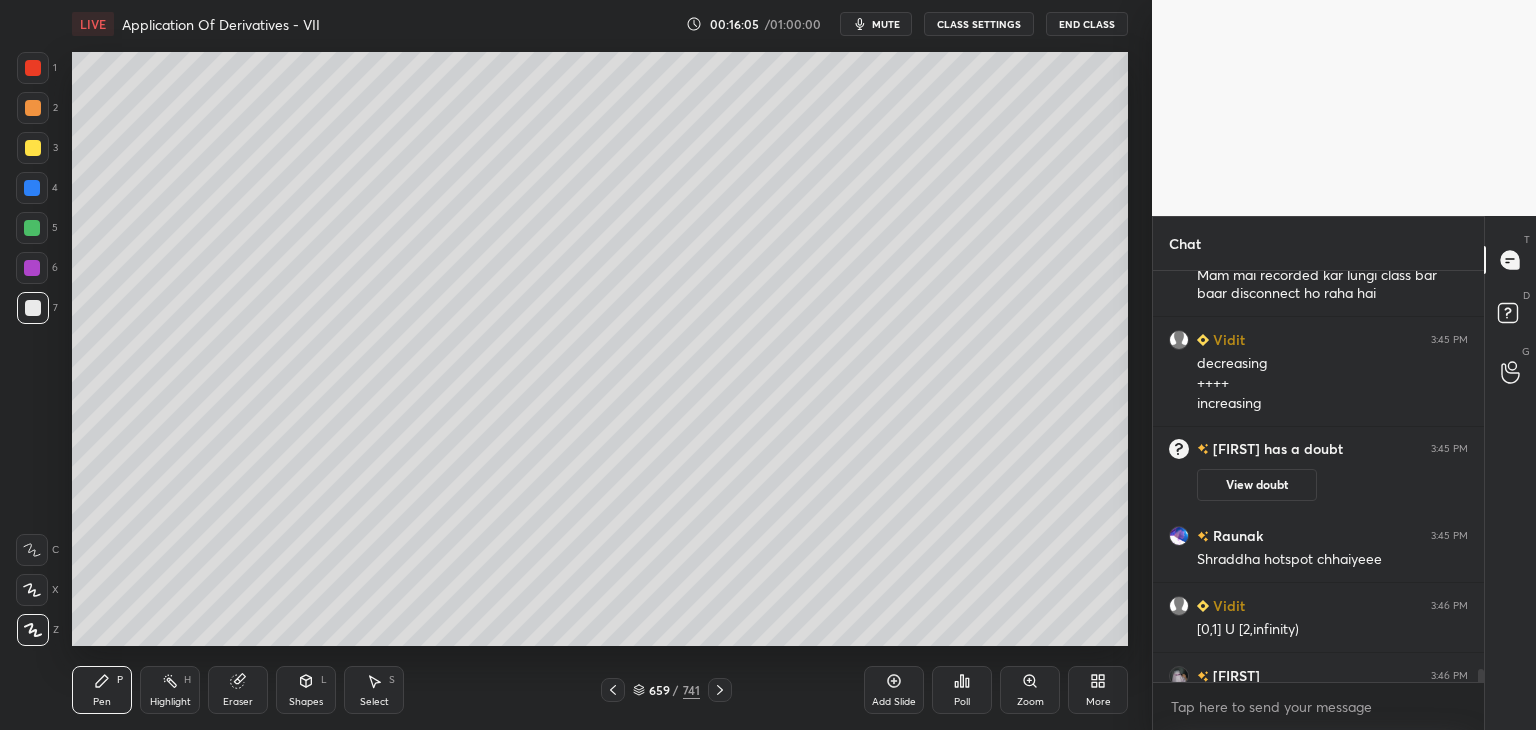 scroll, scrollTop: 14294, scrollLeft: 0, axis: vertical 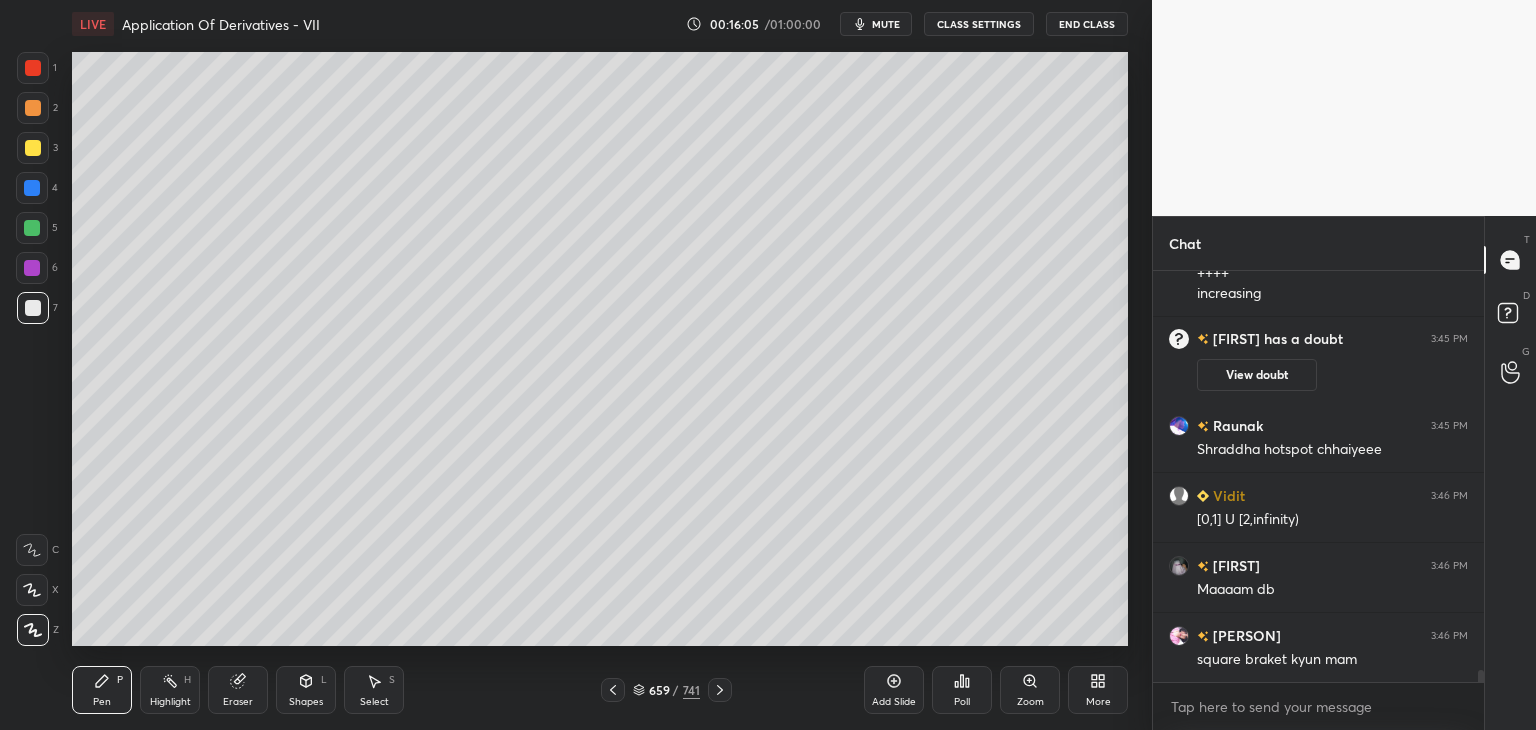 click at bounding box center [613, 690] 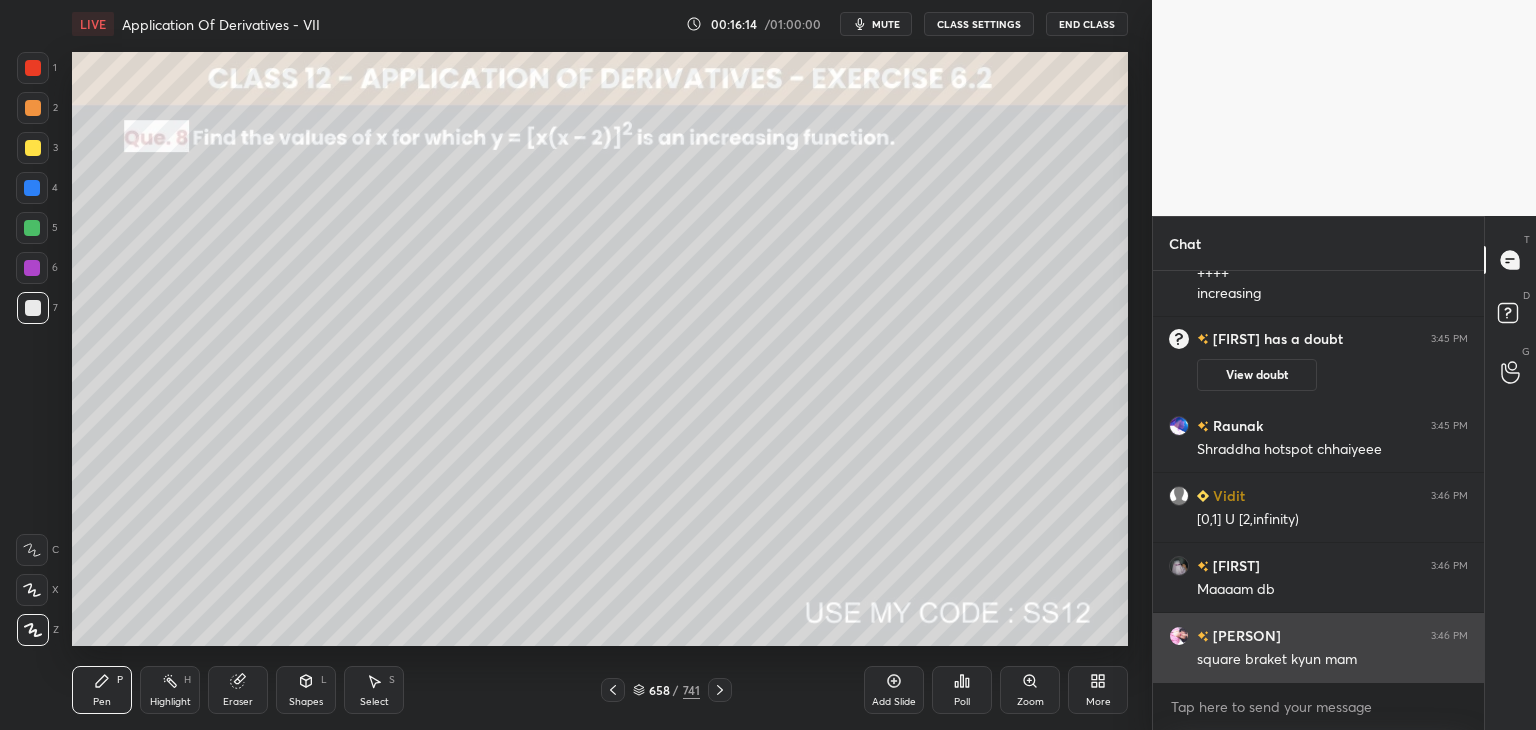 click at bounding box center [1179, 636] 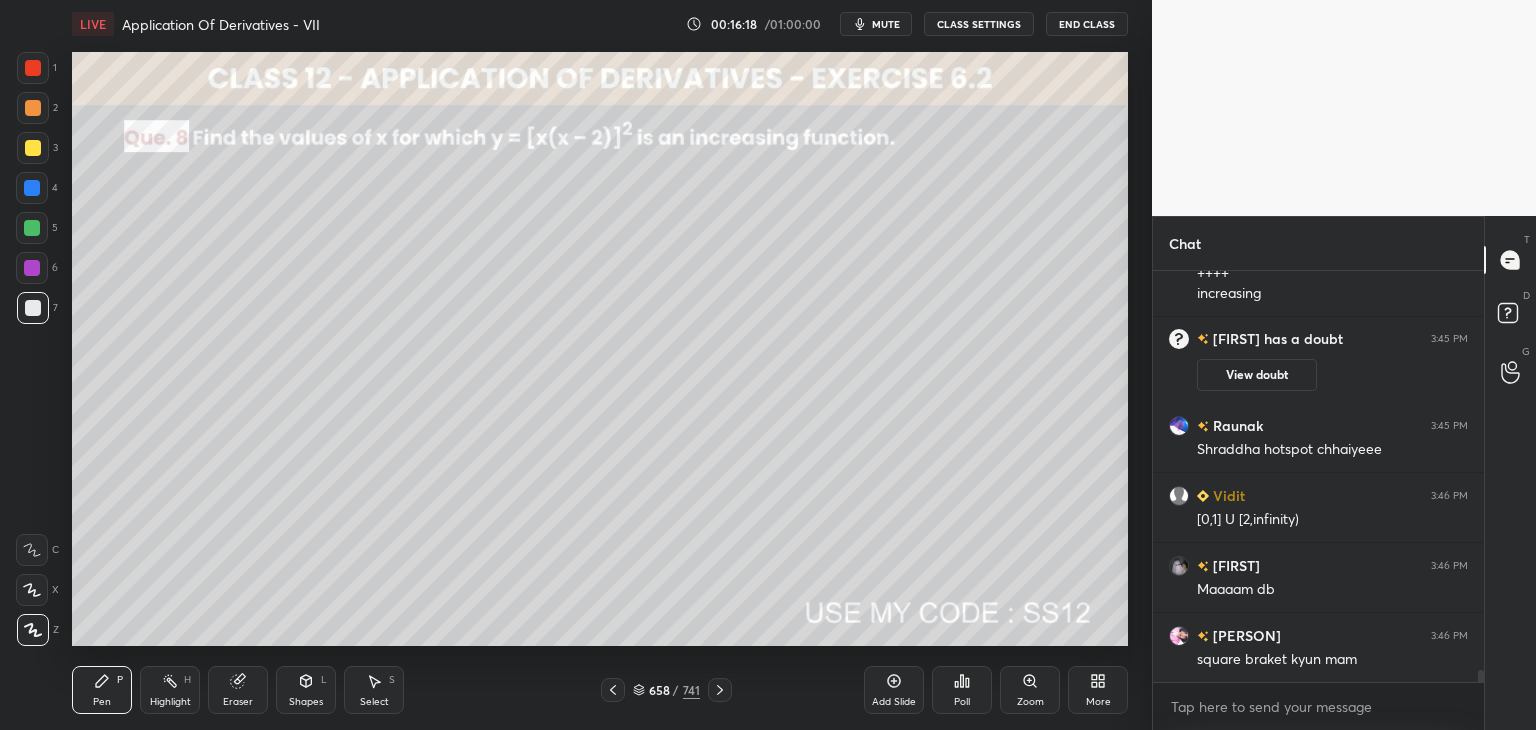 click 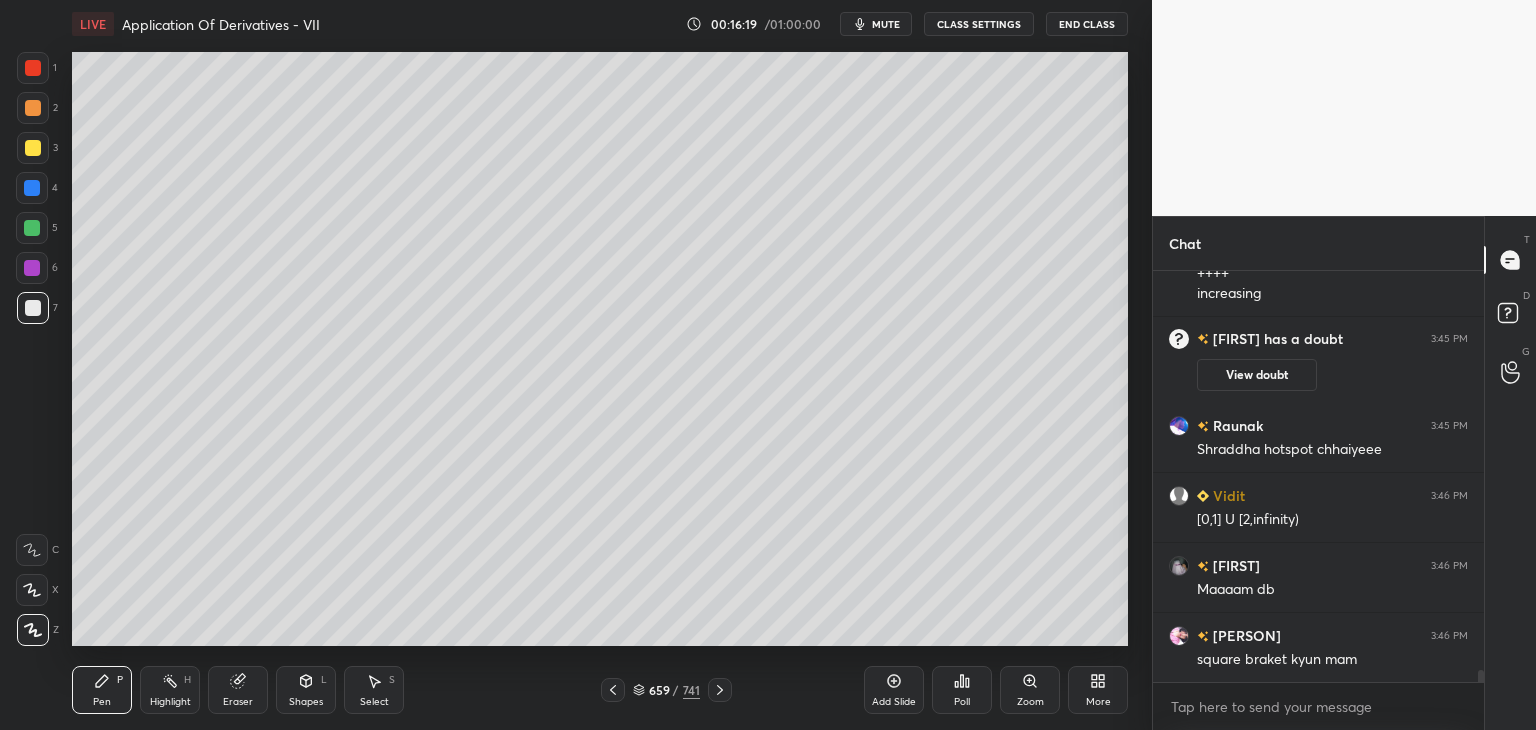 click 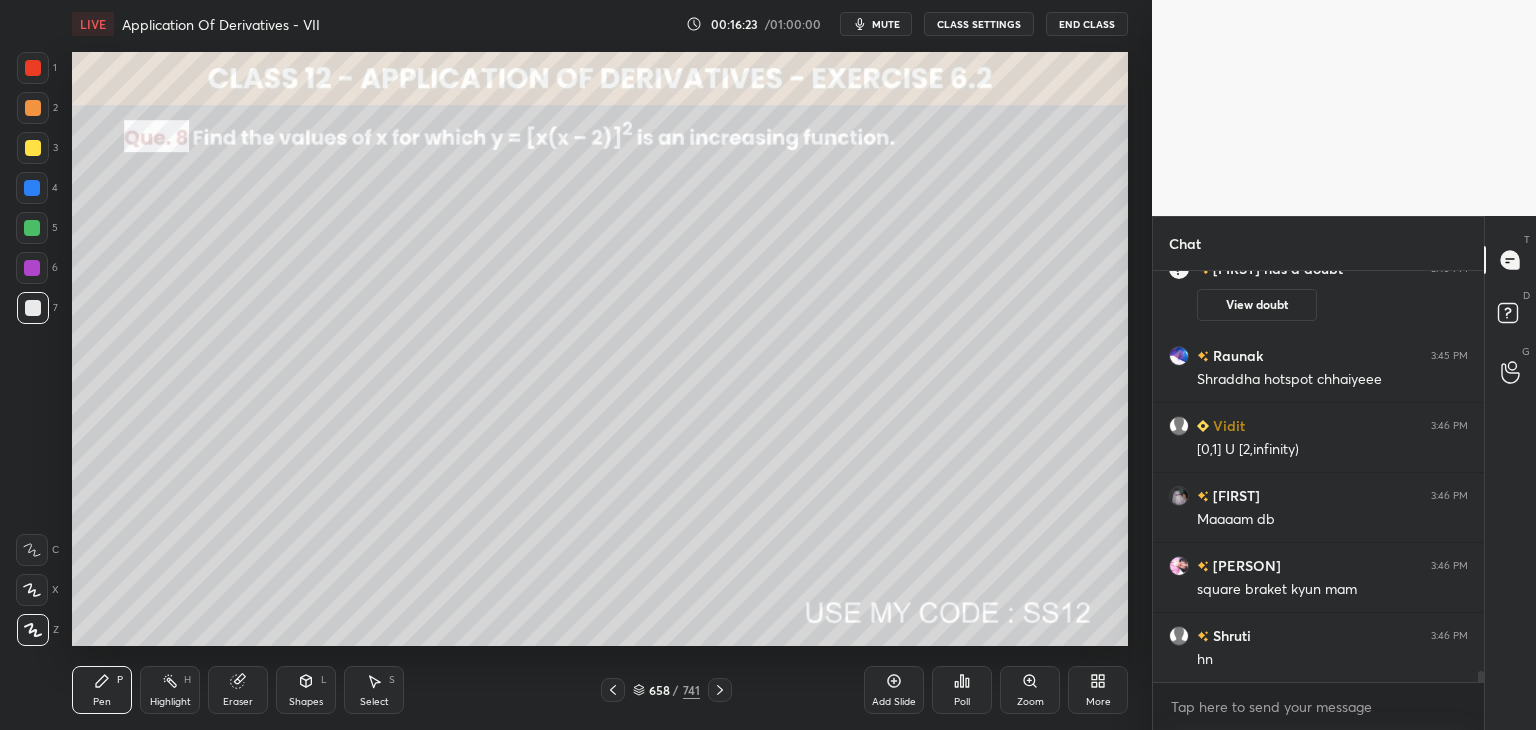 scroll, scrollTop: 14434, scrollLeft: 0, axis: vertical 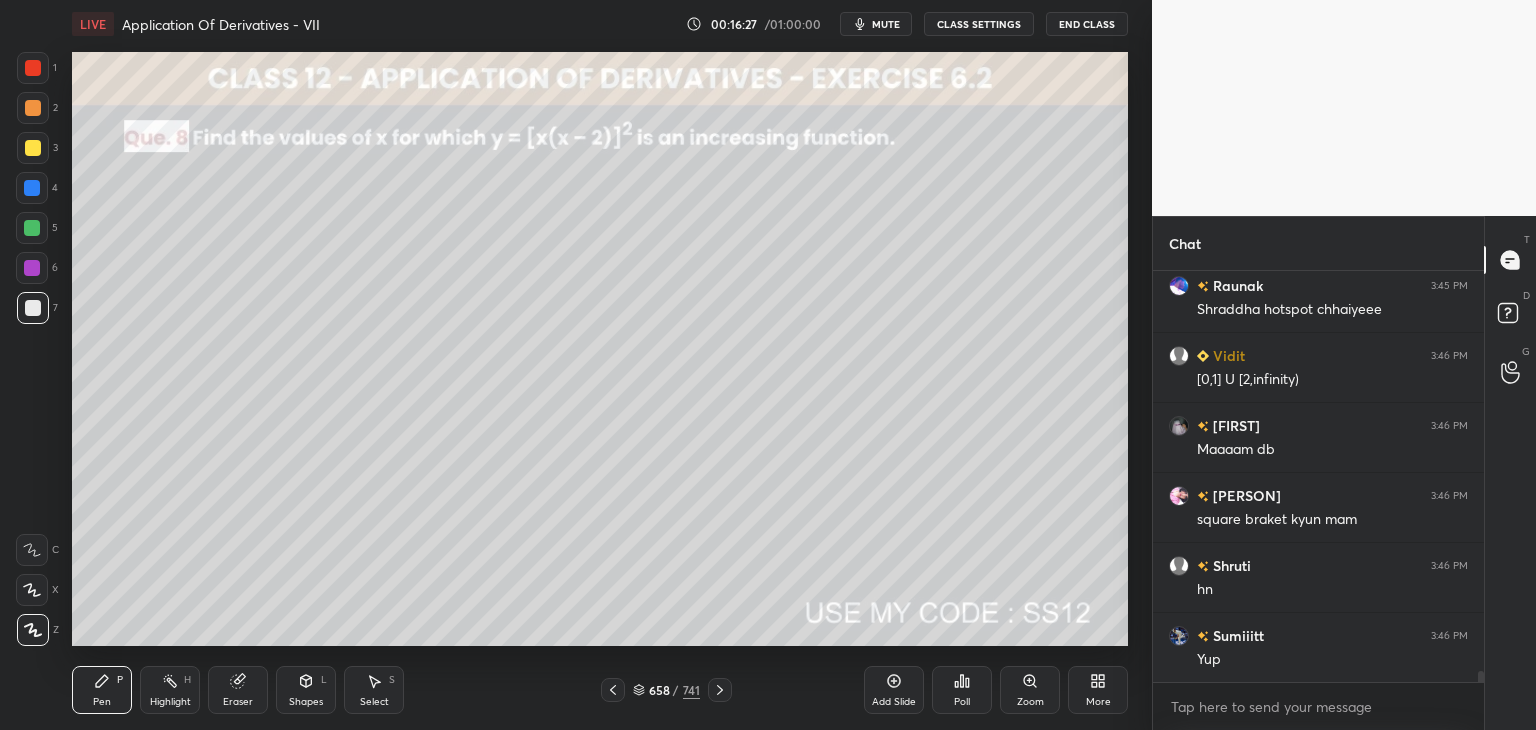 click 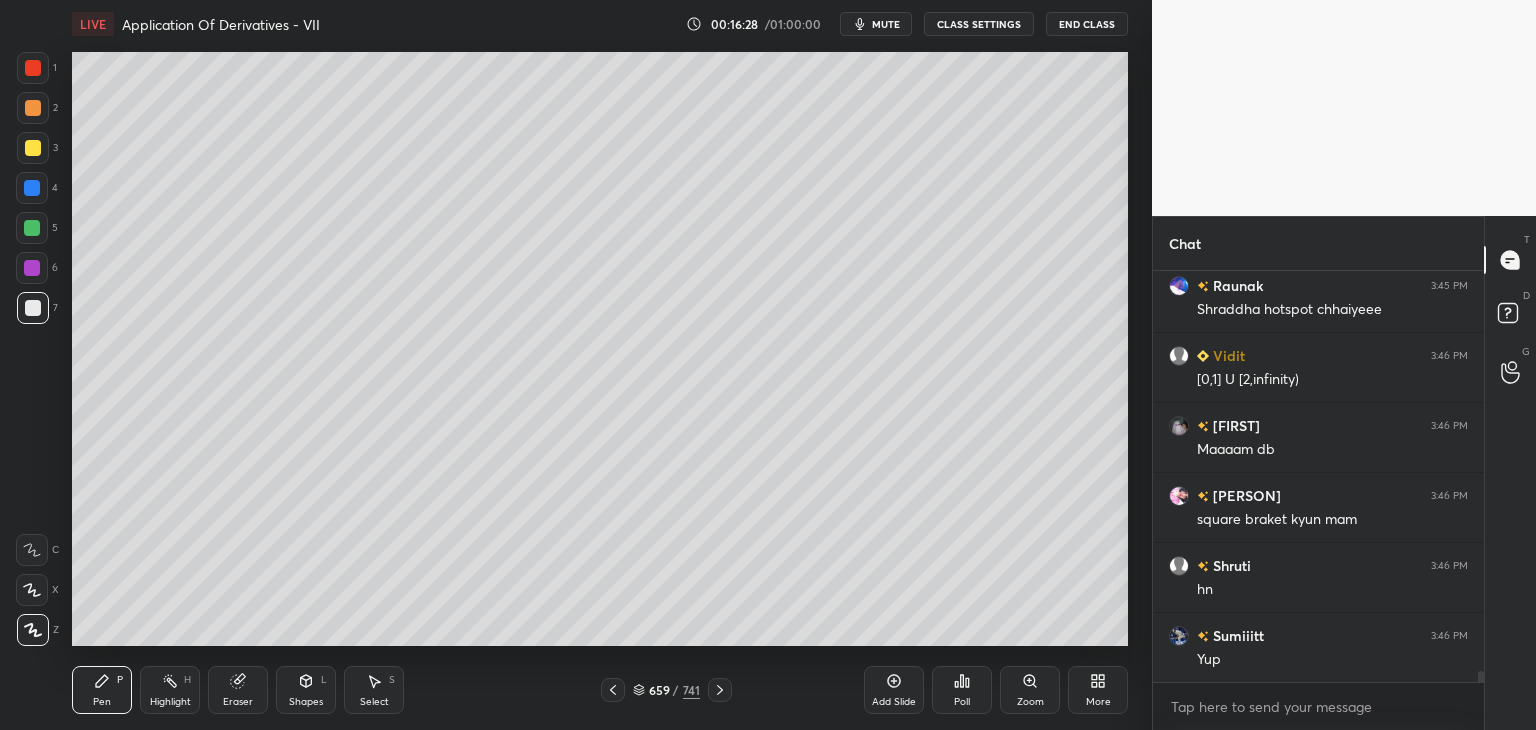click 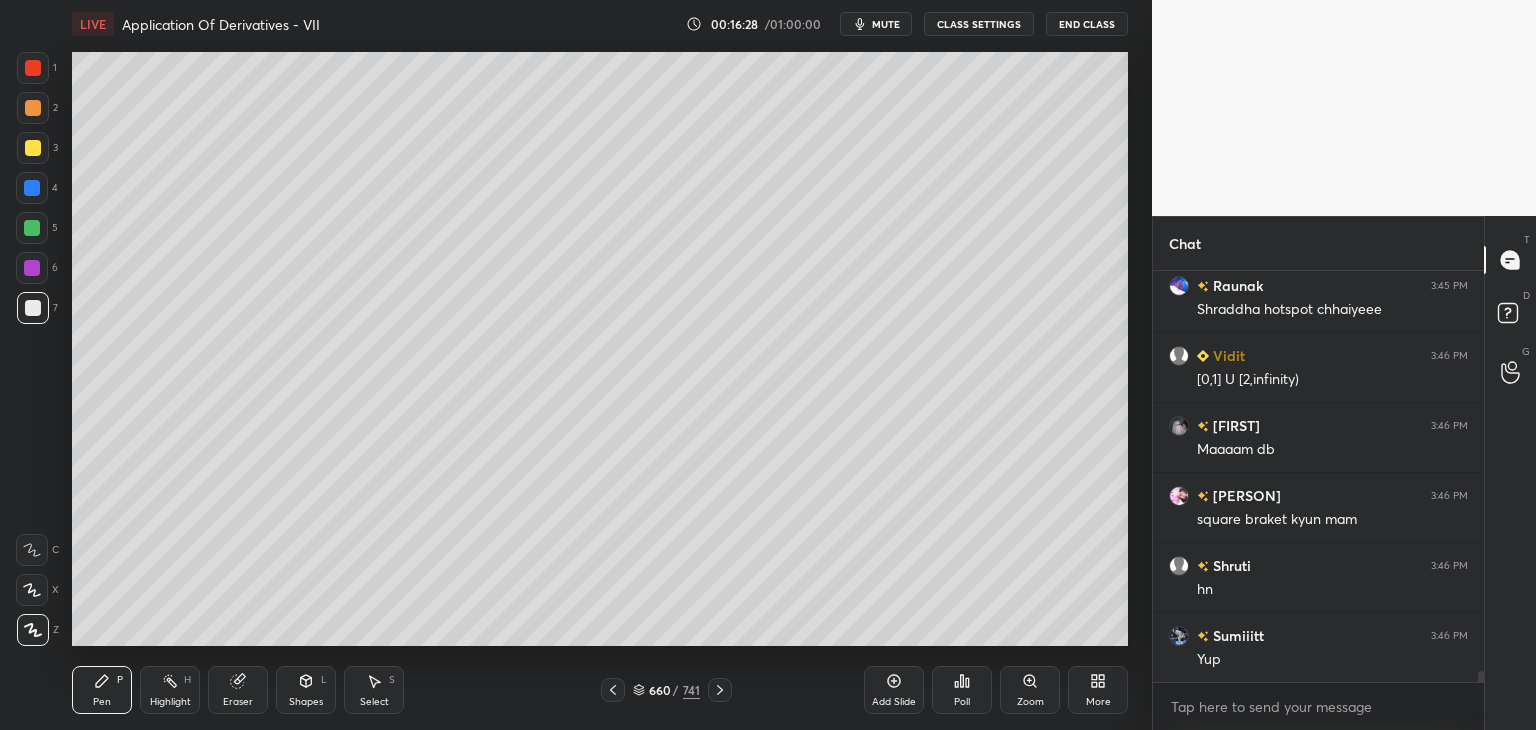 scroll, scrollTop: 14504, scrollLeft: 0, axis: vertical 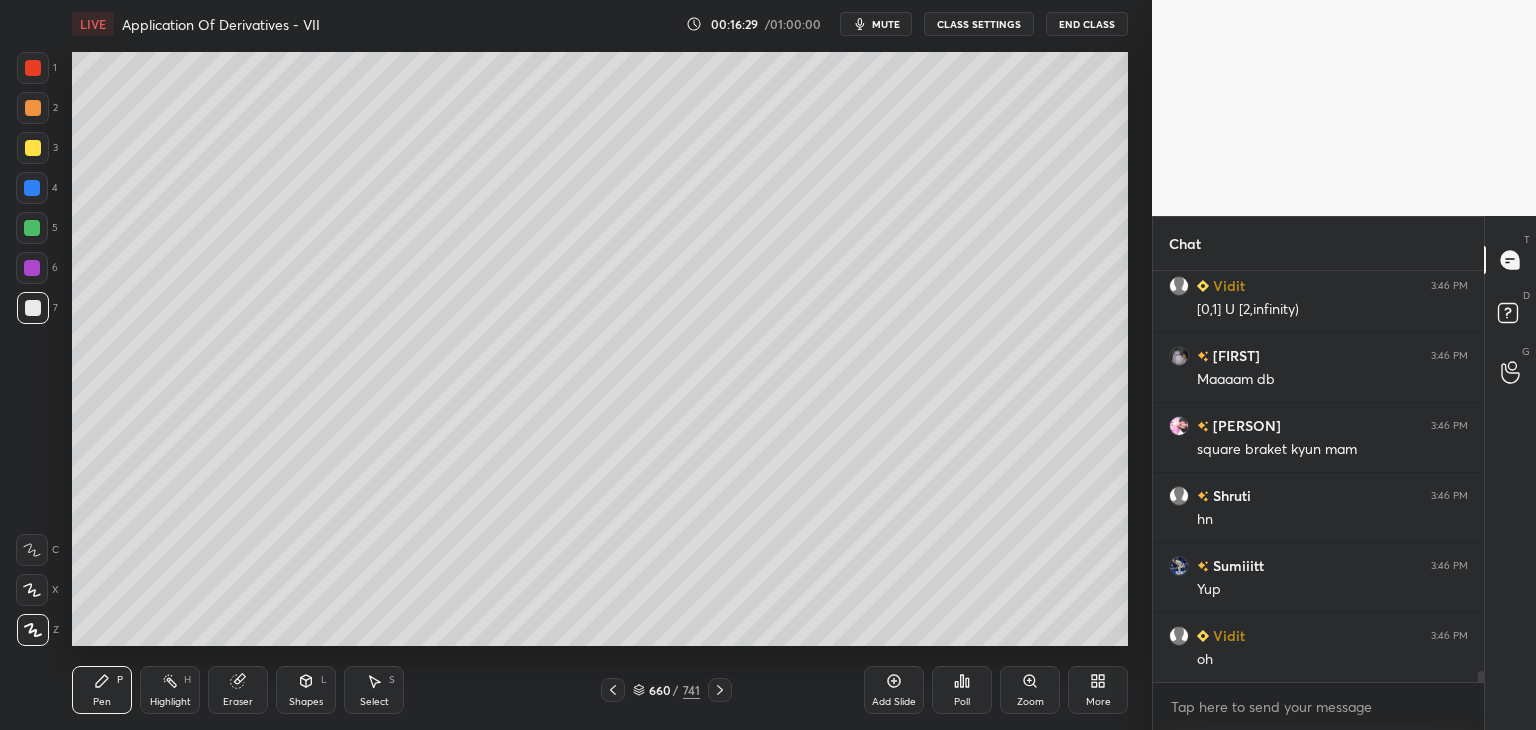 click 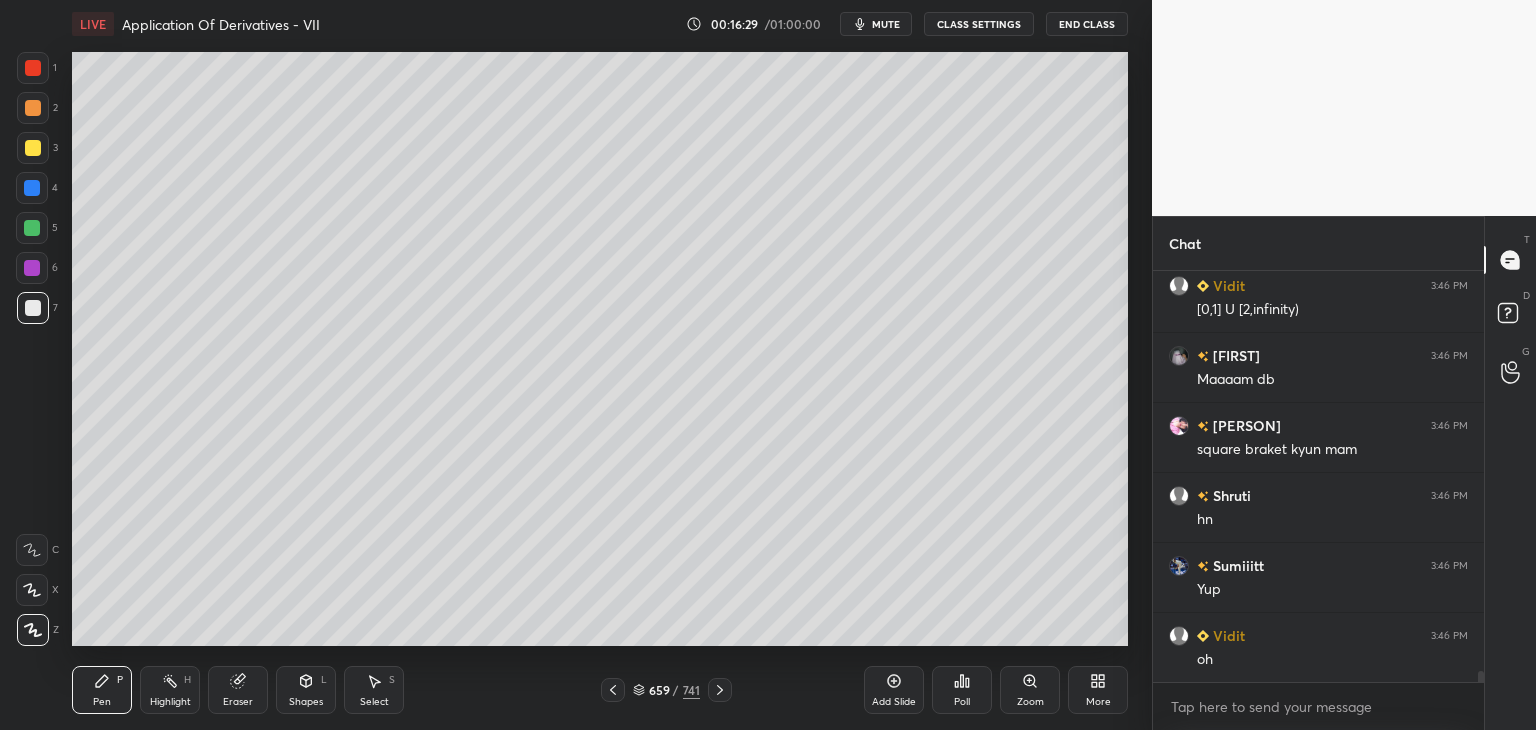 click 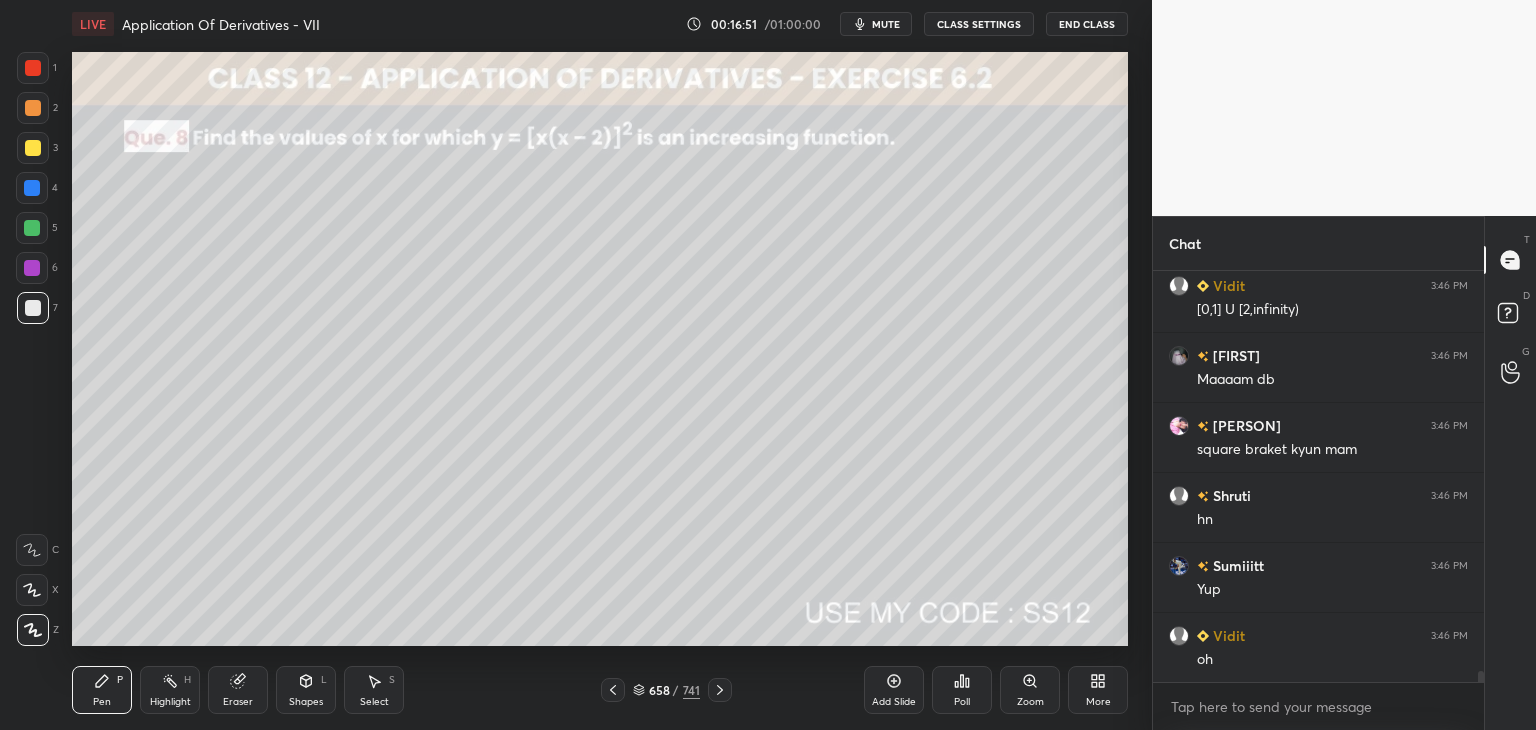 scroll, scrollTop: 14574, scrollLeft: 0, axis: vertical 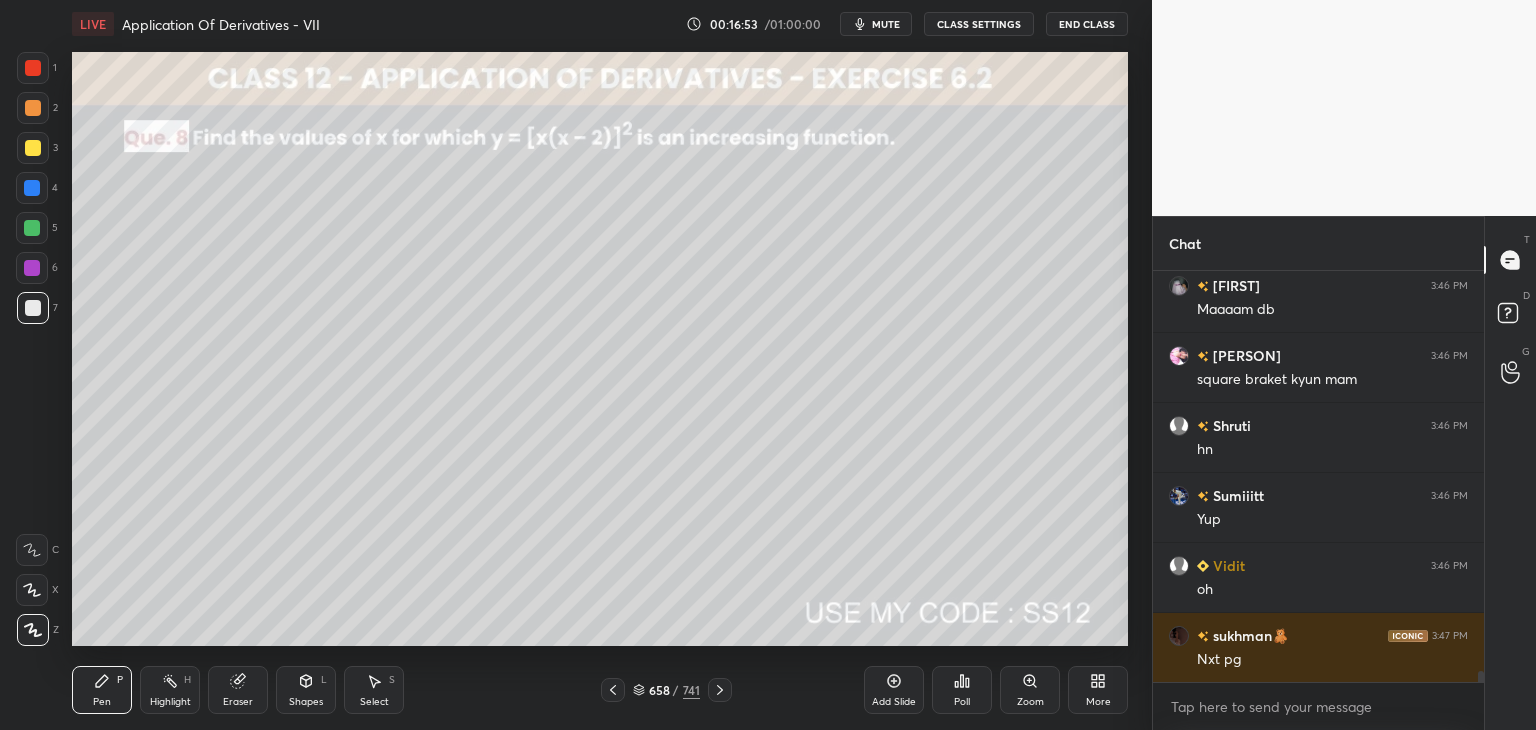 click 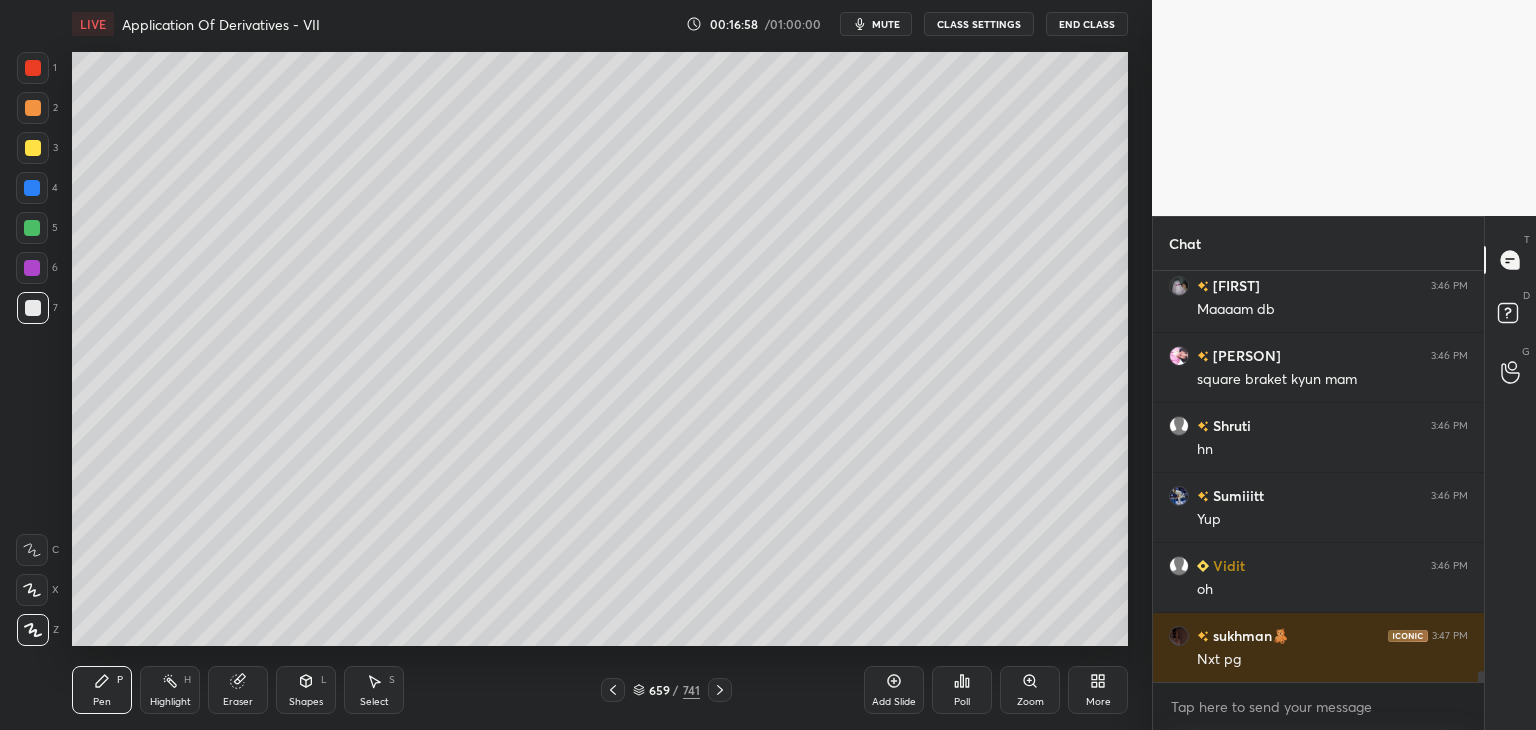 scroll, scrollTop: 14644, scrollLeft: 0, axis: vertical 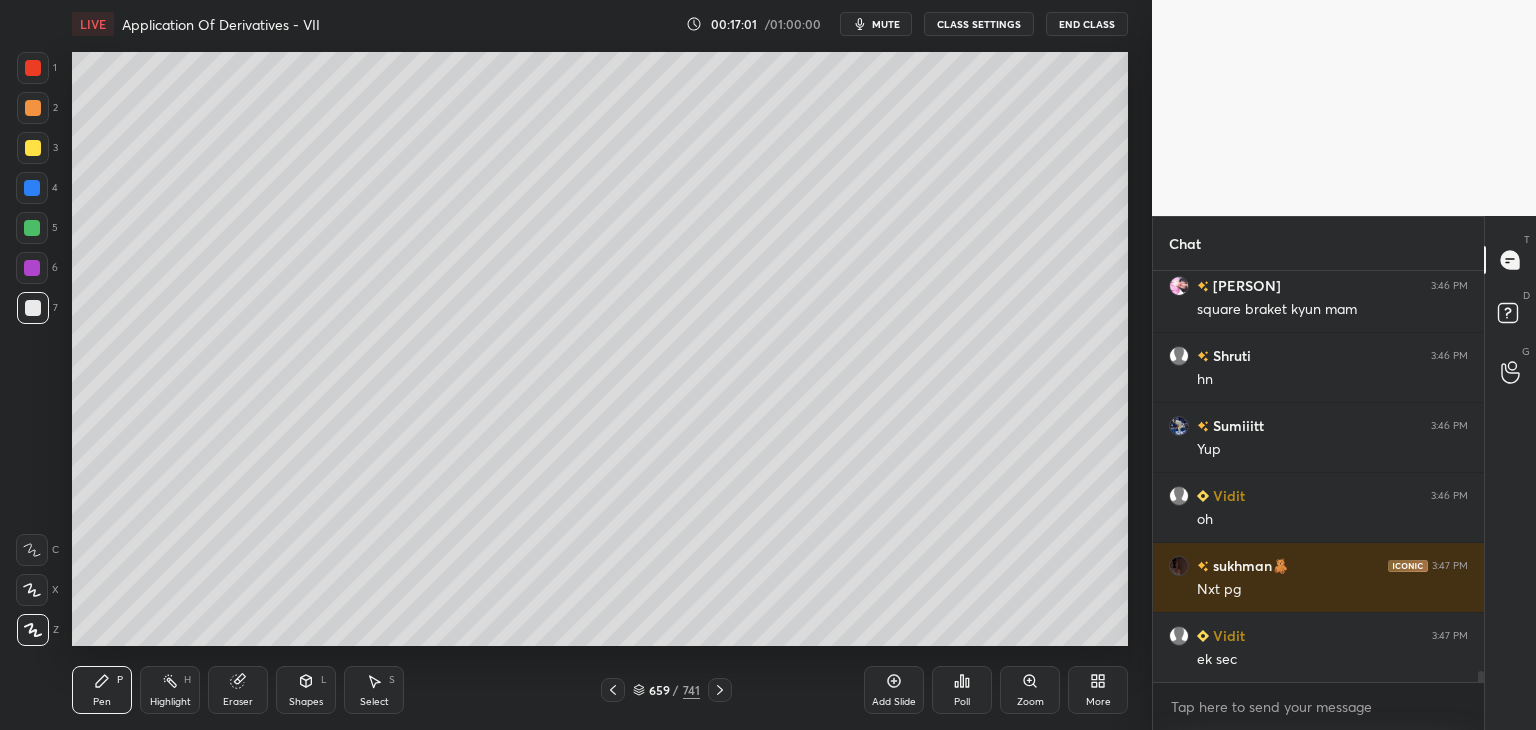 click 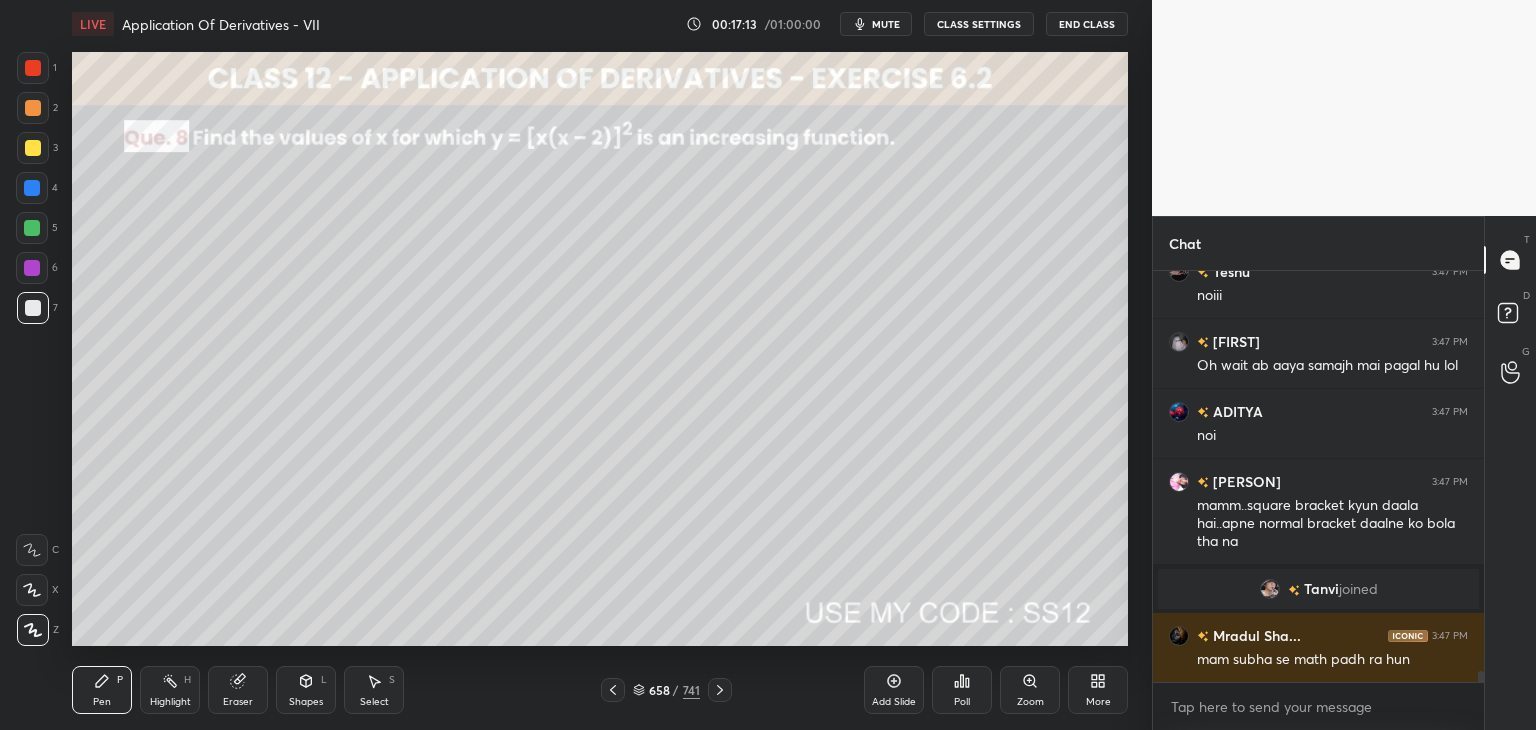 scroll, scrollTop: 14596, scrollLeft: 0, axis: vertical 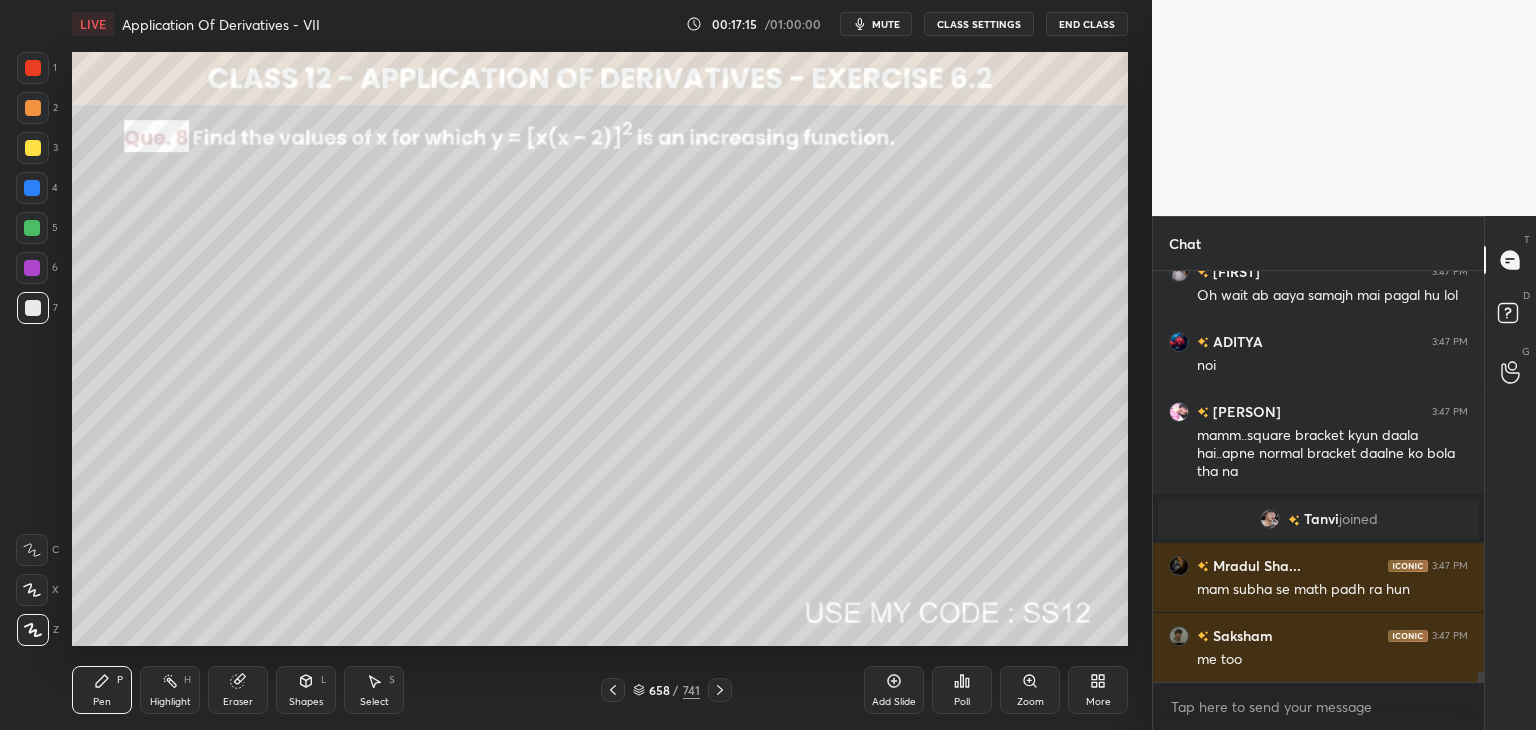 click 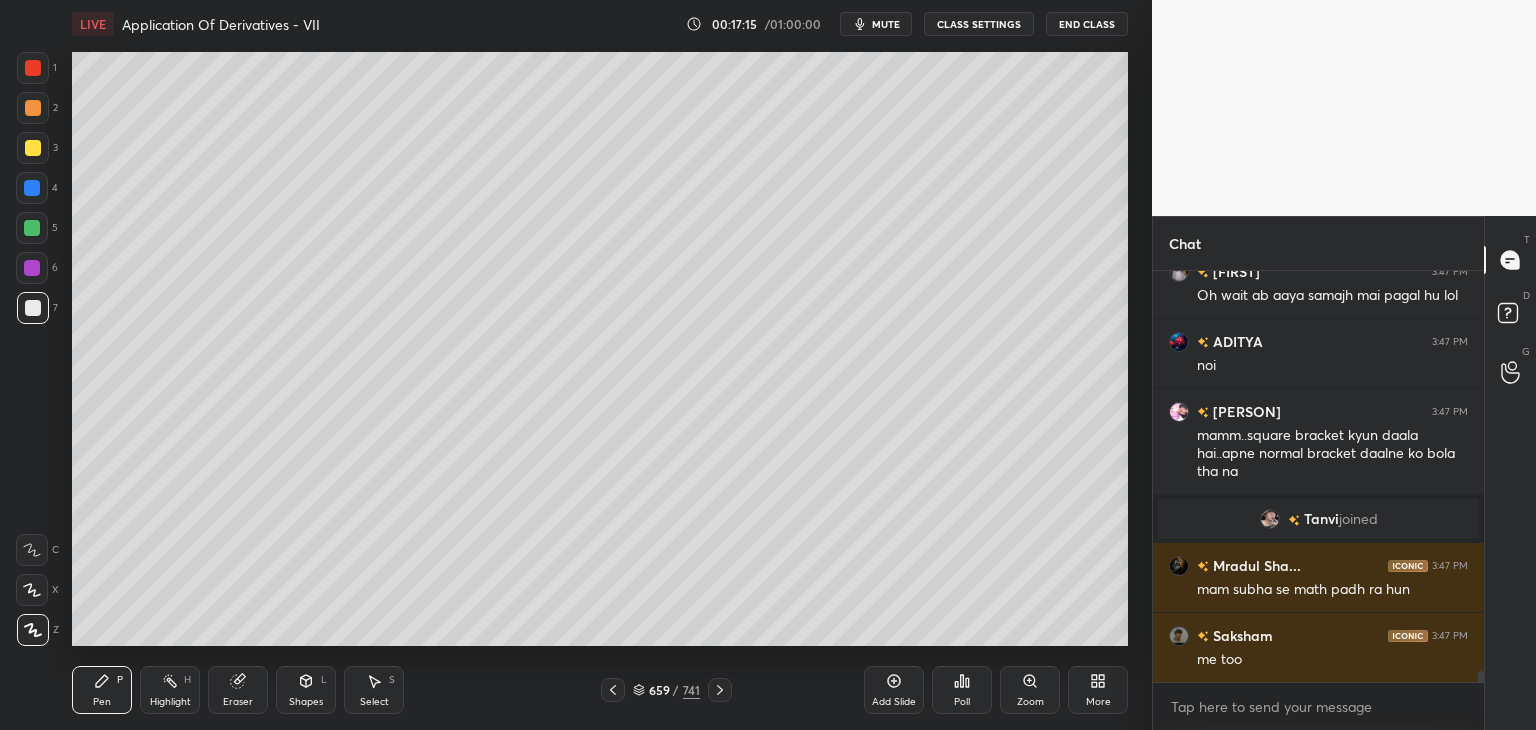 click 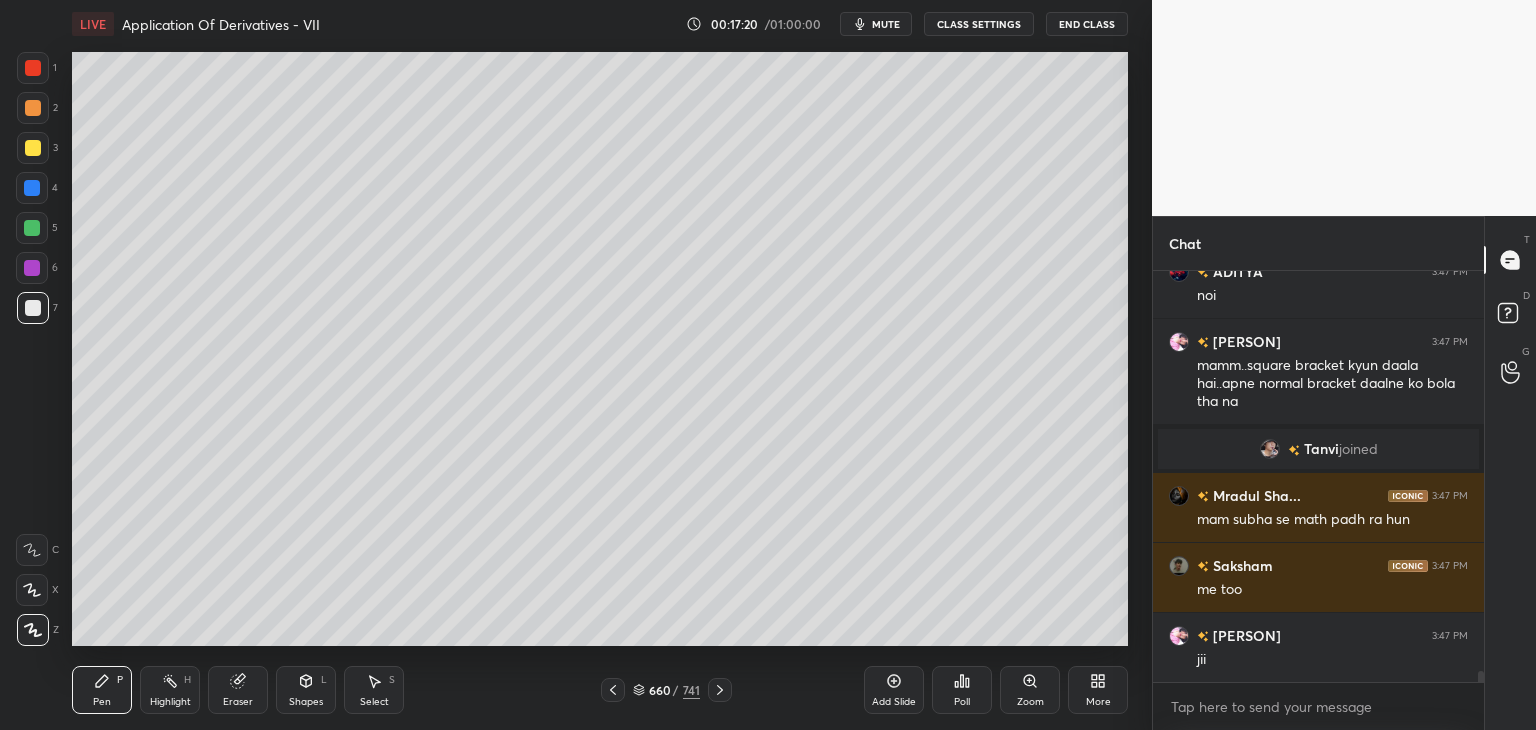 scroll, scrollTop: 14736, scrollLeft: 0, axis: vertical 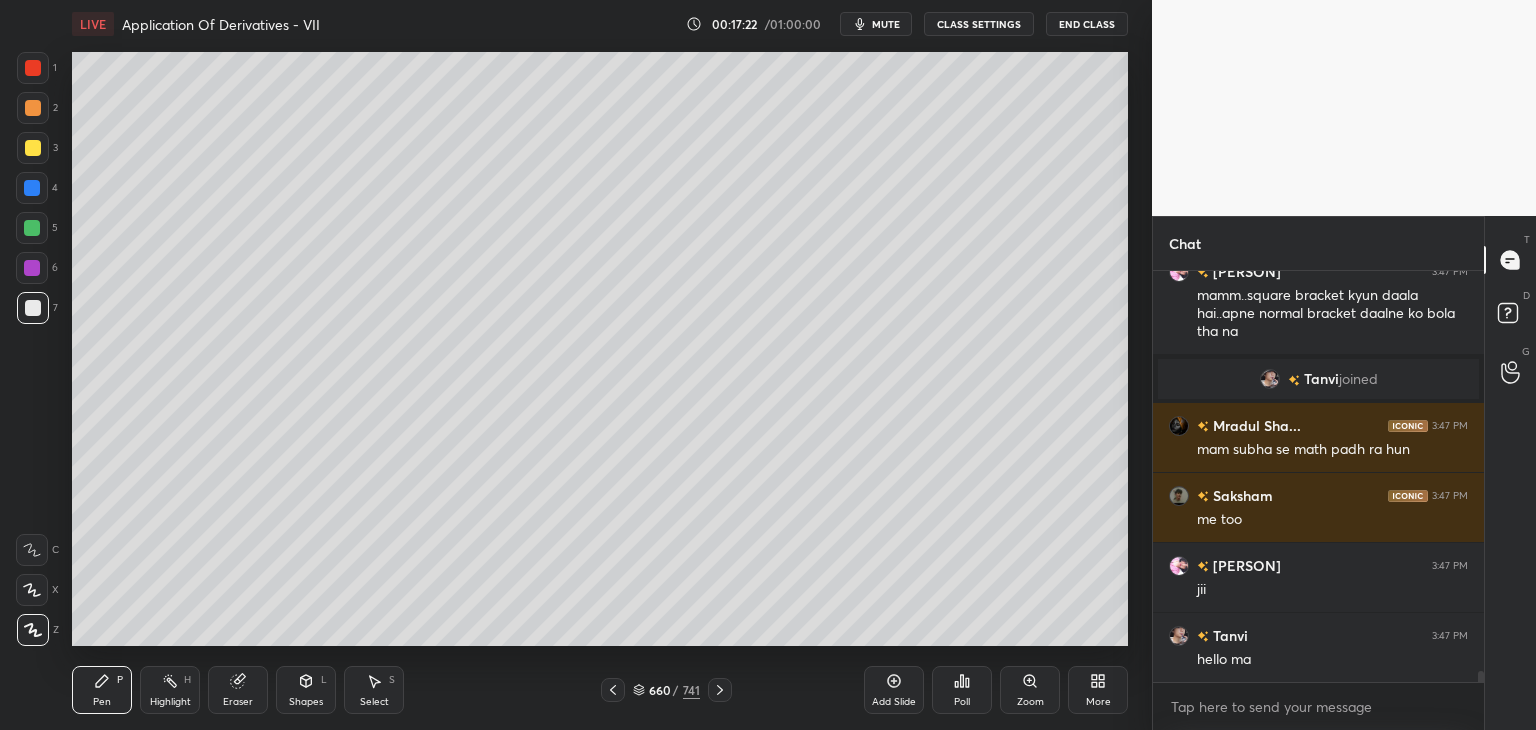 click at bounding box center [613, 690] 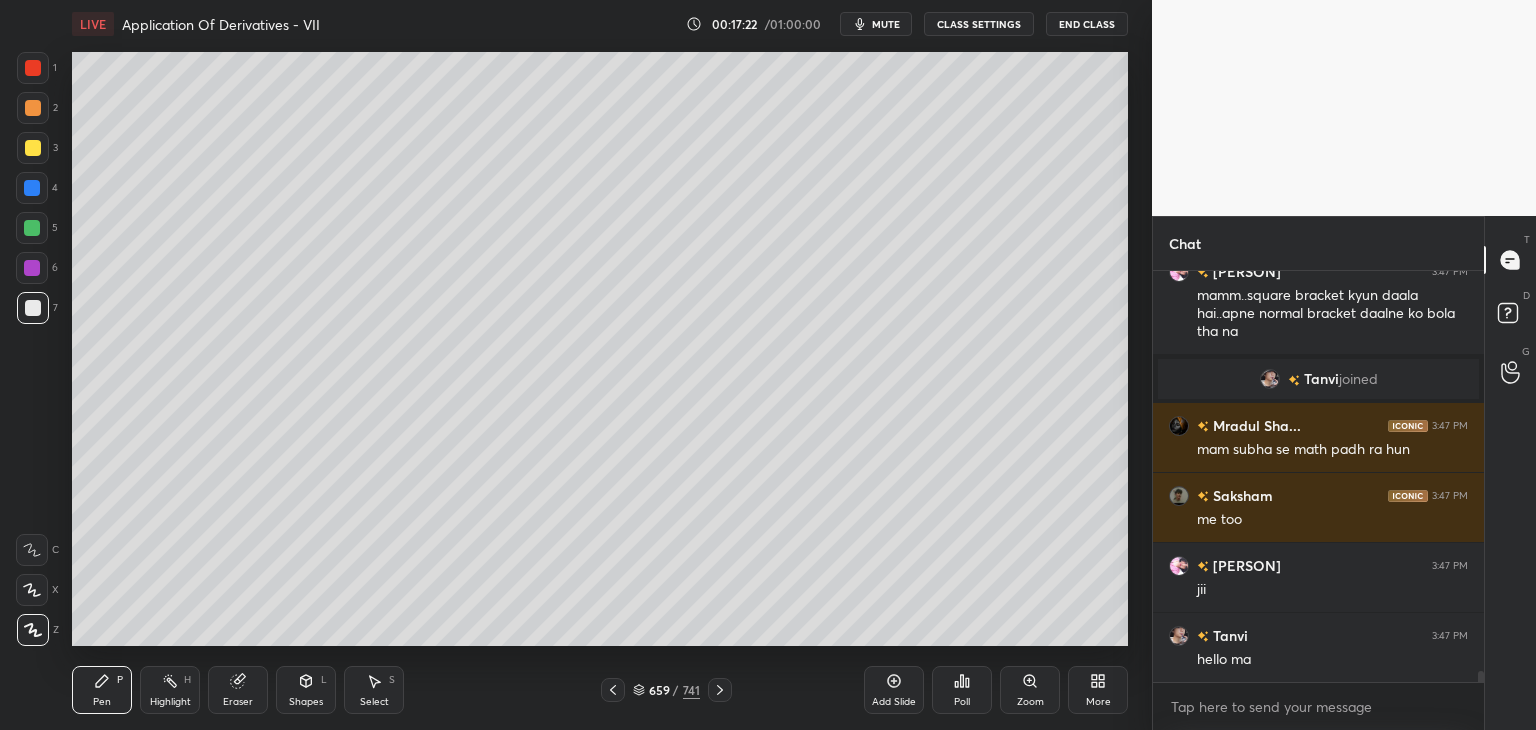 click at bounding box center [613, 690] 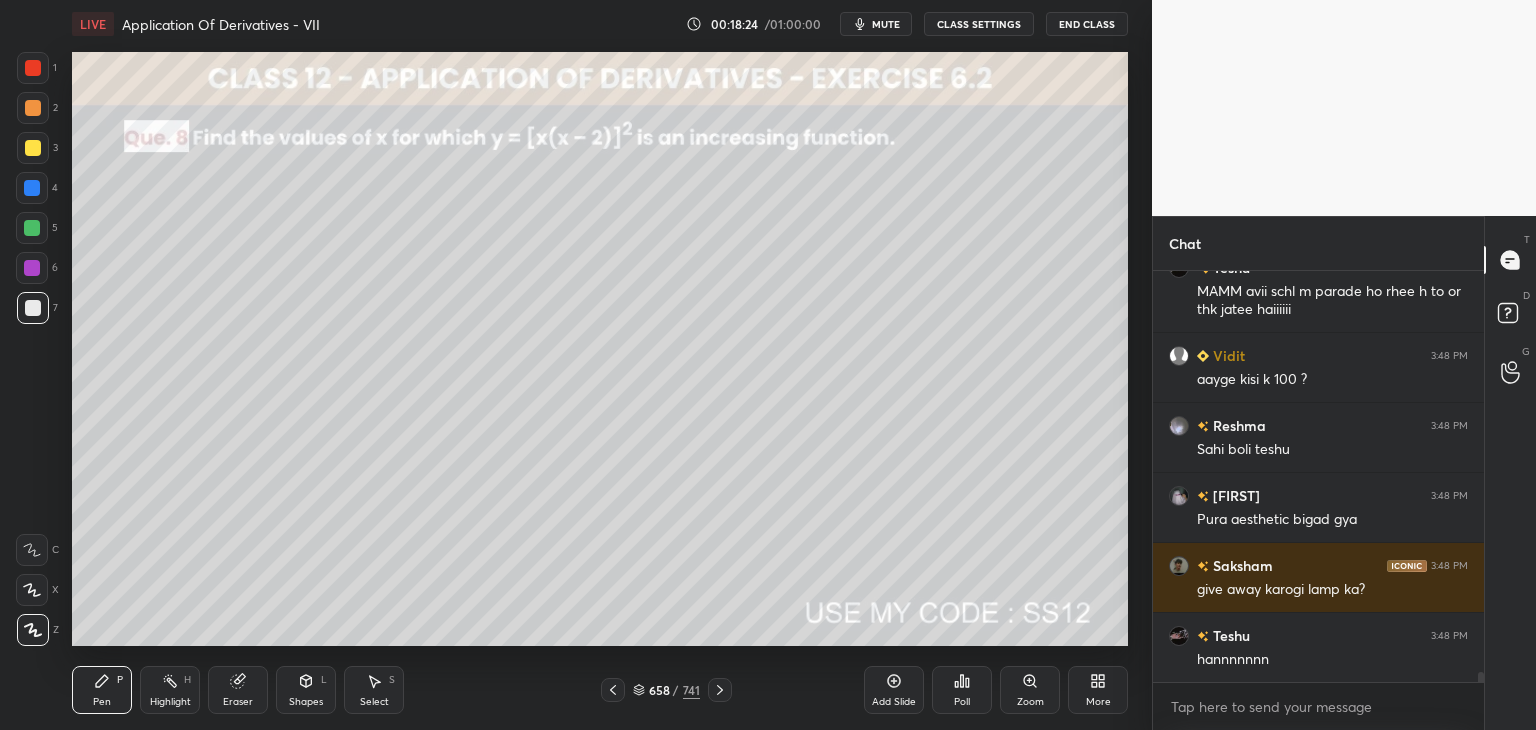scroll, scrollTop: 16208, scrollLeft: 0, axis: vertical 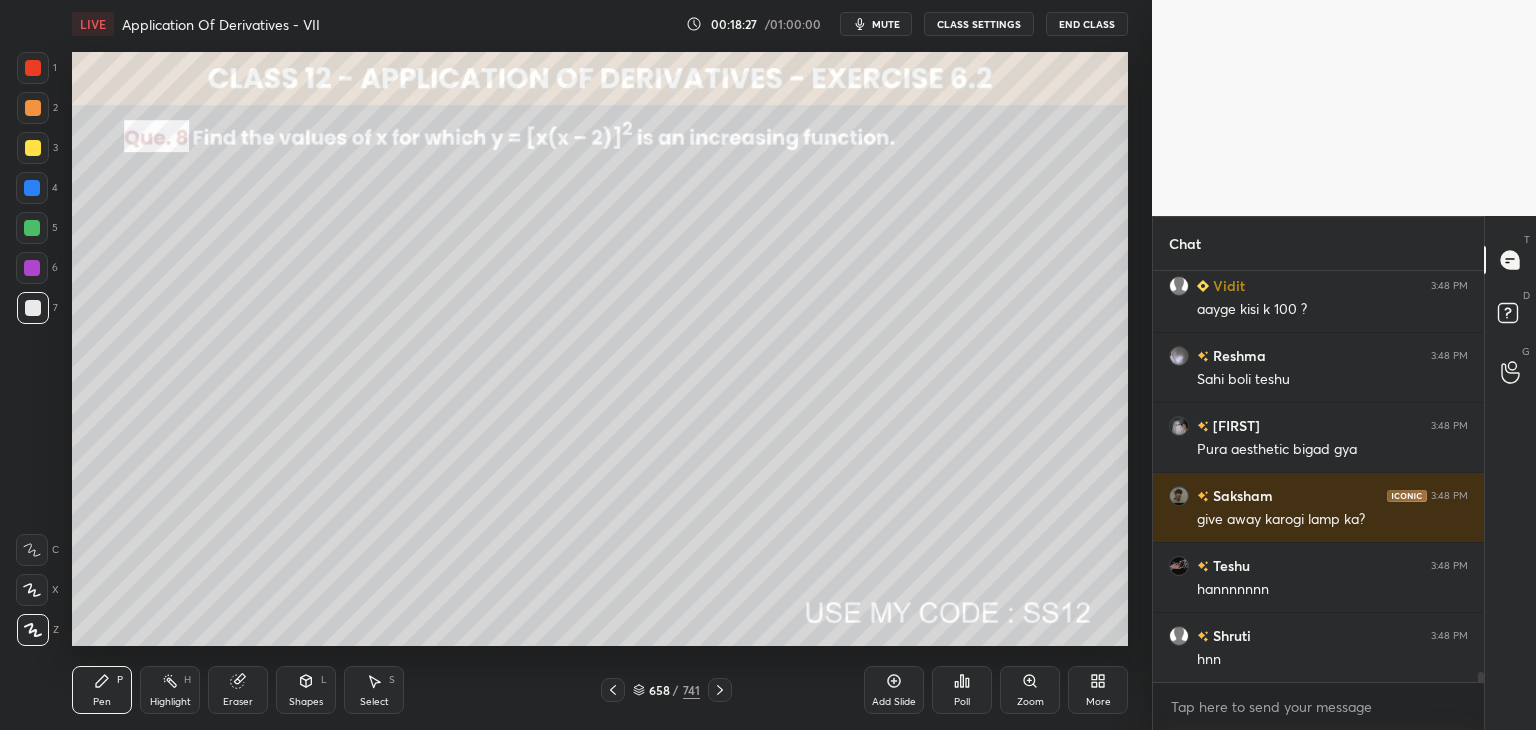 click 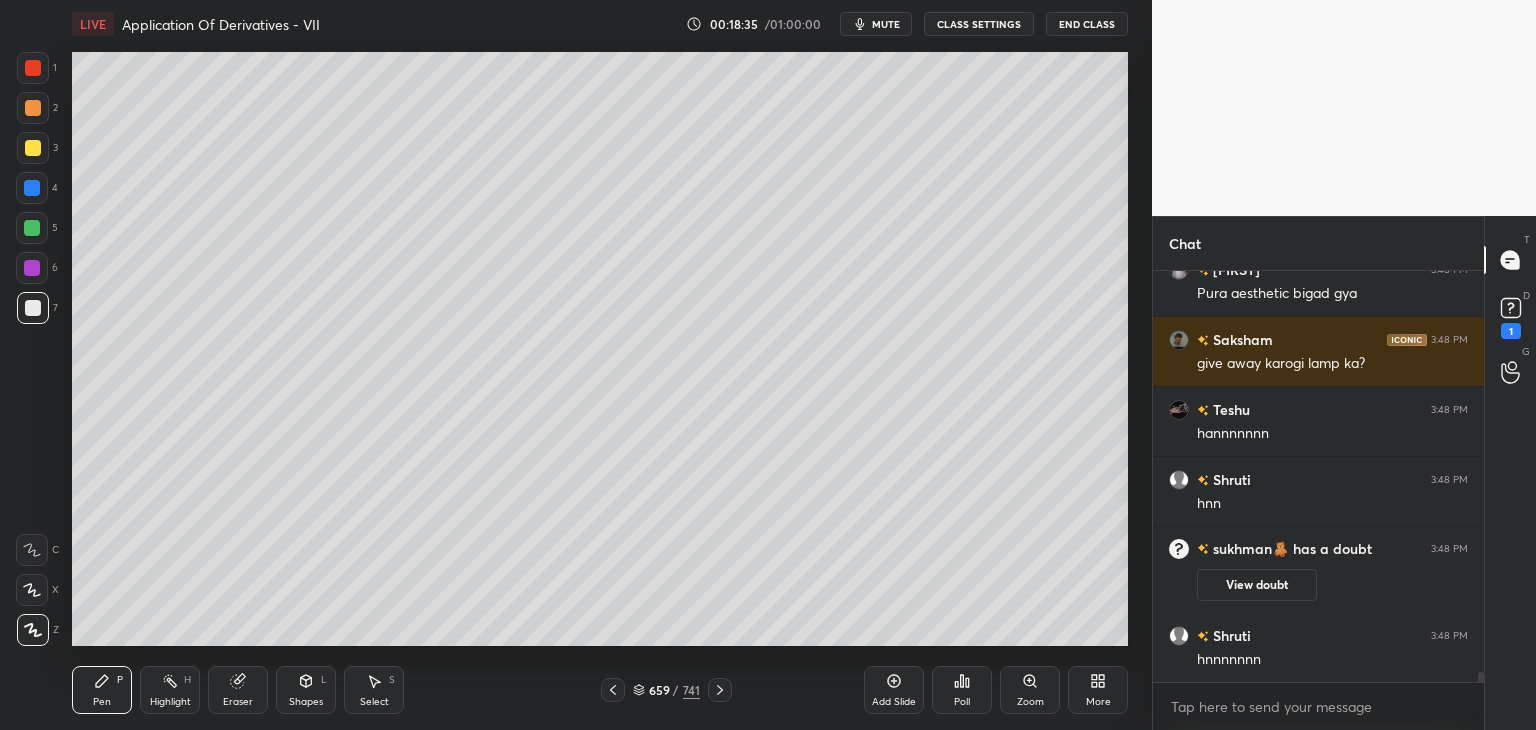 scroll, scrollTop: 15776, scrollLeft: 0, axis: vertical 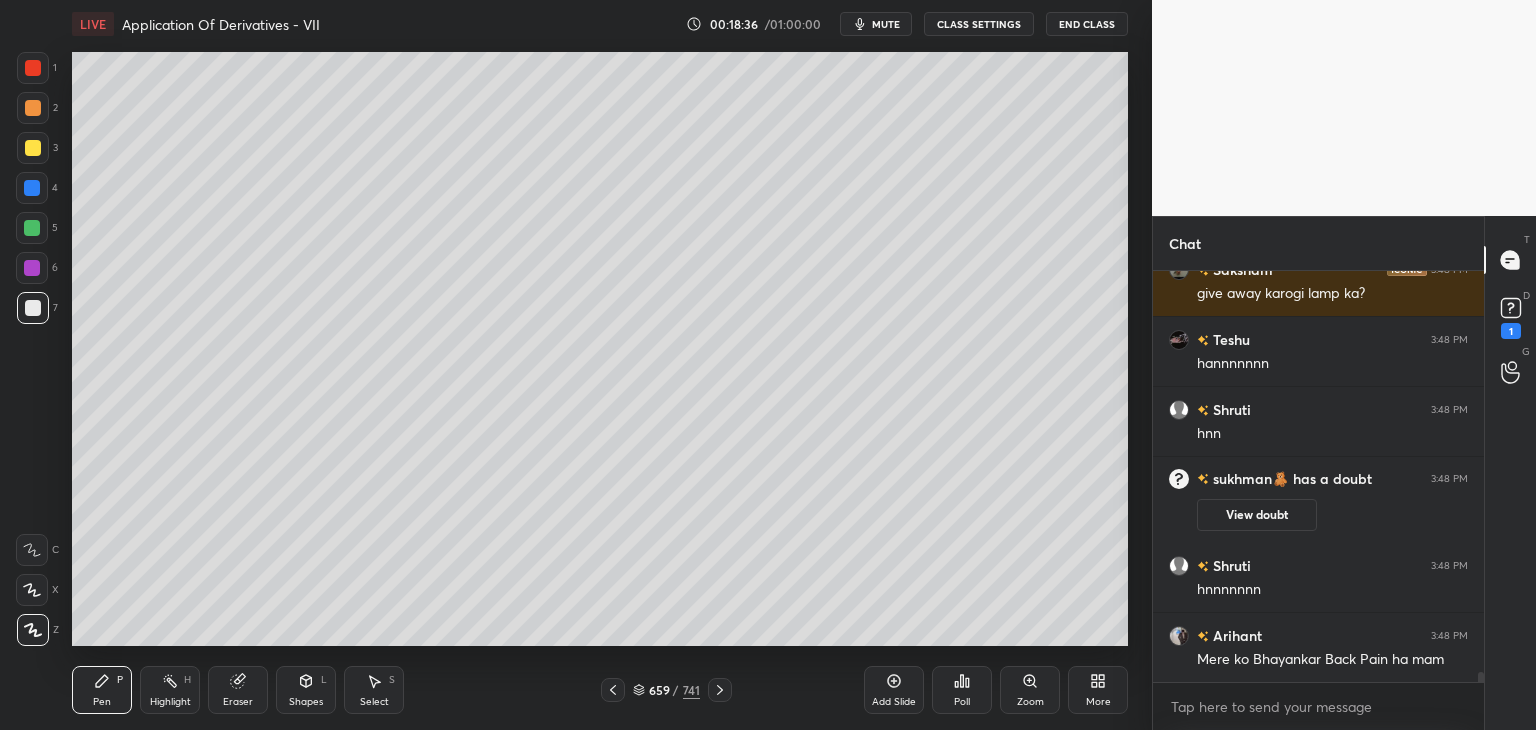click on "Armaan 3:48 PM Pura aesthetic bigad gya Saksham 3:48 PM give away karogi lamp ka? Teshu 3:48 PM hannnnnnn Shruti 3:48 PM hnn sukhman🧸   has a doubt 3:48 PM View doubt Shruti 3:48 PM hnnnnnnn Arihant 3:48 PM Mere ko Bhayankar Back Pain ha mam" at bounding box center [1318, 477] 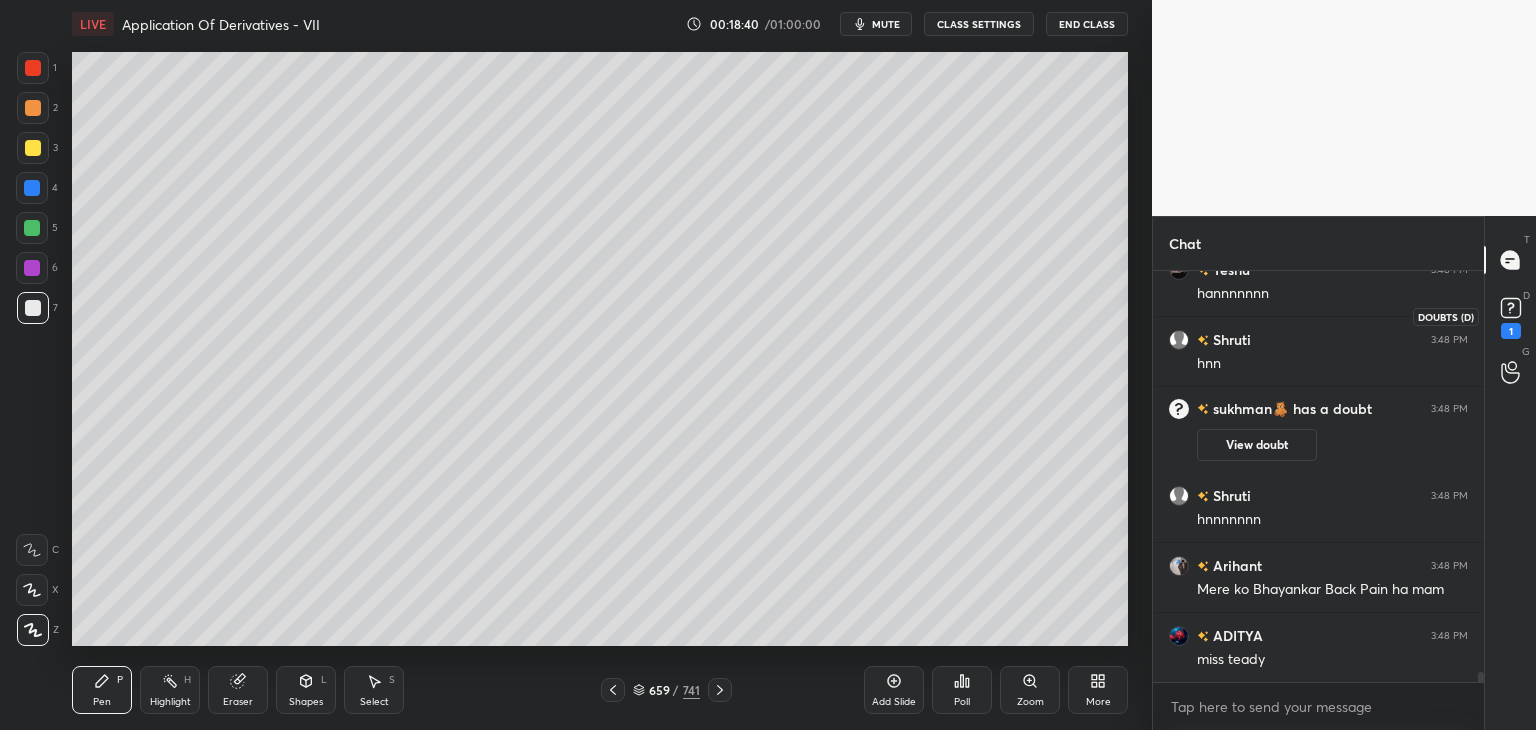 scroll, scrollTop: 15986, scrollLeft: 0, axis: vertical 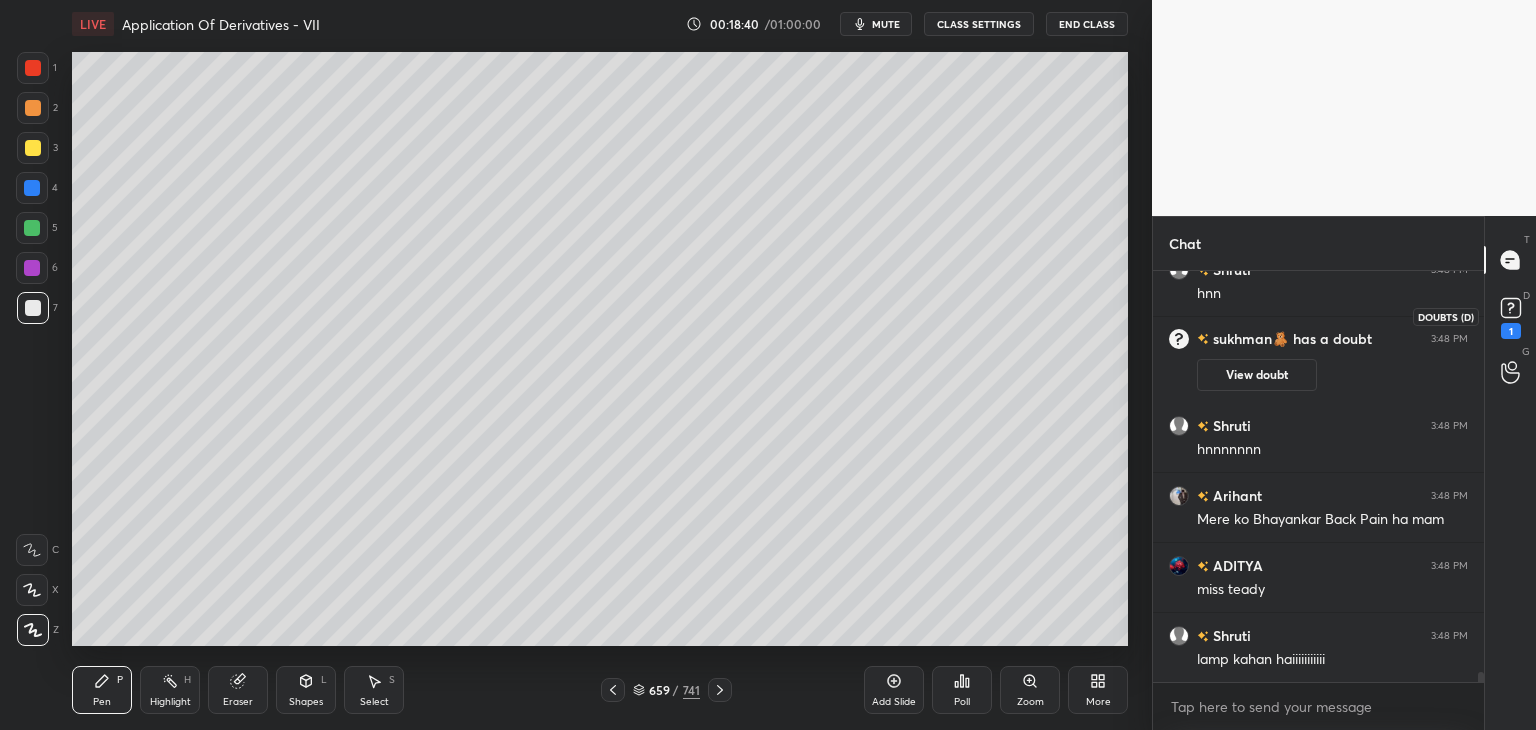 click on "1" at bounding box center [1511, 331] 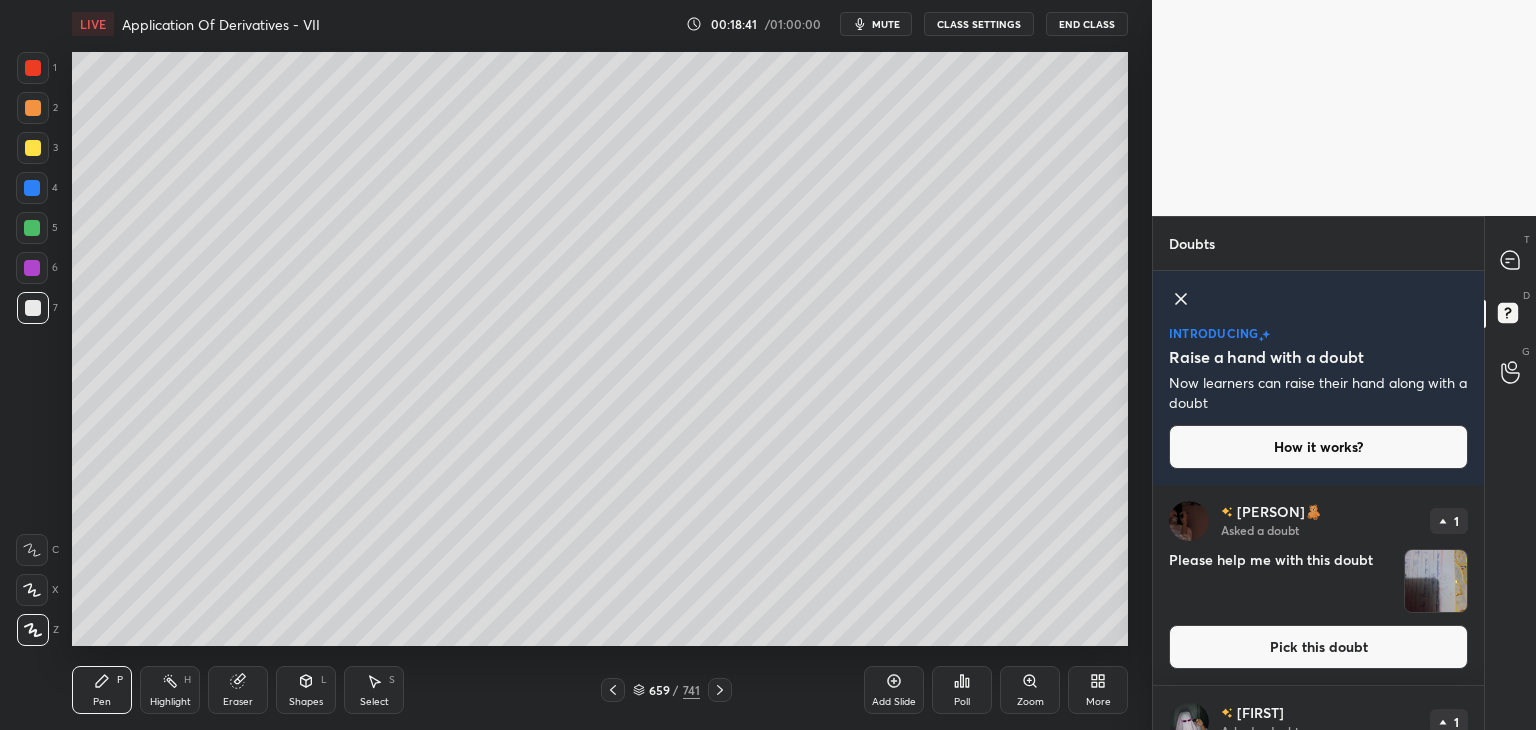 click at bounding box center [1436, 581] 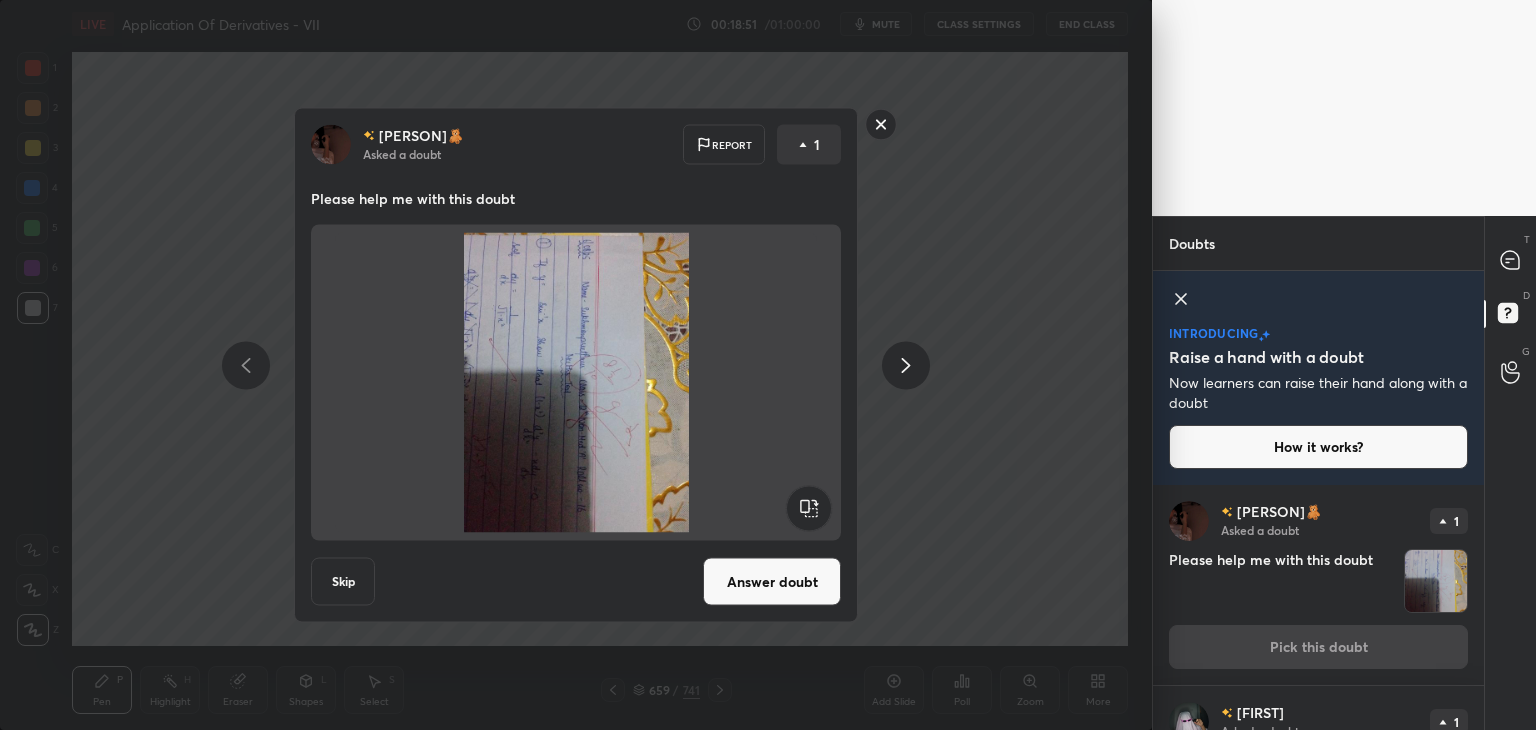 drag, startPoint x: 880, startPoint y: 125, endPoint x: 892, endPoint y: 129, distance: 12.649111 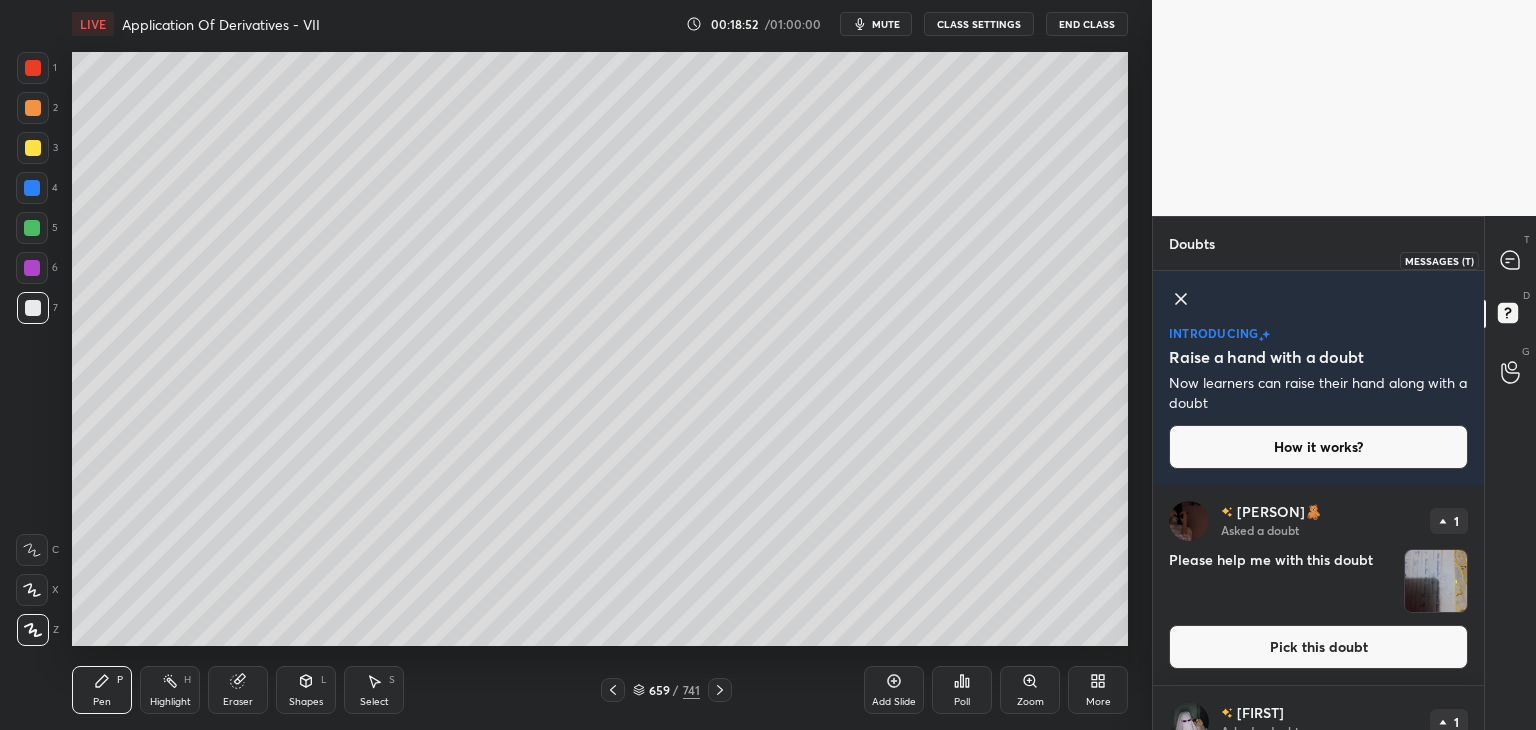 click 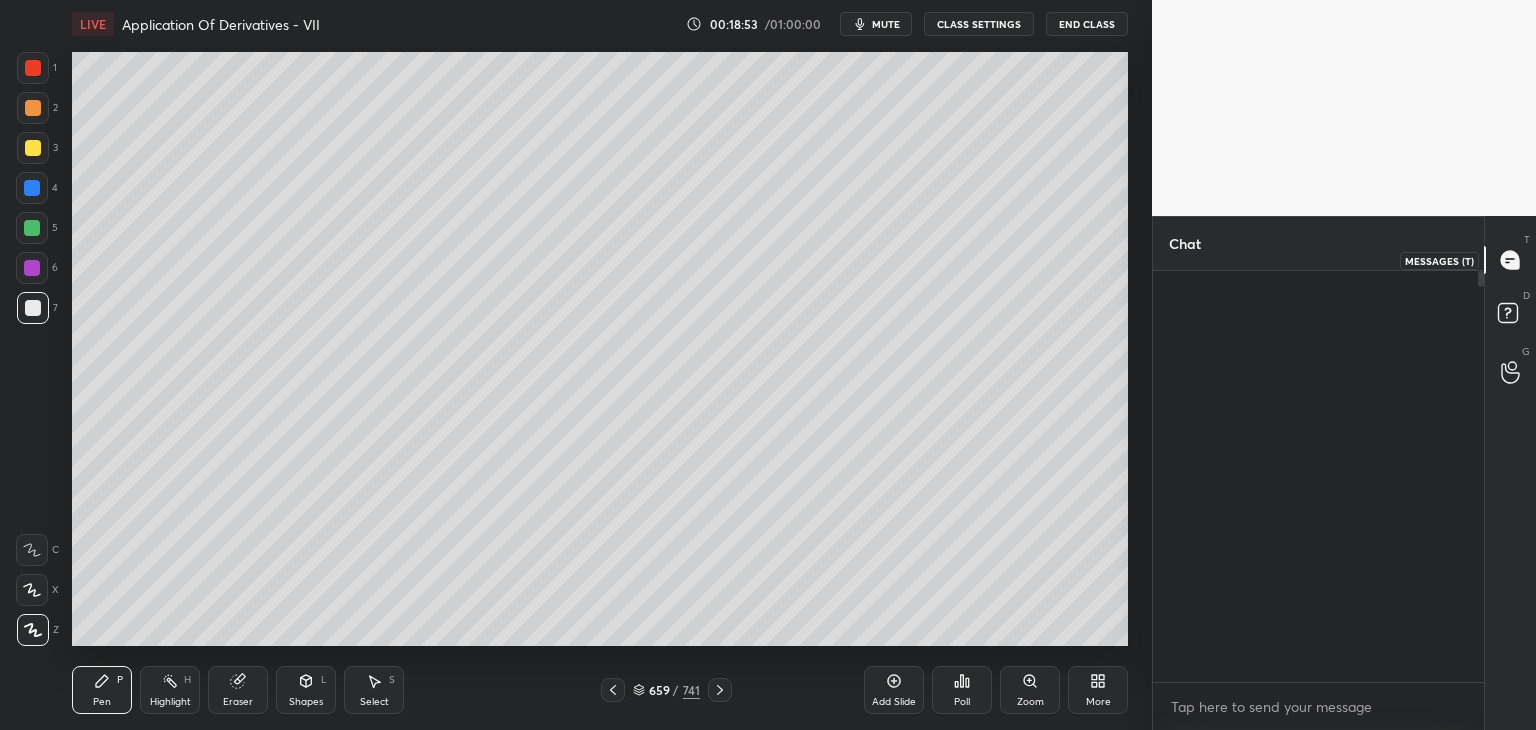scroll, scrollTop: 16548, scrollLeft: 0, axis: vertical 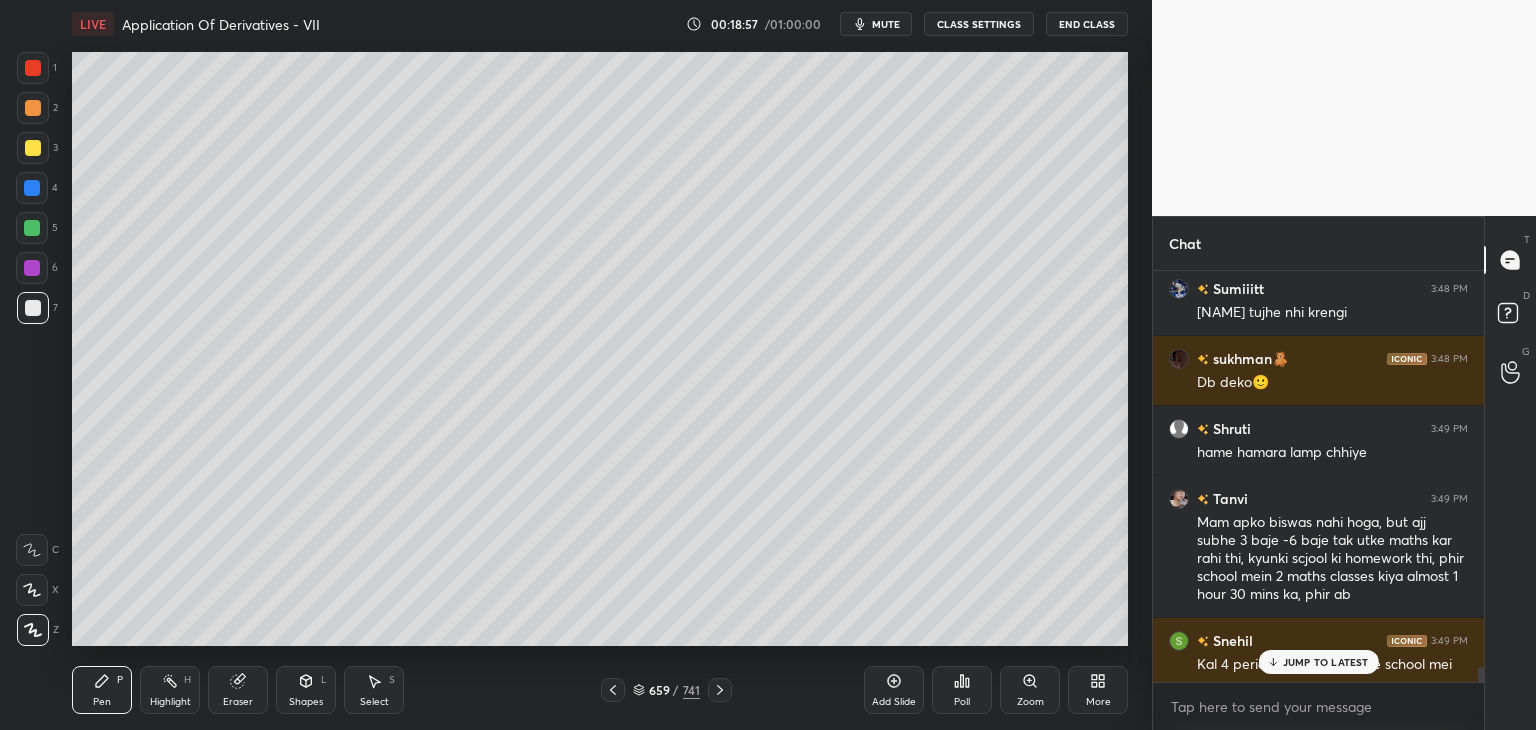 drag, startPoint x: 1480, startPoint y: 673, endPoint x: 1480, endPoint y: 685, distance: 12 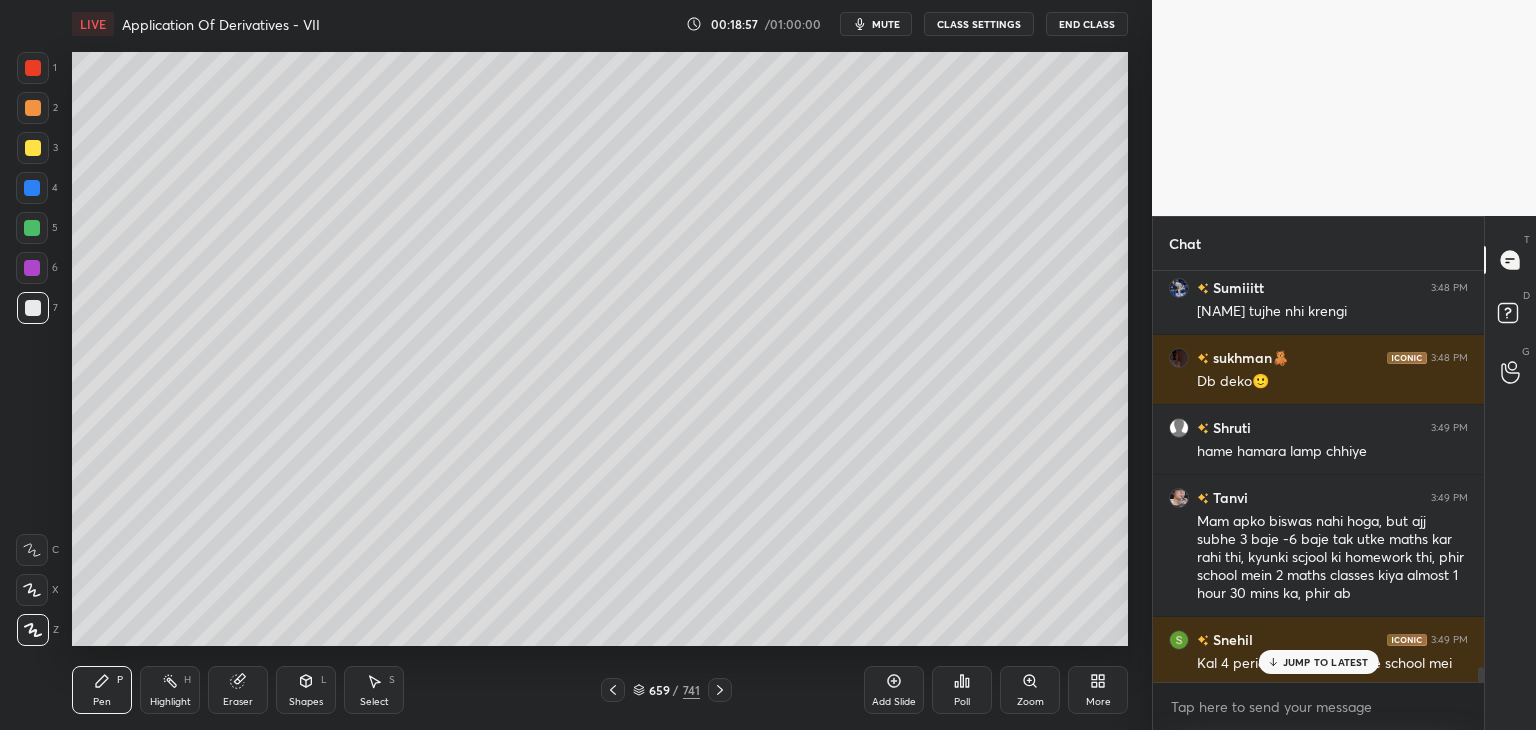click on "Saksham 3:48 PM give away karogi lamp ka? Teshu 3:48 PM hannnnnnn [NAME]   has a doubt 3:48 PM View doubt [NAME] 3:48 PM hnnn [NAME] 3:48 PM Mere ko Bhayankar Back Pain ha mam ADITYA 3:48 PM miss teady [NAME] 3:48 PM lamp kahan haiiiiiiiiiii Sumiiitt 3:48 PM Saksham tujhe nhi krengi [NAME]🧸 3:48 PM Db deko🙂 [NAME] 3:48 PM hame hamara lamp chhiye Tanvi 3:49 PM mam apko biswas nahi hoga, but ajj subhe 3 baje -6 baje tak utke maths kar rahi thi, kyunki scjool ki homework thi, phir school mein 2 maths classes kiya almost 1 hour 30 mins ka, phir ab Snehil 3:49 PM Kal 4 period honge maths ke school mei JUMP TO LATEST Enable hand raising Enable x" at bounding box center (1318, 500) 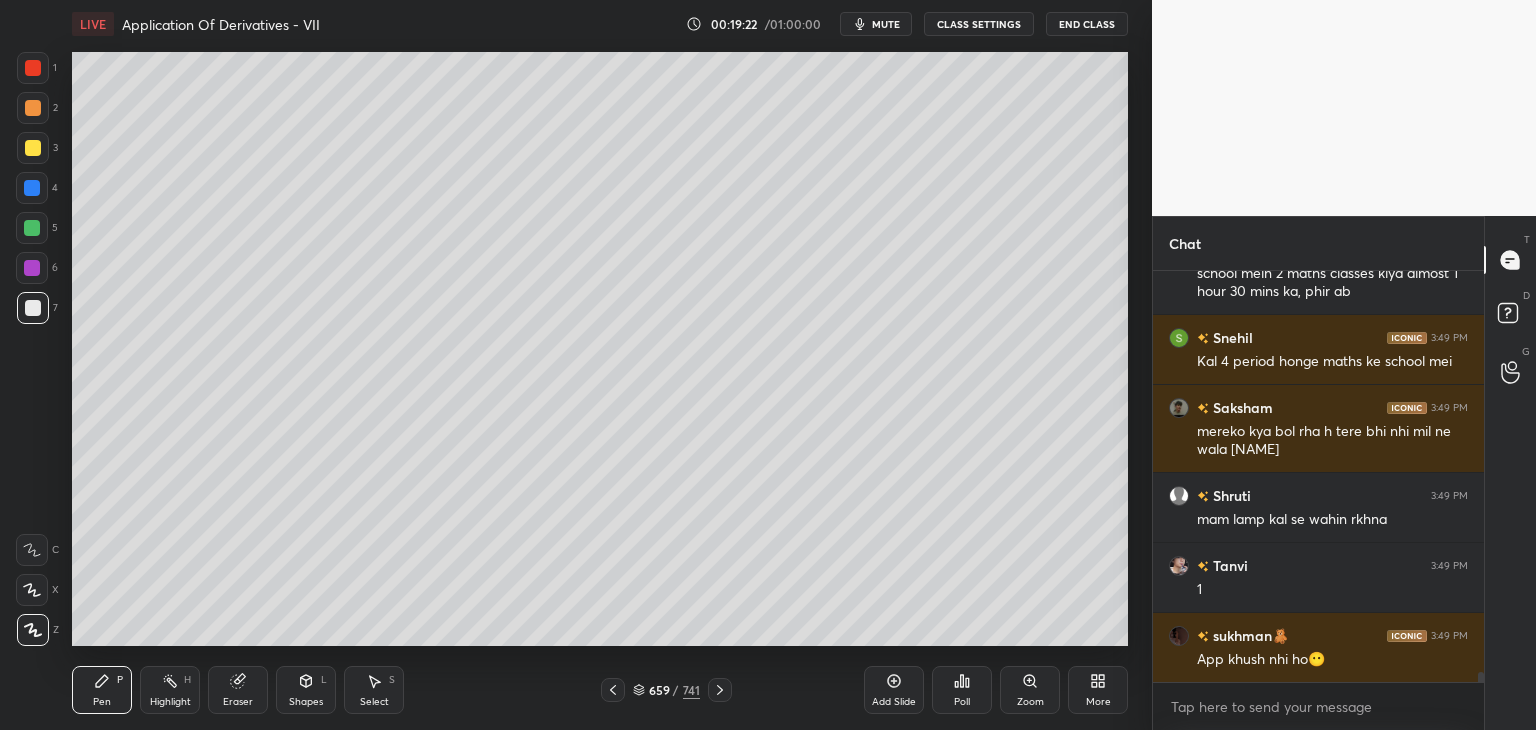 scroll, scrollTop: 17088, scrollLeft: 0, axis: vertical 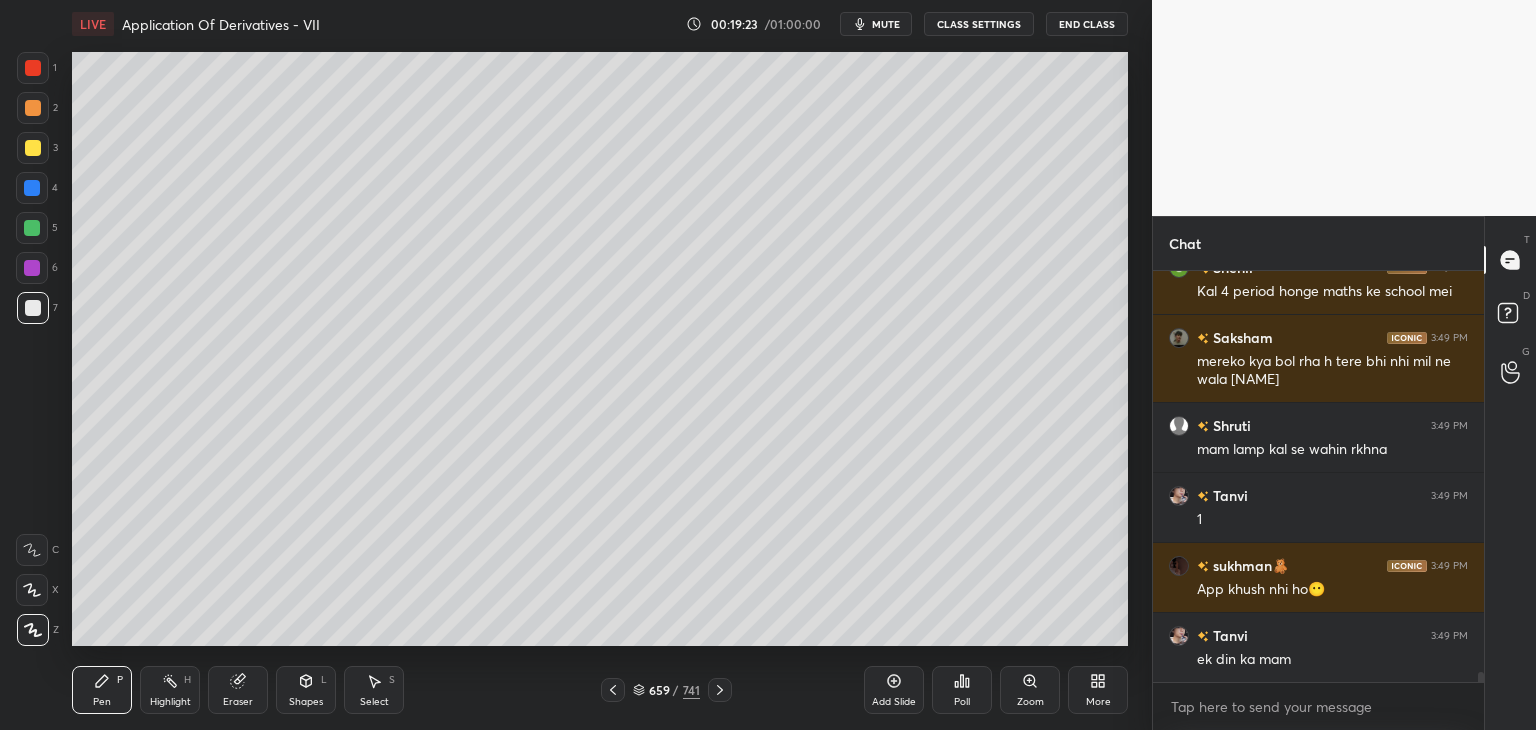 click 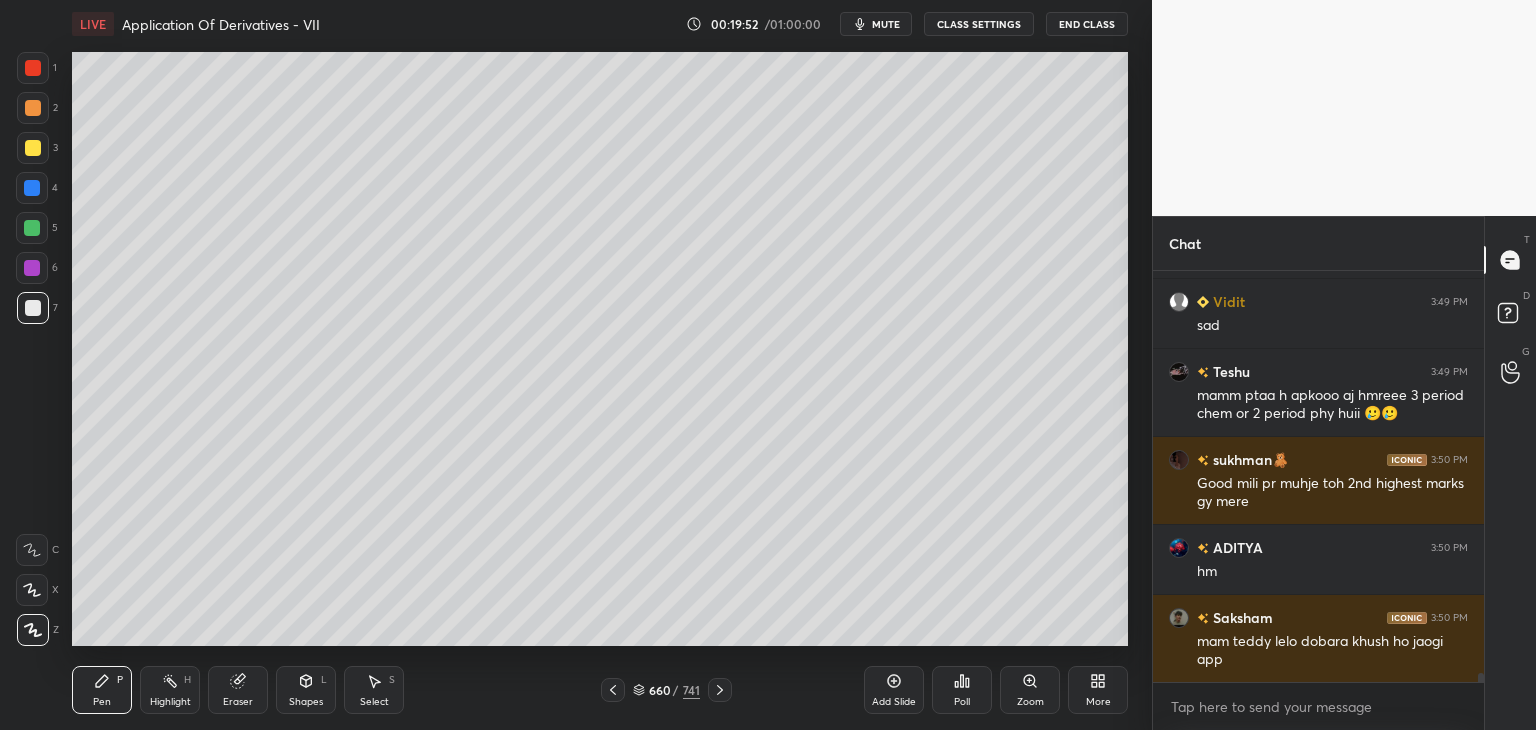 scroll, scrollTop: 17632, scrollLeft: 0, axis: vertical 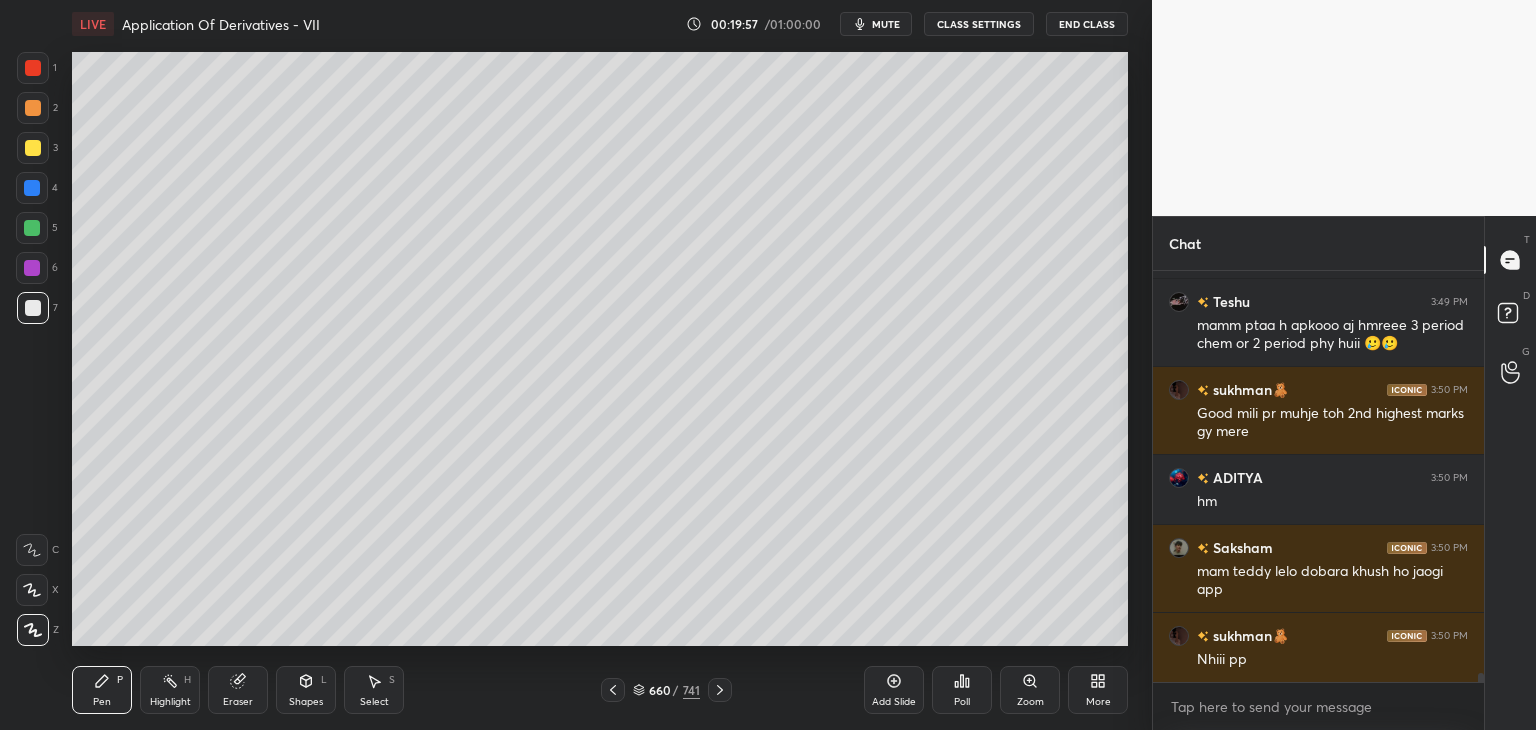 click 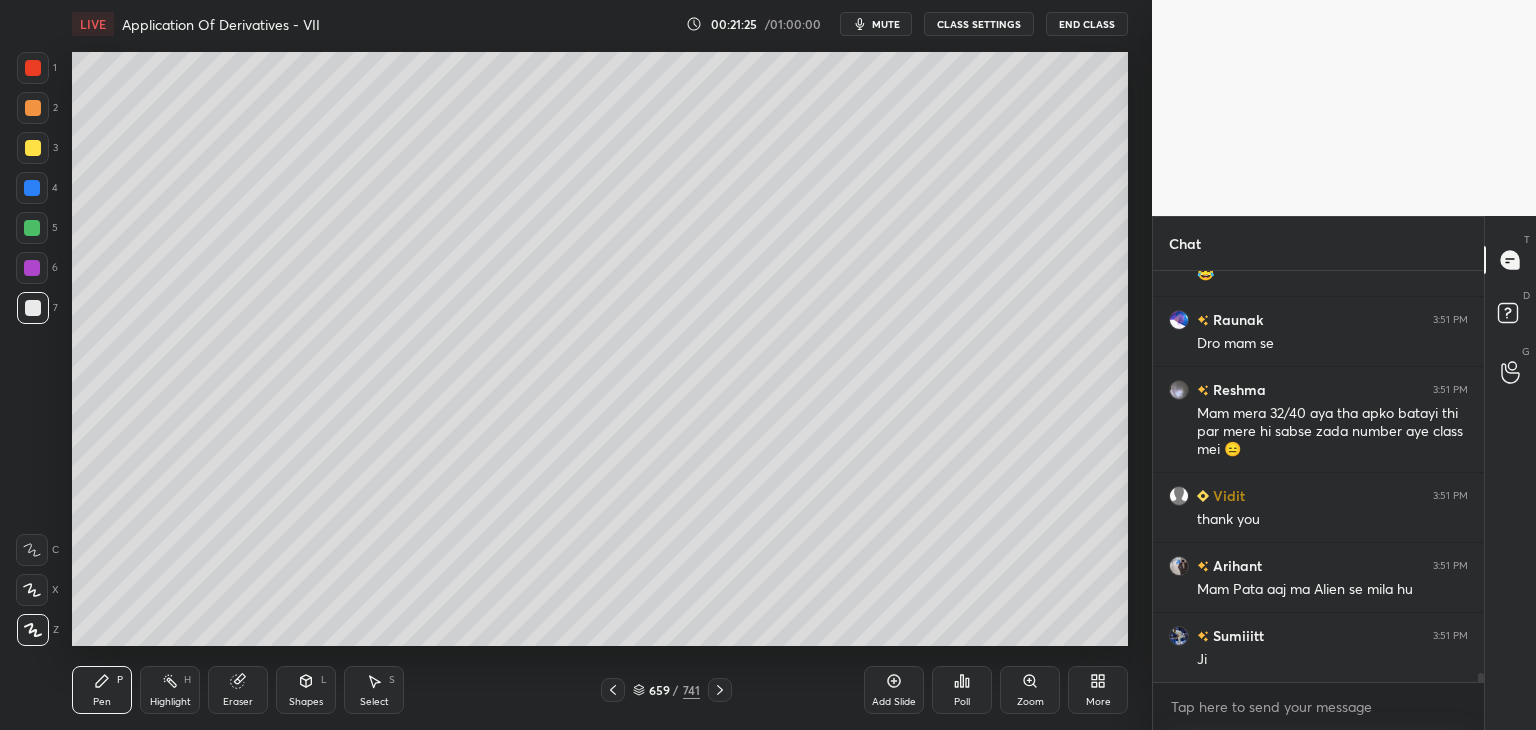 scroll, scrollTop: 19384, scrollLeft: 0, axis: vertical 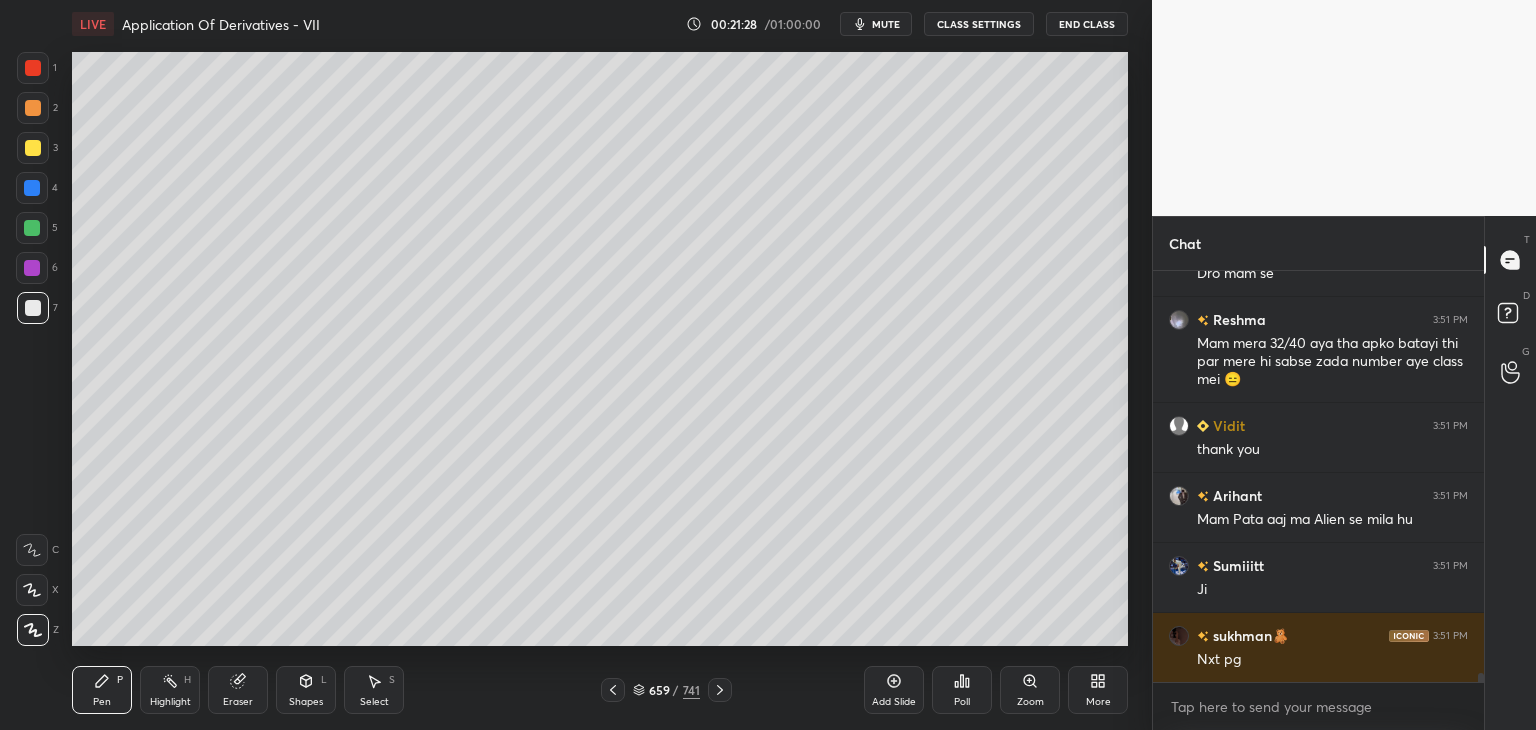 click 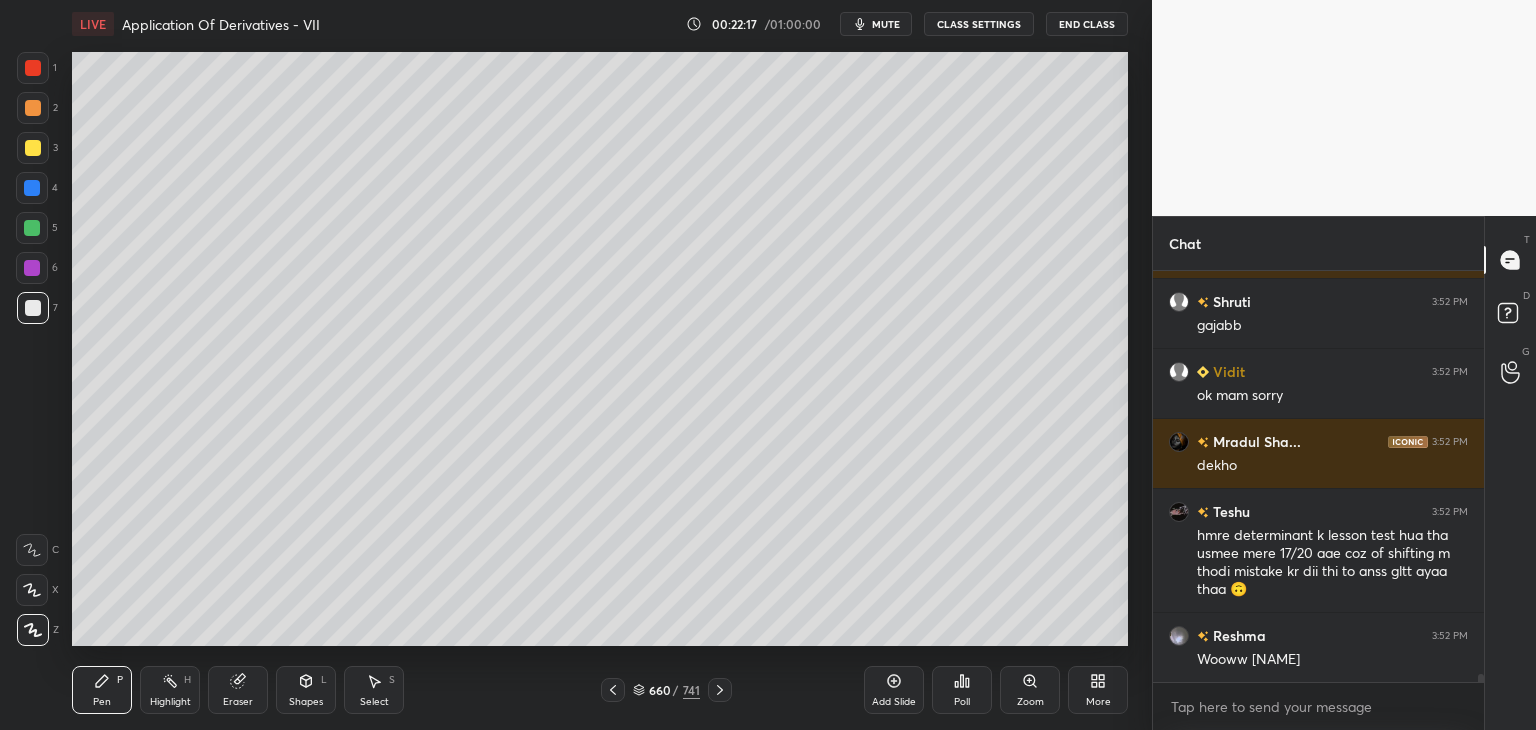 scroll, scrollTop: 20698, scrollLeft: 0, axis: vertical 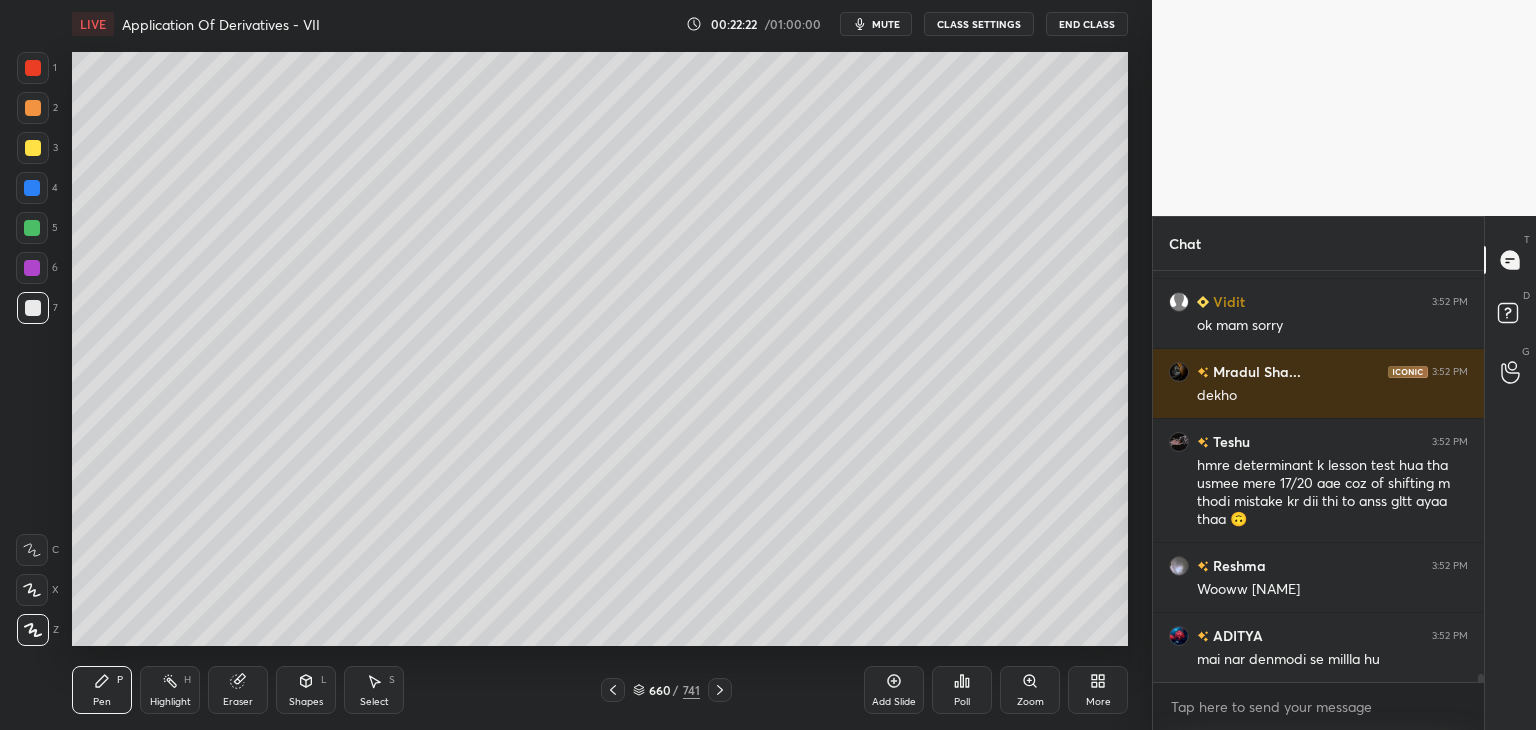 click 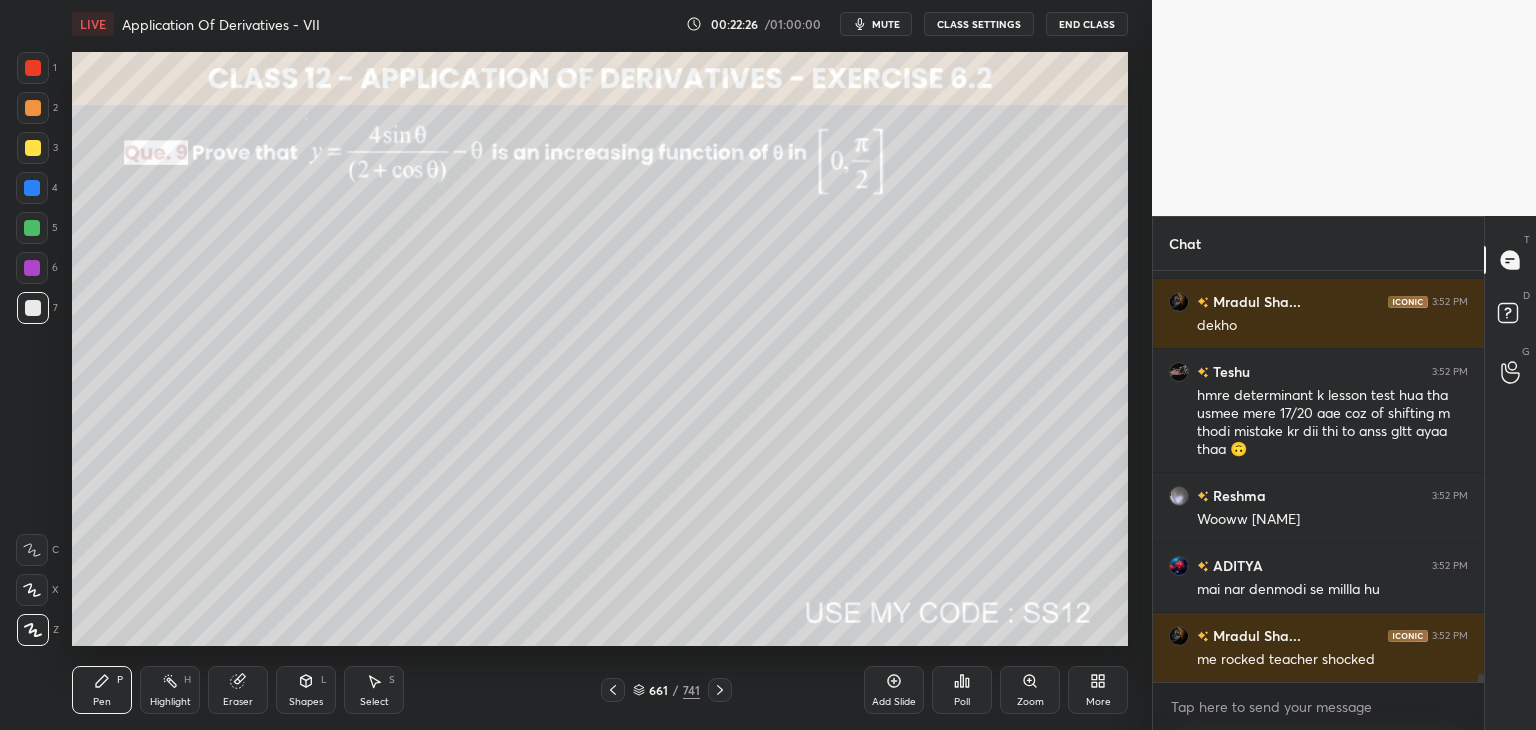 scroll, scrollTop: 20838, scrollLeft: 0, axis: vertical 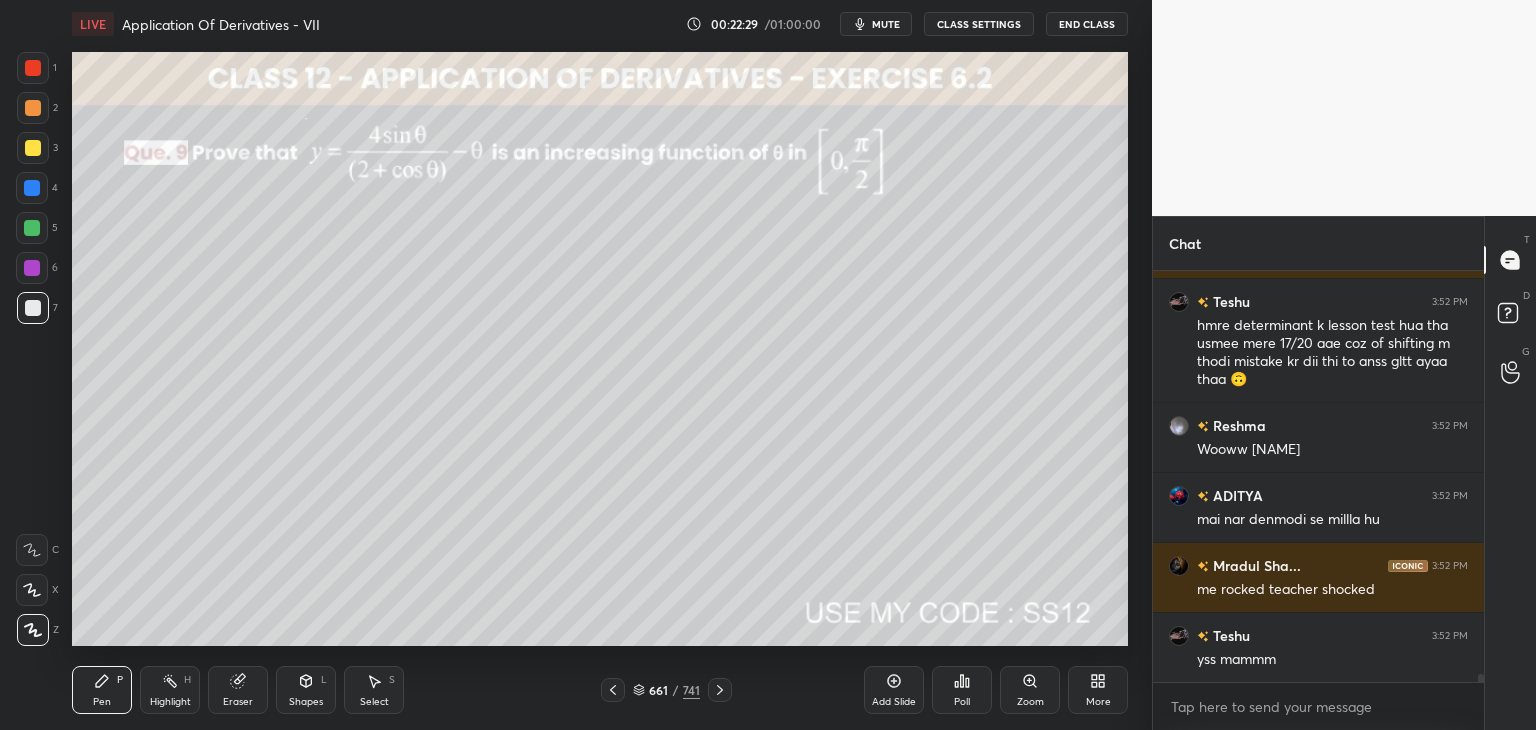 click 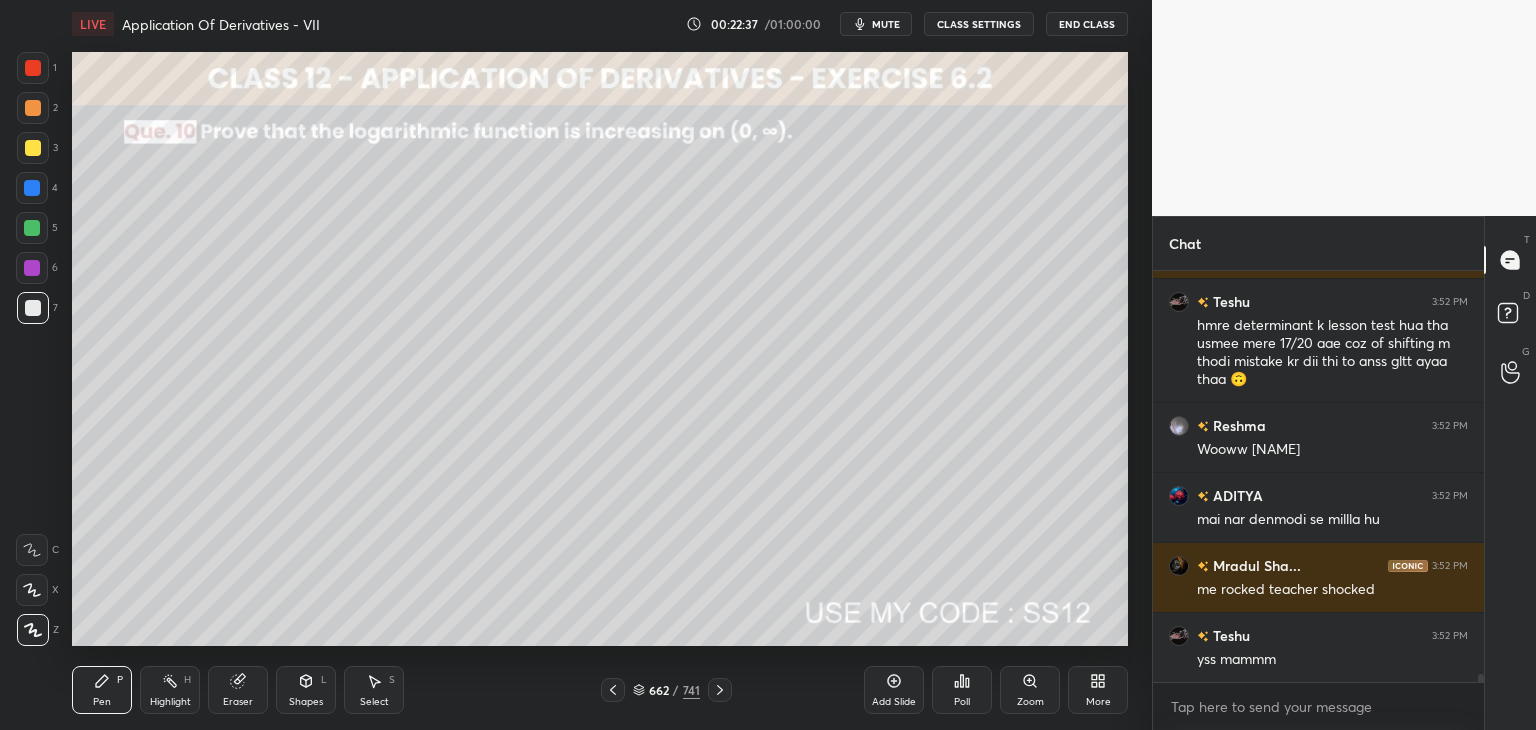 scroll, scrollTop: 20926, scrollLeft: 0, axis: vertical 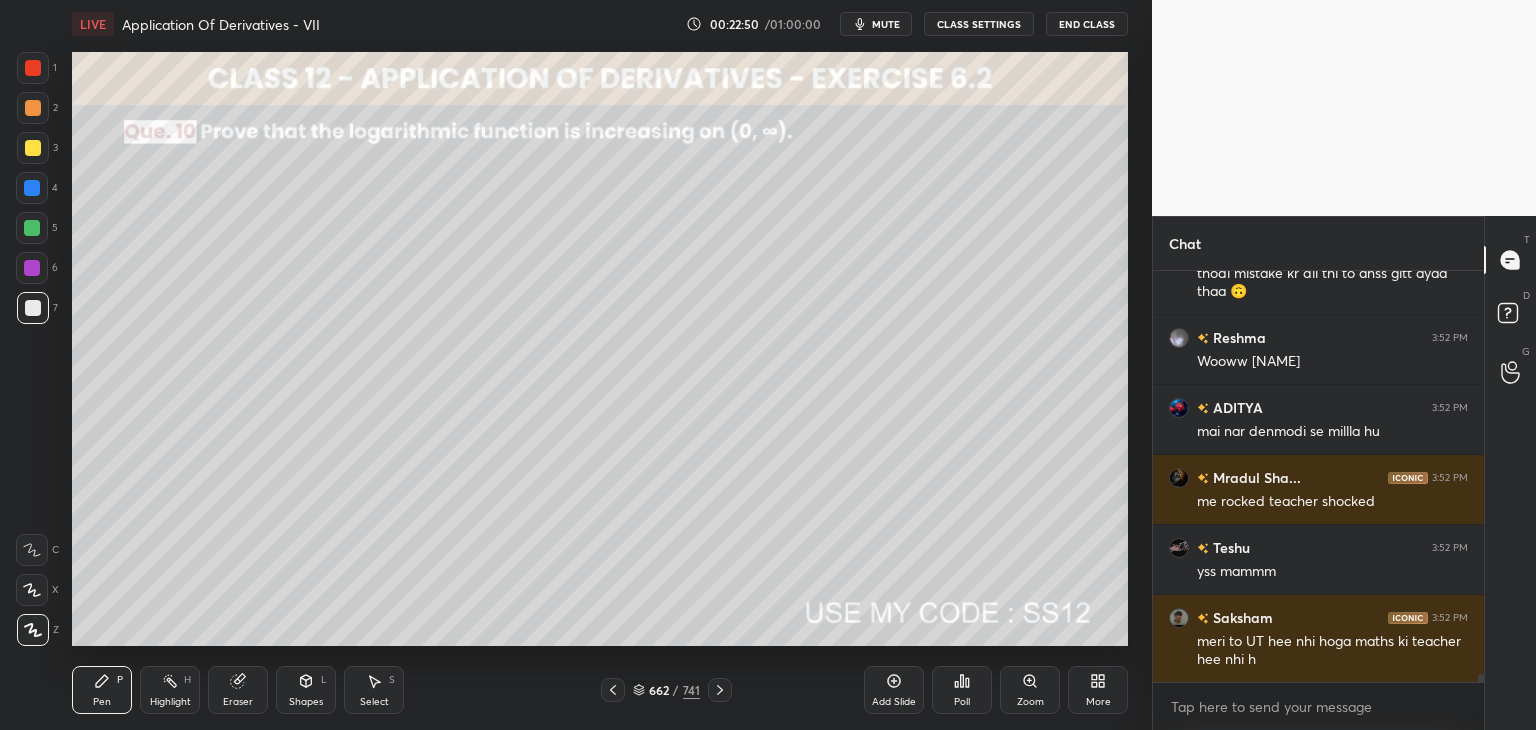 click on "Zoom" at bounding box center [1030, 702] 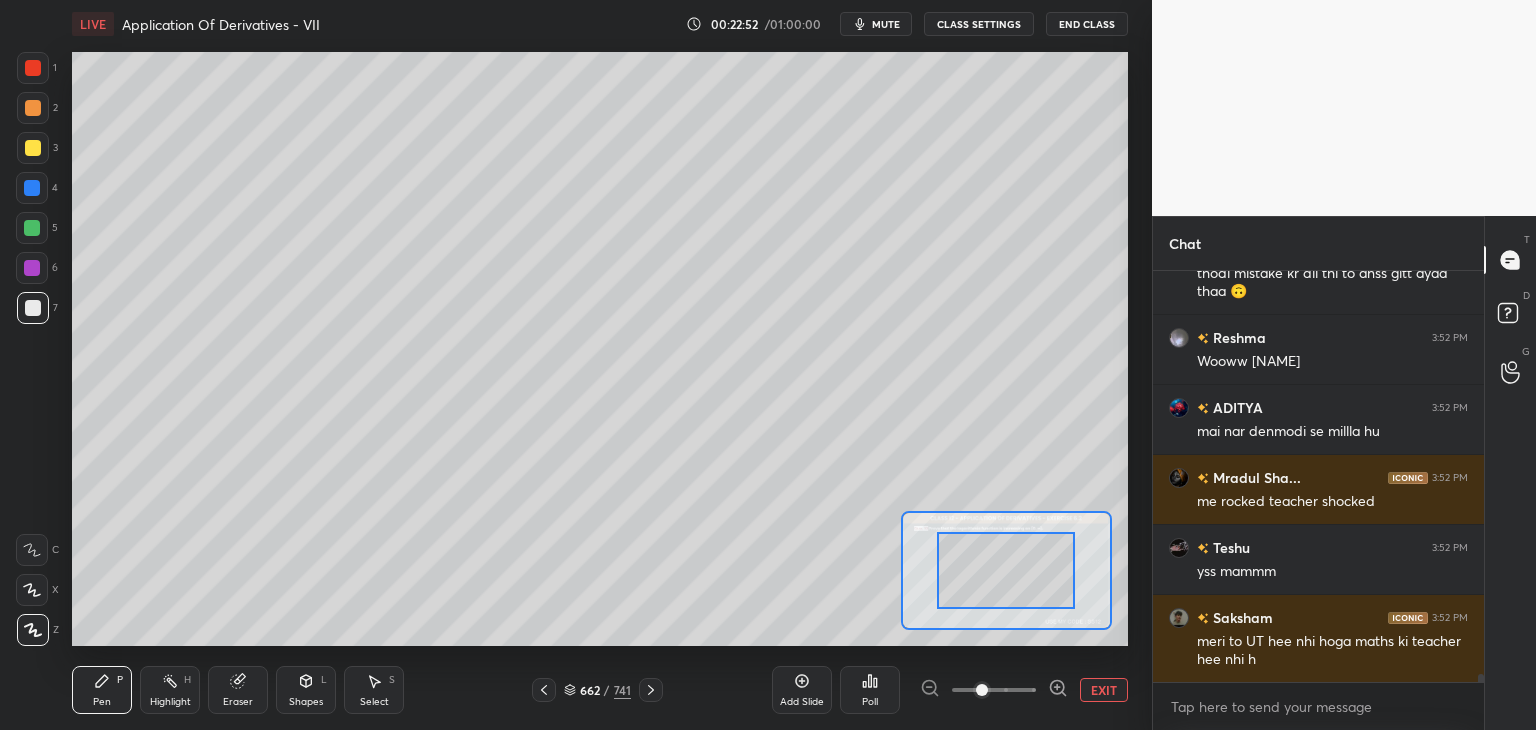 click on "EXIT" at bounding box center [1104, 690] 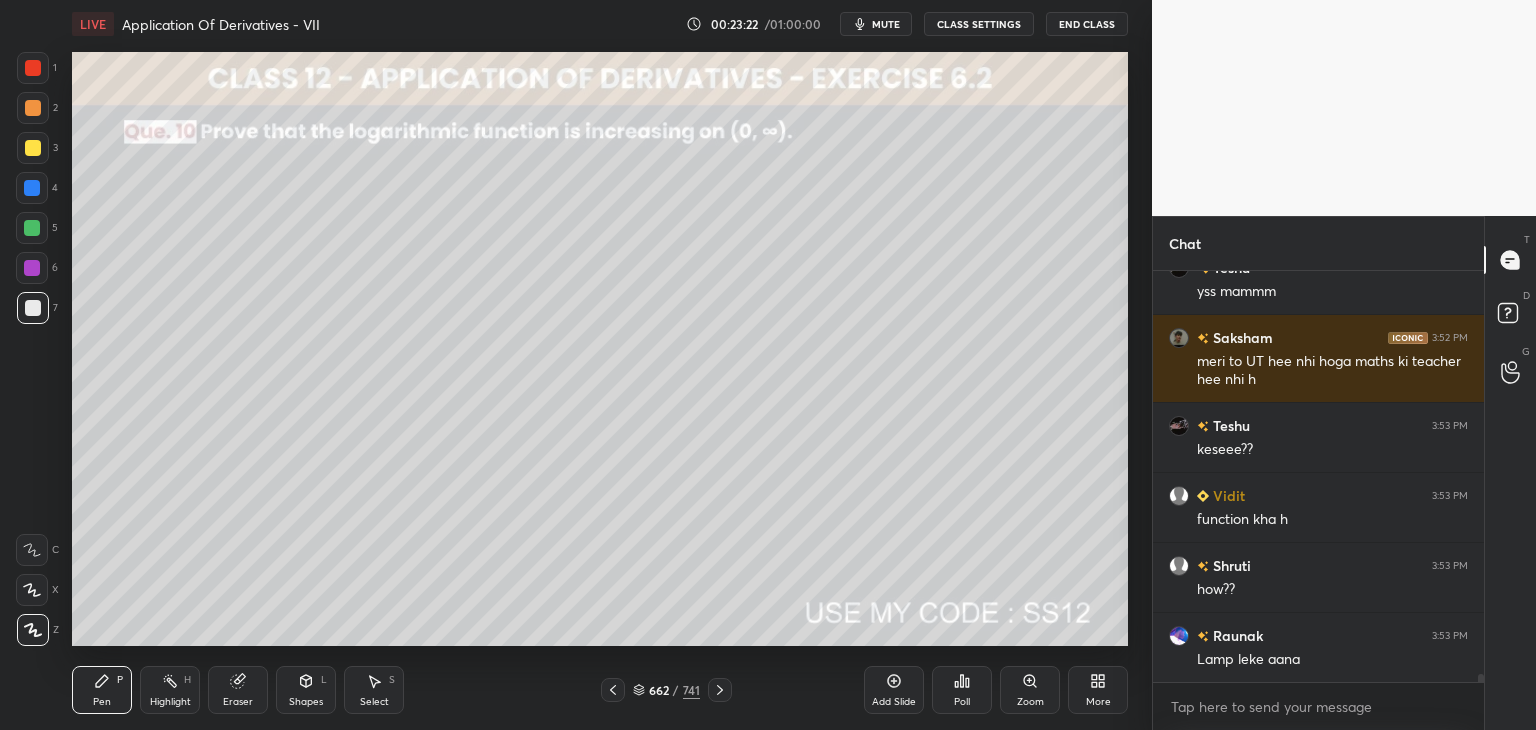 scroll, scrollTop: 21276, scrollLeft: 0, axis: vertical 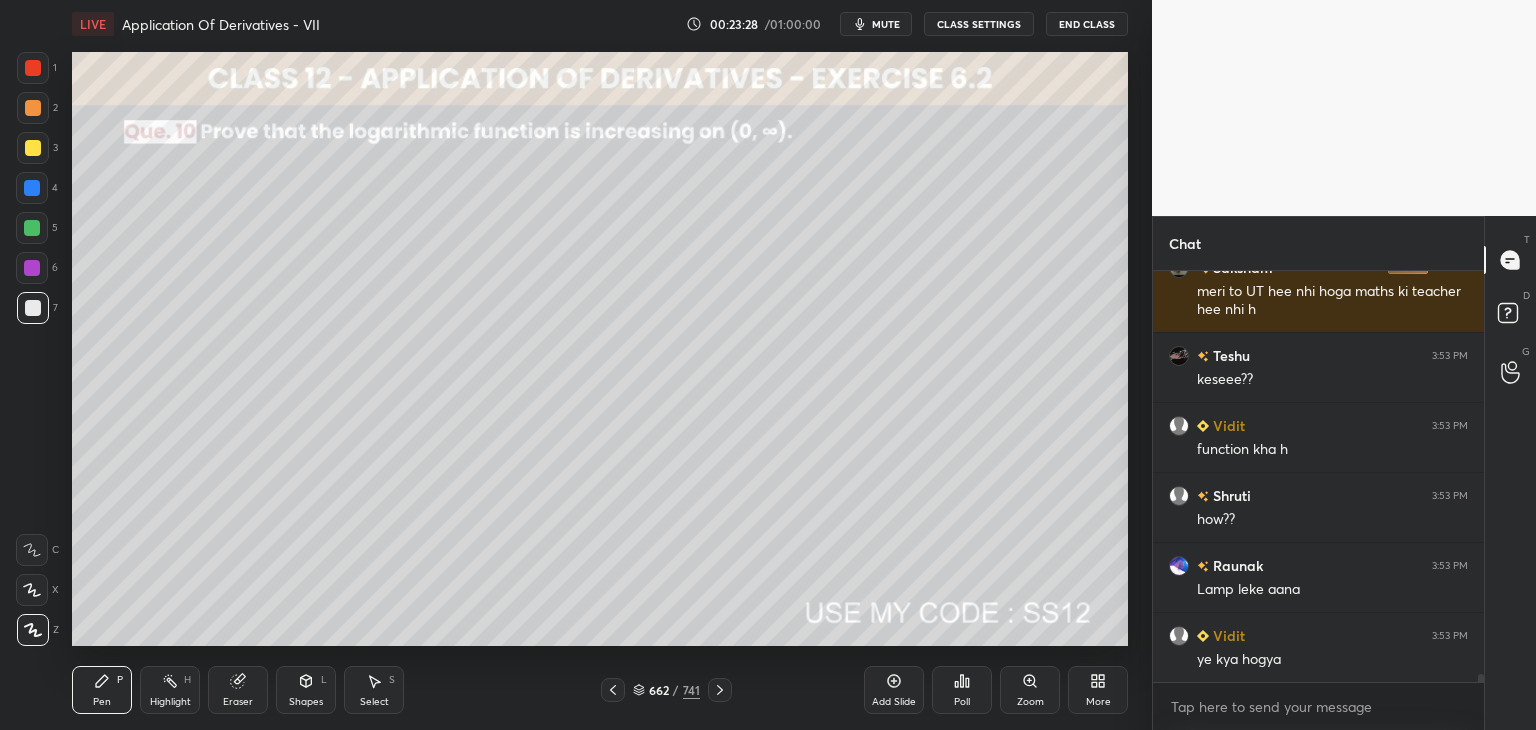 click at bounding box center [33, 148] 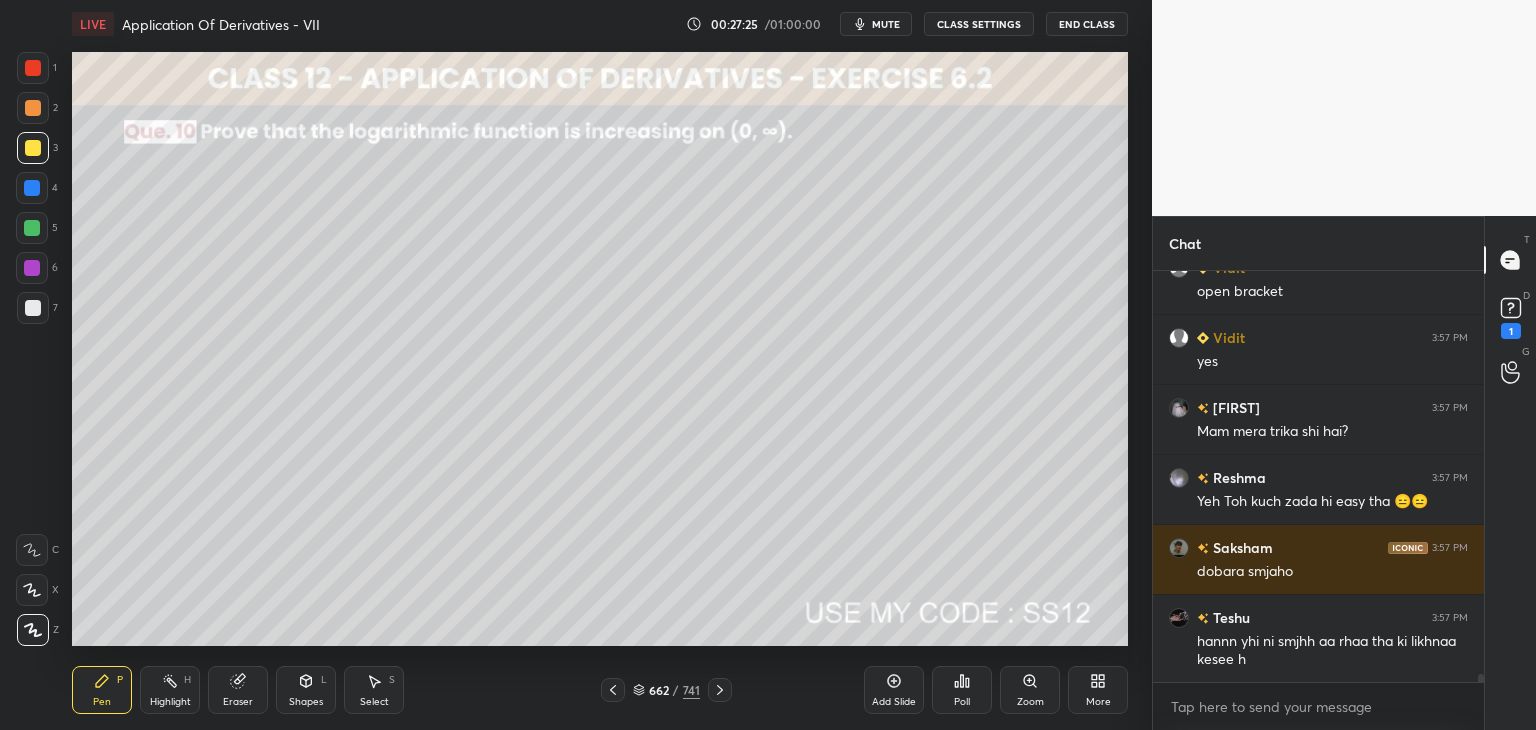 scroll, scrollTop: 21538, scrollLeft: 0, axis: vertical 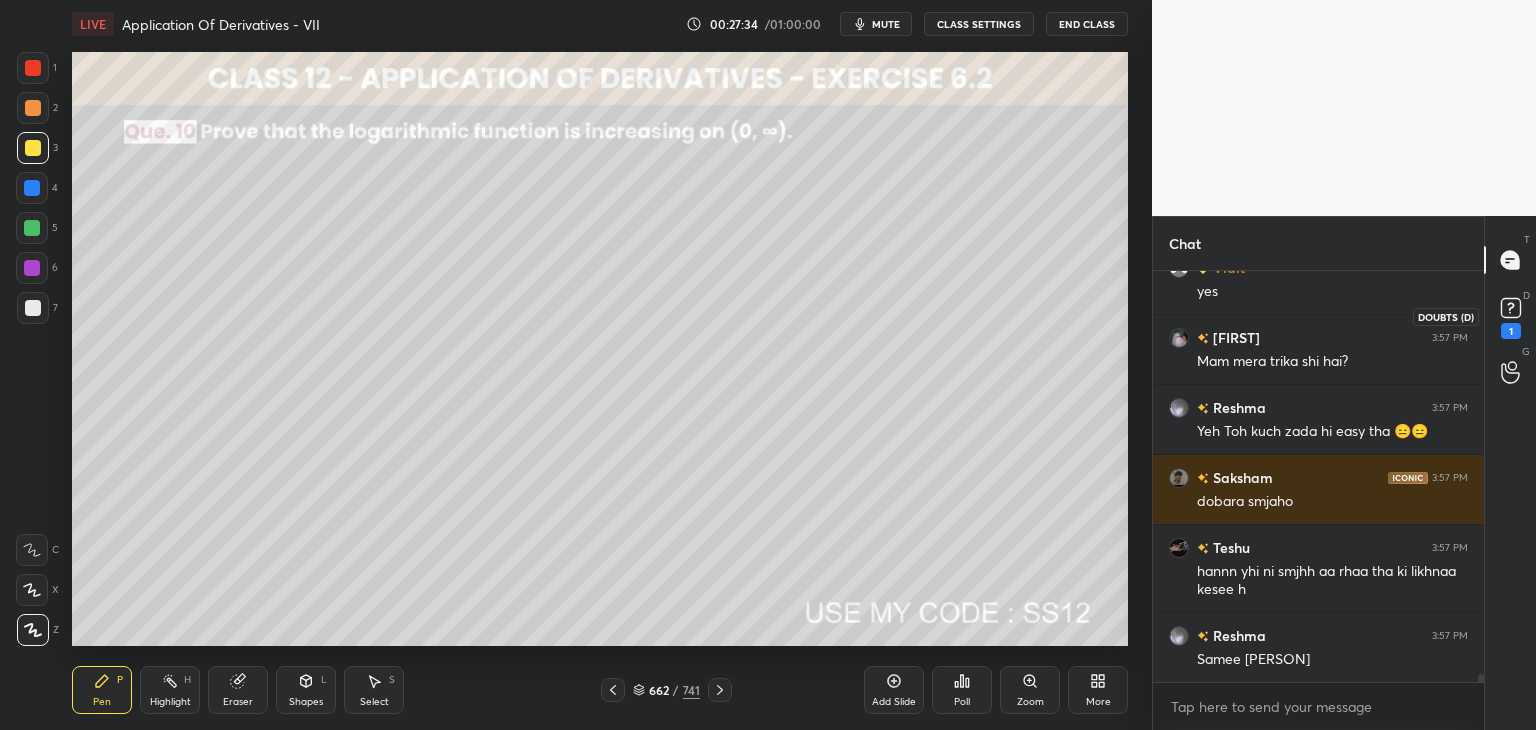 click 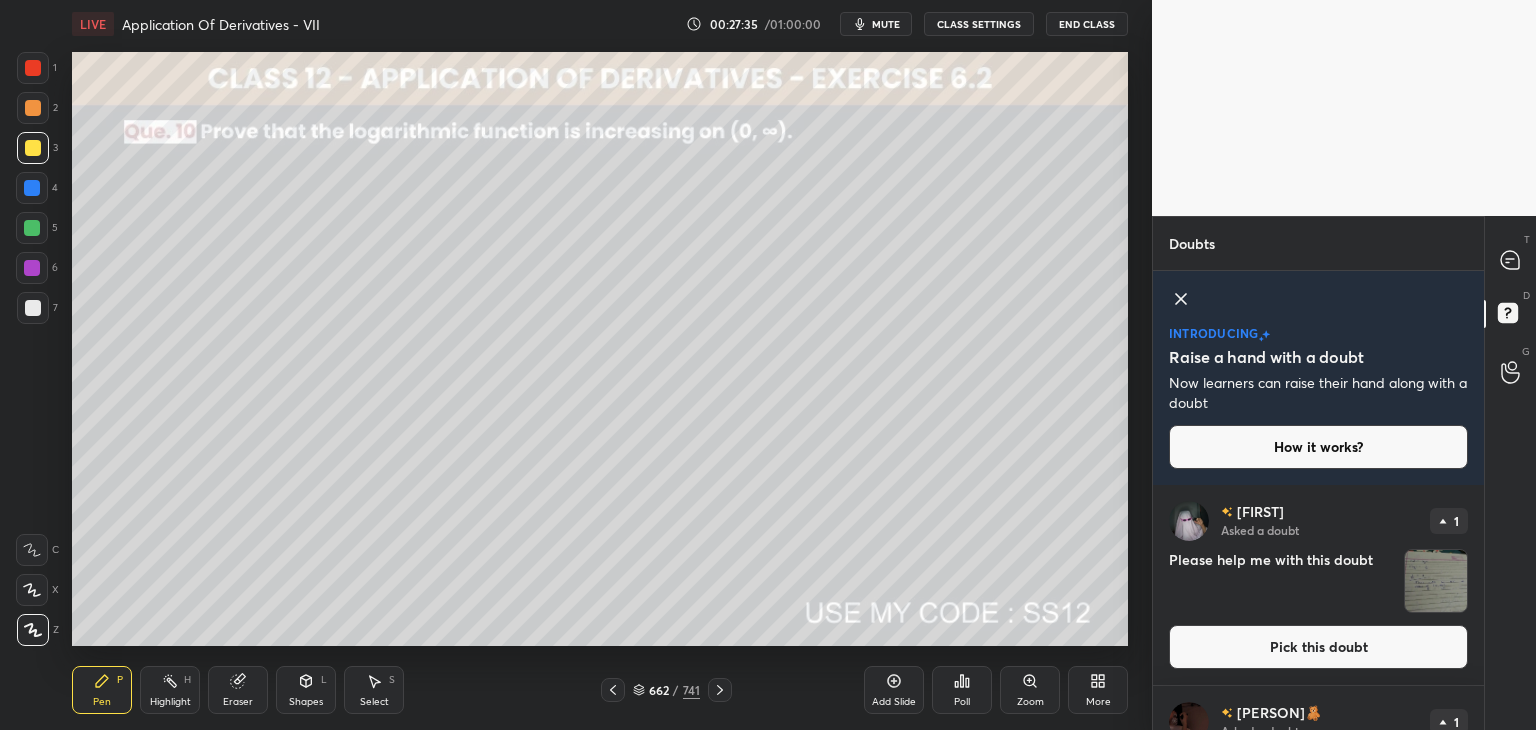 drag, startPoint x: 1440, startPoint y: 595, endPoint x: 1438, endPoint y: 605, distance: 10.198039 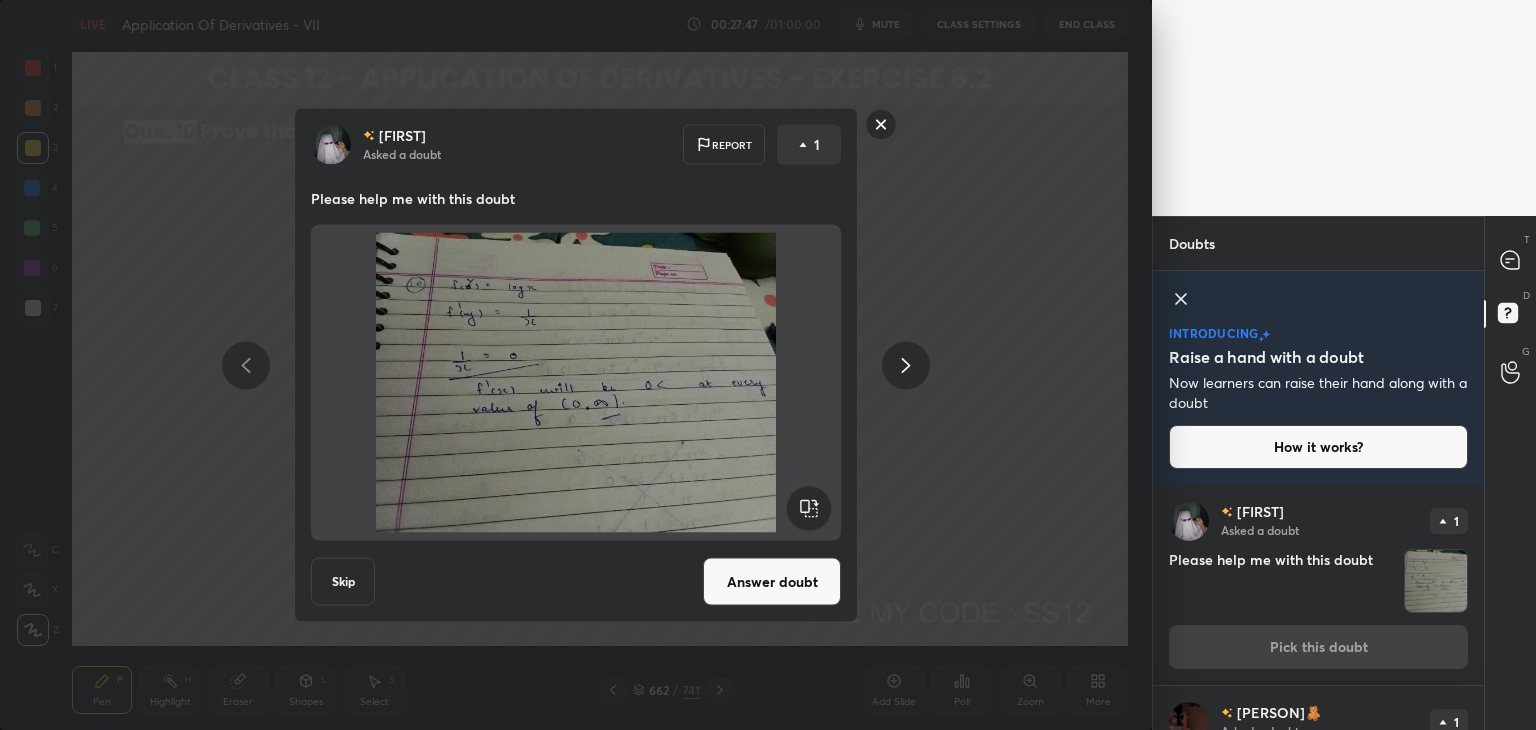 click 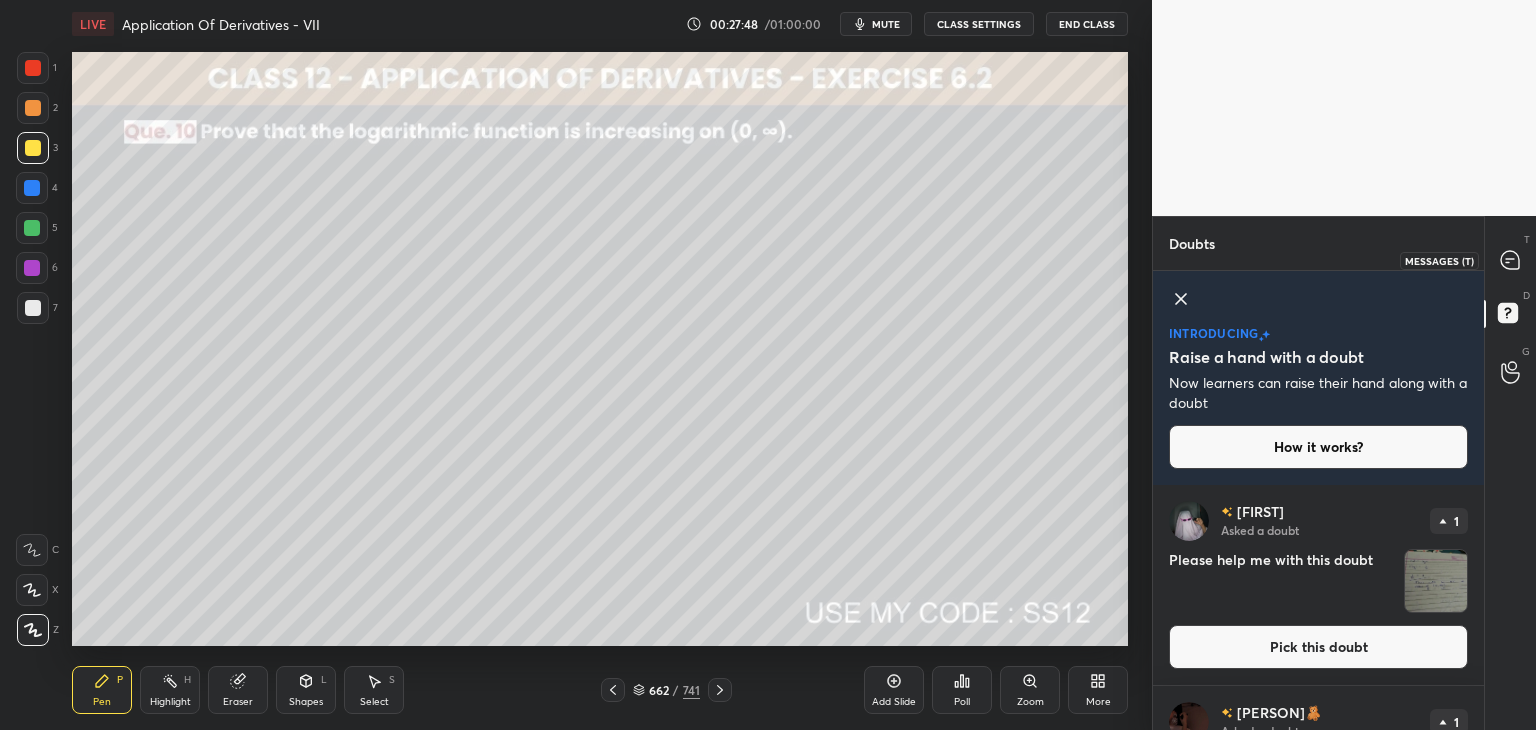 drag, startPoint x: 1515, startPoint y: 255, endPoint x: 1510, endPoint y: 278, distance: 23.537205 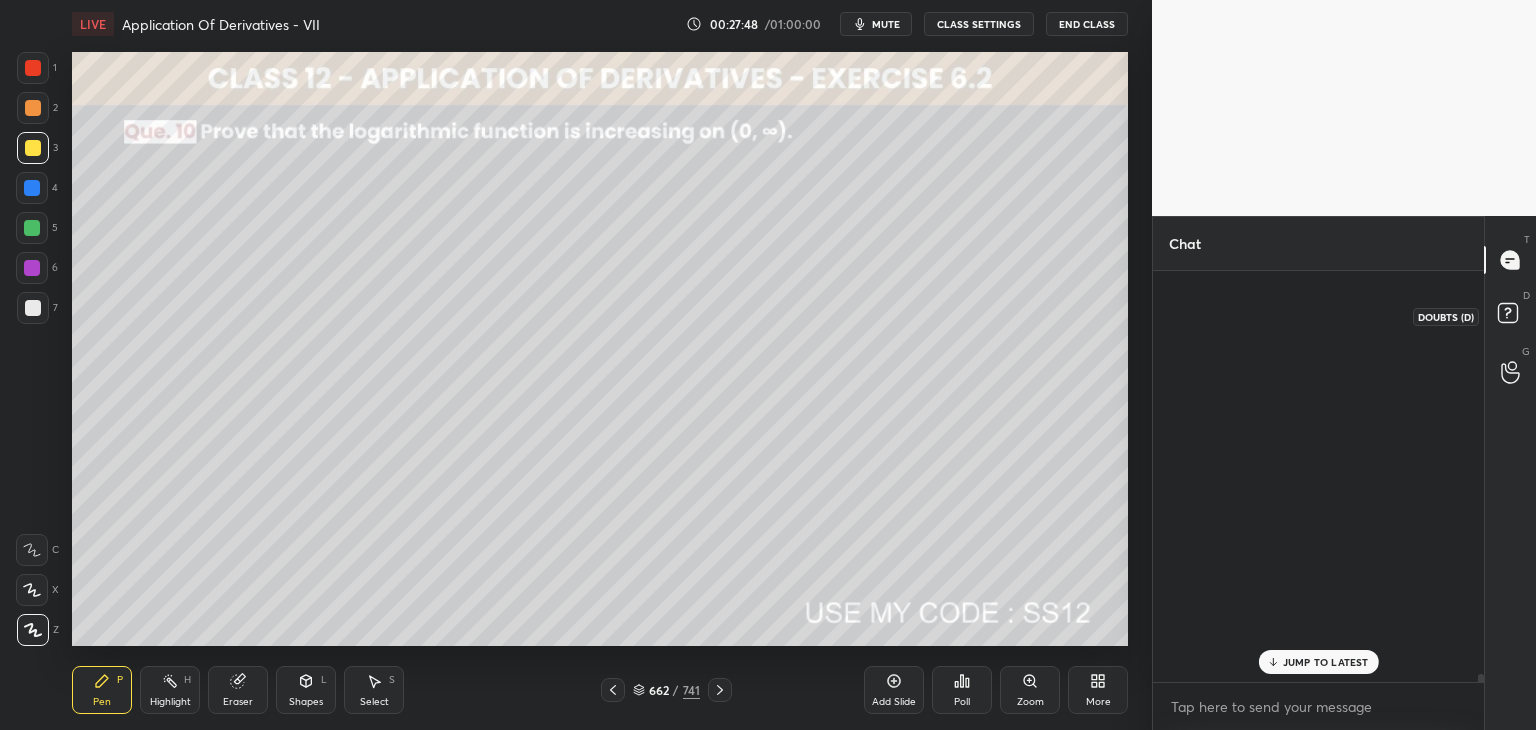 scroll, scrollTop: 21950, scrollLeft: 0, axis: vertical 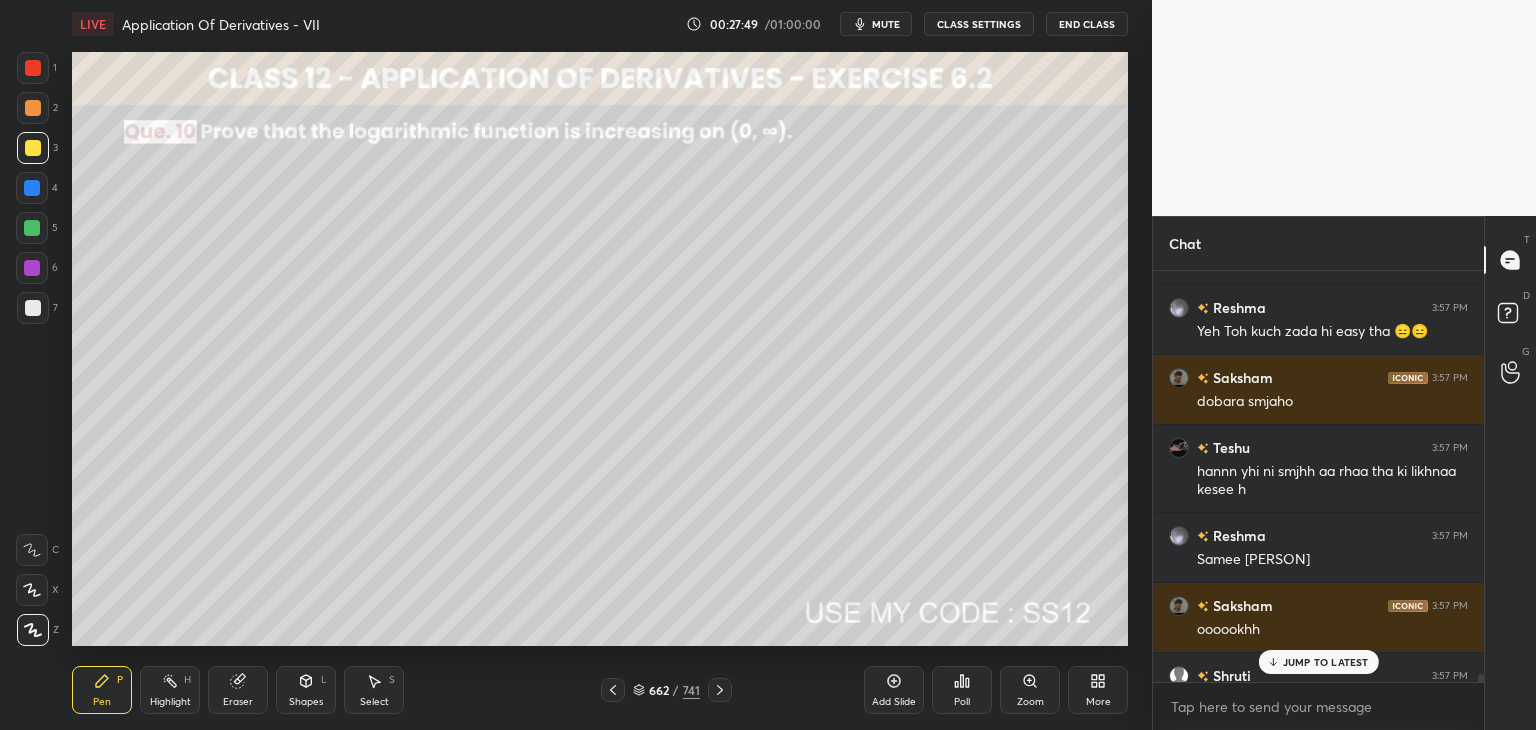 click on "JUMP TO LATEST" at bounding box center [1326, 662] 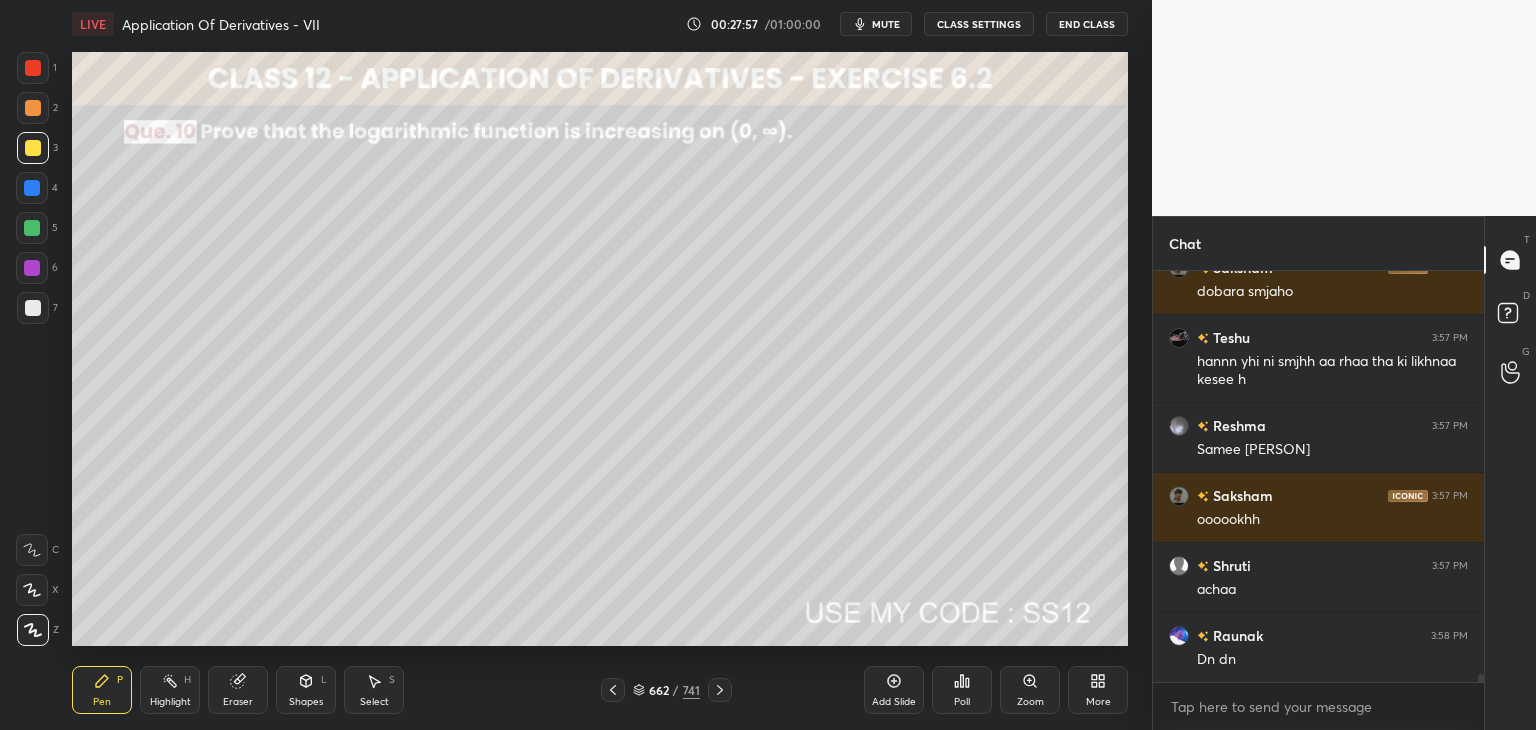 scroll, scrollTop: 22130, scrollLeft: 0, axis: vertical 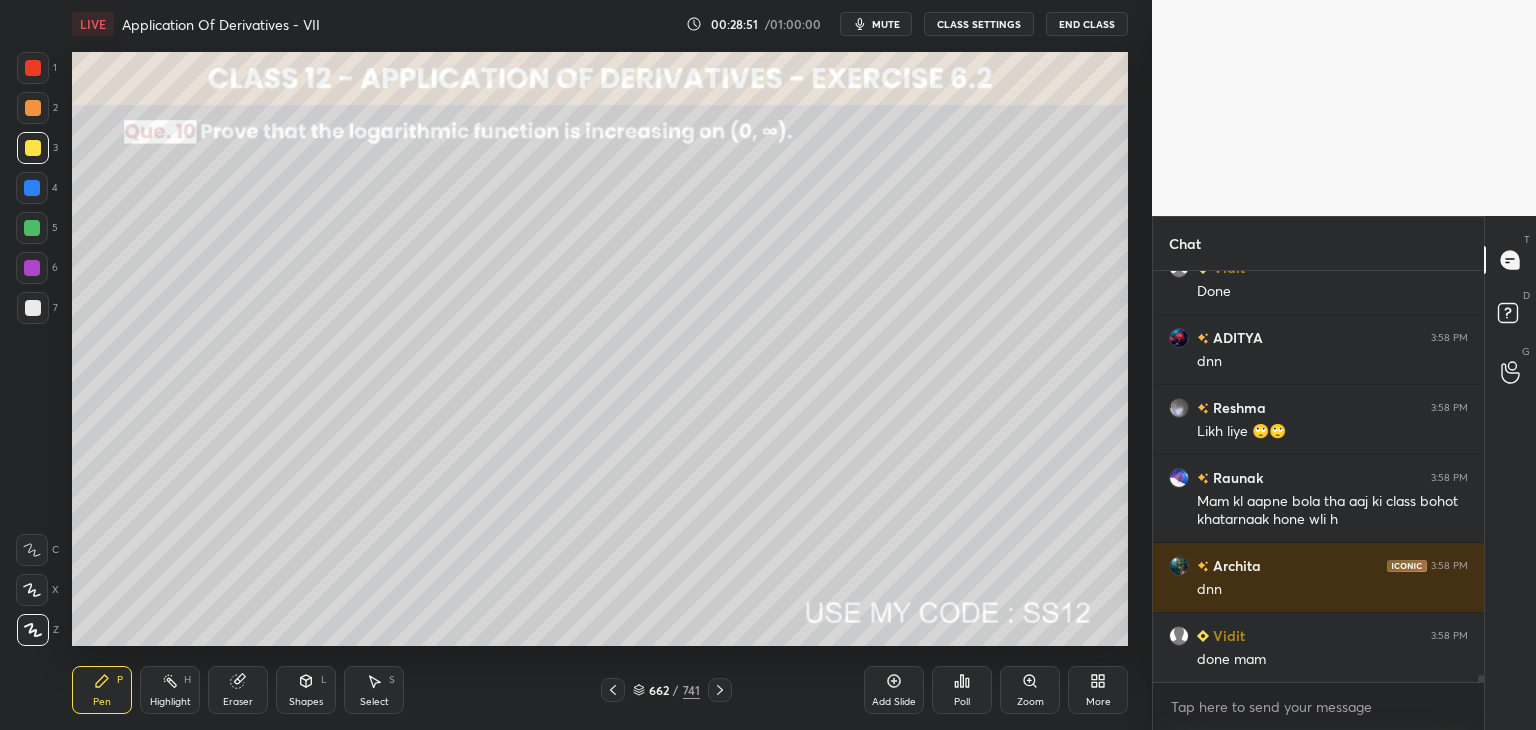 click 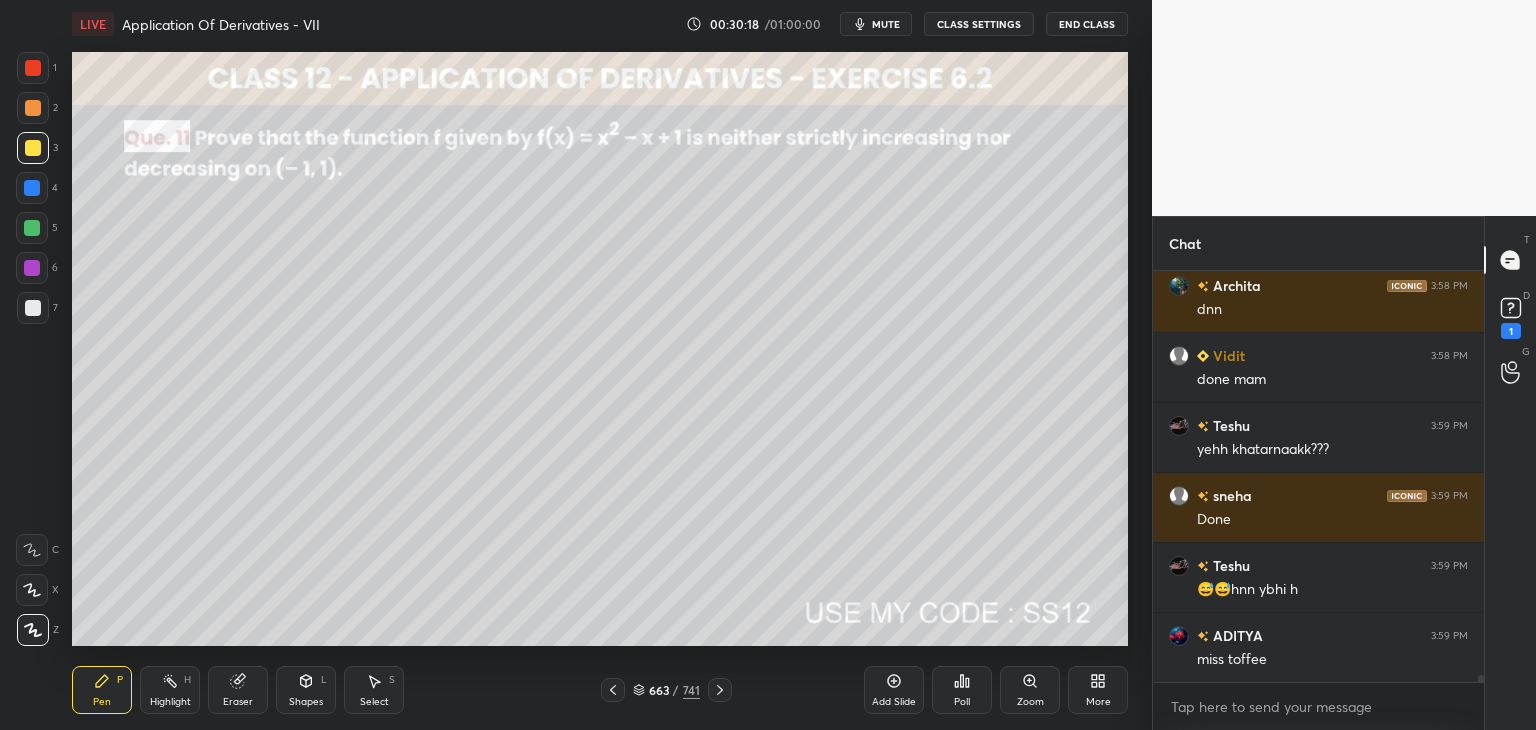 scroll, scrollTop: 23424, scrollLeft: 0, axis: vertical 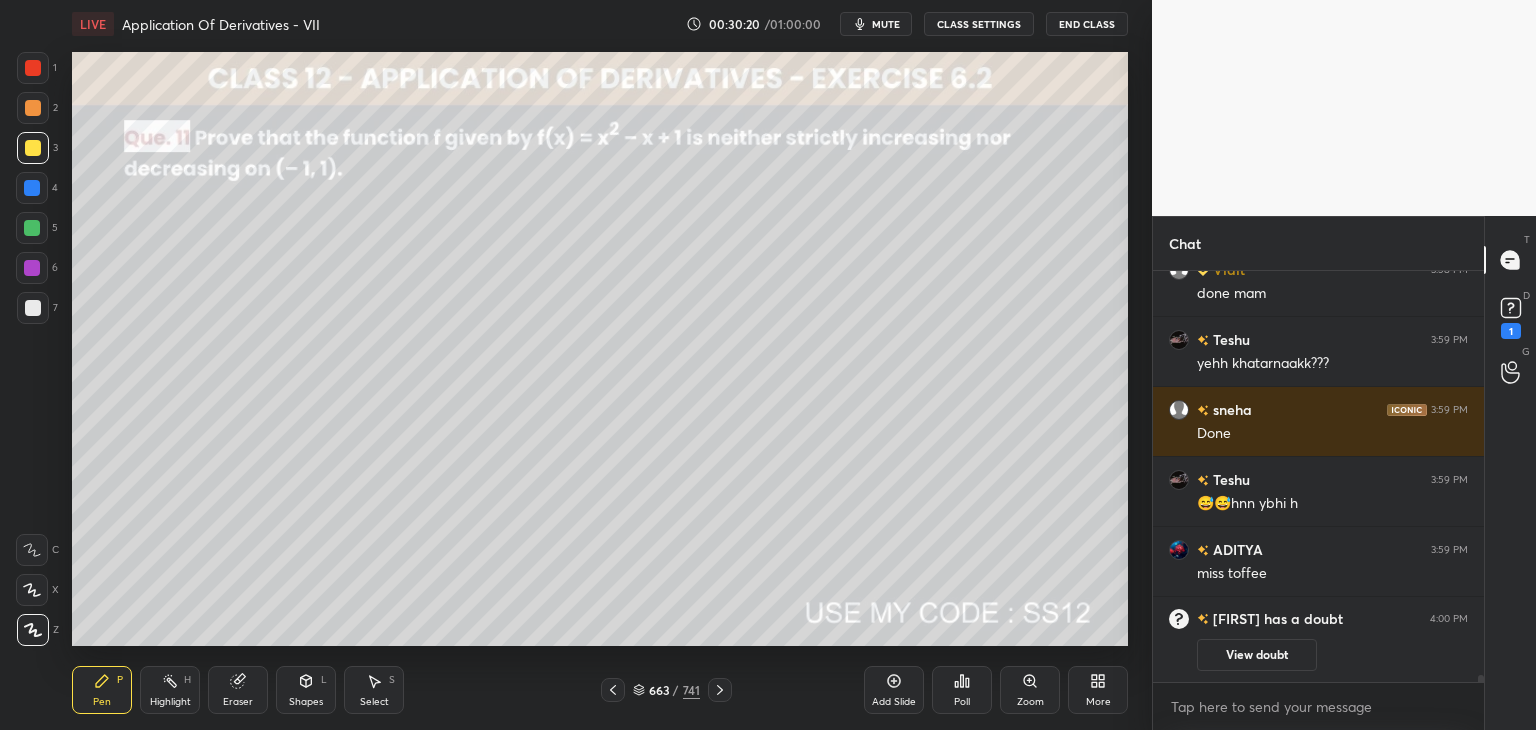 click on "View doubt" at bounding box center [1257, 655] 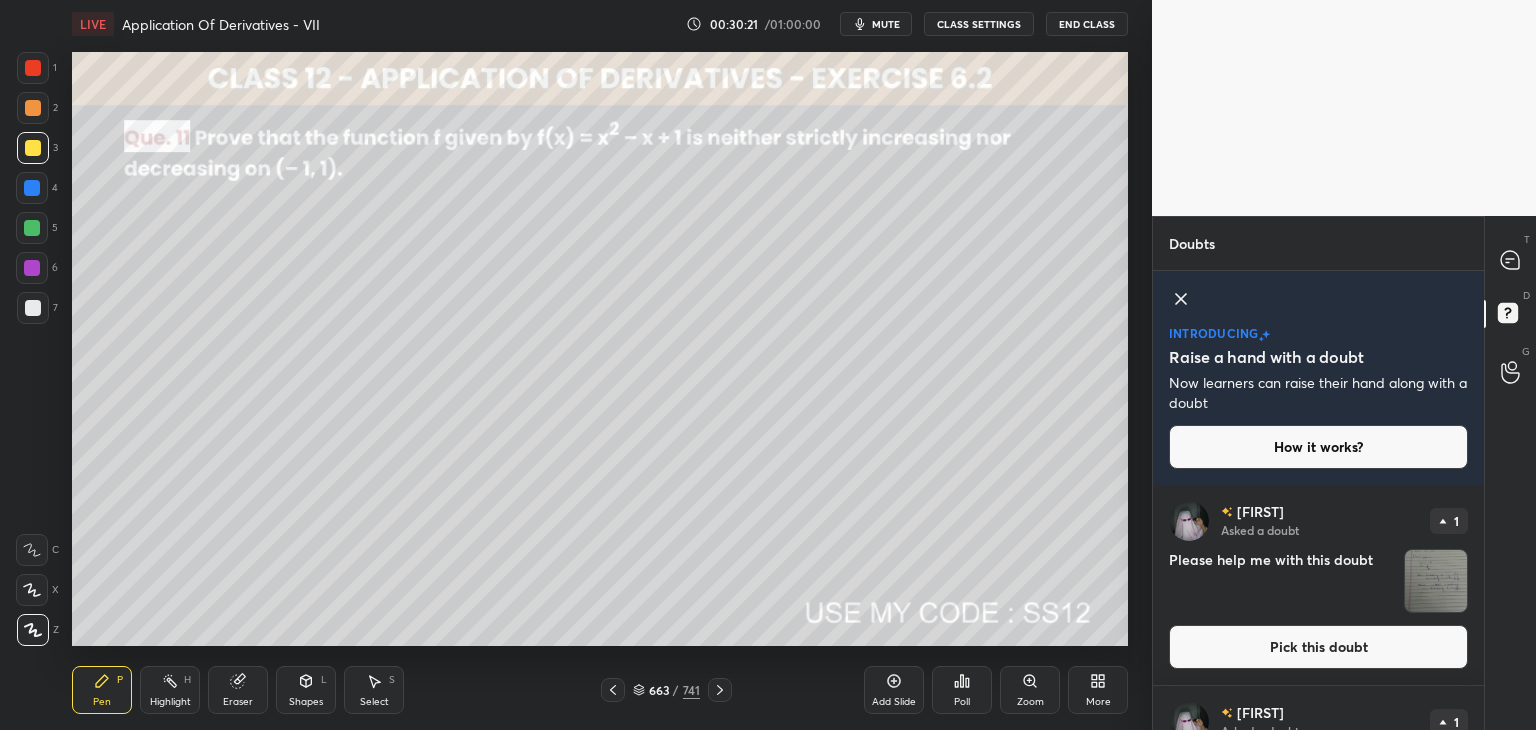 click at bounding box center [1436, 581] 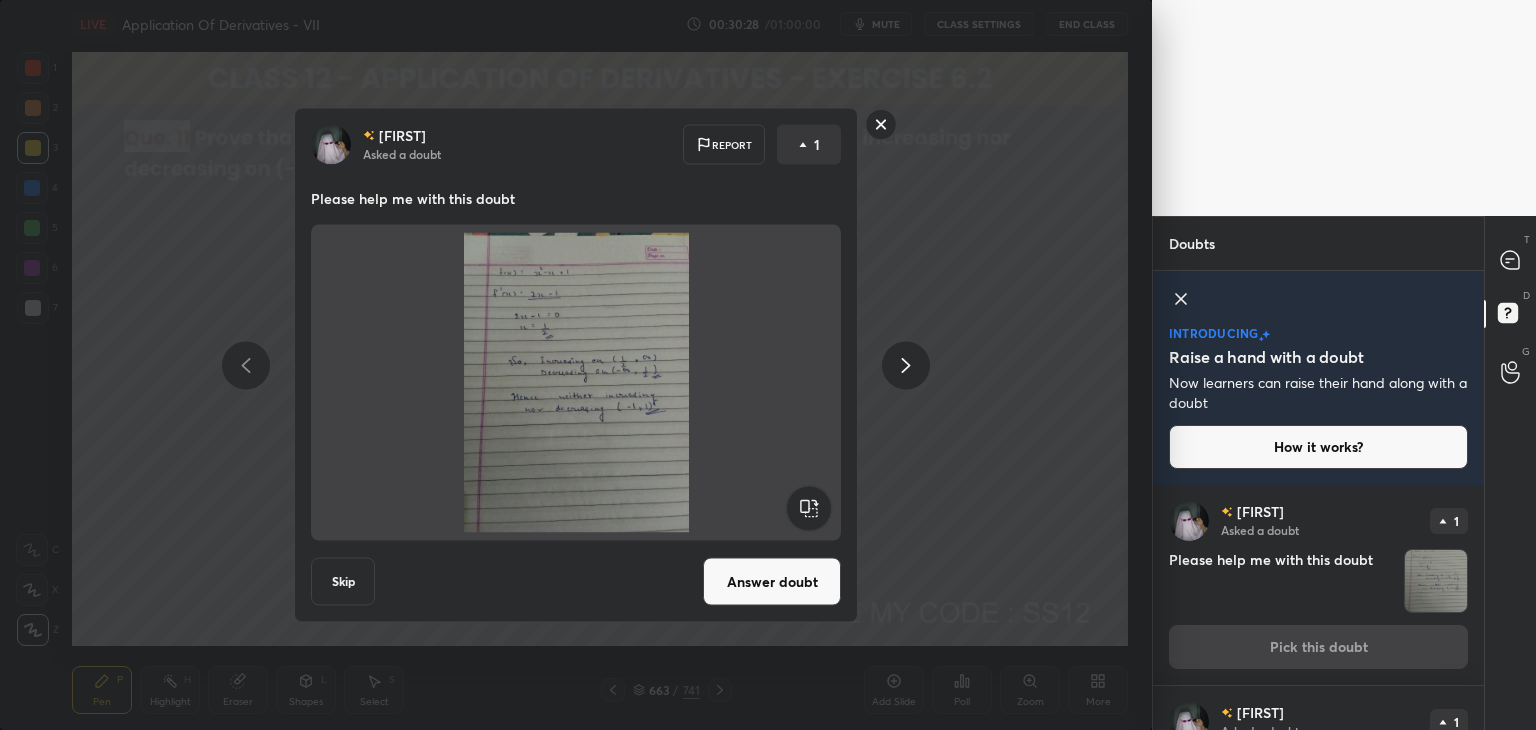 click 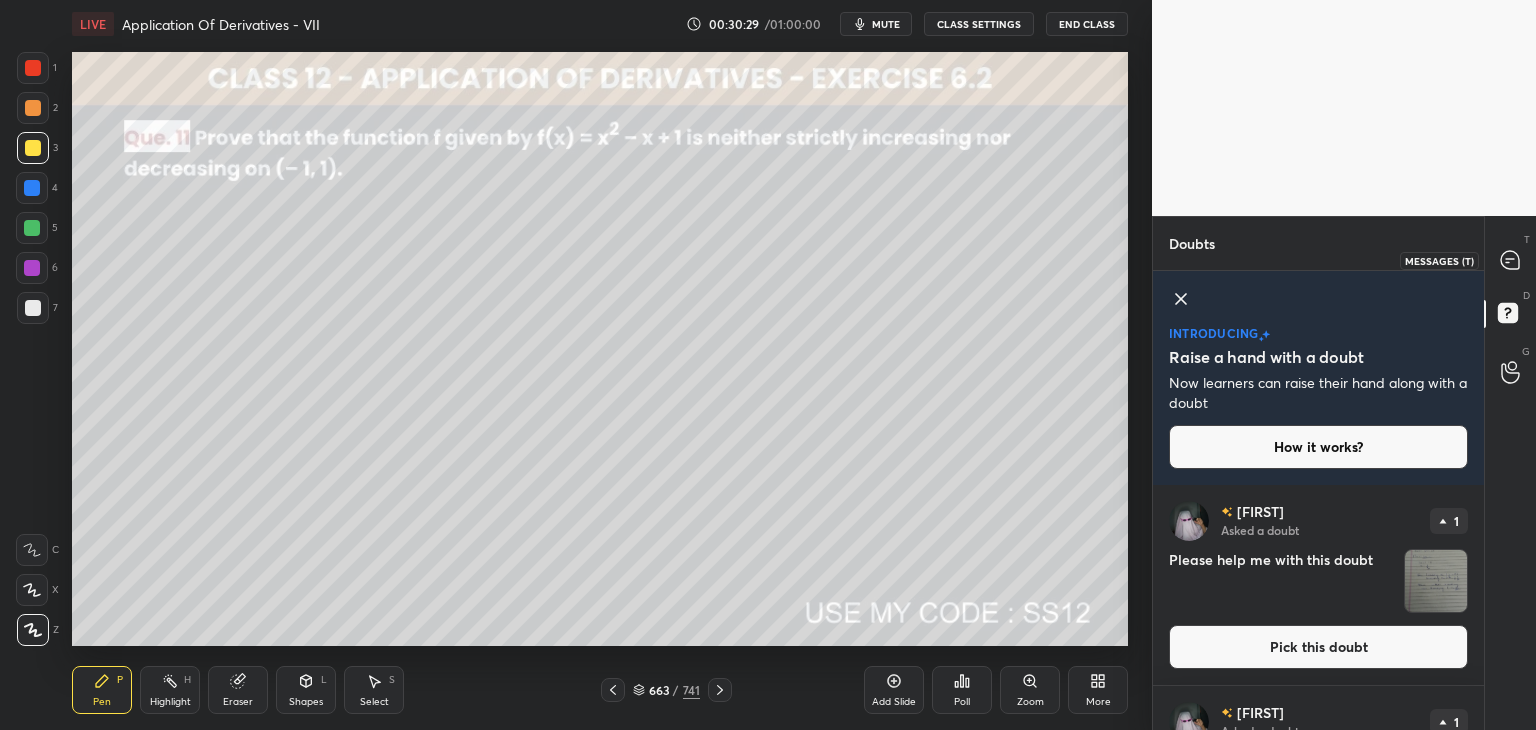 drag, startPoint x: 1523, startPoint y: 260, endPoint x: 1525, endPoint y: 297, distance: 37.054016 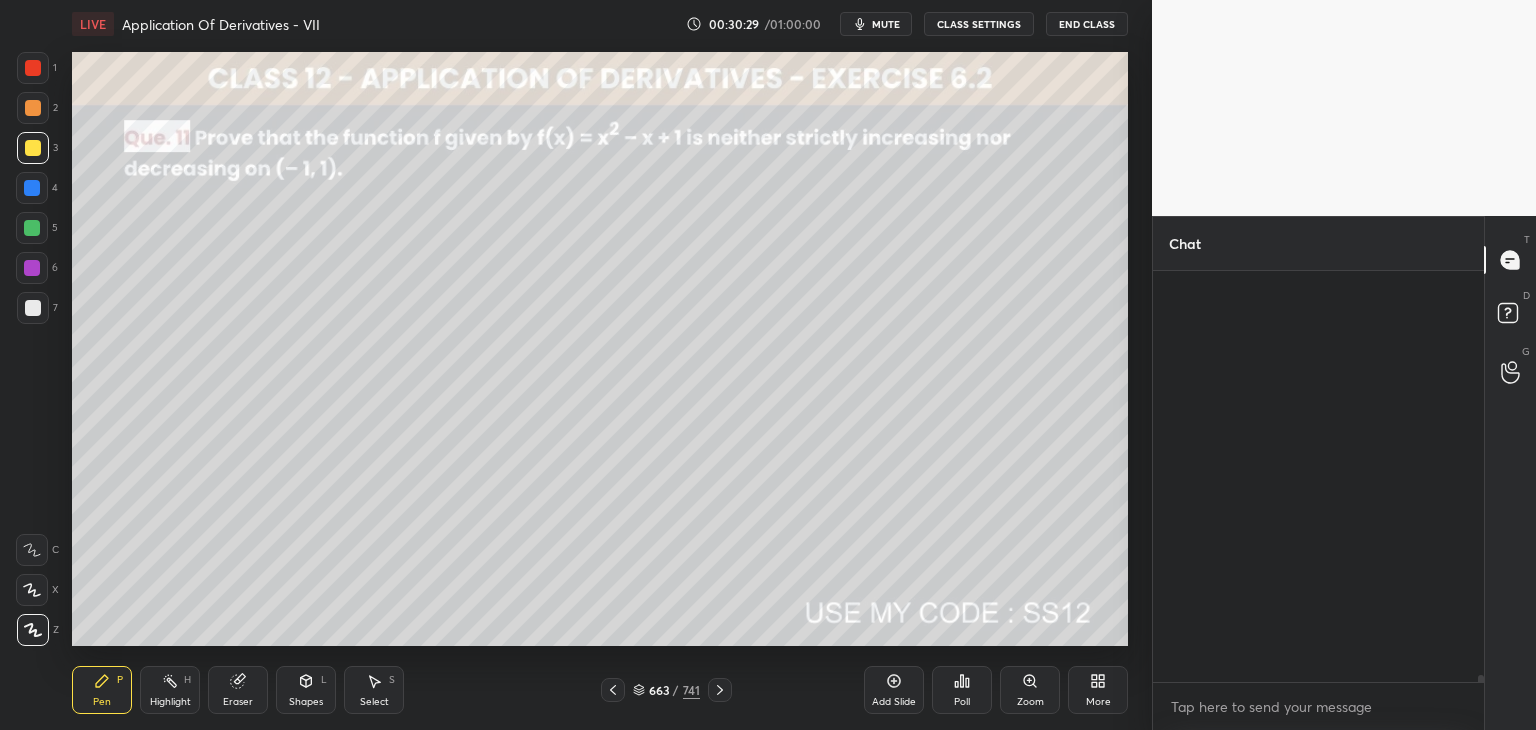 scroll, scrollTop: 22394, scrollLeft: 0, axis: vertical 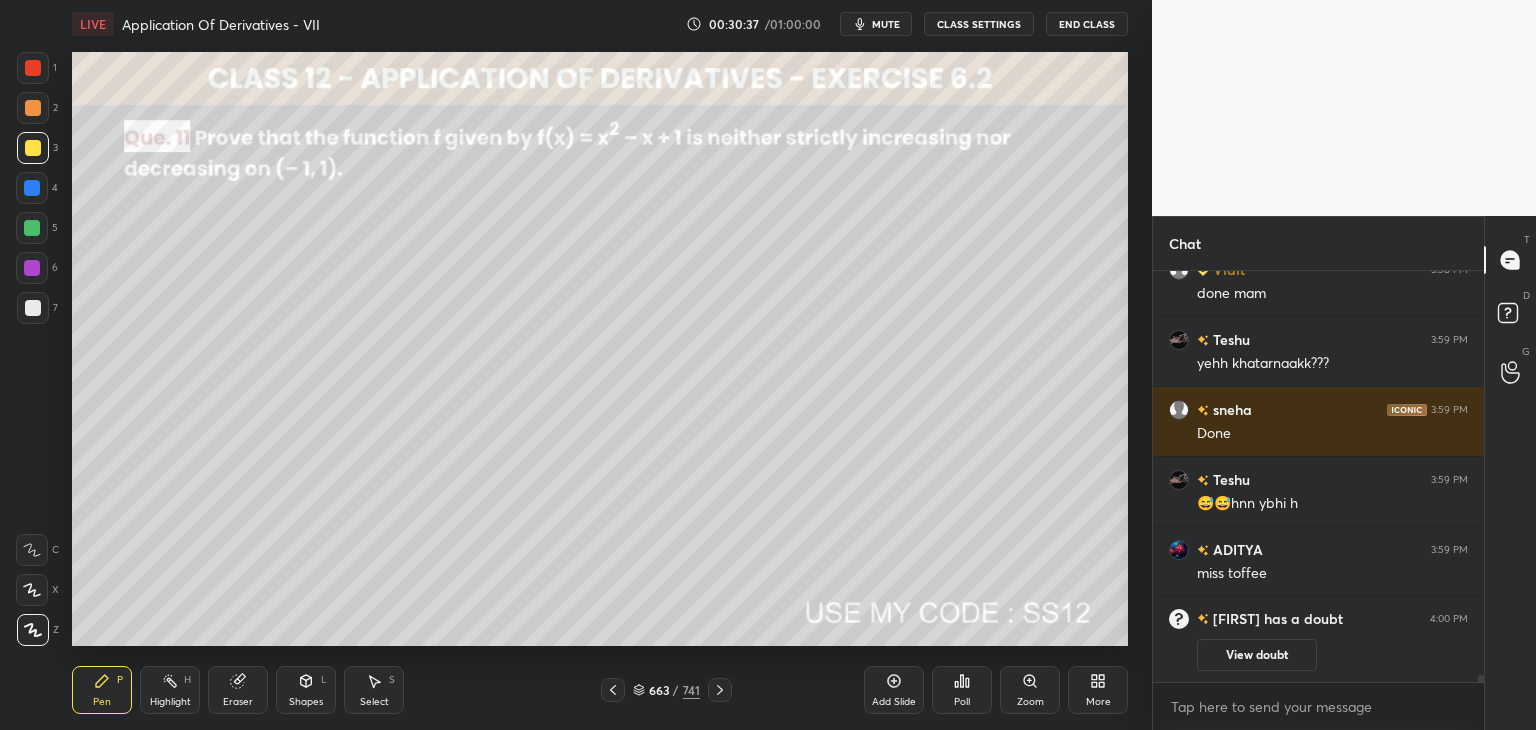click at bounding box center [33, 148] 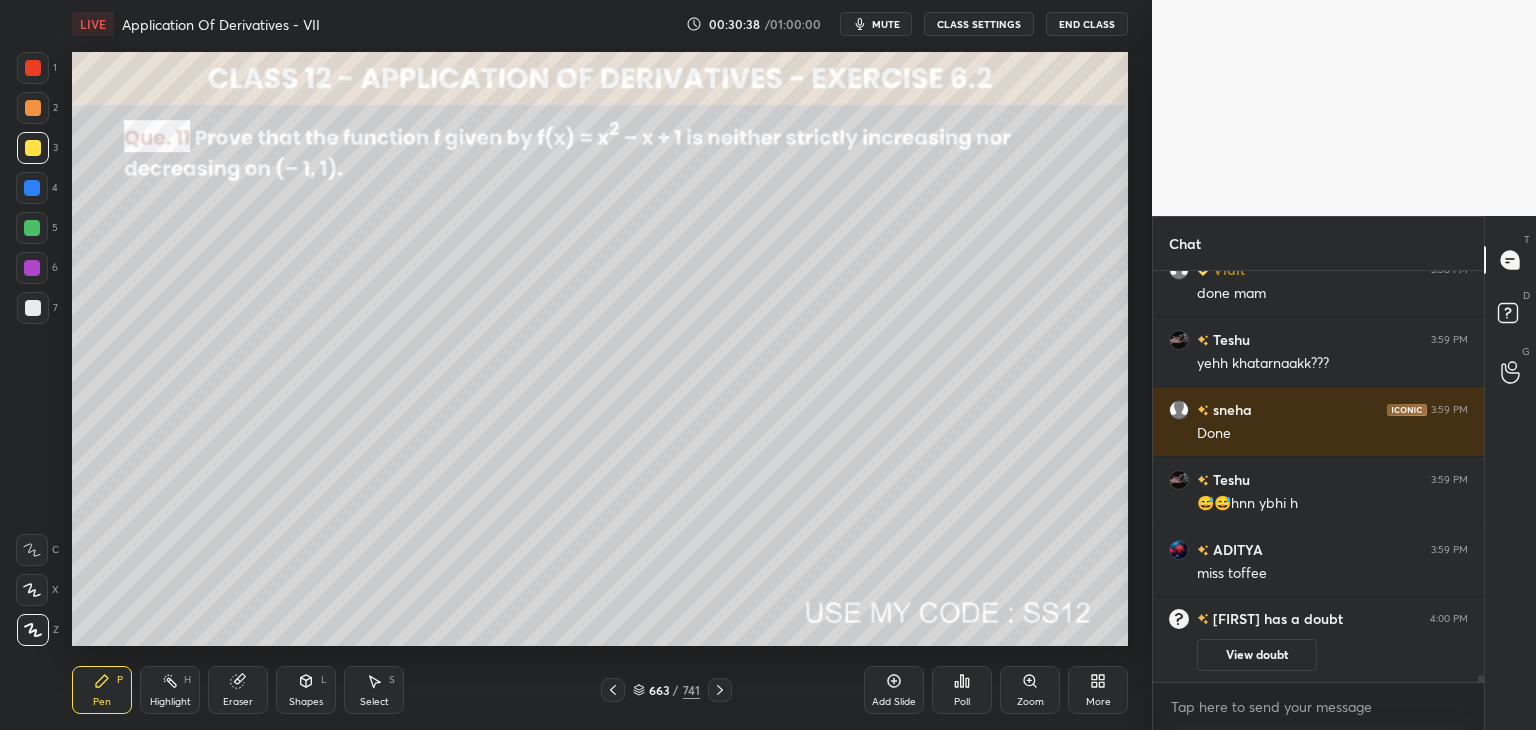 click at bounding box center [33, 148] 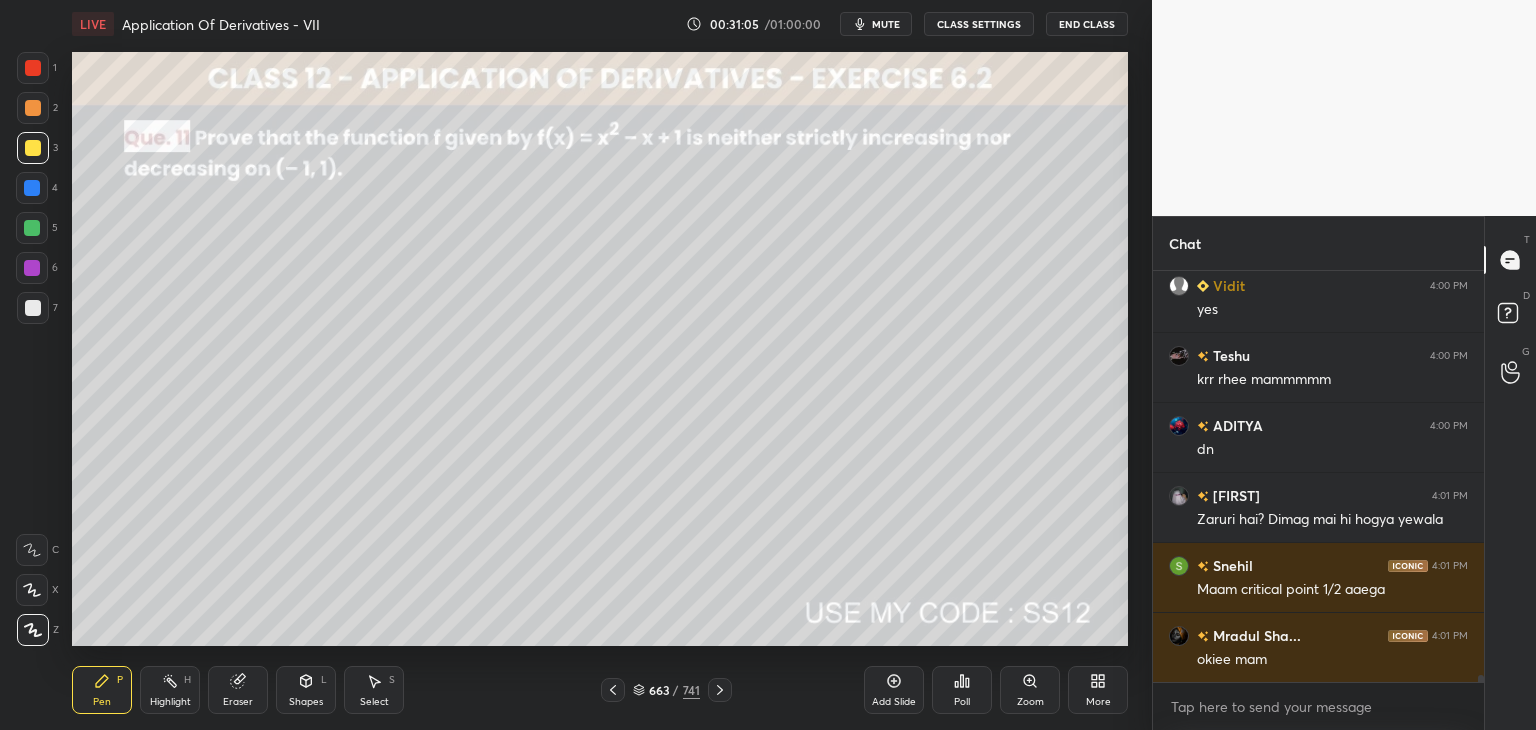 scroll, scrollTop: 22954, scrollLeft: 0, axis: vertical 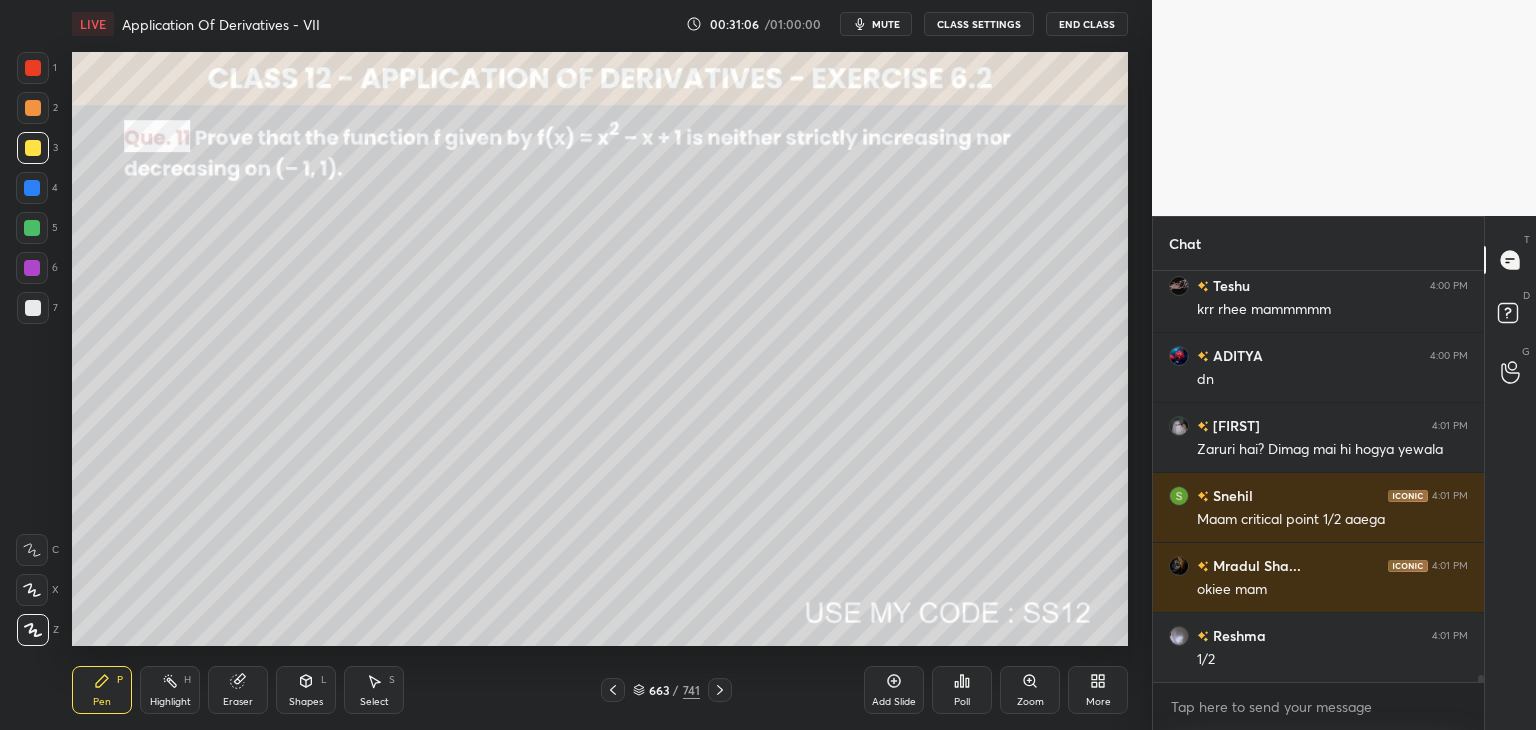 click on "Shapes L" at bounding box center (306, 690) 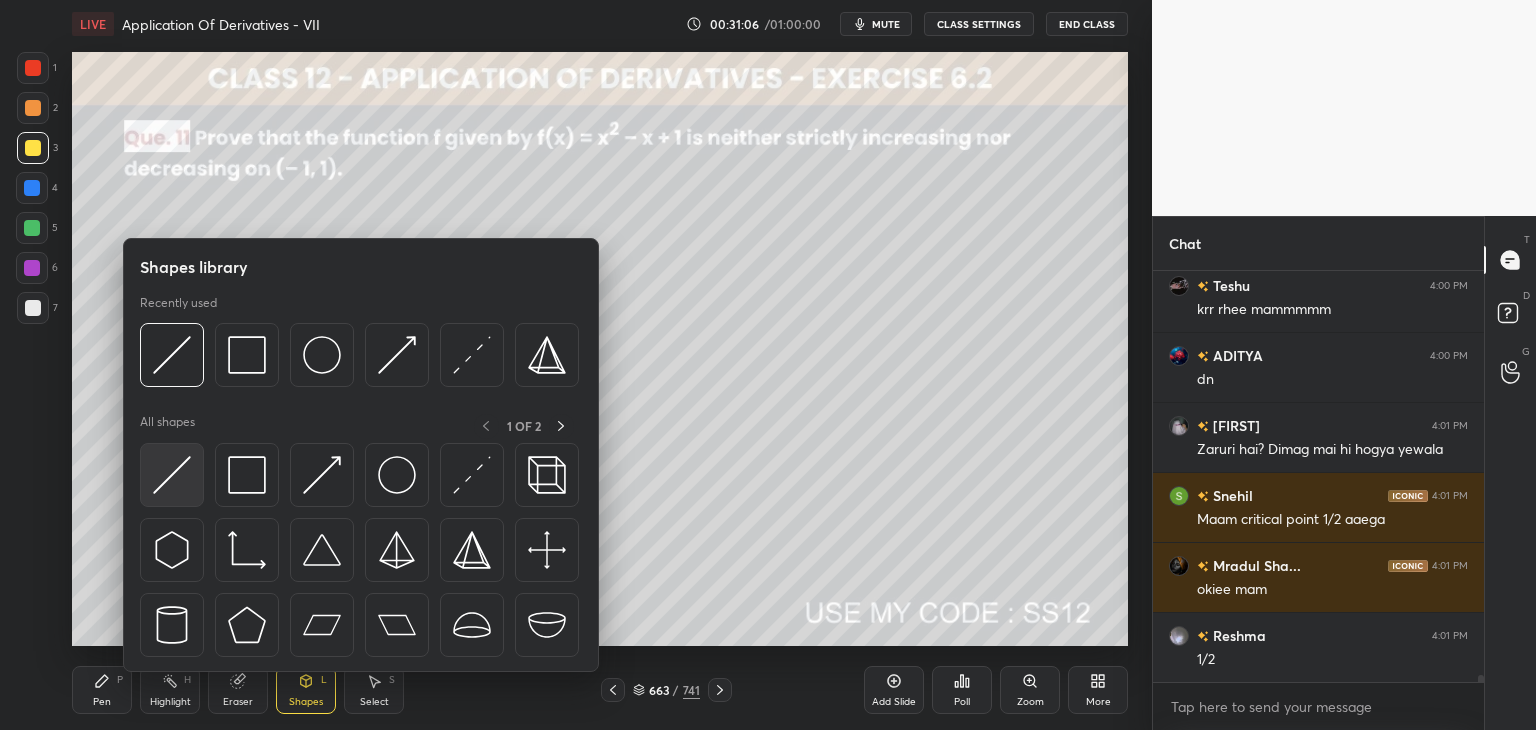 scroll, scrollTop: 23024, scrollLeft: 0, axis: vertical 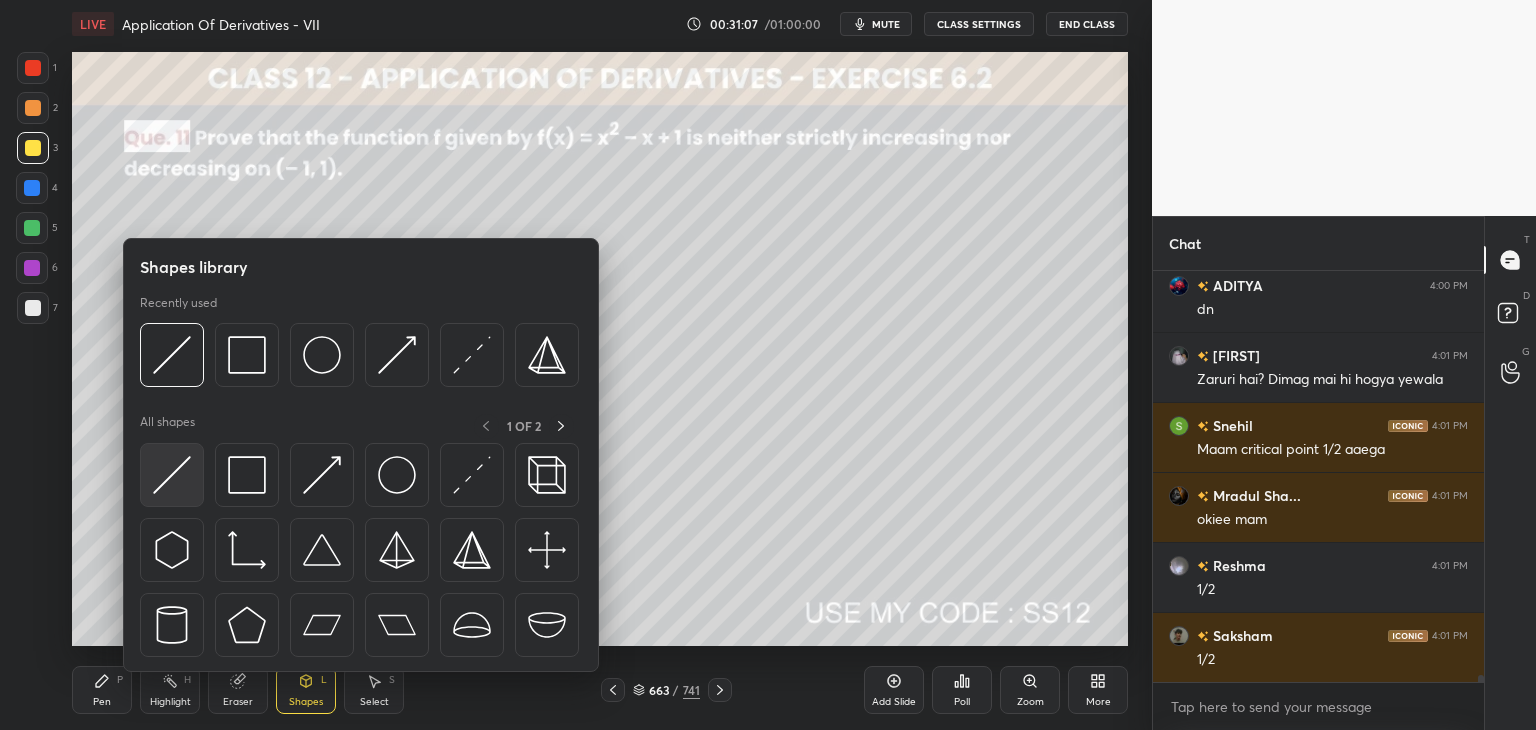 click at bounding box center (172, 475) 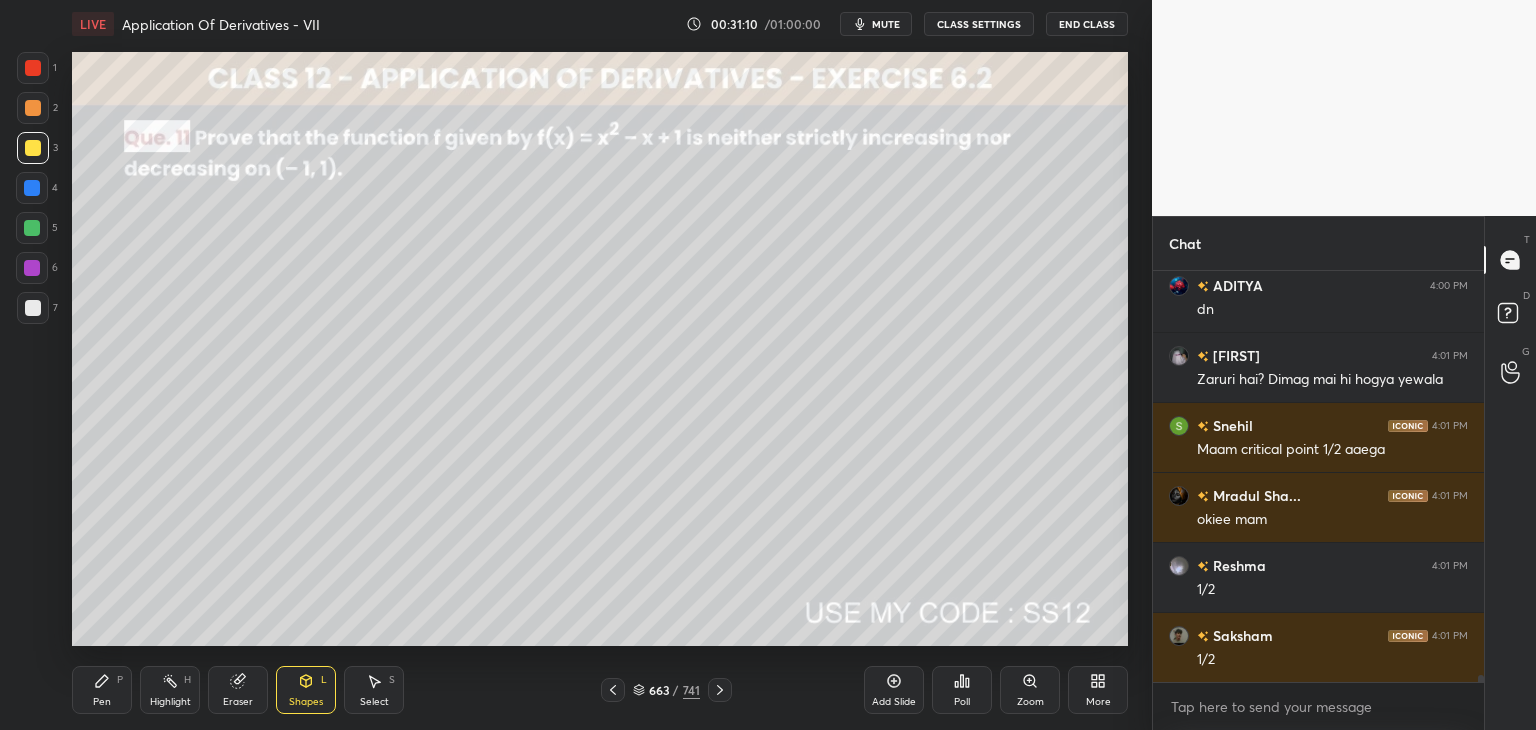 click on "Pen" at bounding box center (102, 702) 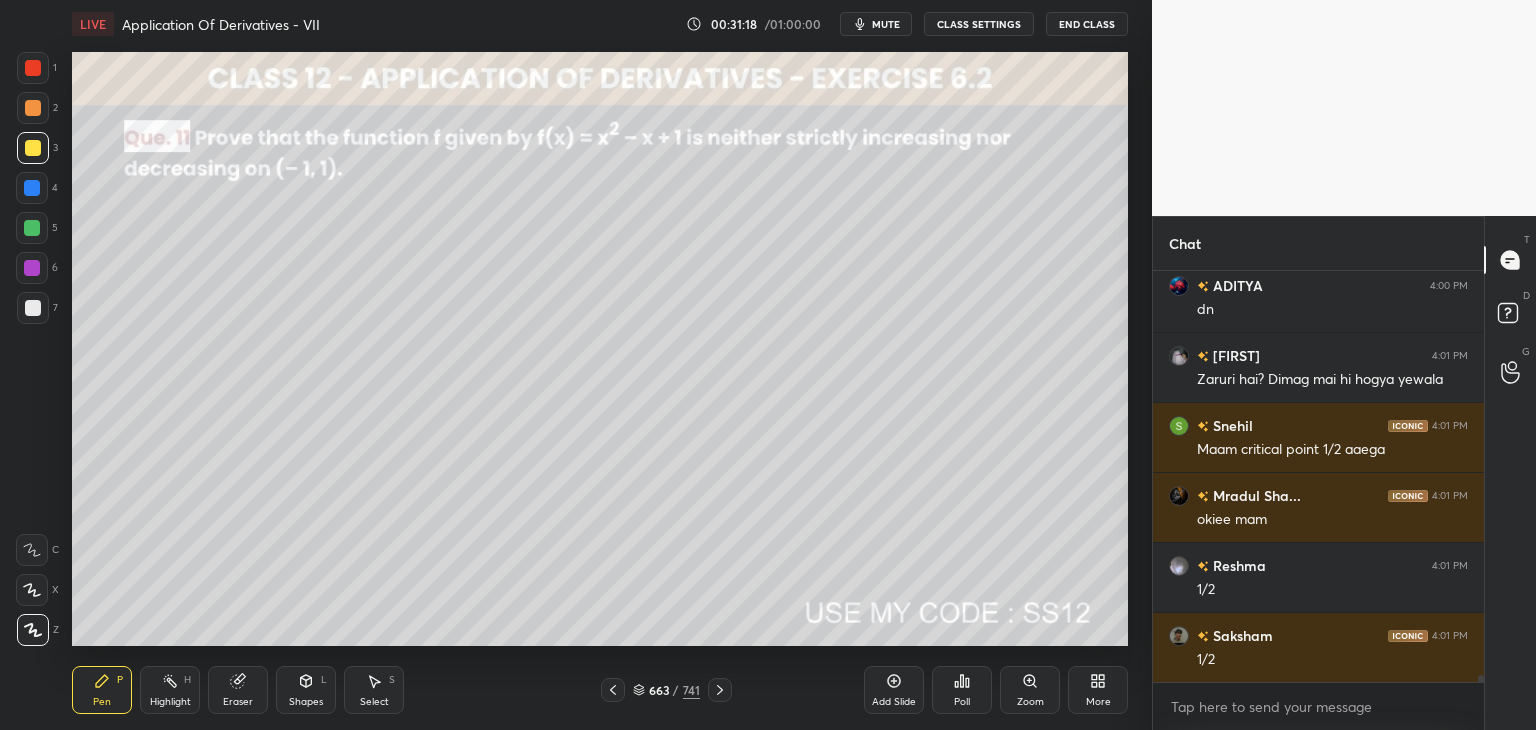 scroll, scrollTop: 23094, scrollLeft: 0, axis: vertical 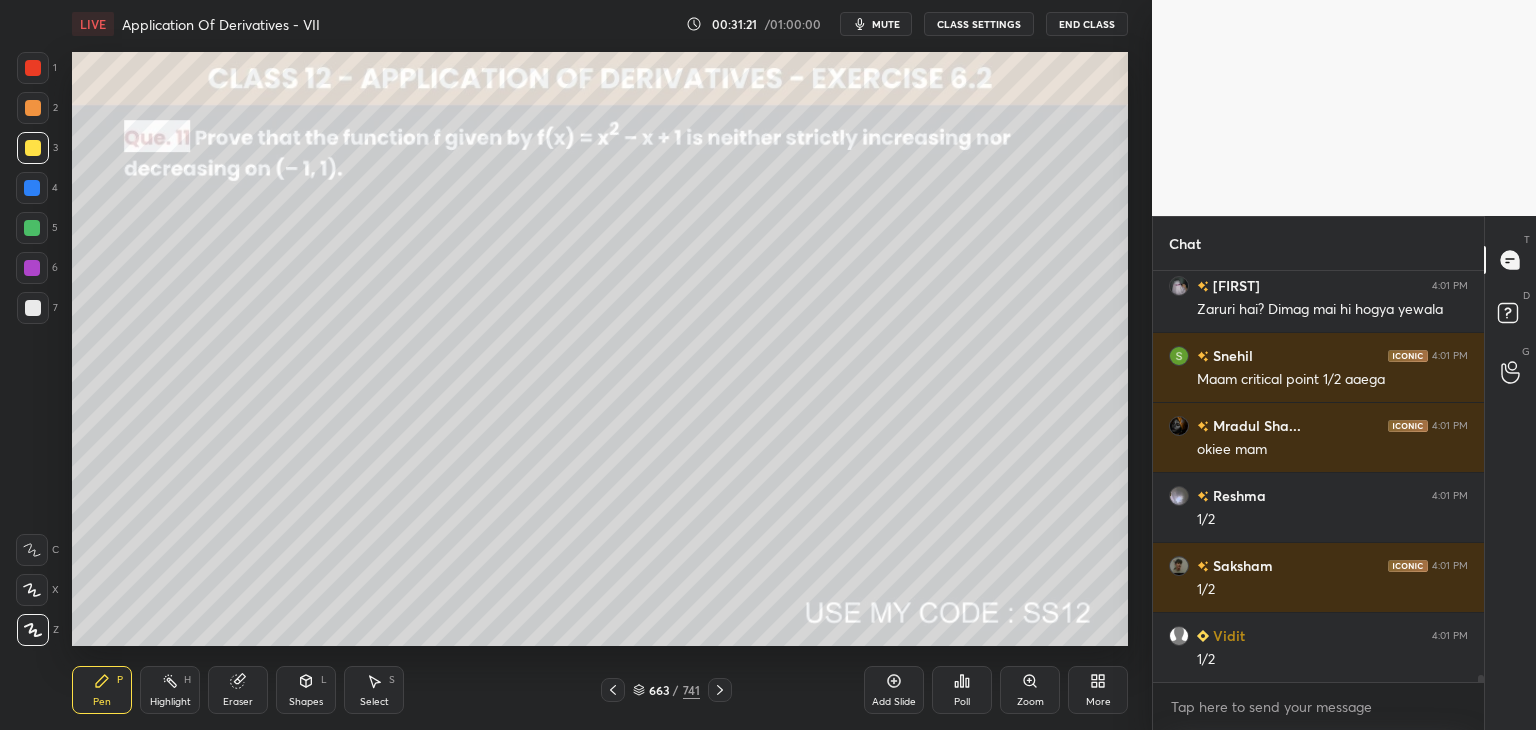 click at bounding box center (33, 308) 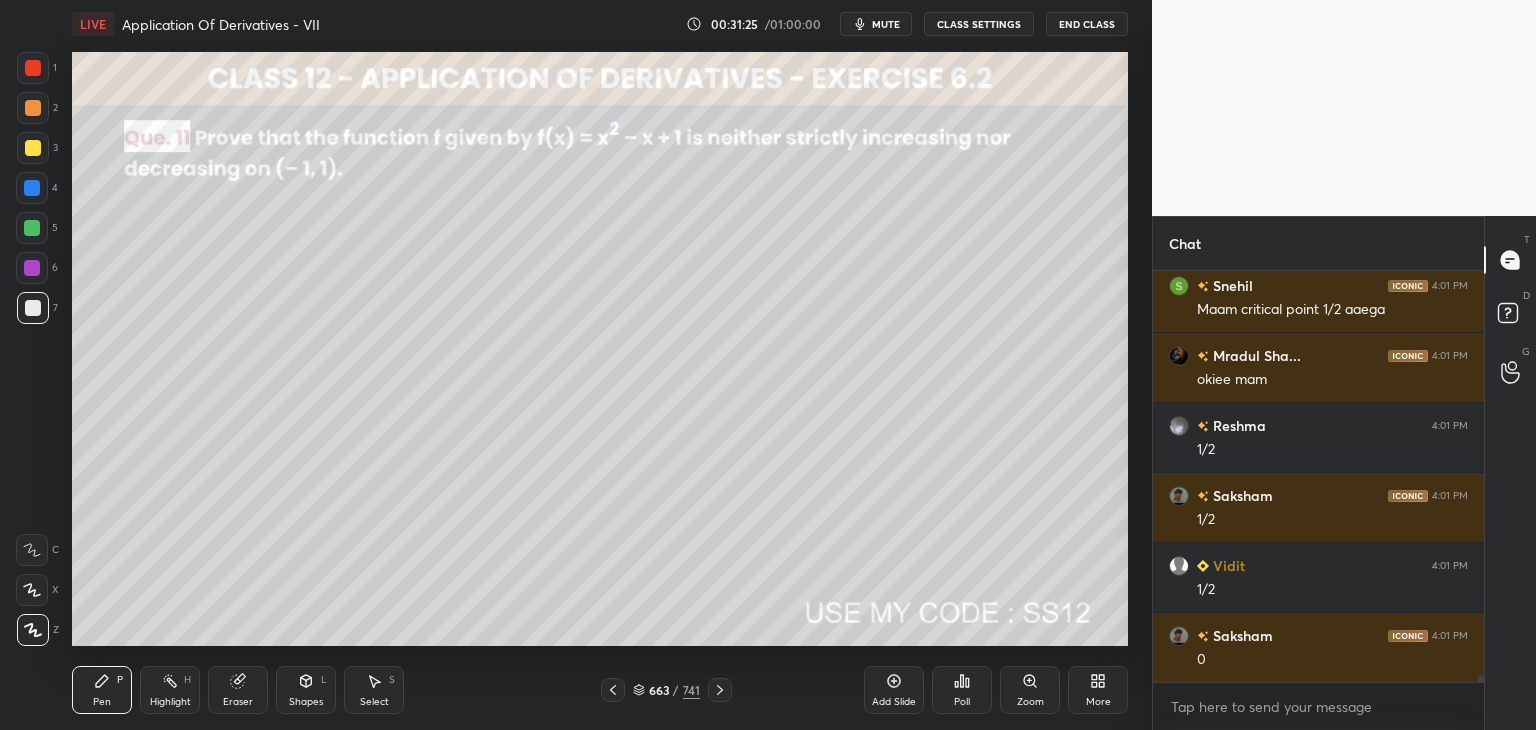 scroll, scrollTop: 23234, scrollLeft: 0, axis: vertical 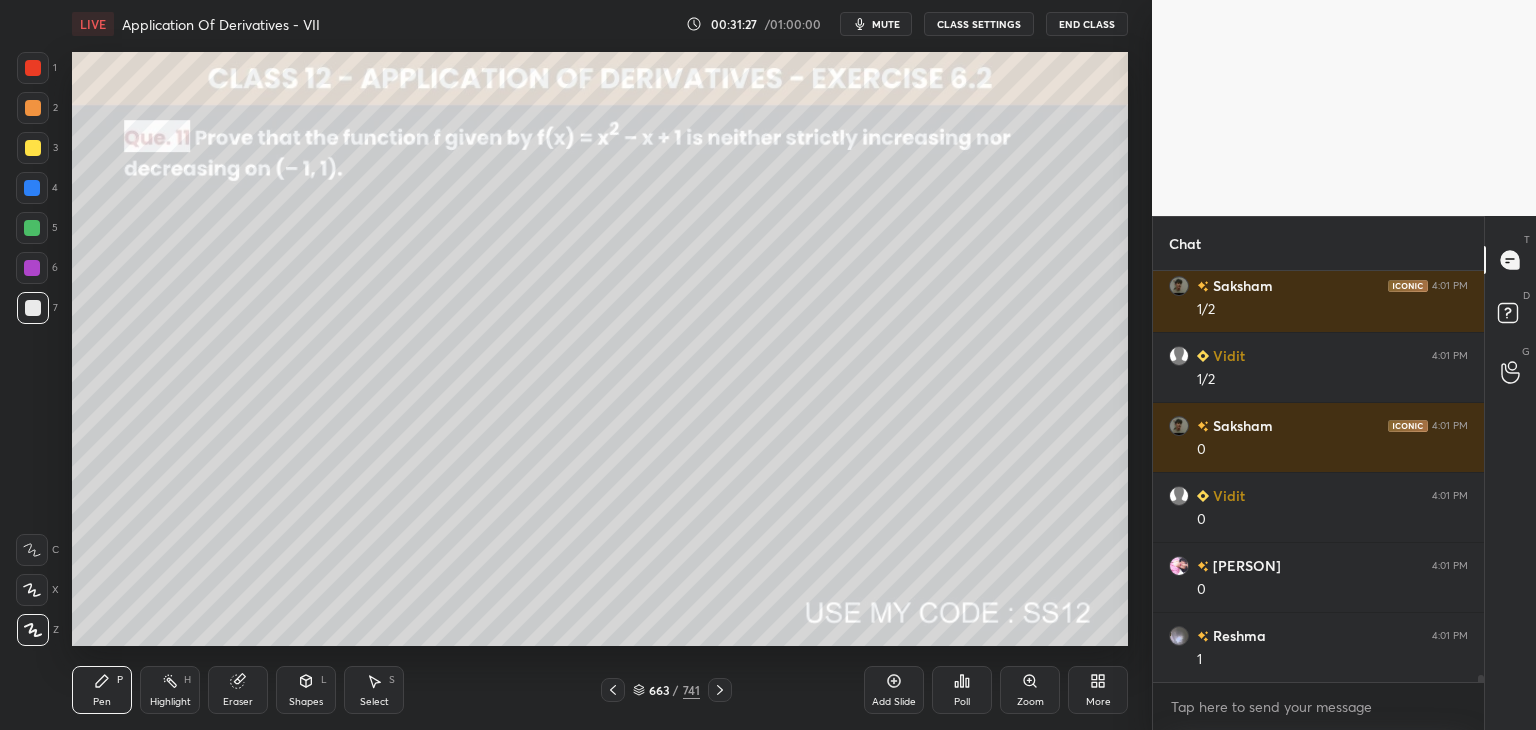 click on "Shapes L" at bounding box center (306, 690) 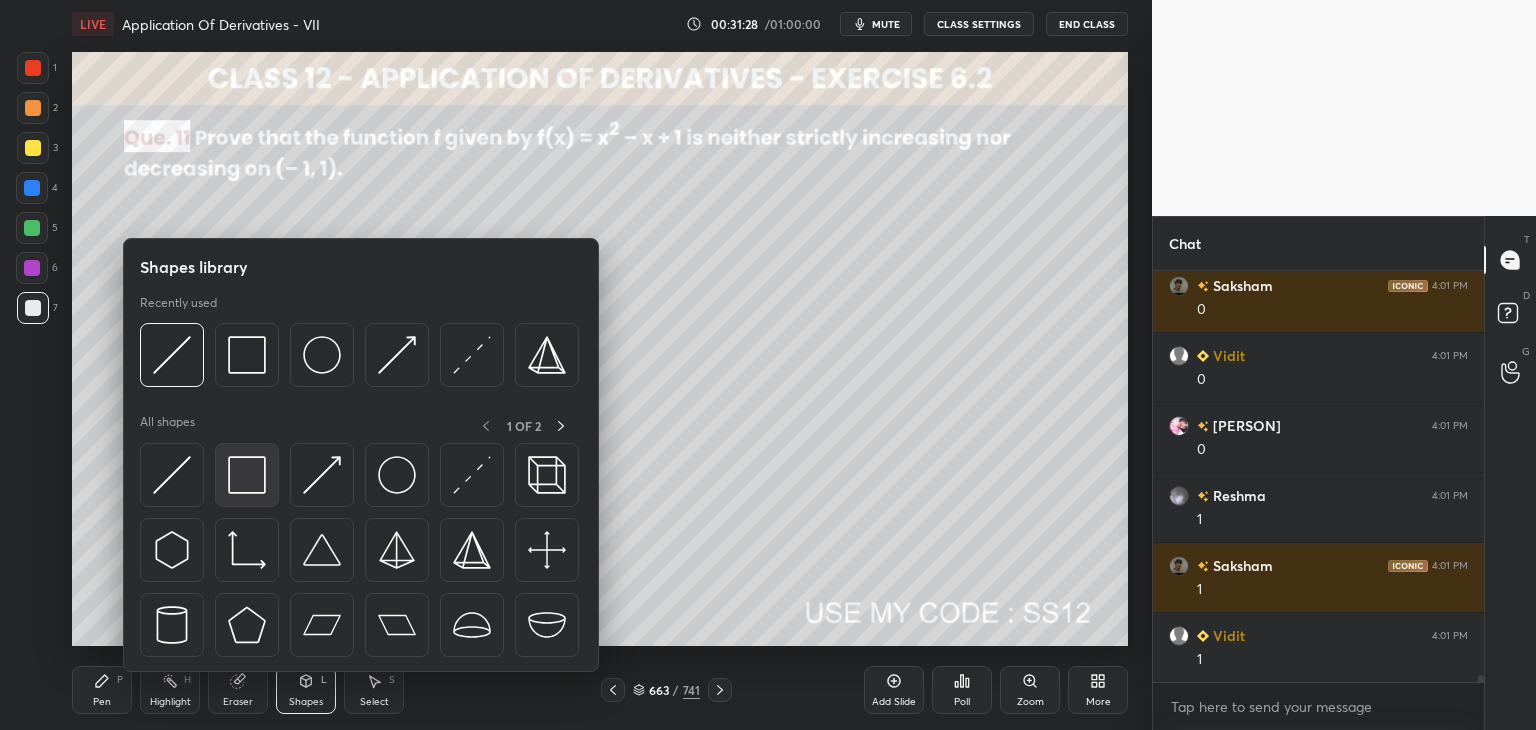 click at bounding box center [247, 475] 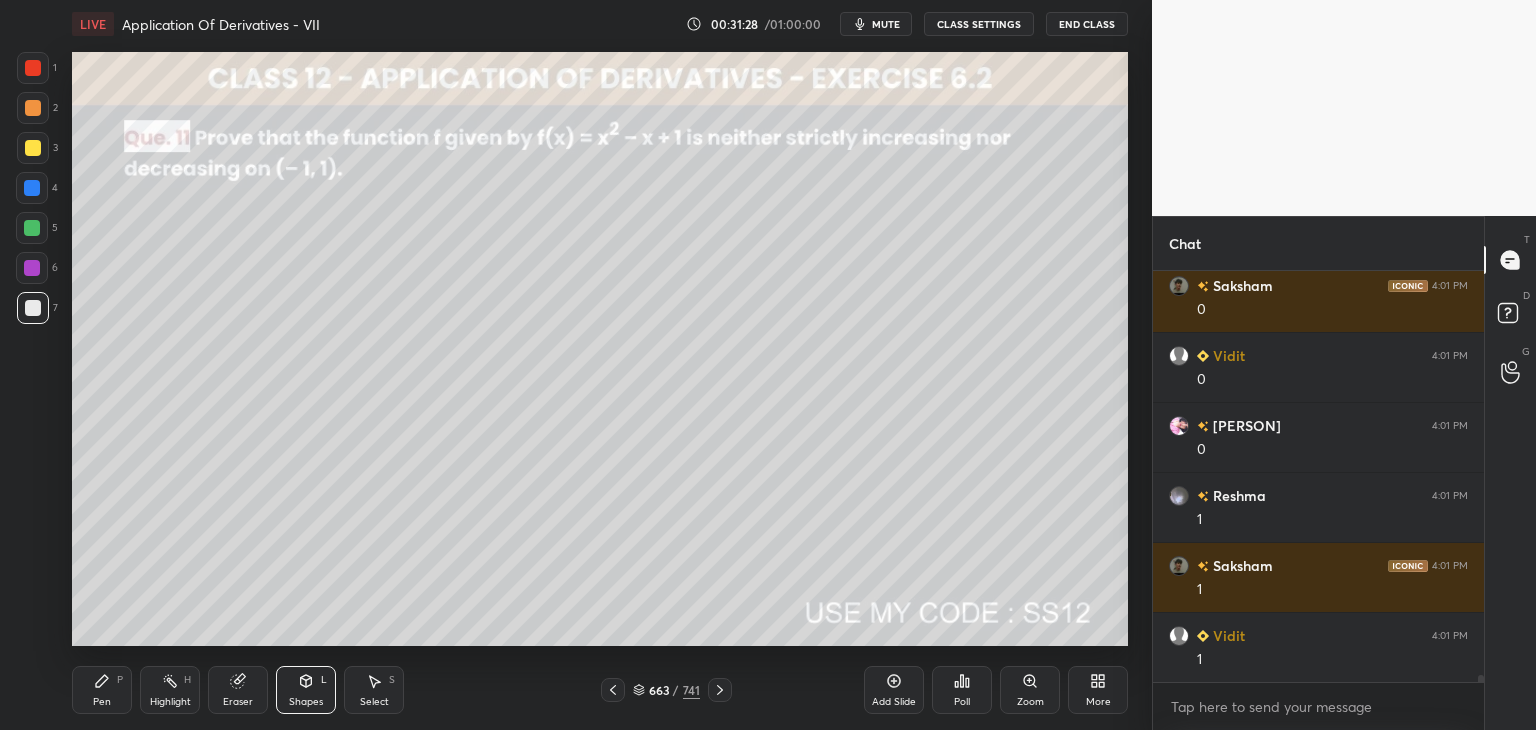 scroll, scrollTop: 23584, scrollLeft: 0, axis: vertical 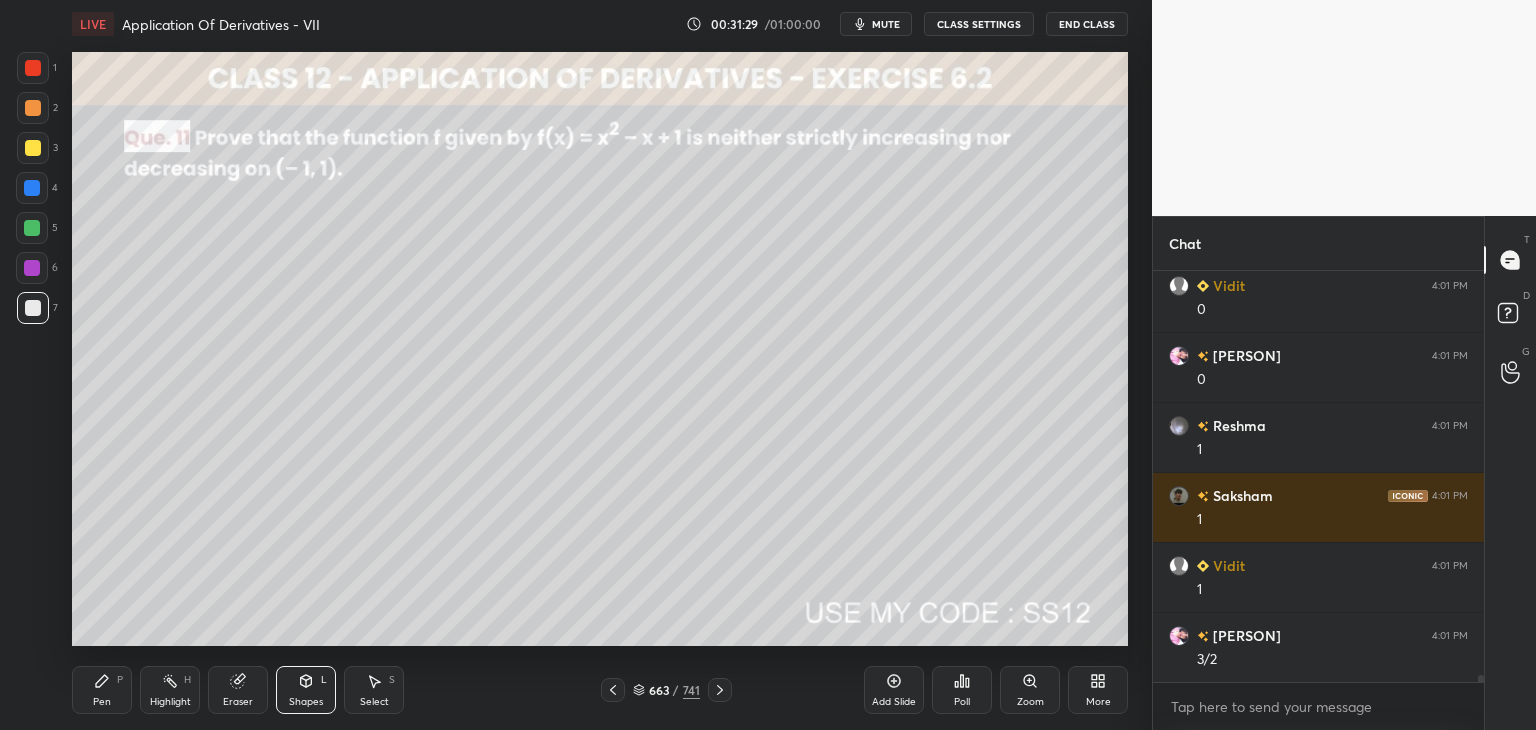 click at bounding box center [33, 148] 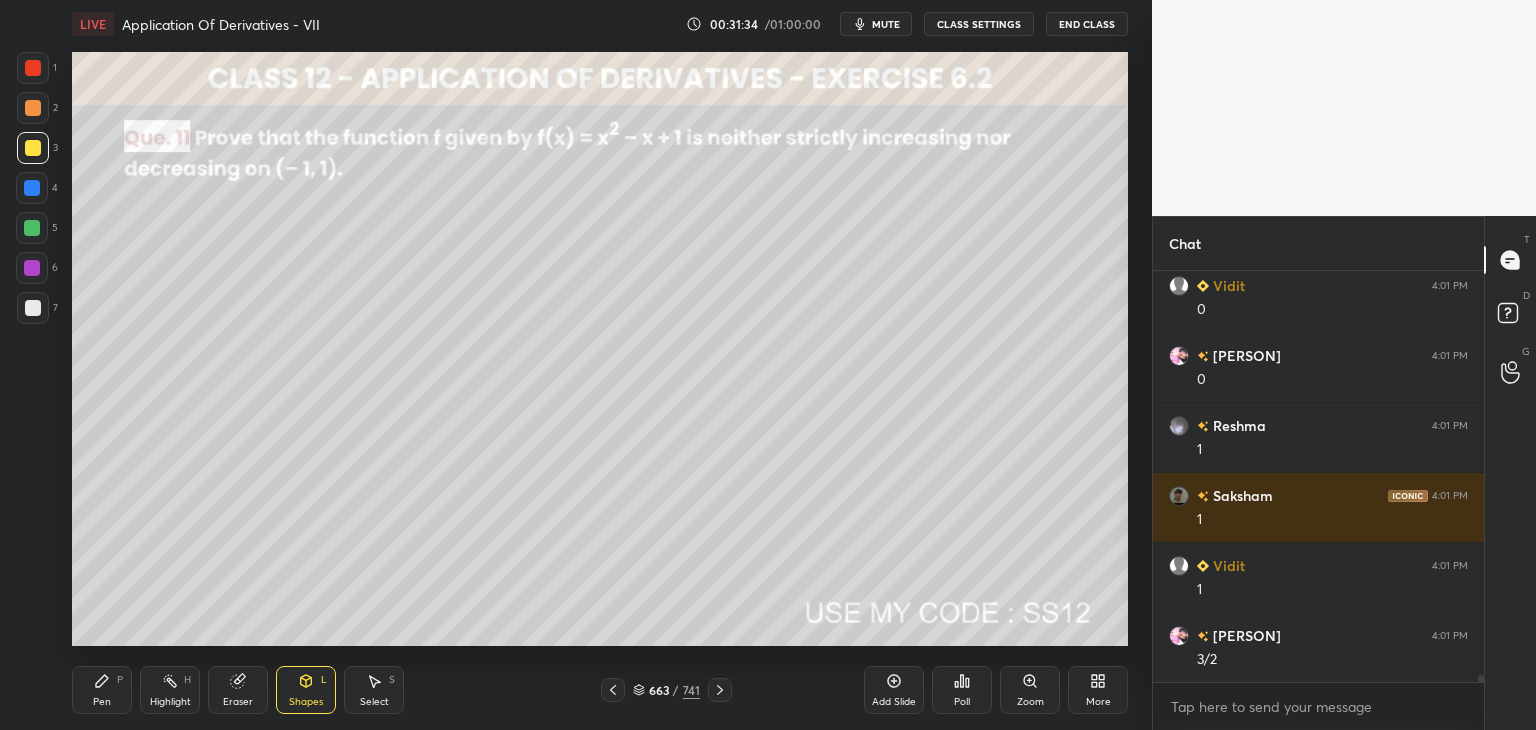 click on "Shapes L" at bounding box center (306, 690) 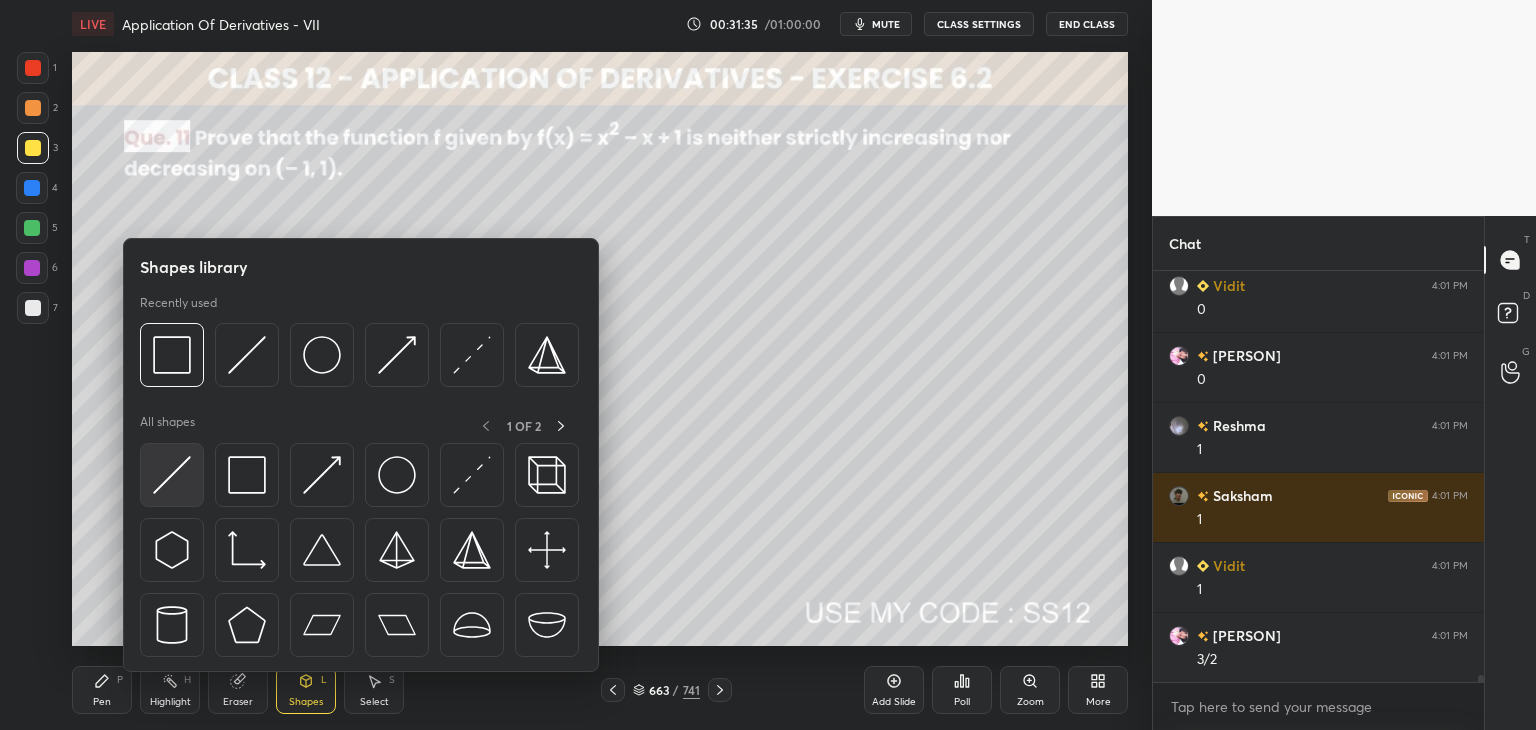 click at bounding box center [172, 475] 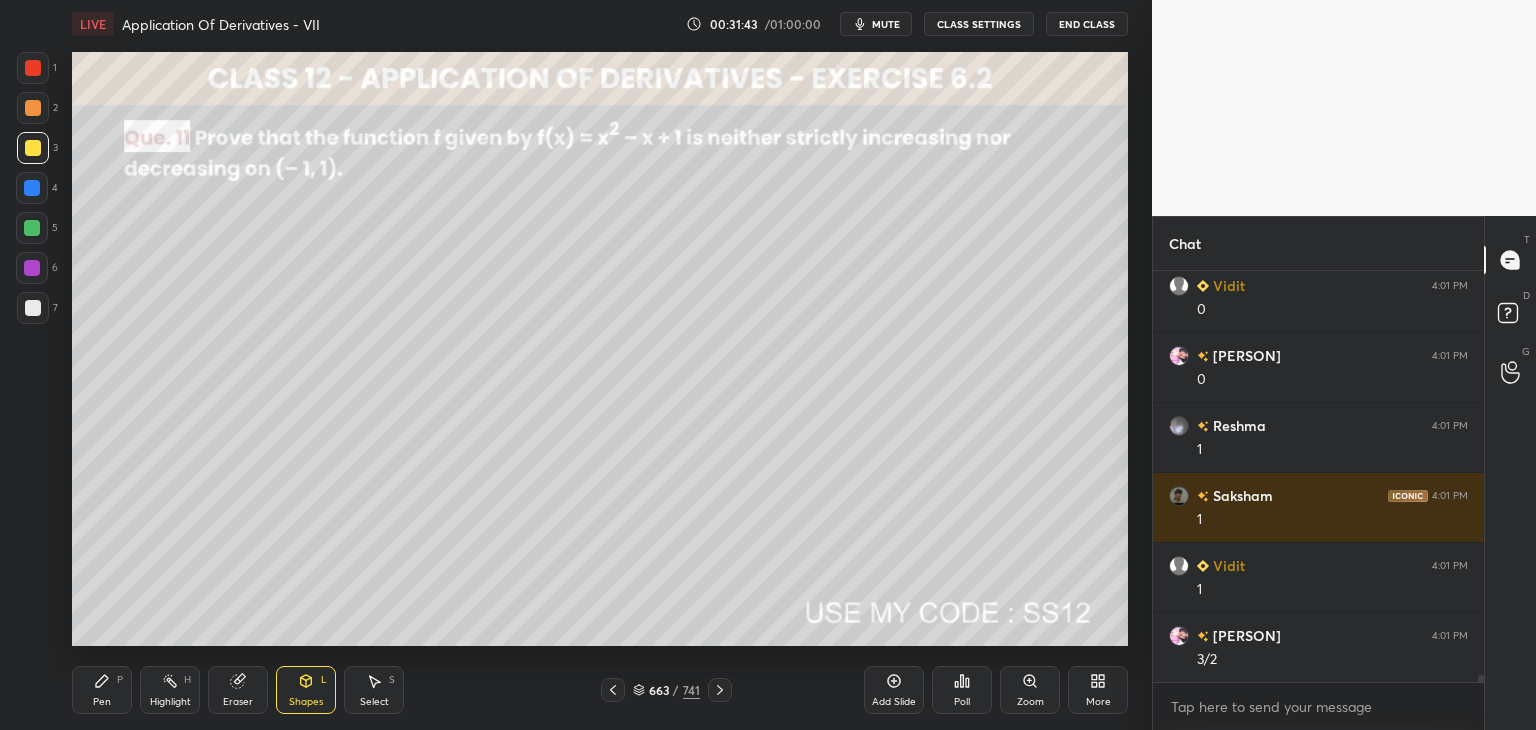 scroll, scrollTop: 23654, scrollLeft: 0, axis: vertical 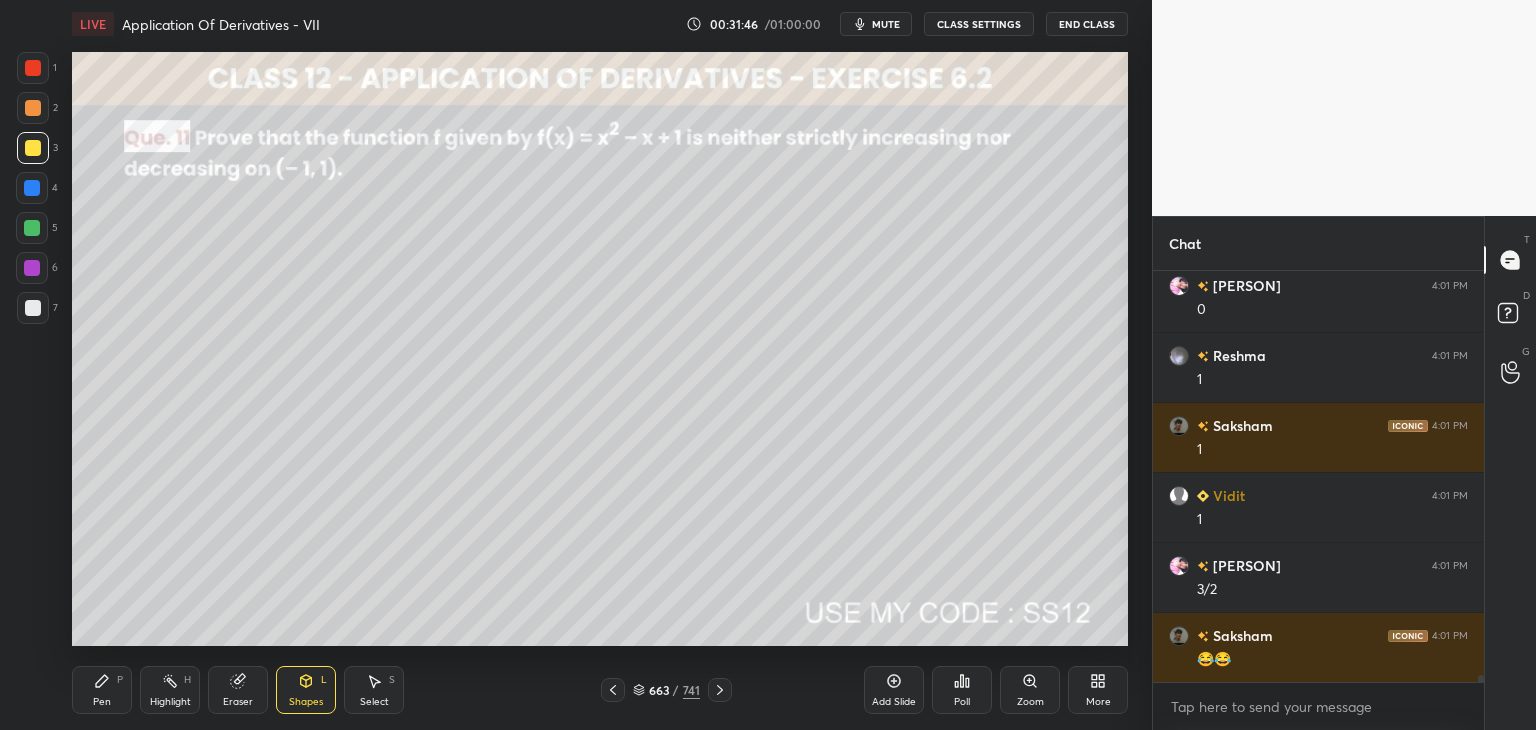 click on "Pen" at bounding box center [102, 702] 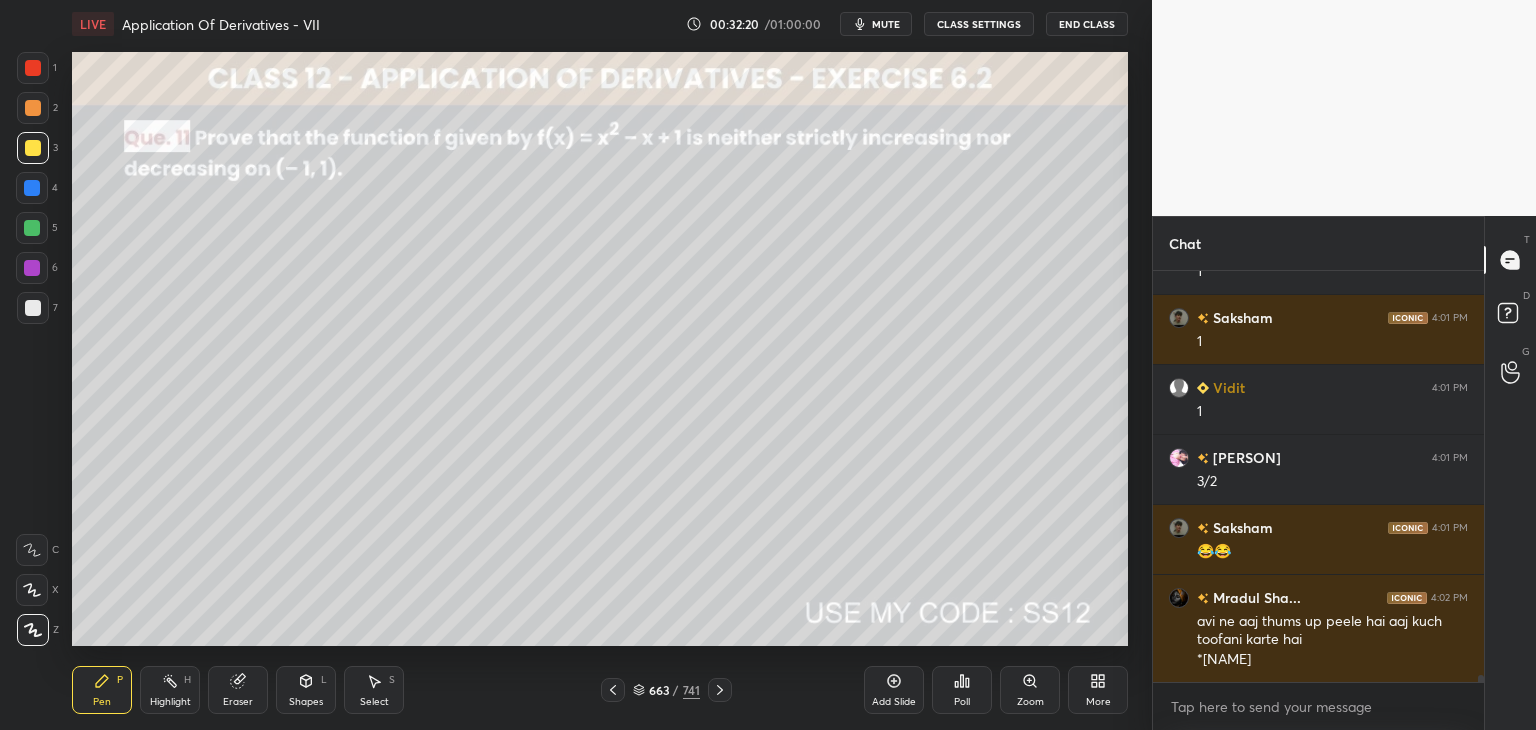 scroll, scrollTop: 23832, scrollLeft: 0, axis: vertical 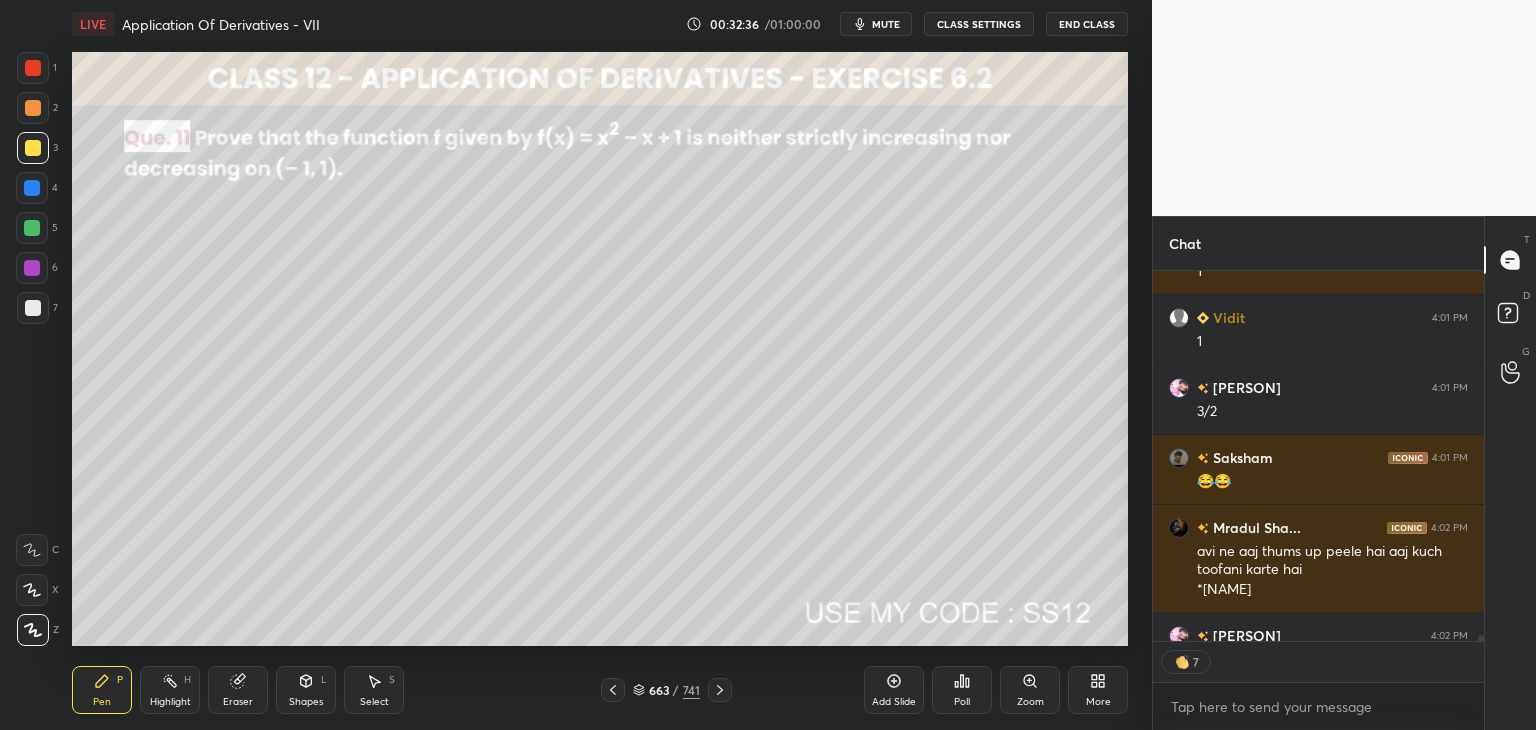 click on "Add Slide" at bounding box center [894, 702] 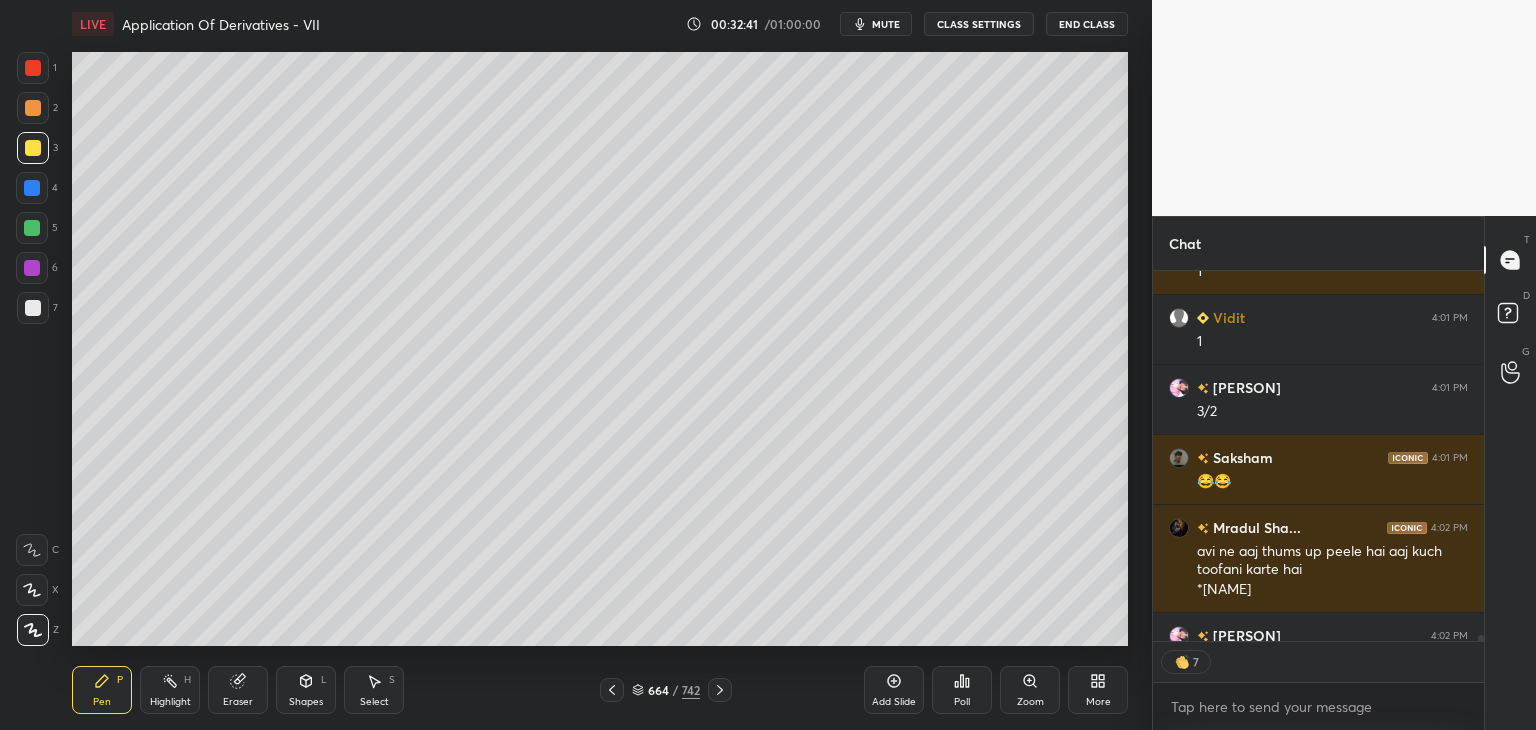 click at bounding box center (612, 690) 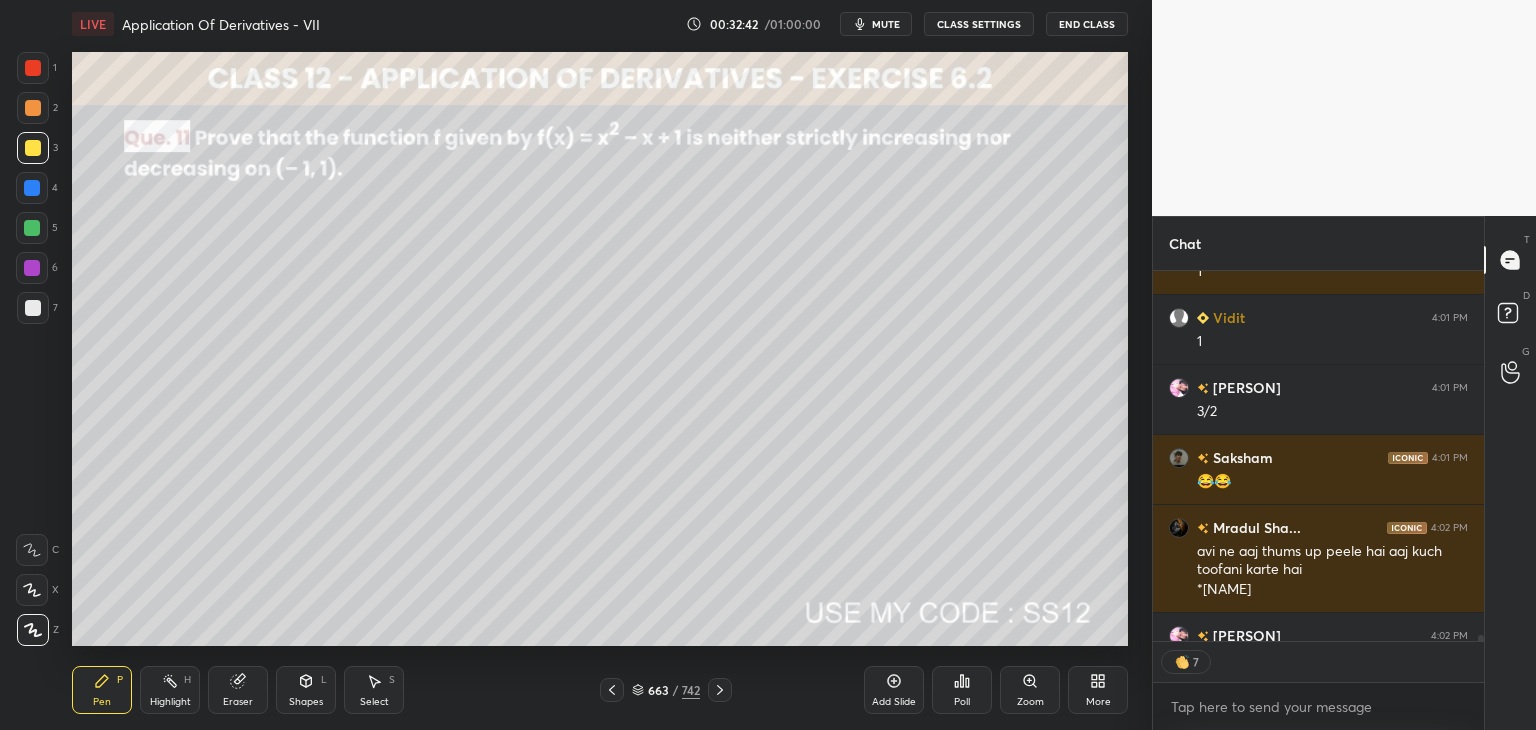 click 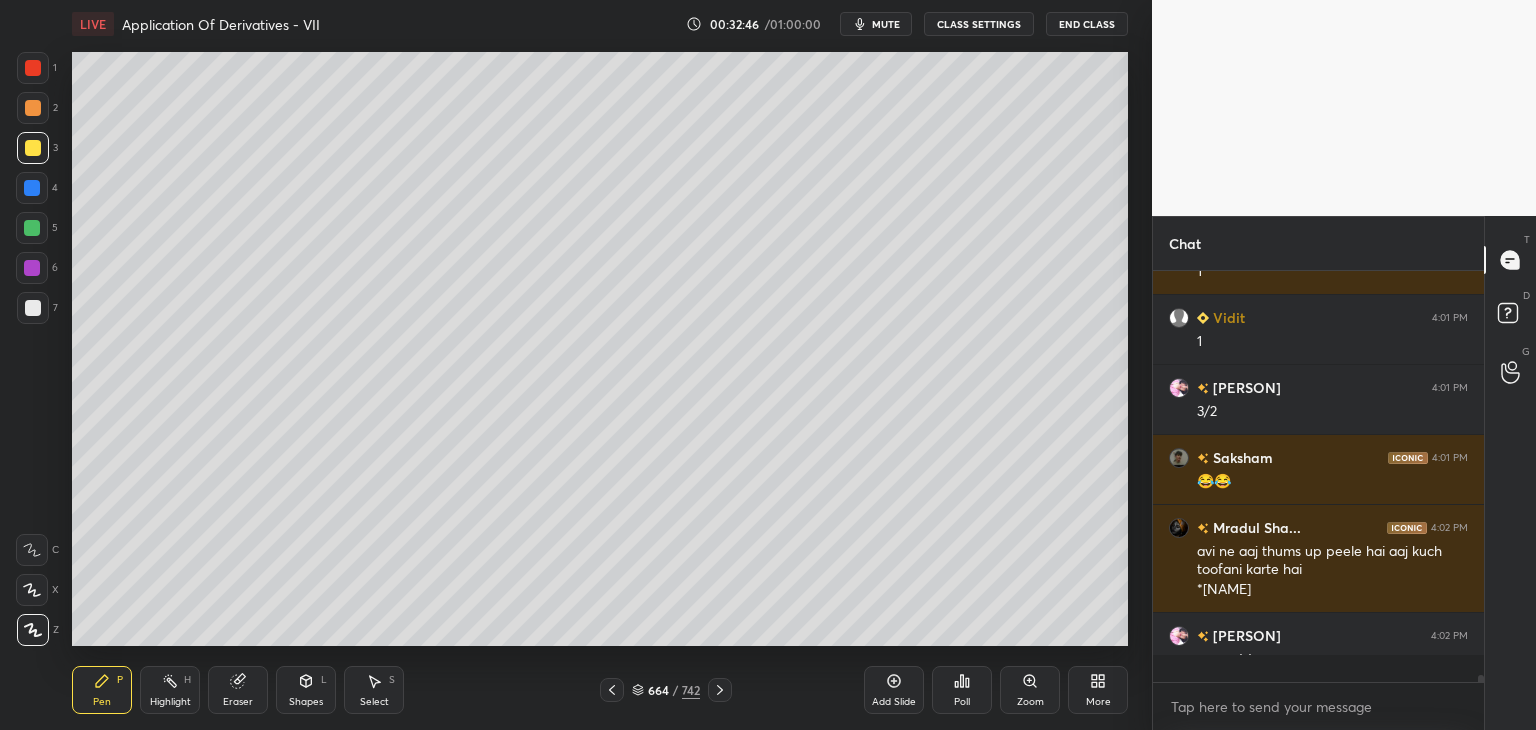 scroll, scrollTop: 6, scrollLeft: 6, axis: both 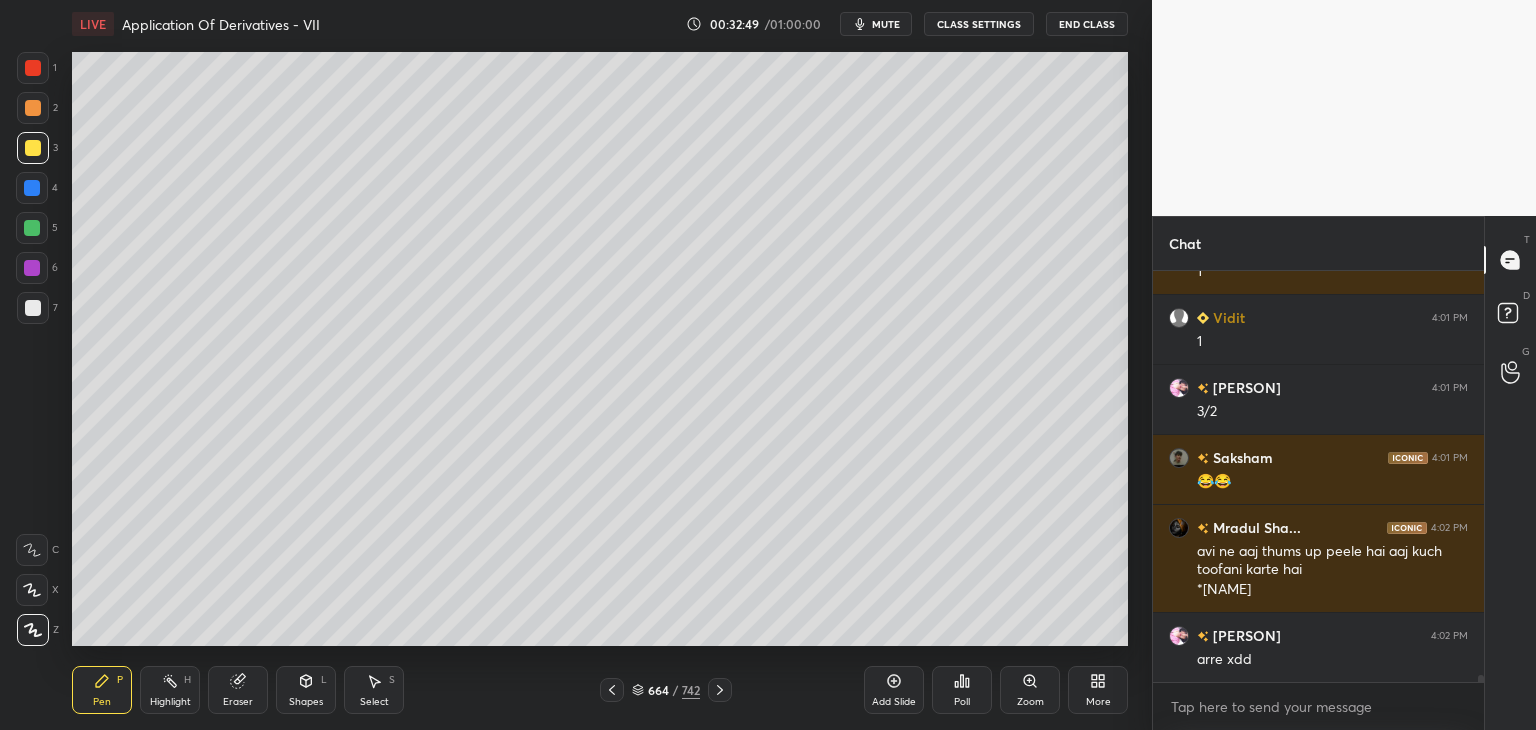 drag, startPoint x: 617, startPoint y: 686, endPoint x: 637, endPoint y: 665, distance: 29 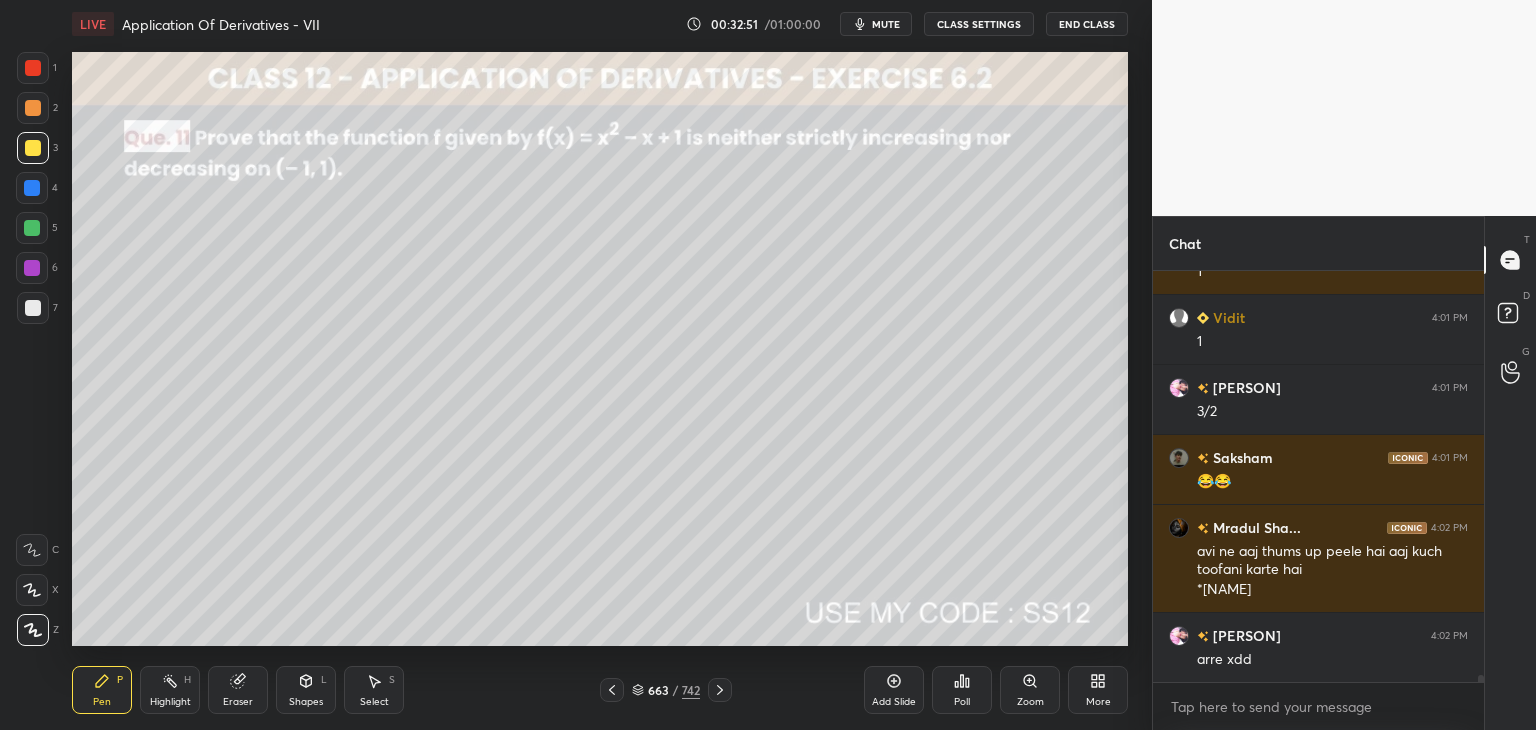 click 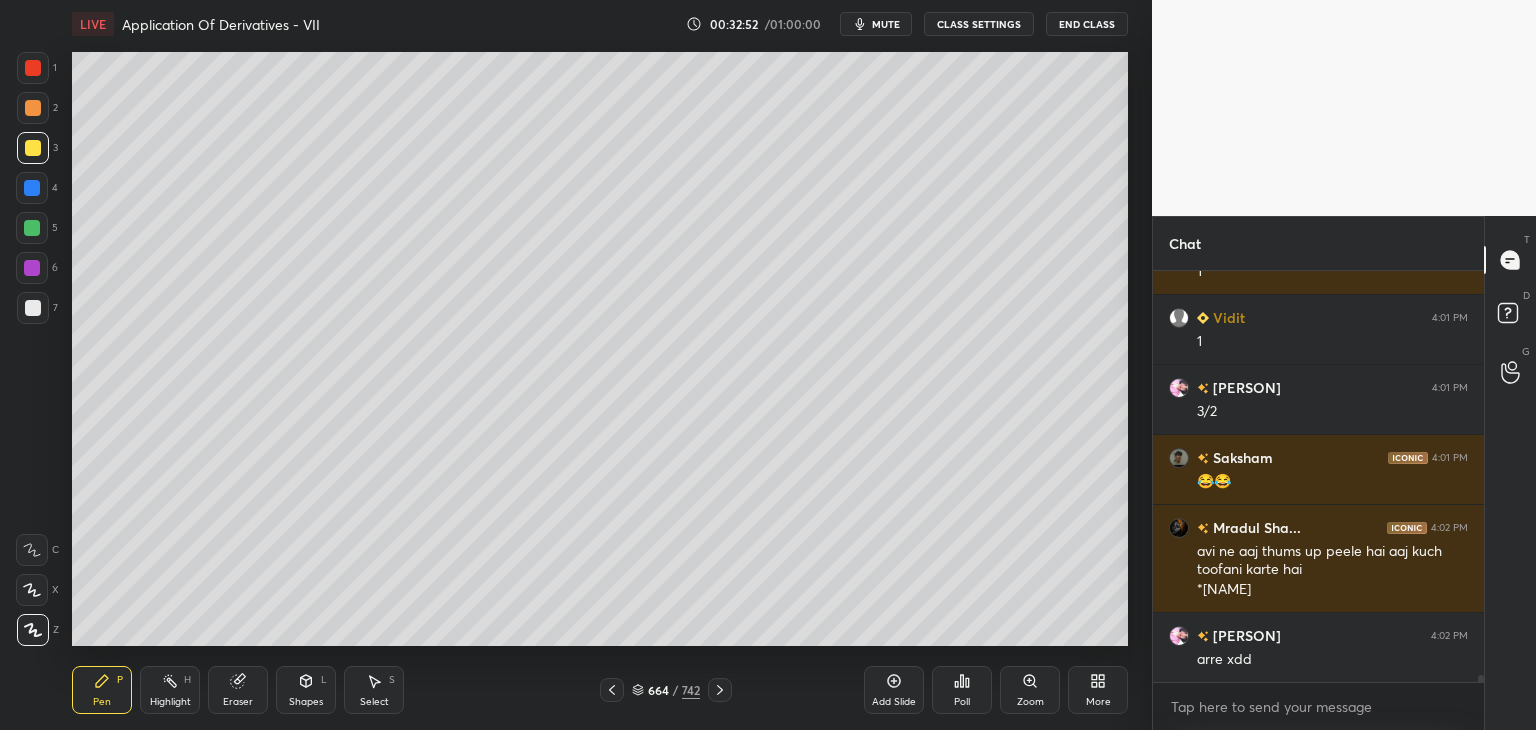 scroll, scrollTop: 23902, scrollLeft: 0, axis: vertical 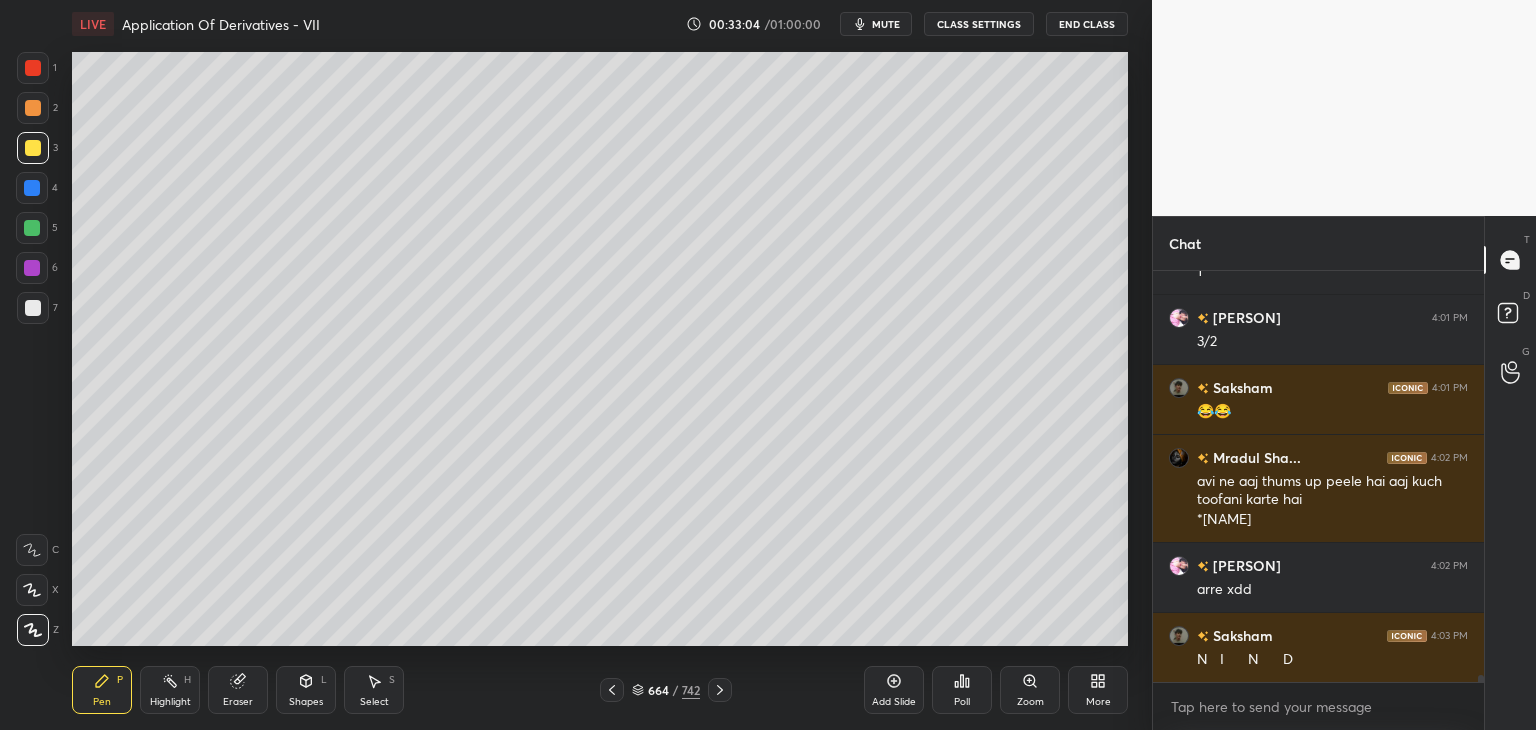 drag, startPoint x: 612, startPoint y: 694, endPoint x: 626, endPoint y: 660, distance: 36.769554 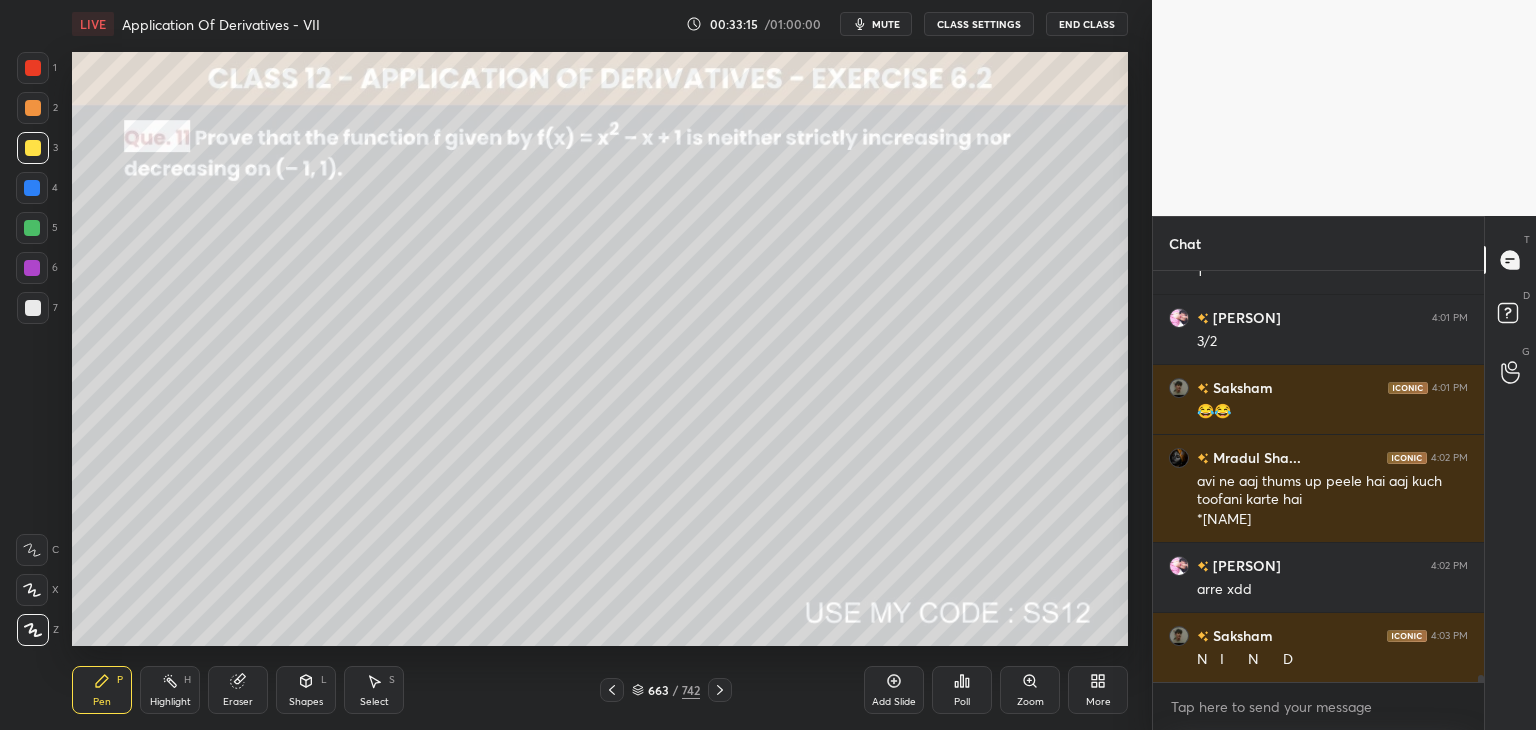 click on "Eraser" at bounding box center [238, 702] 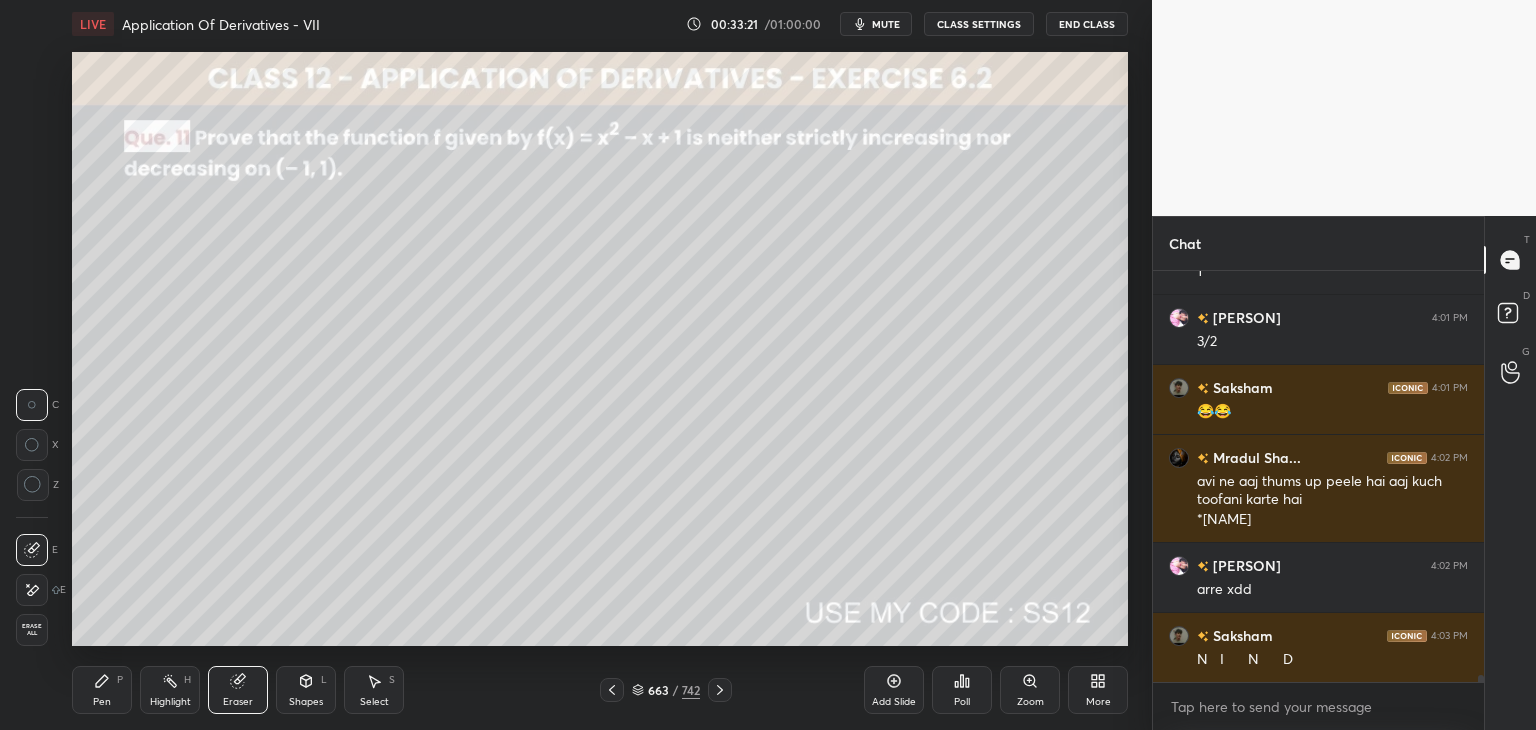 drag, startPoint x: 98, startPoint y: 705, endPoint x: 144, endPoint y: 662, distance: 62.968246 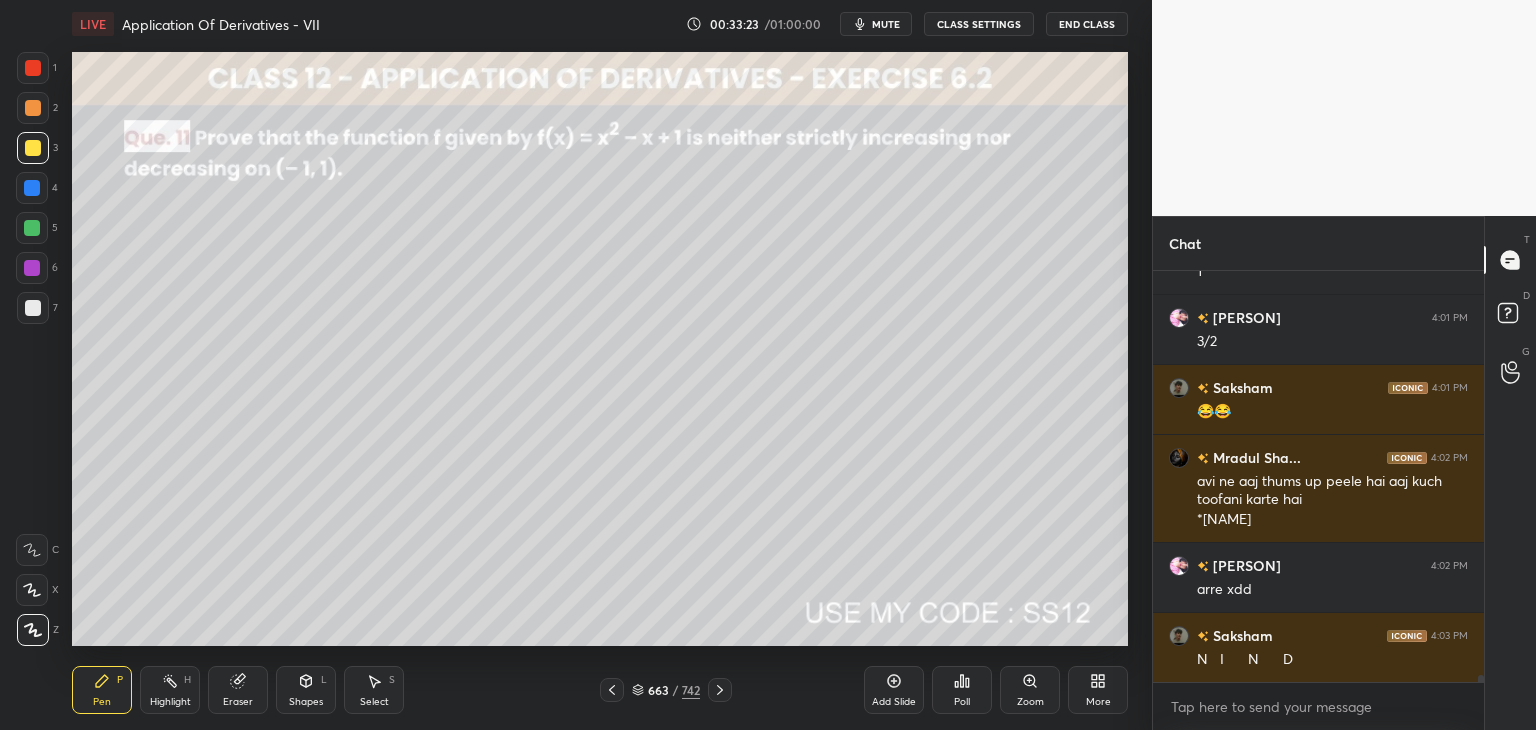 click at bounding box center [32, 228] 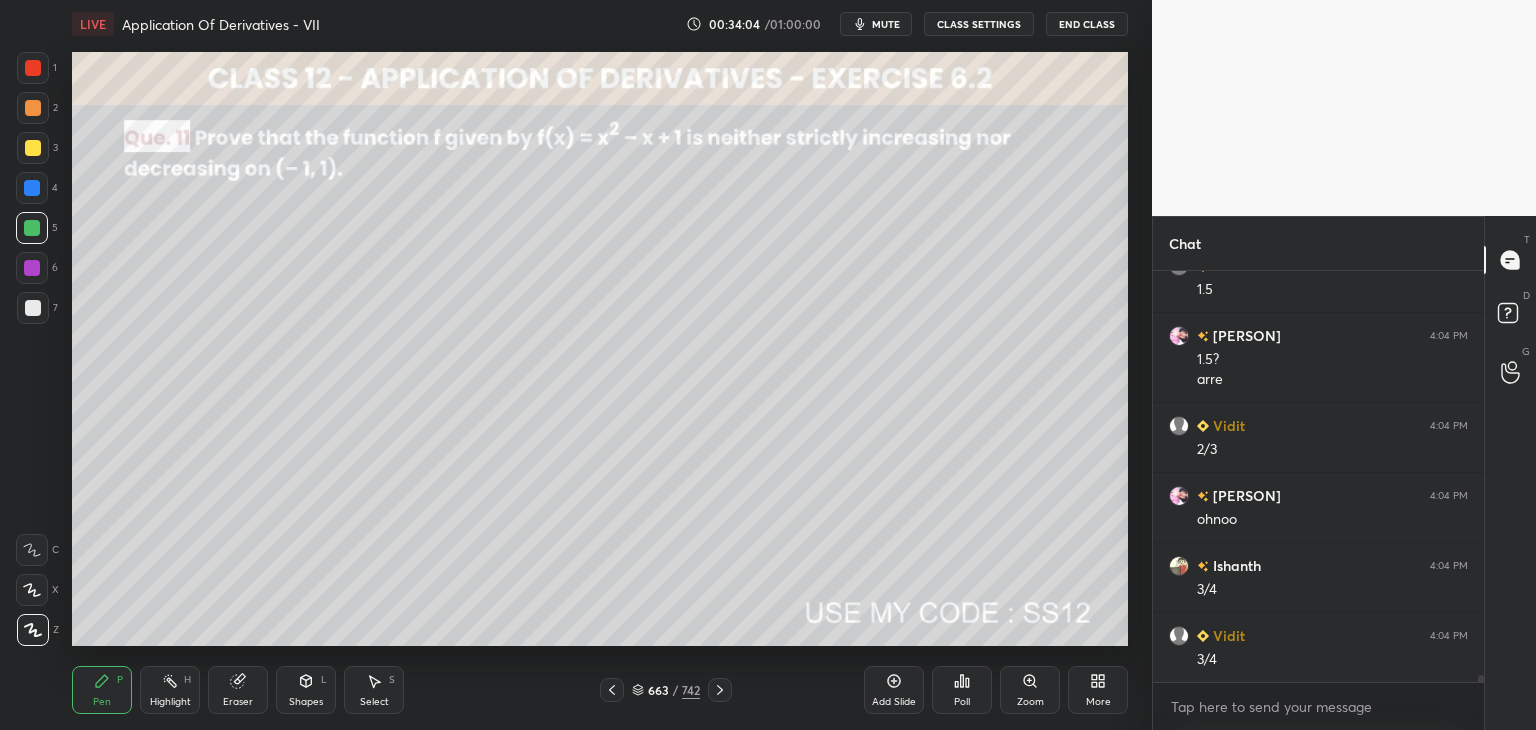 scroll, scrollTop: 24640, scrollLeft: 0, axis: vertical 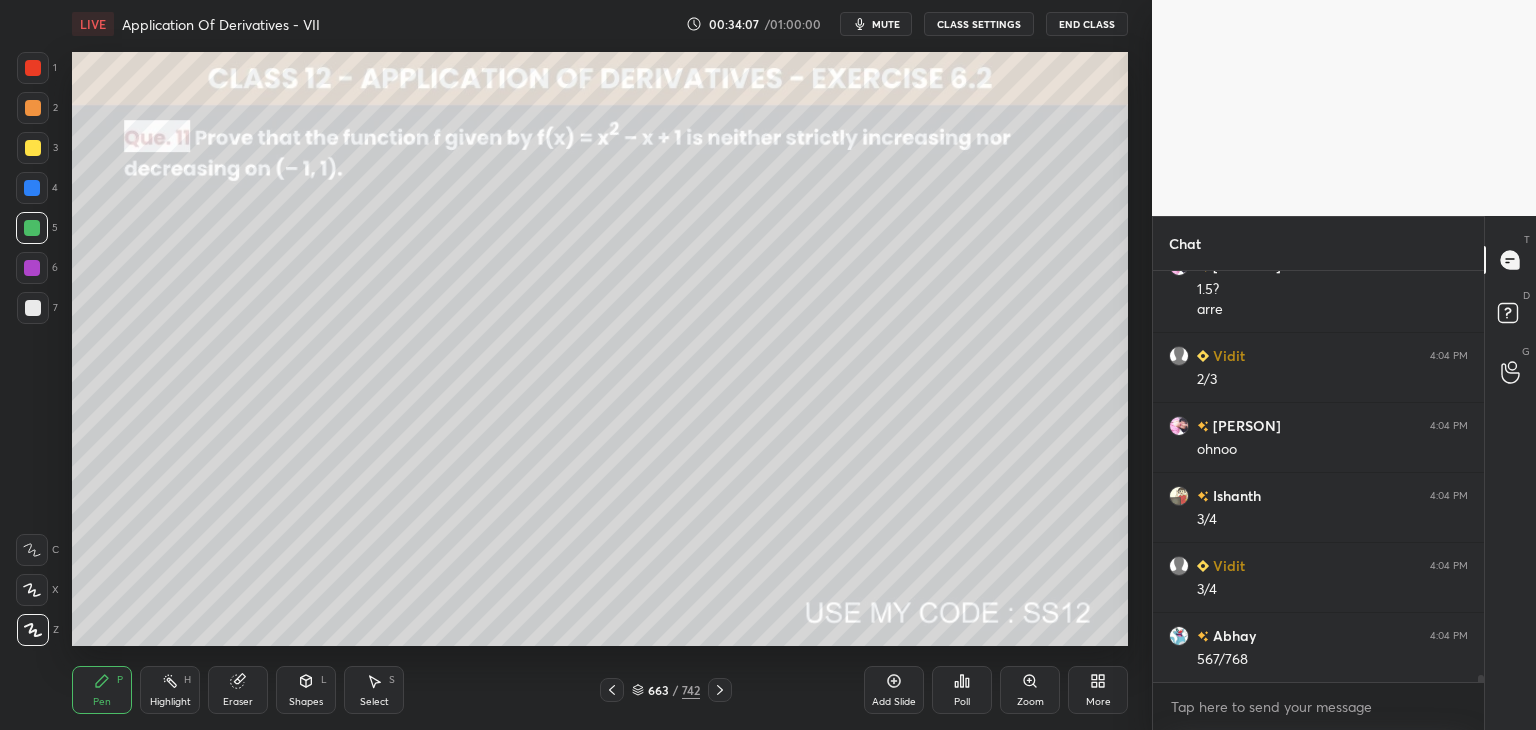 click on "Eraser" at bounding box center (238, 690) 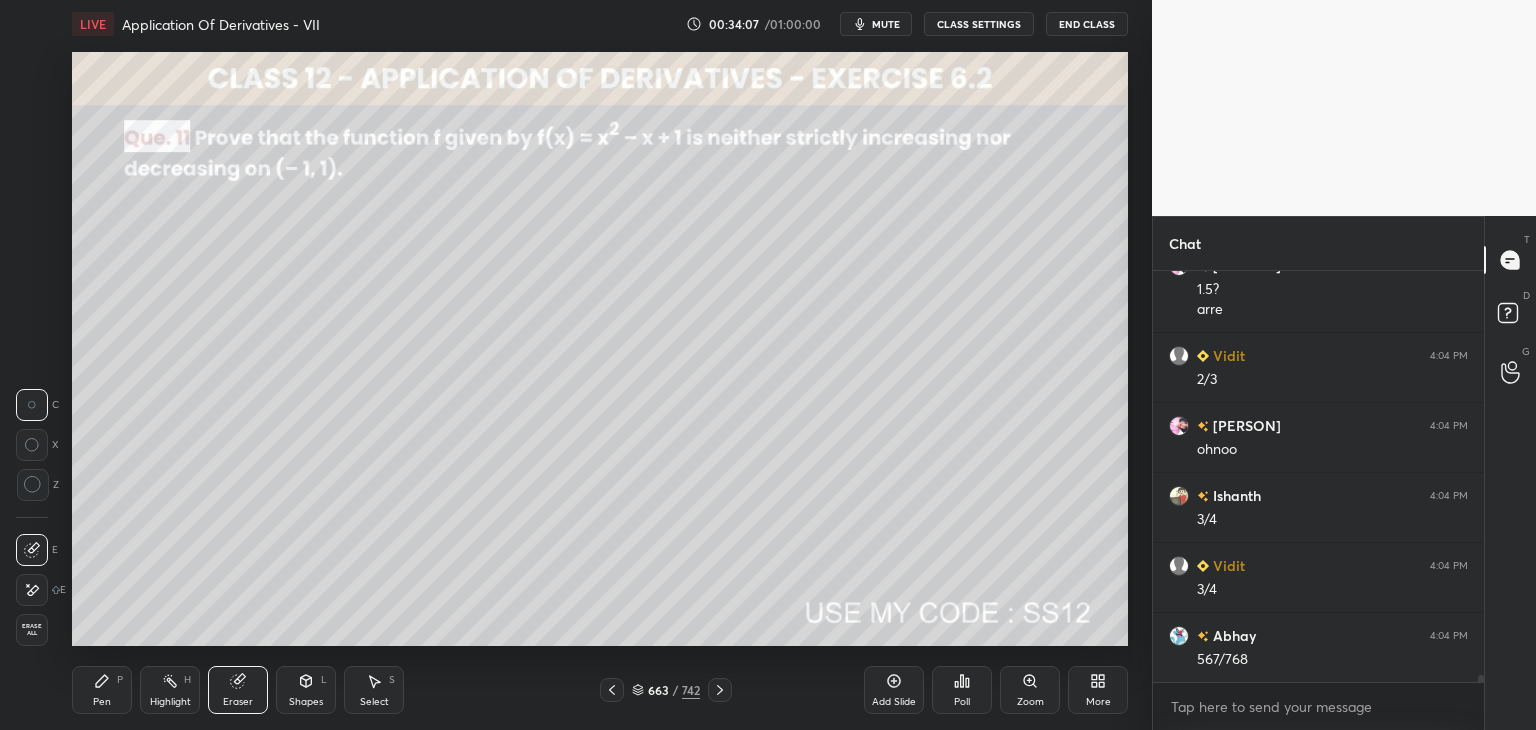 click on "Eraser" at bounding box center [238, 690] 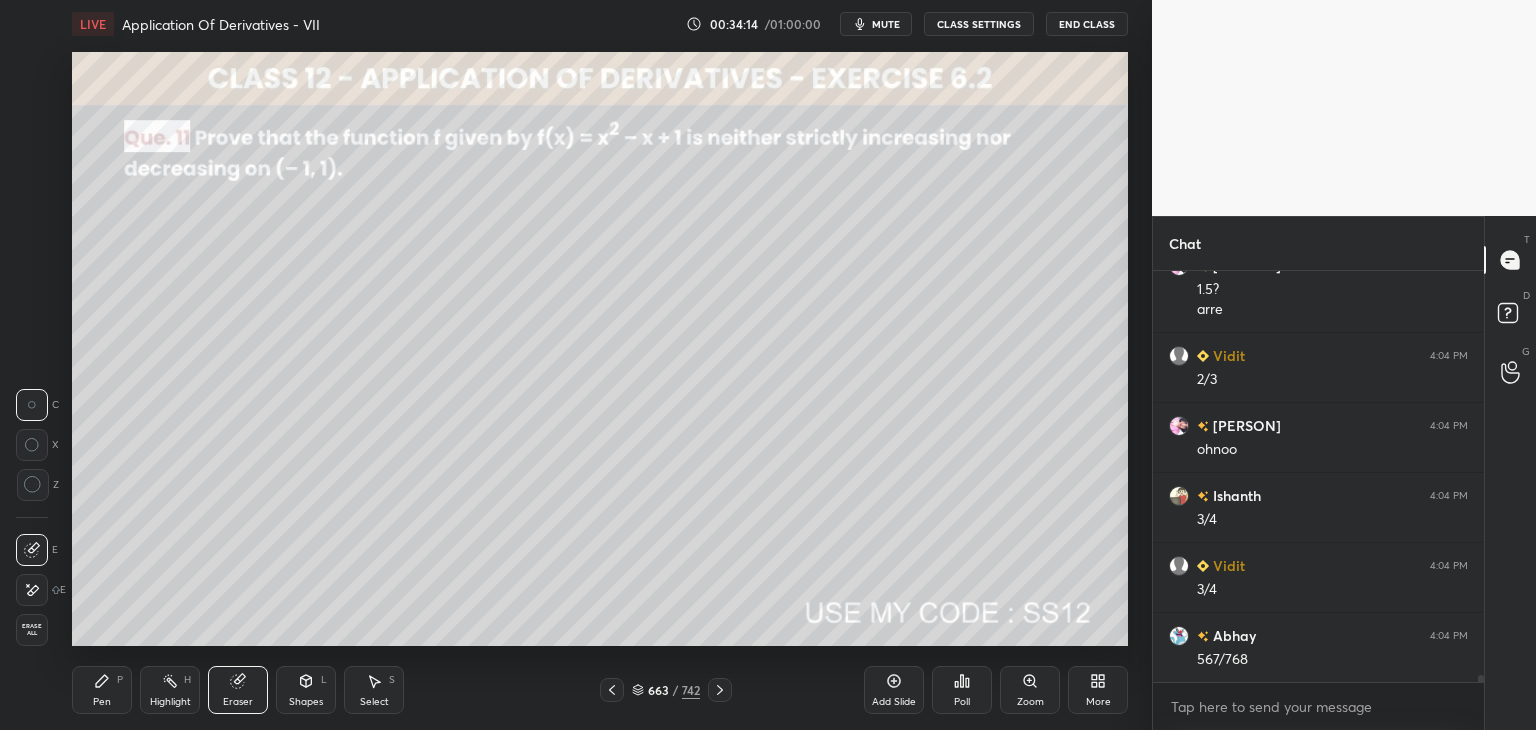 click on "Pen" at bounding box center (102, 702) 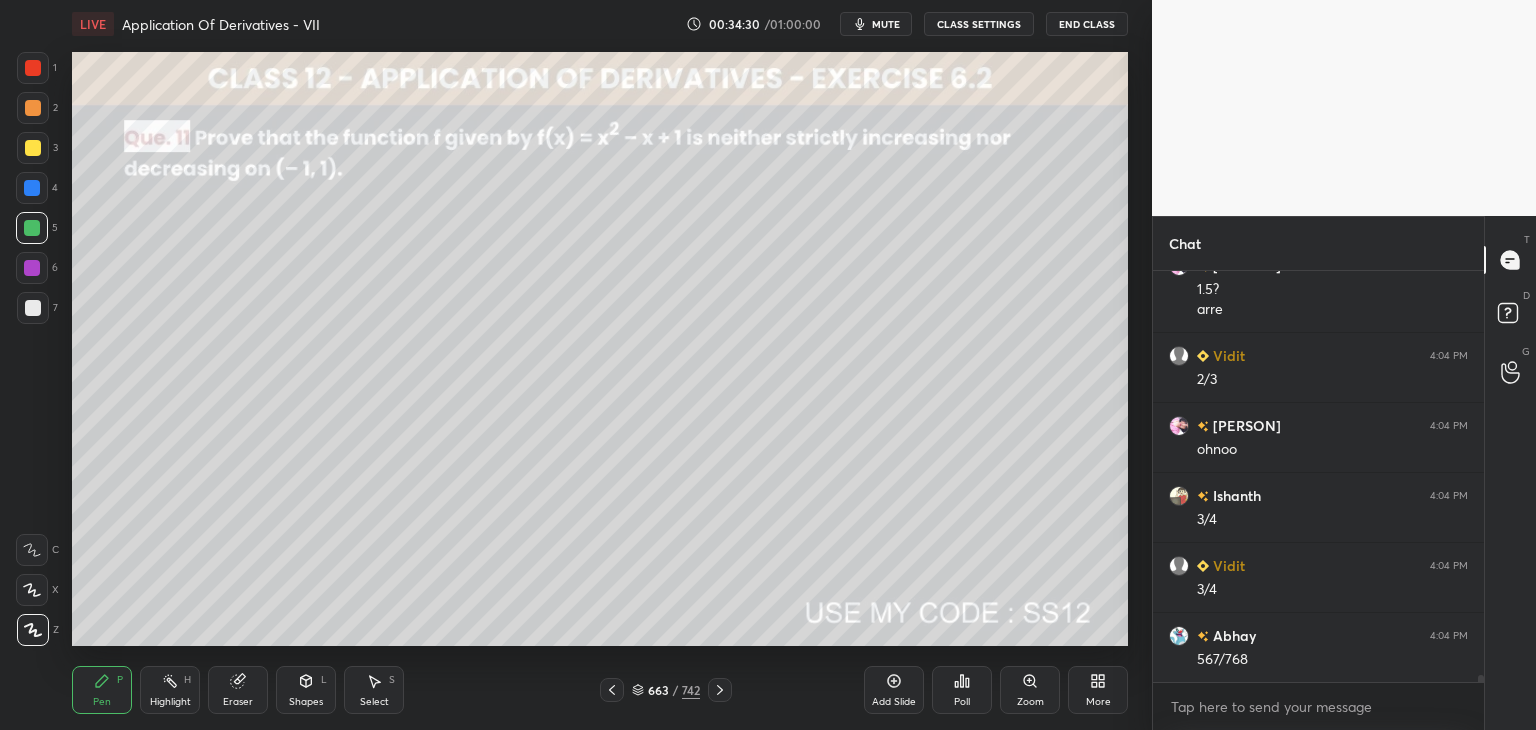click 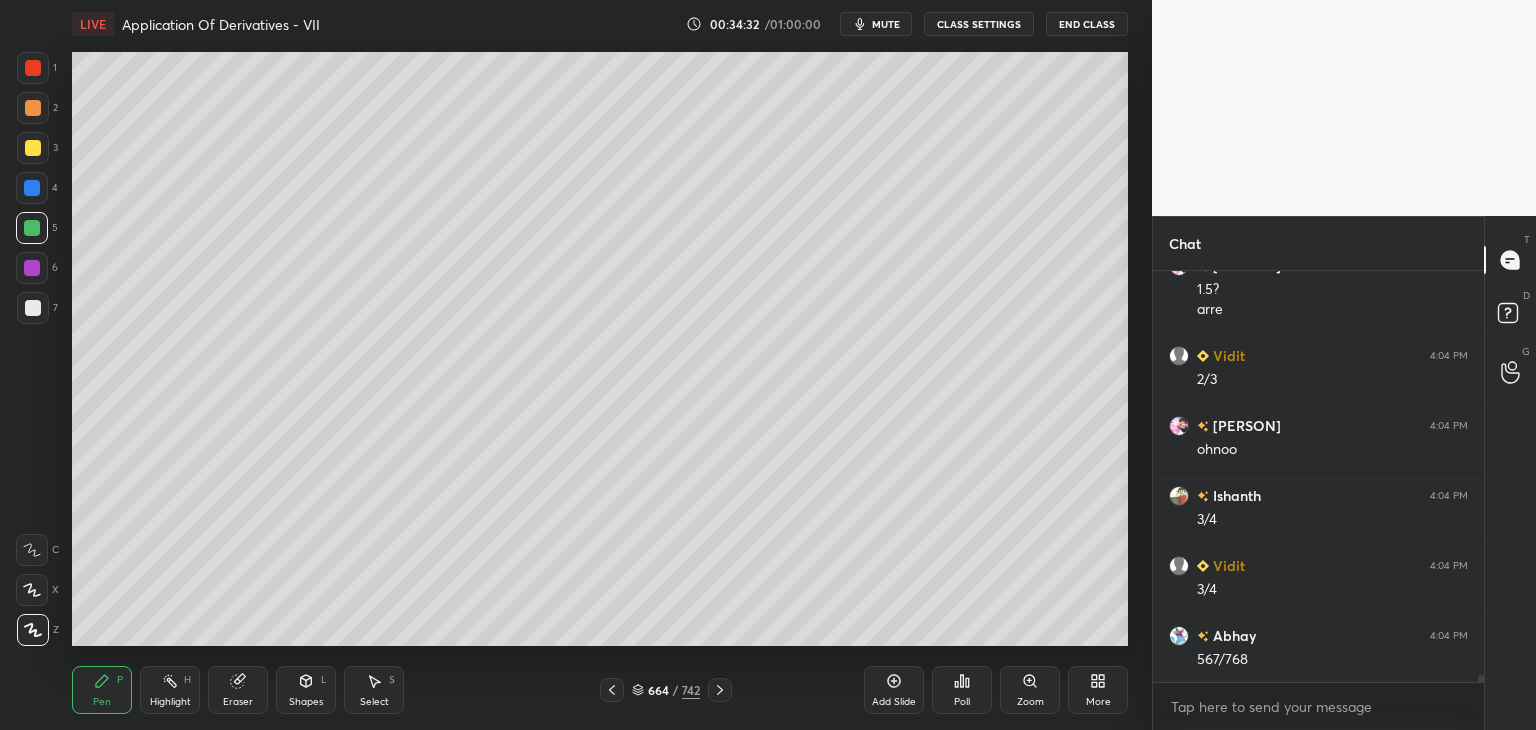 drag, startPoint x: 240, startPoint y: 692, endPoint x: 281, endPoint y: 647, distance: 60.876926 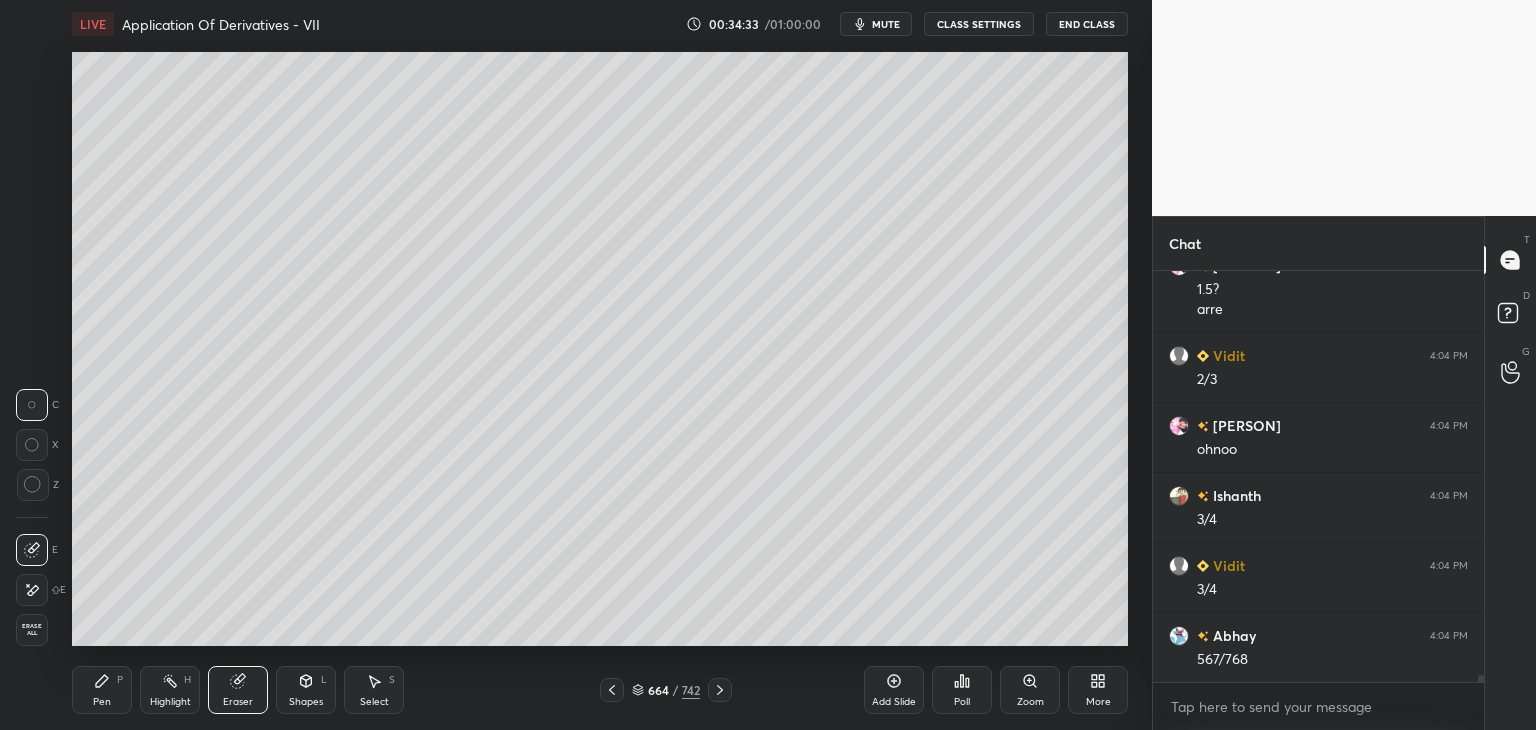 scroll, scrollTop: 24710, scrollLeft: 0, axis: vertical 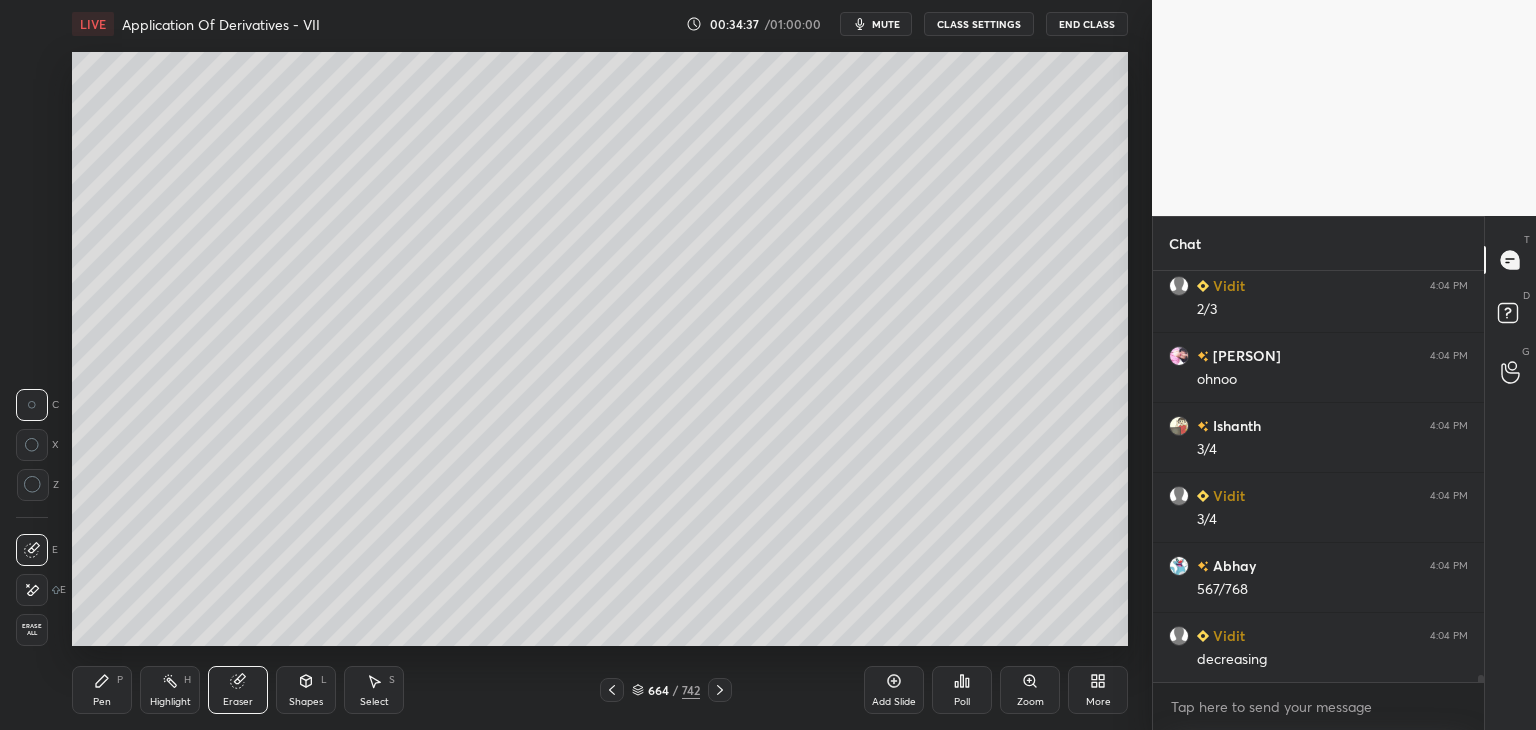 click on "Pen P" at bounding box center [102, 690] 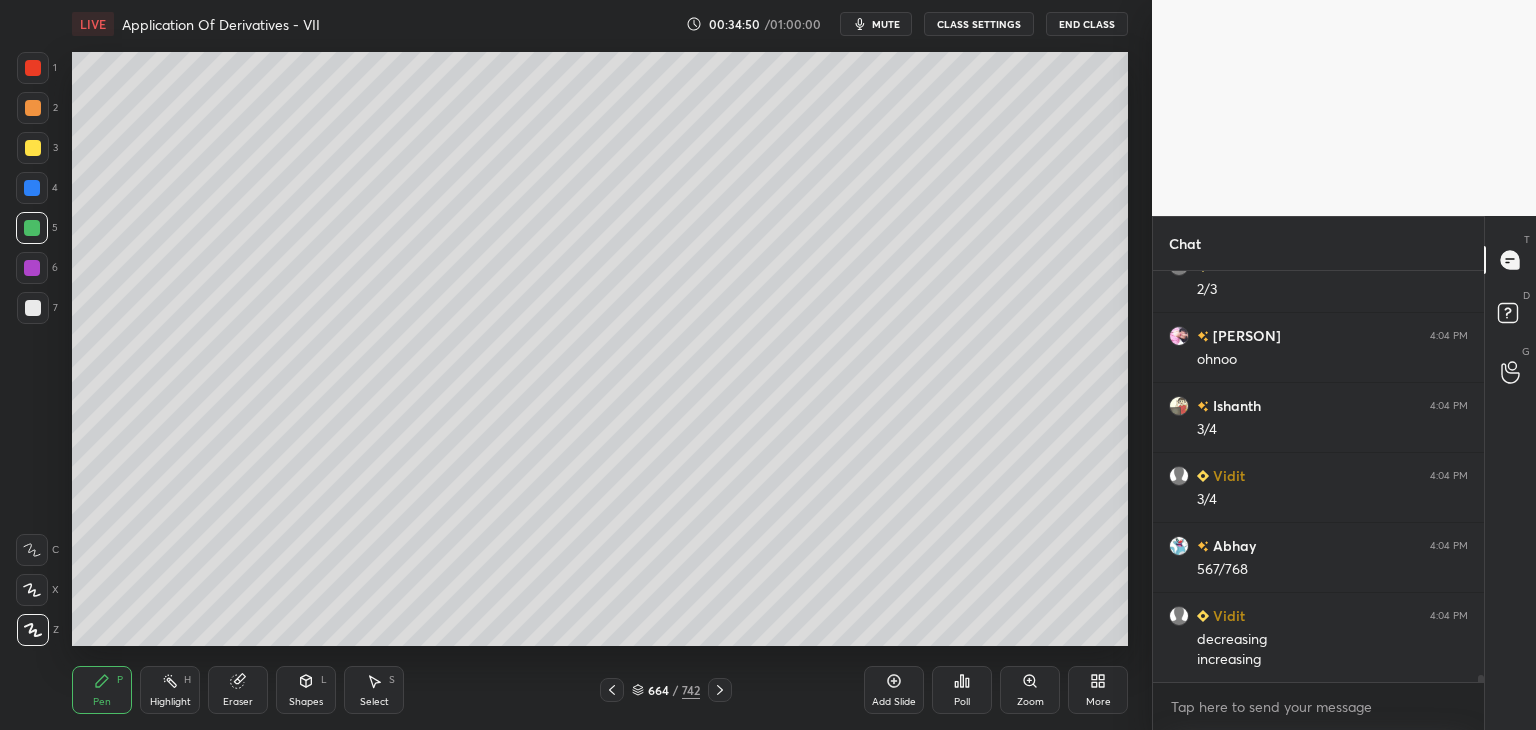 scroll, scrollTop: 24800, scrollLeft: 0, axis: vertical 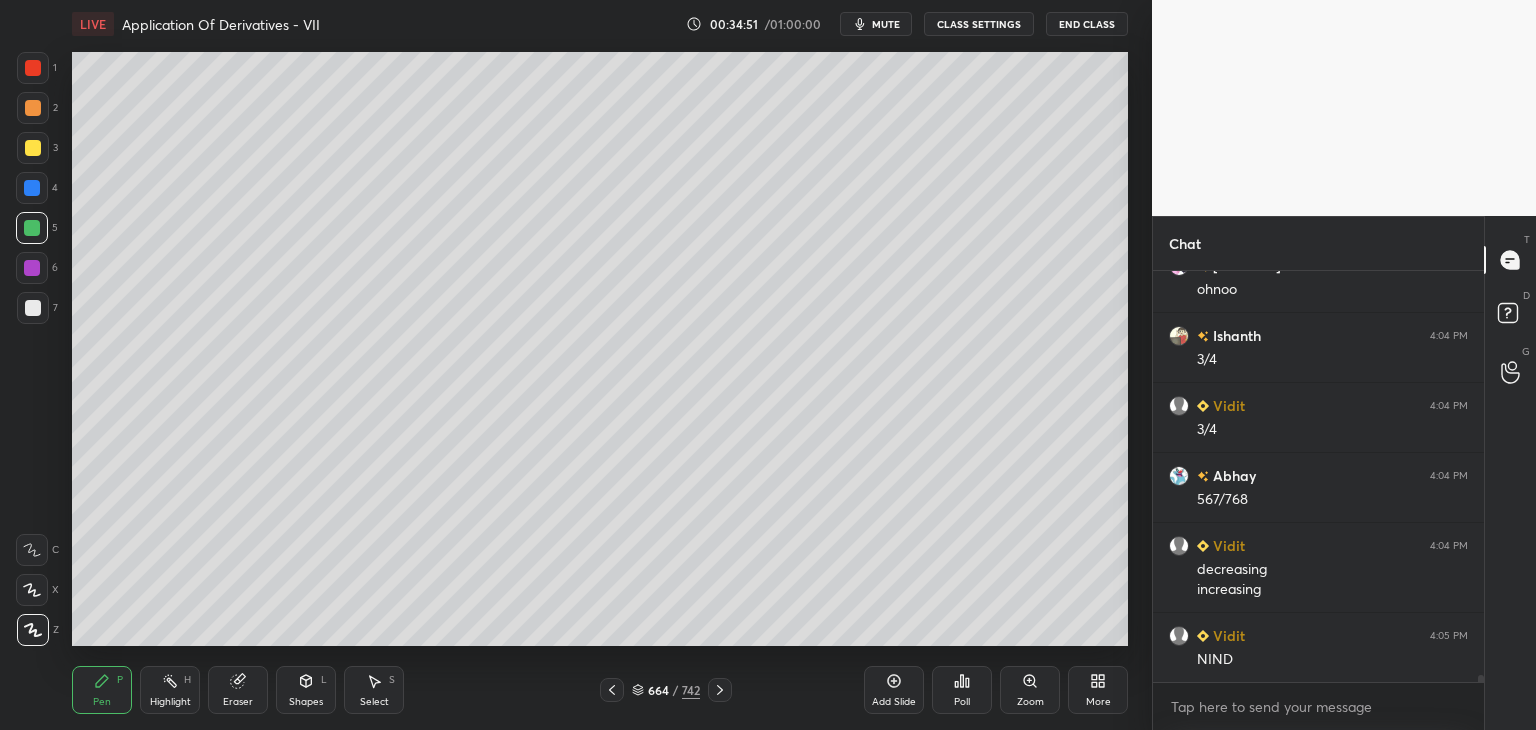 drag, startPoint x: 616, startPoint y: 702, endPoint x: 621, endPoint y: 677, distance: 25.495098 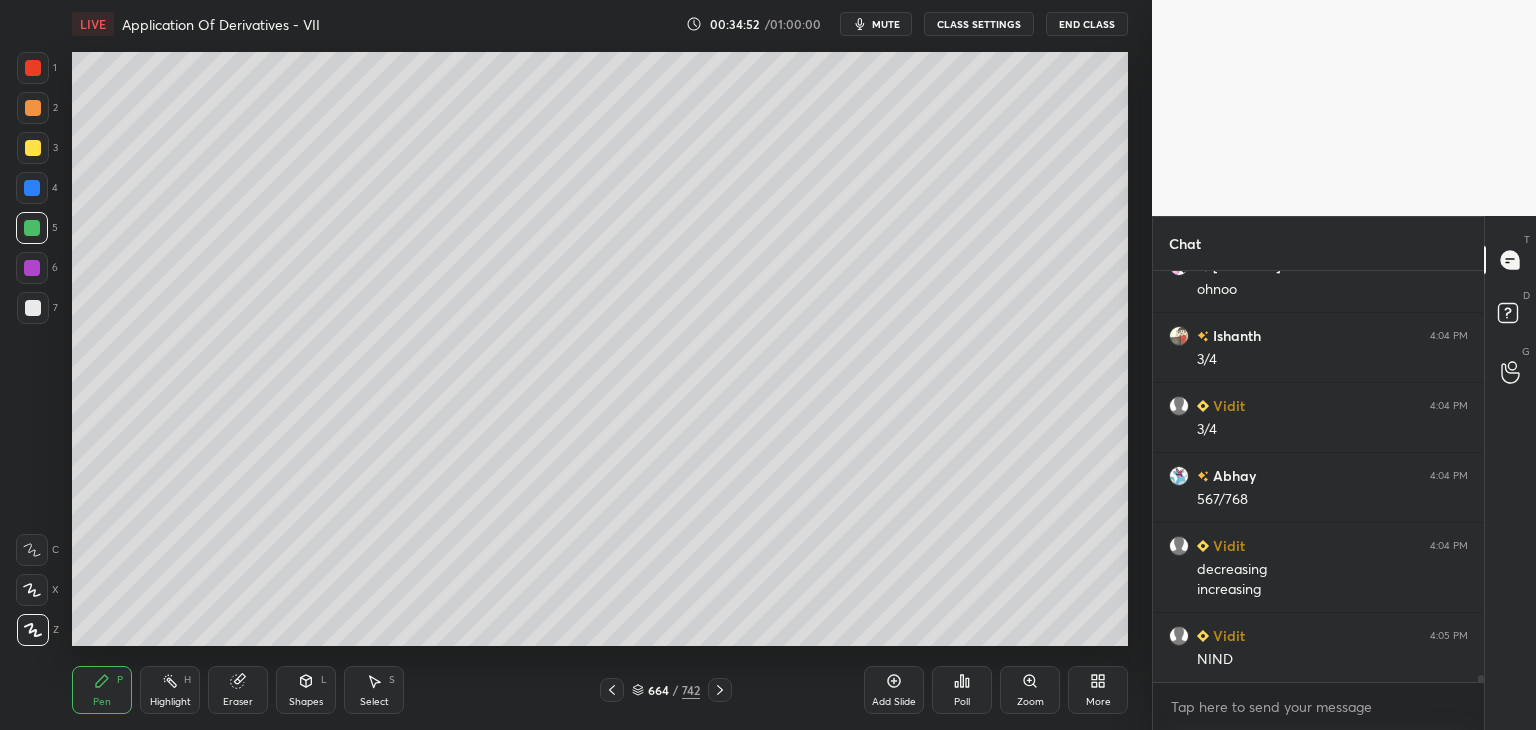 click 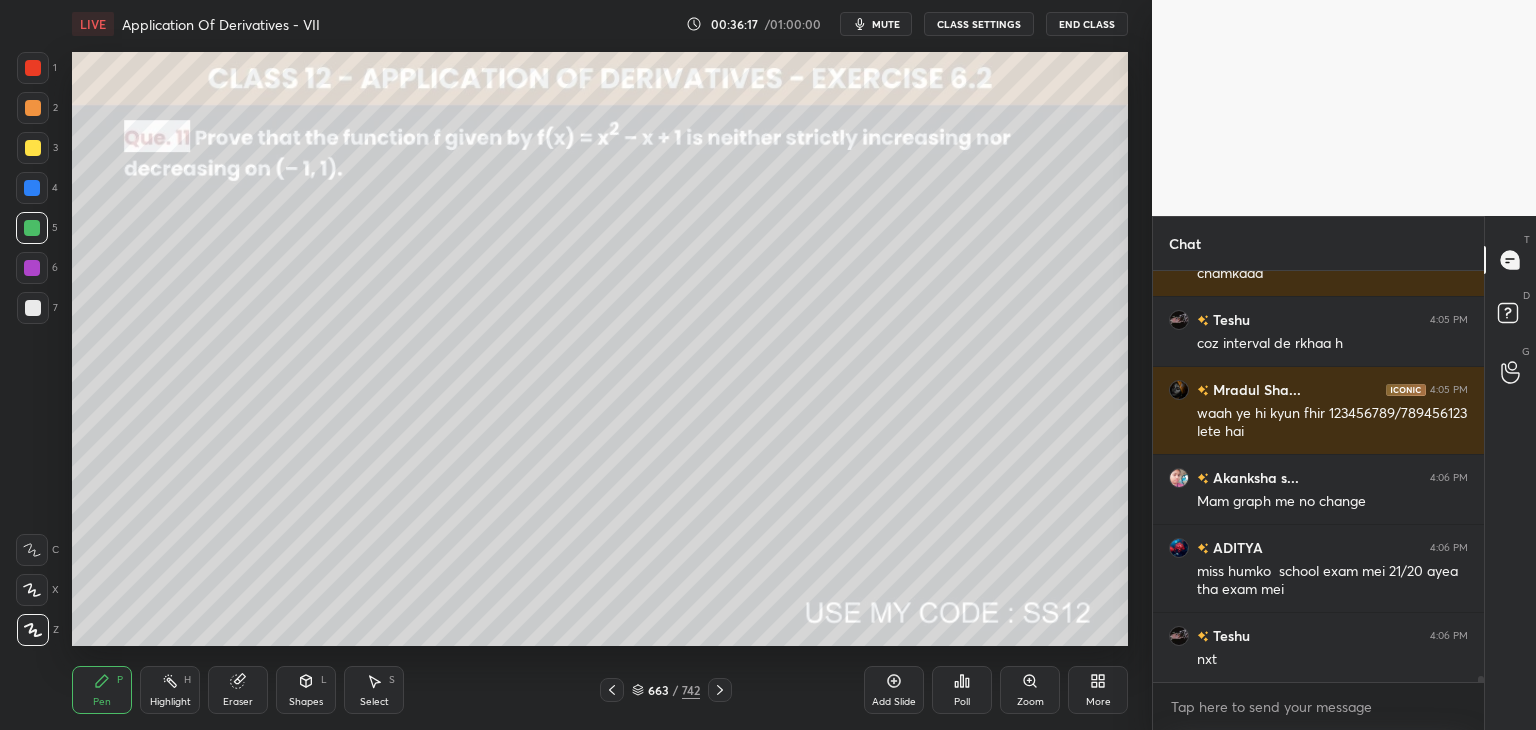 scroll, scrollTop: 25836, scrollLeft: 0, axis: vertical 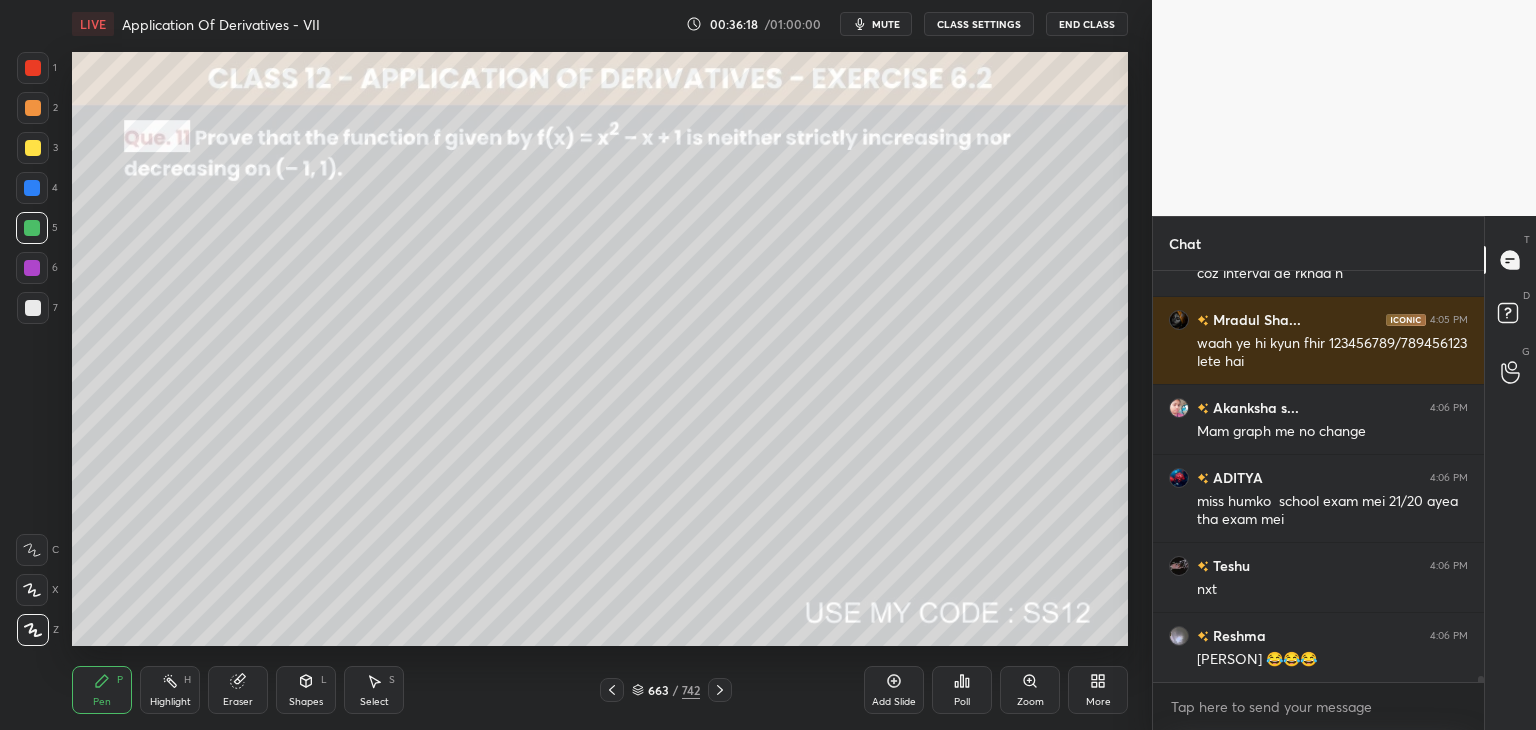 click 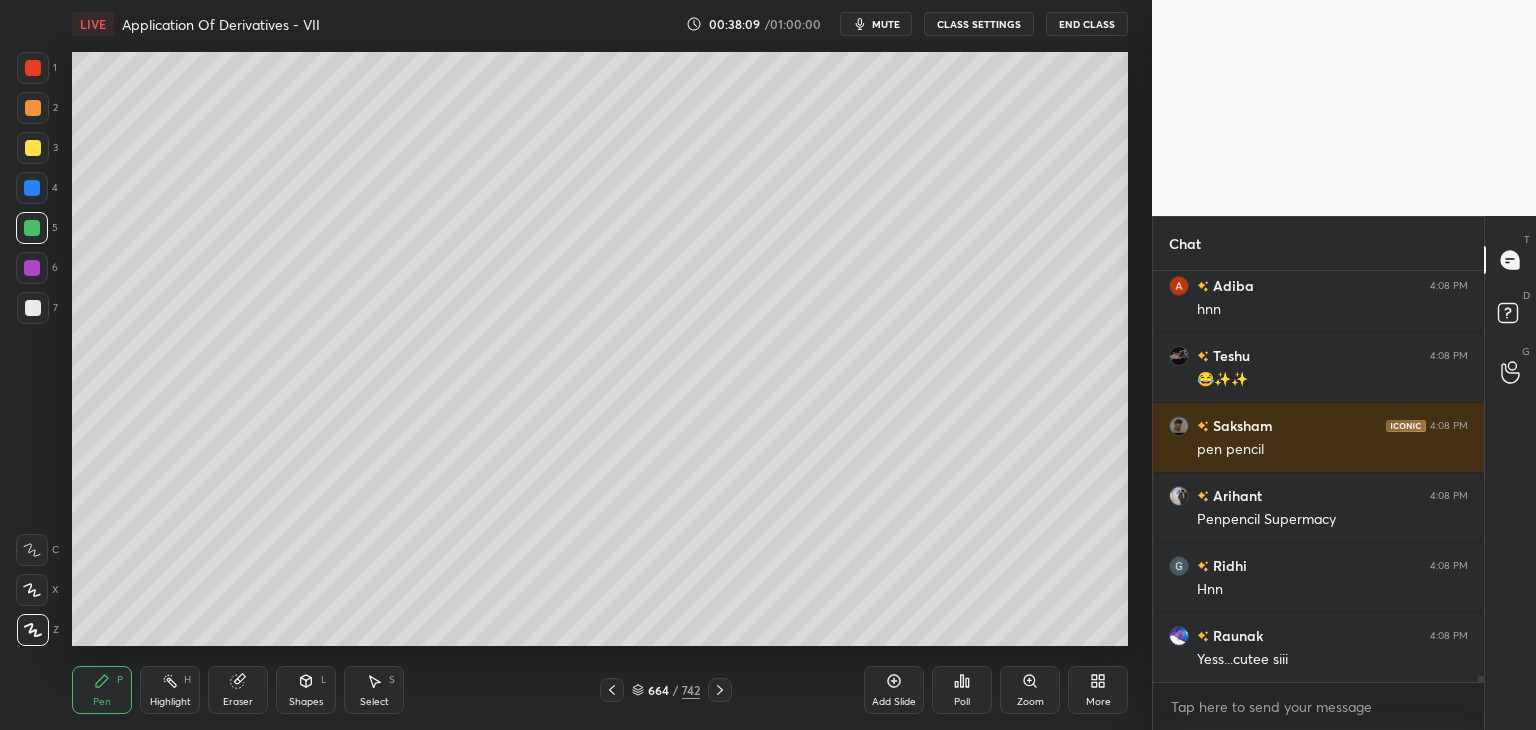 scroll, scrollTop: 28838, scrollLeft: 0, axis: vertical 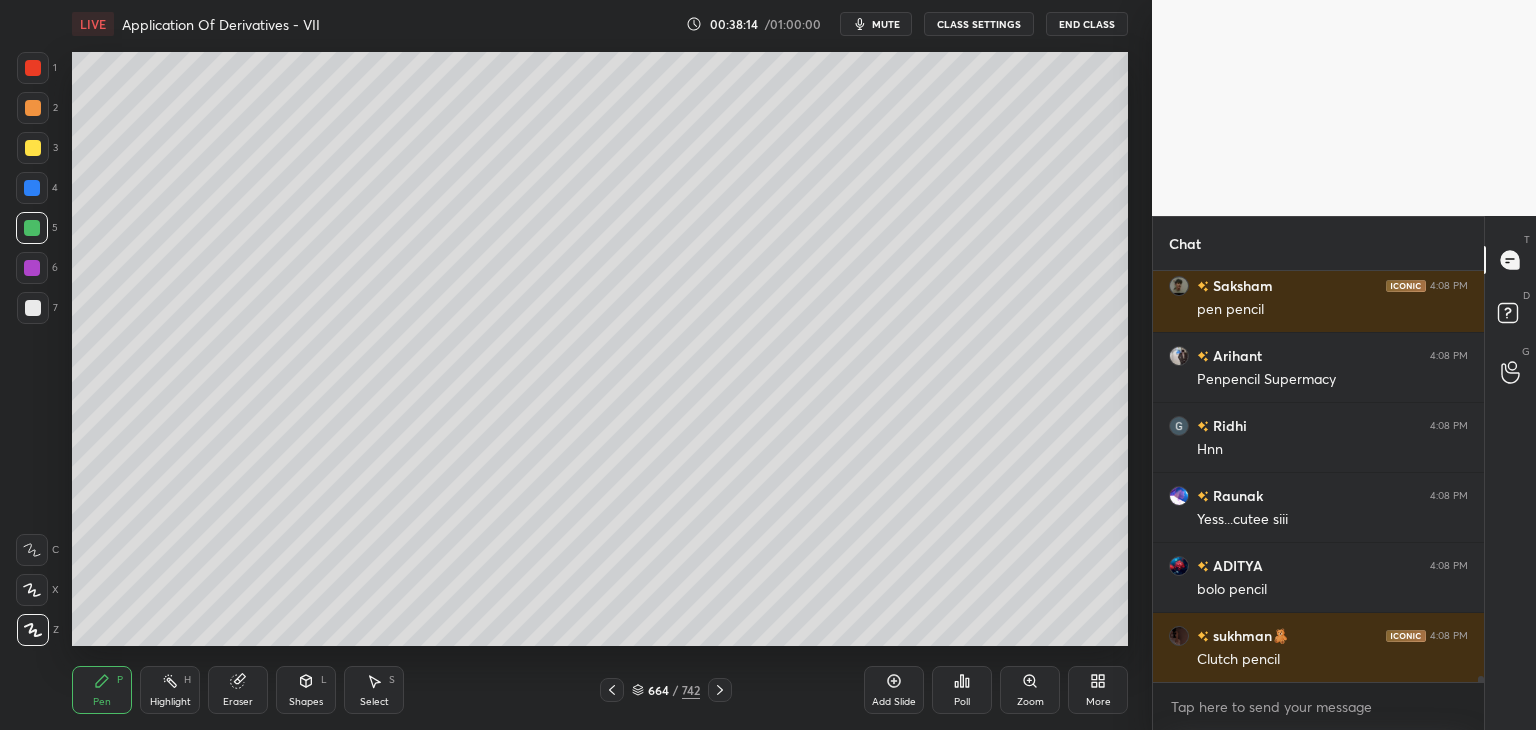 click 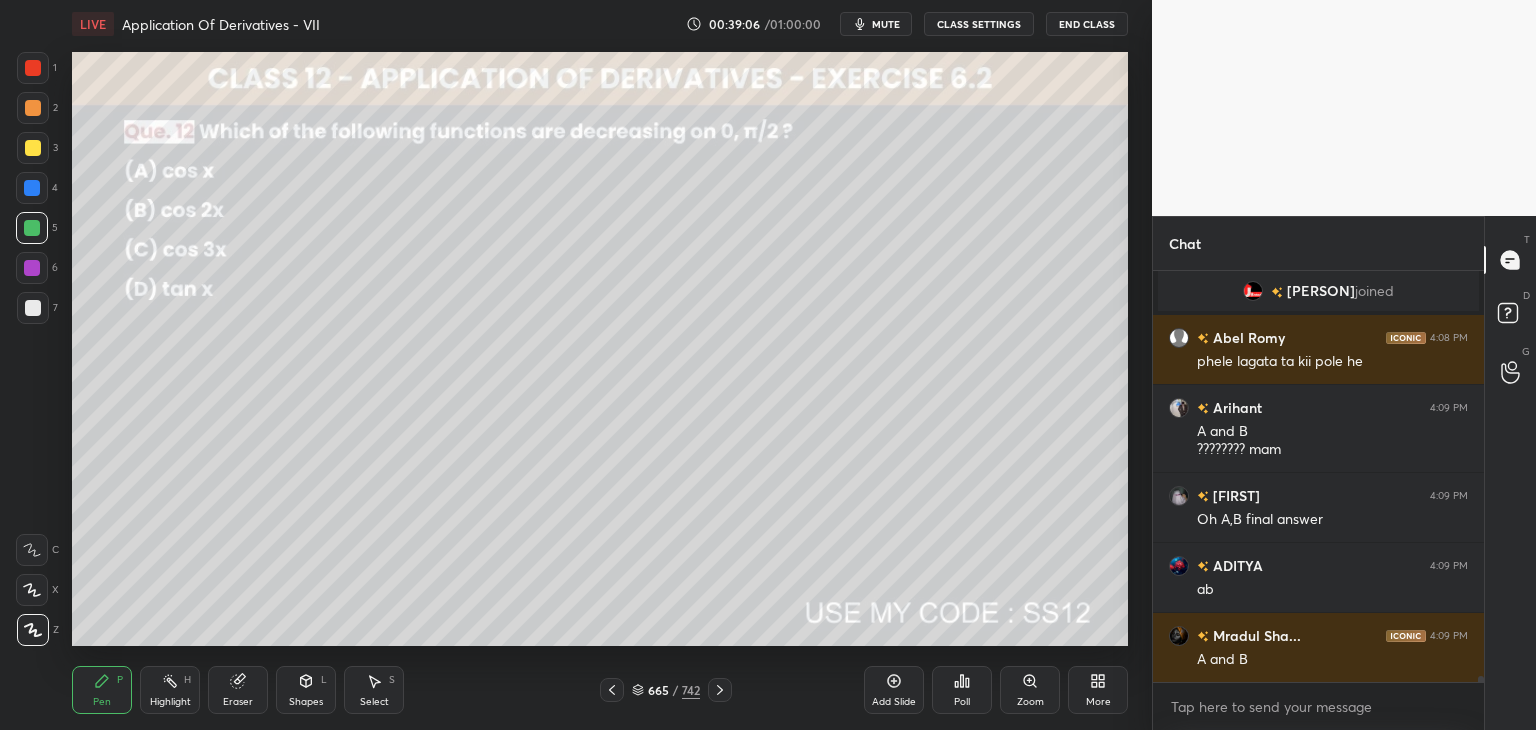 scroll, scrollTop: 27834, scrollLeft: 0, axis: vertical 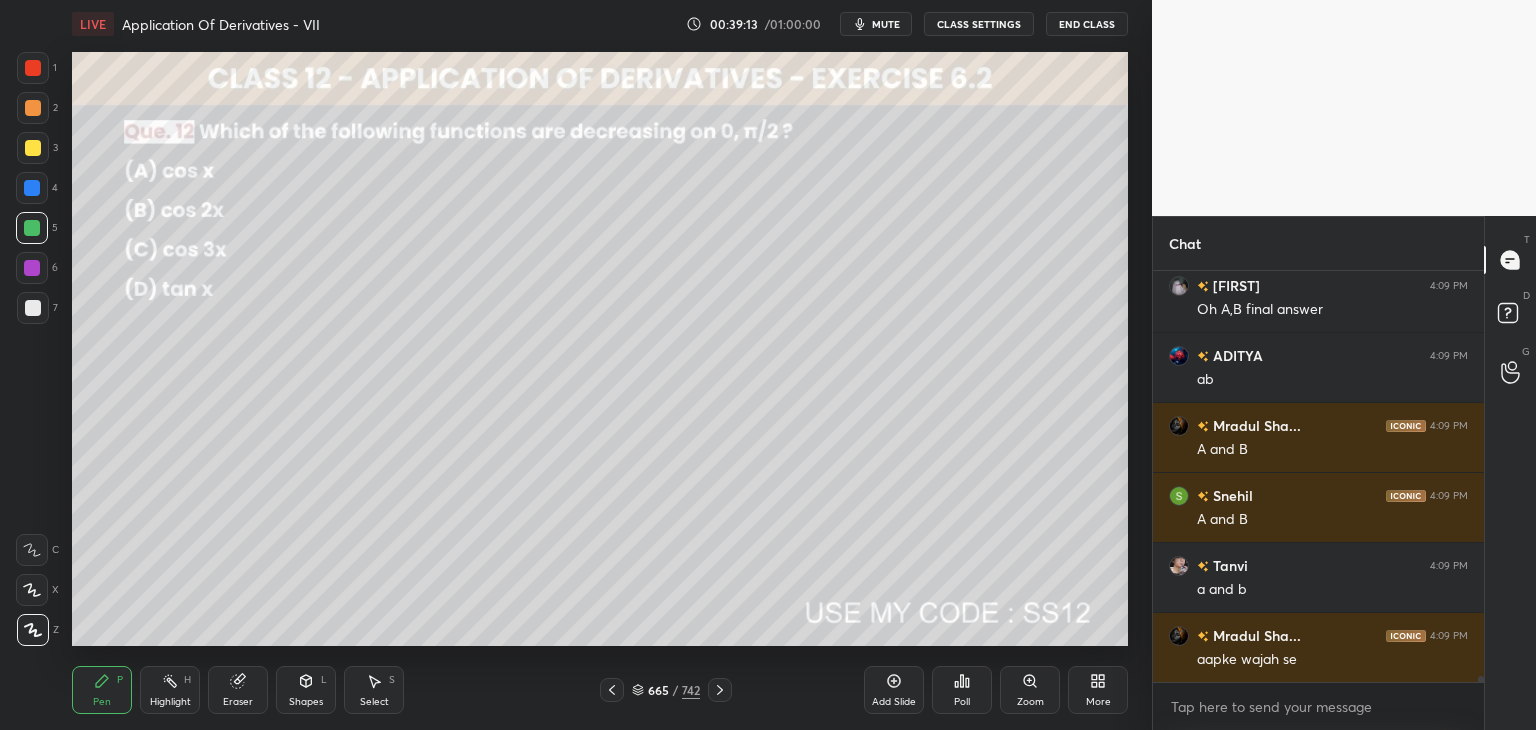 click 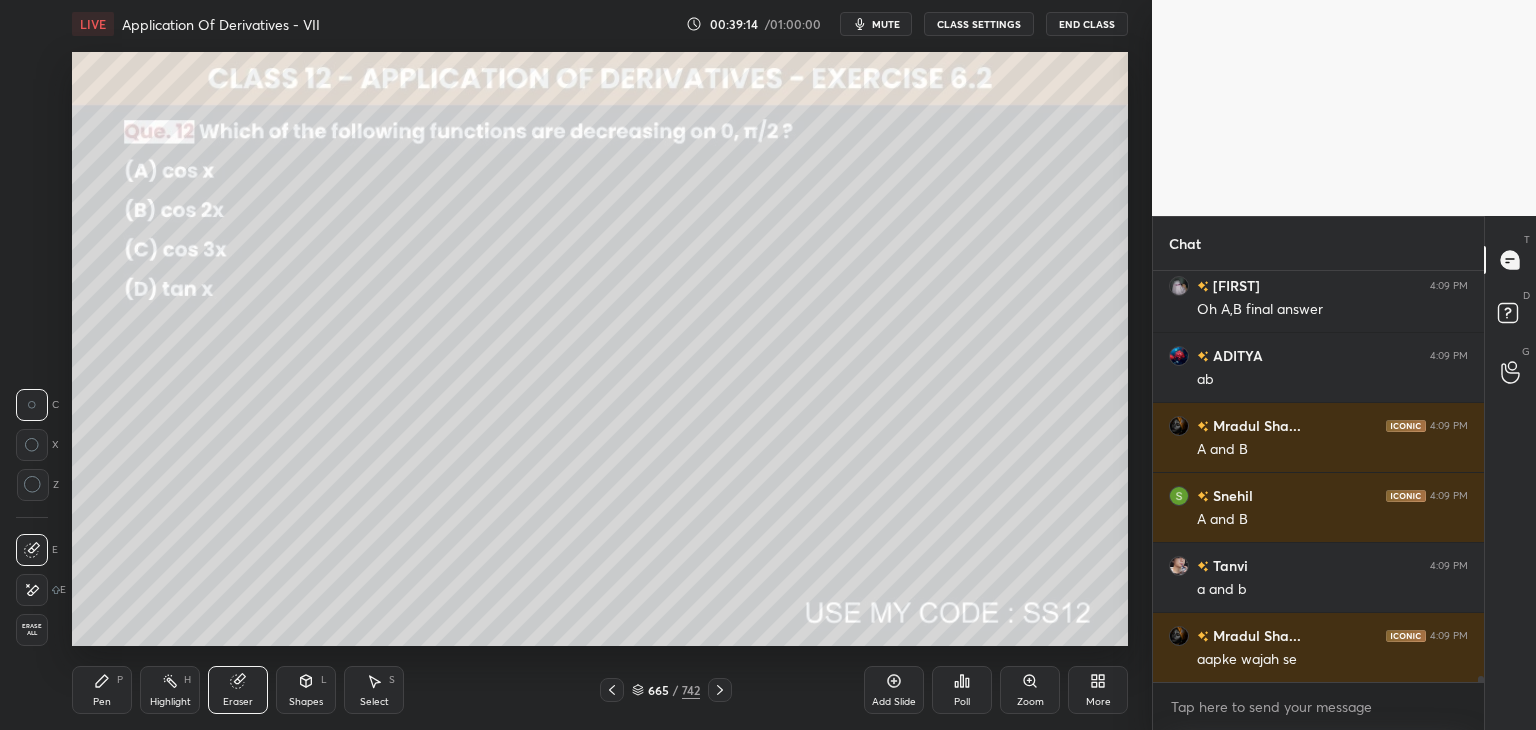 scroll, scrollTop: 28044, scrollLeft: 0, axis: vertical 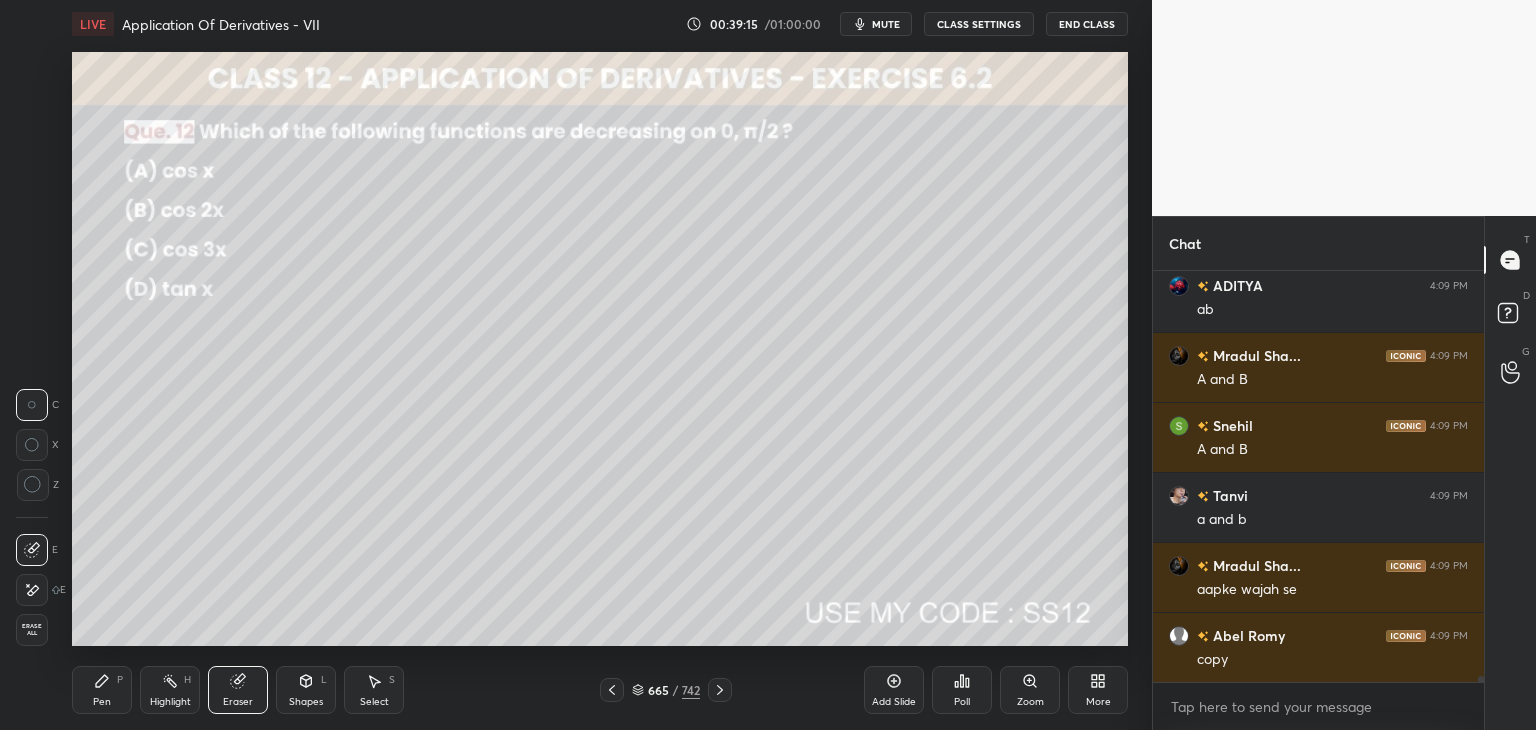 click on "Erase all" at bounding box center (32, 630) 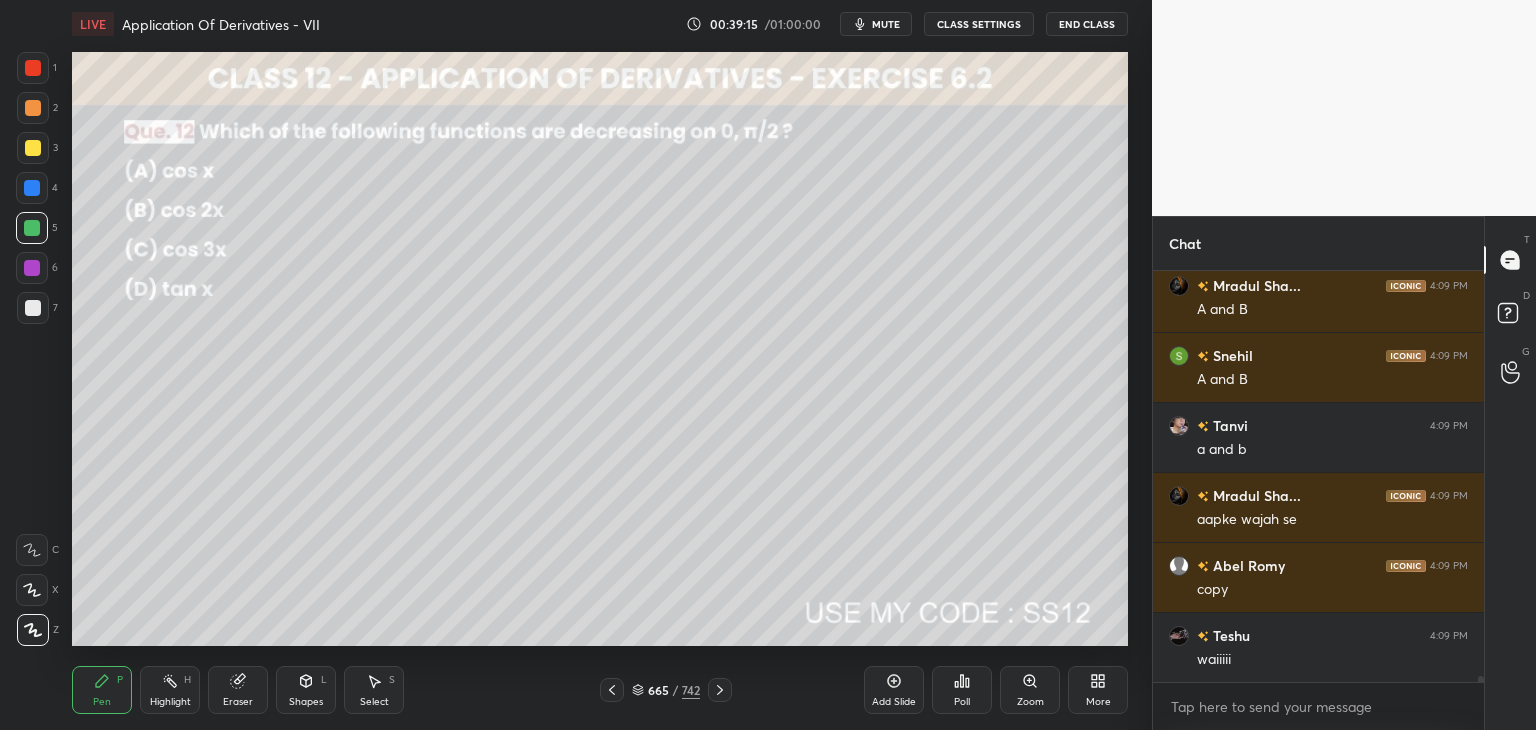 click on "Pen" at bounding box center (102, 702) 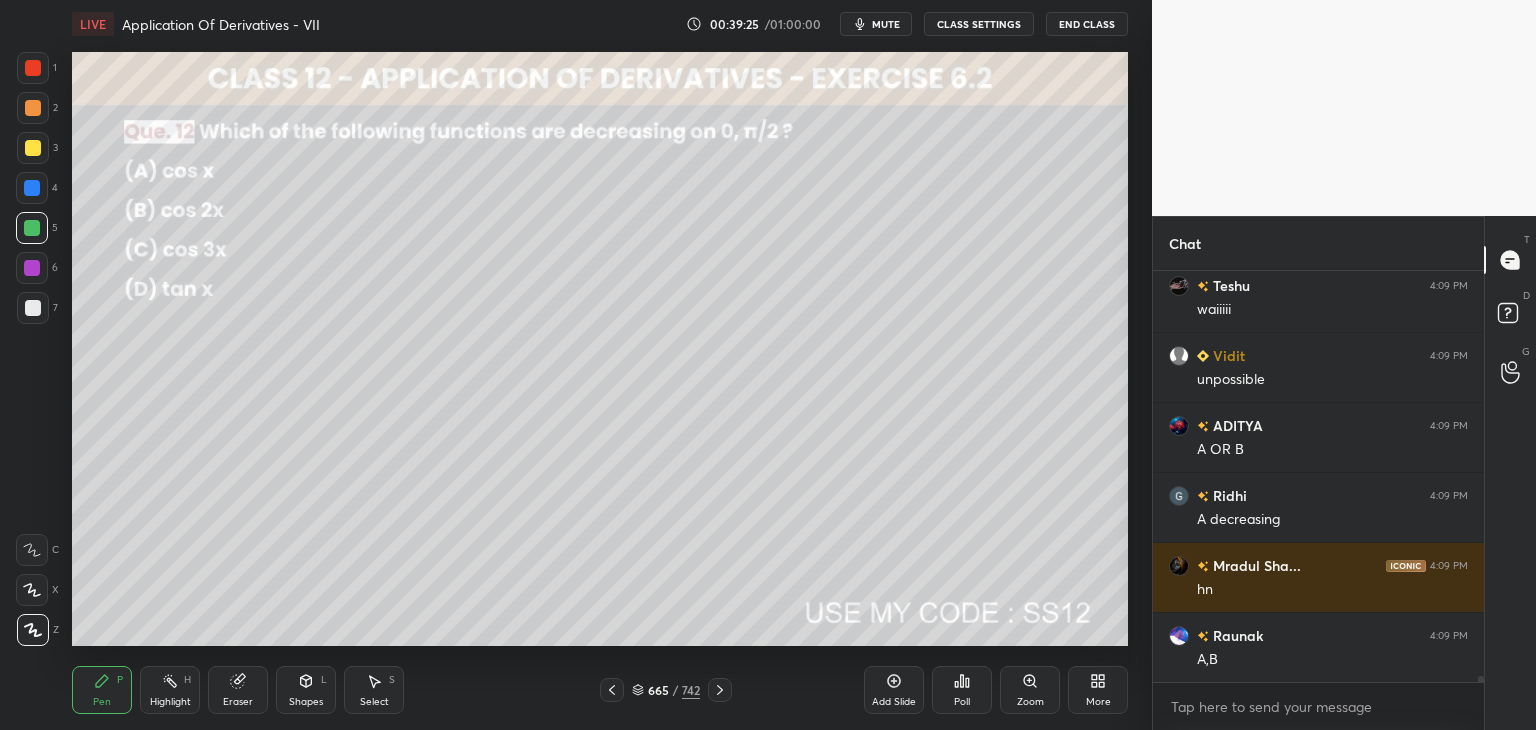 scroll, scrollTop: 28534, scrollLeft: 0, axis: vertical 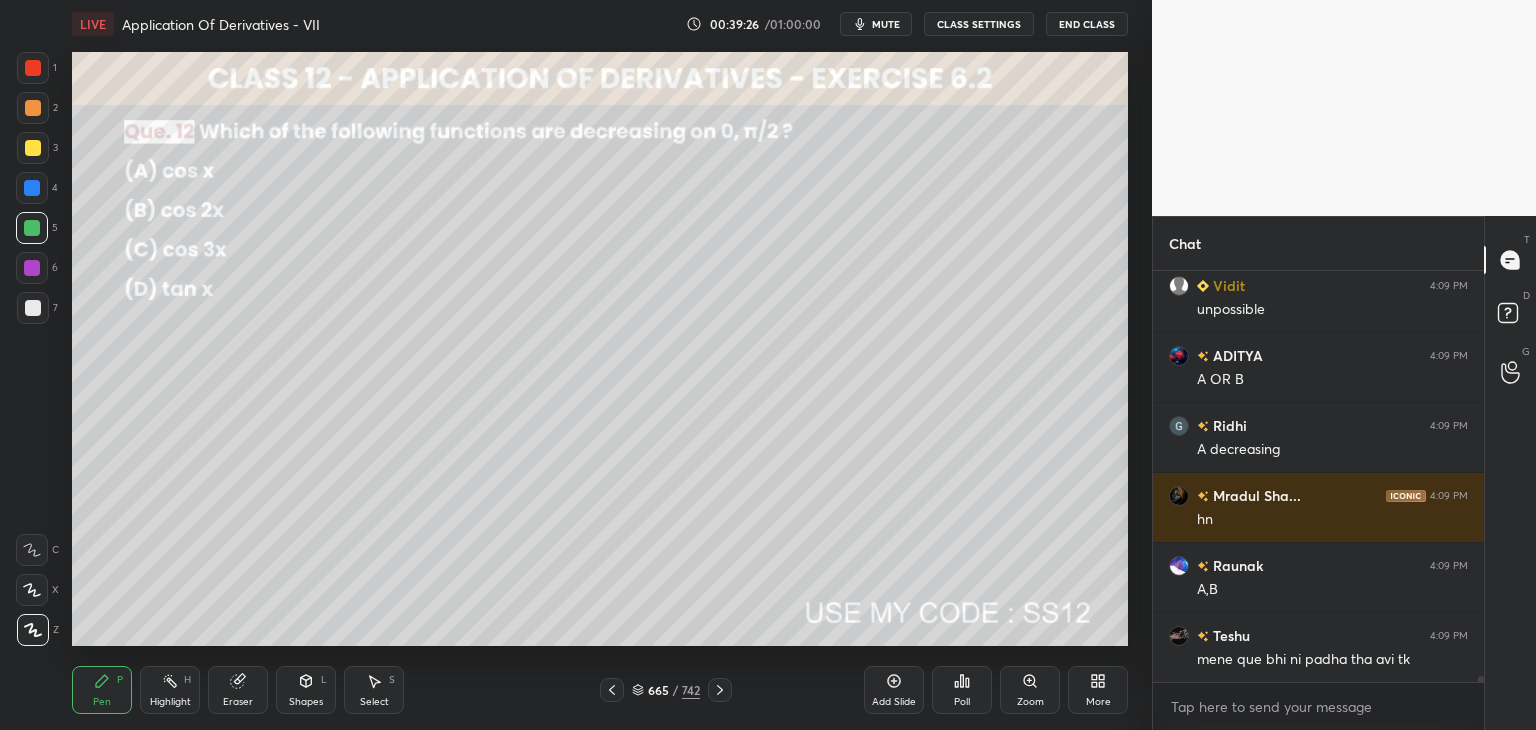 click at bounding box center [33, 148] 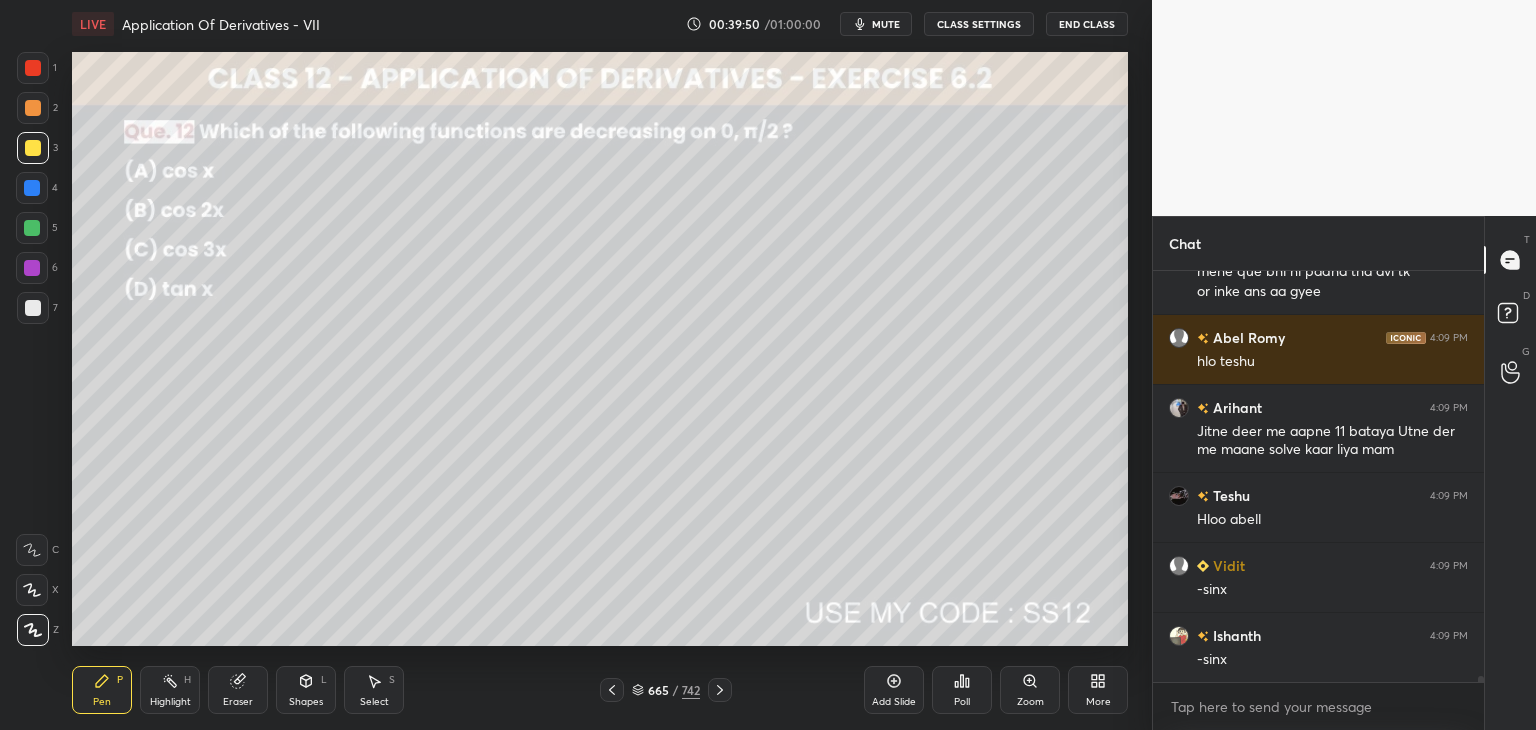 scroll, scrollTop: 28992, scrollLeft: 0, axis: vertical 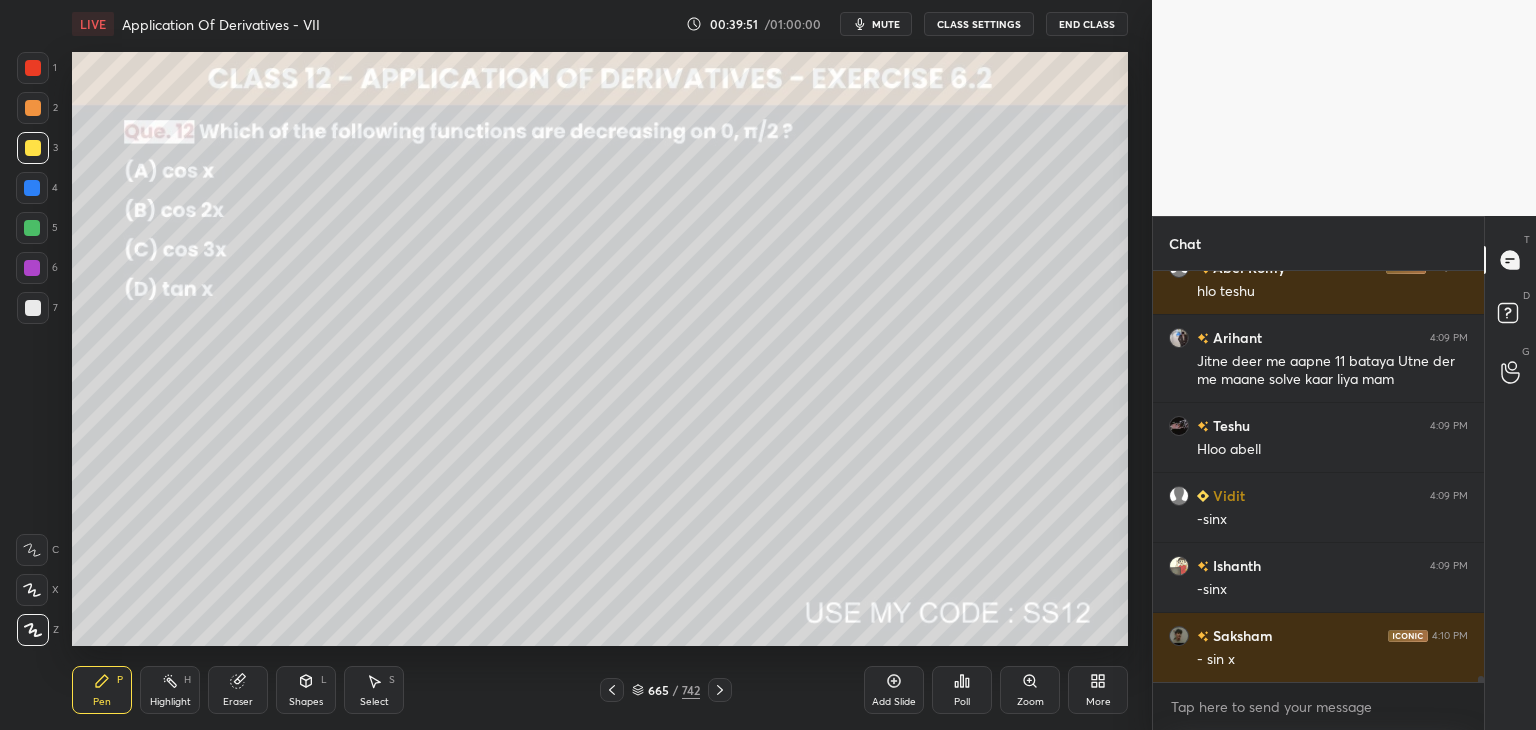 click on "Shapes L" at bounding box center (306, 690) 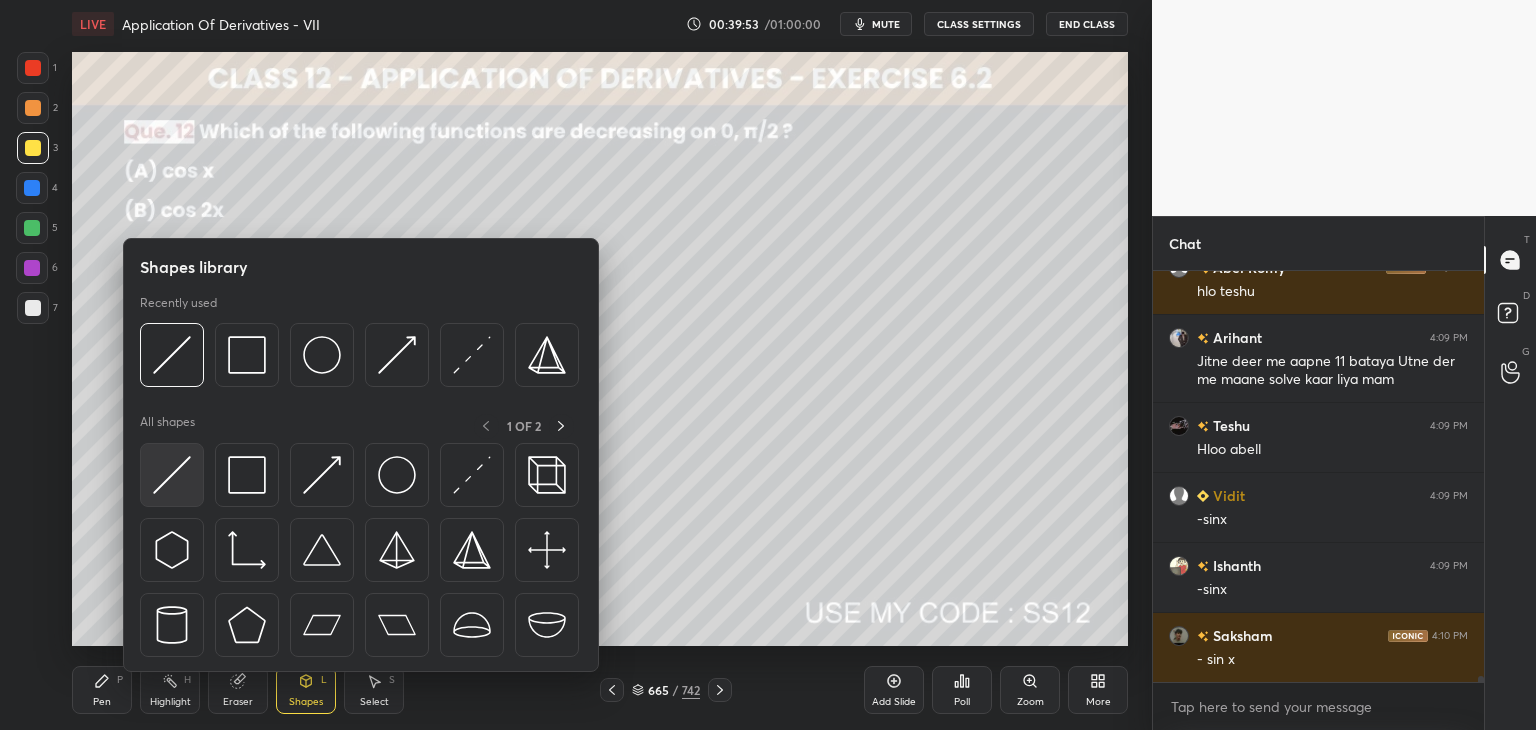 click at bounding box center [172, 475] 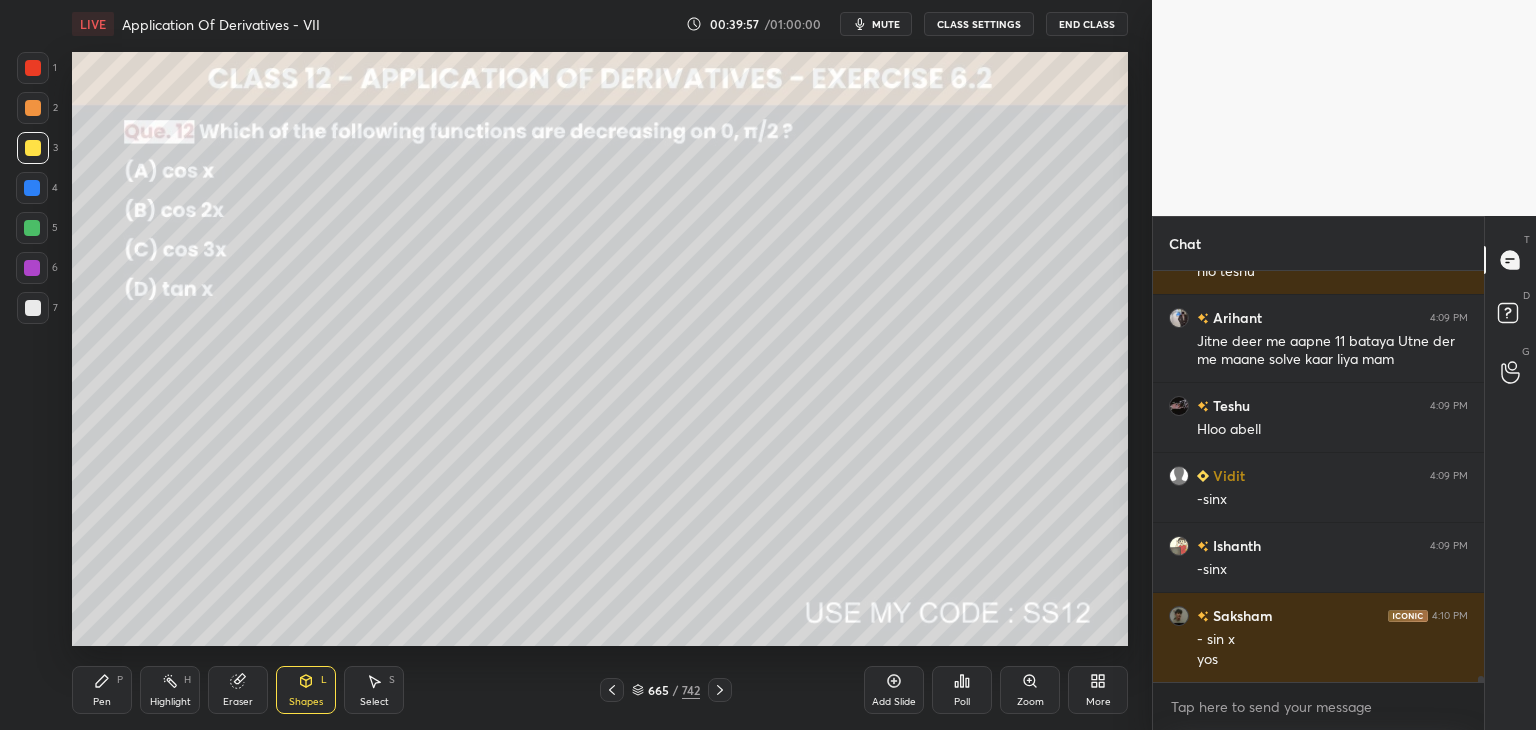 scroll, scrollTop: 29082, scrollLeft: 0, axis: vertical 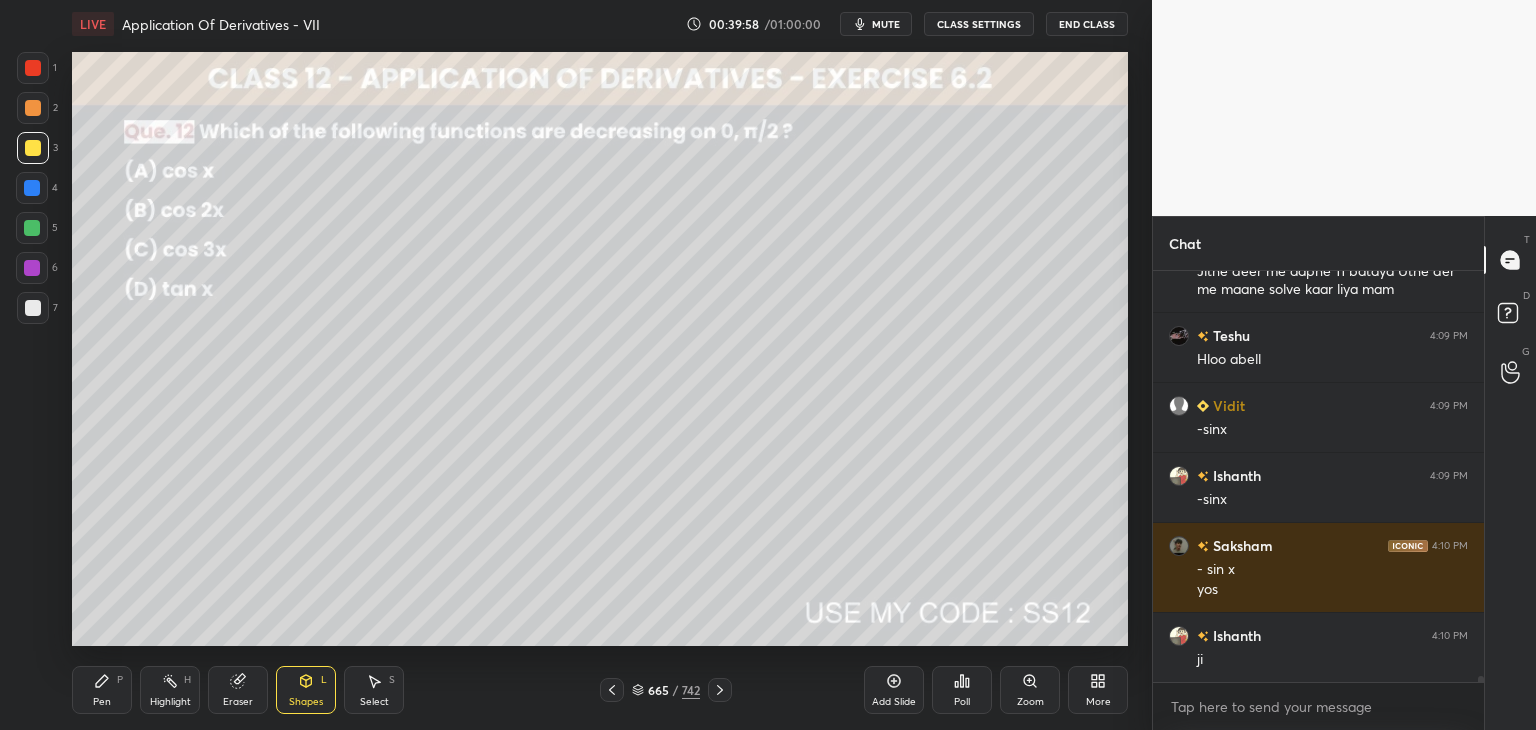 drag, startPoint x: 92, startPoint y: 699, endPoint x: 104, endPoint y: 688, distance: 16.27882 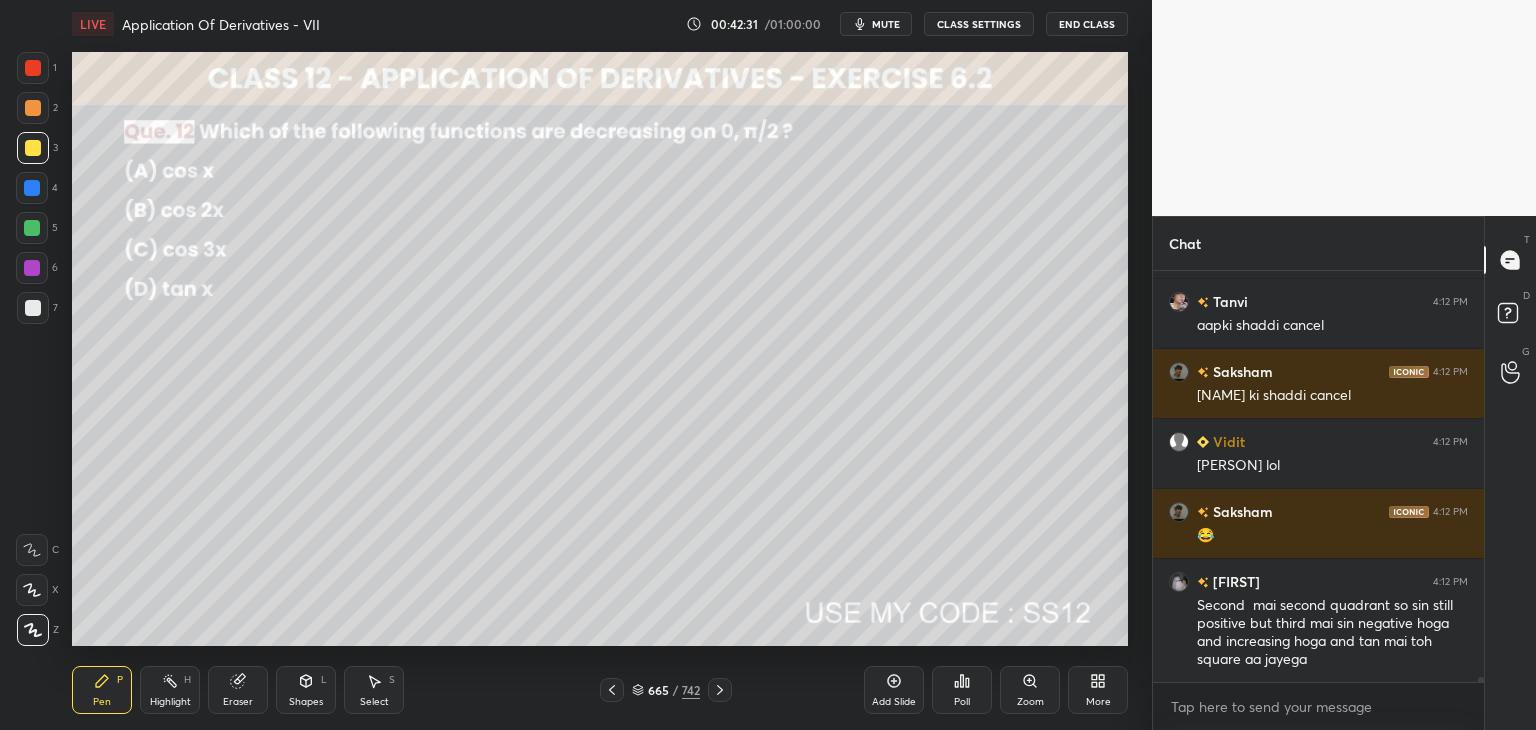 scroll, scrollTop: 31538, scrollLeft: 0, axis: vertical 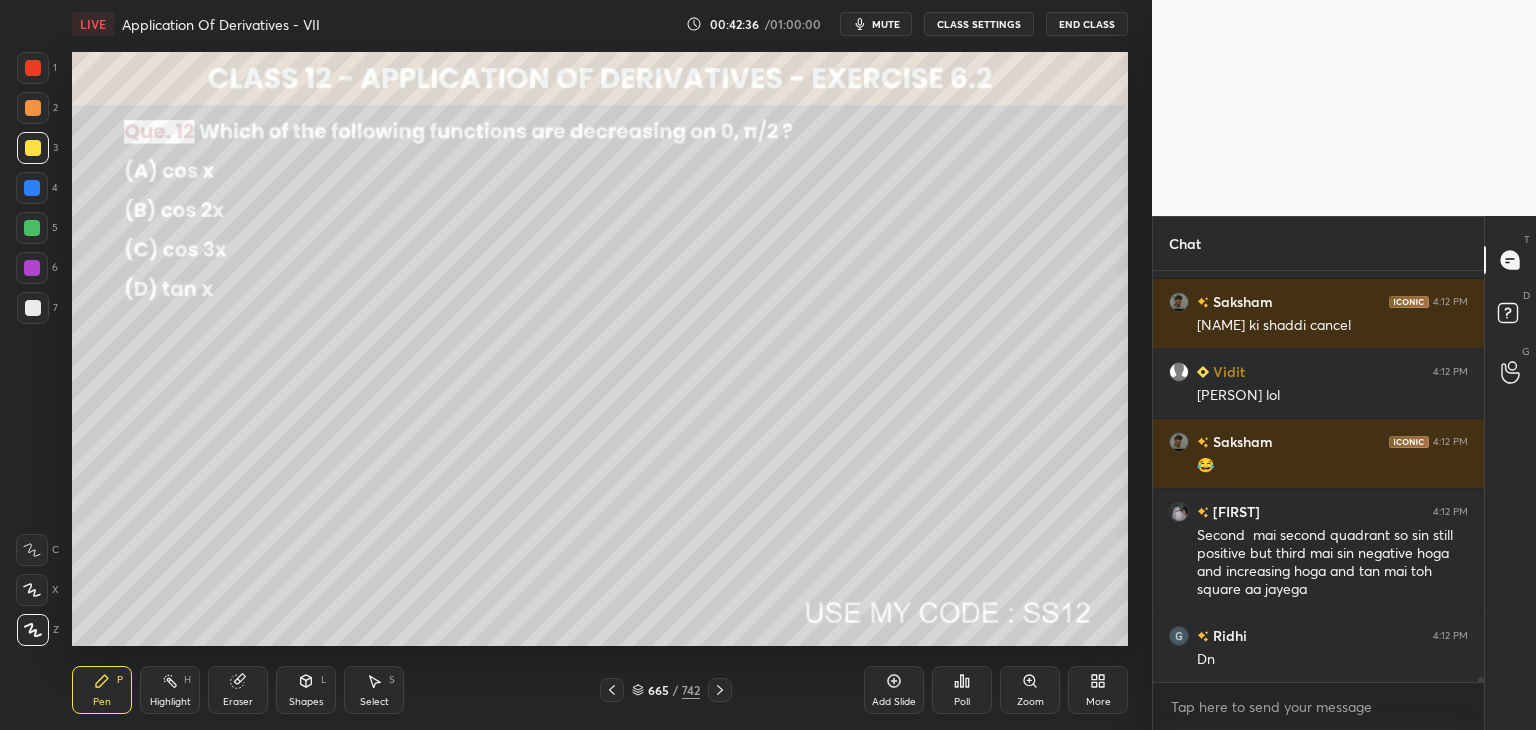 click on "Add Slide" at bounding box center (894, 702) 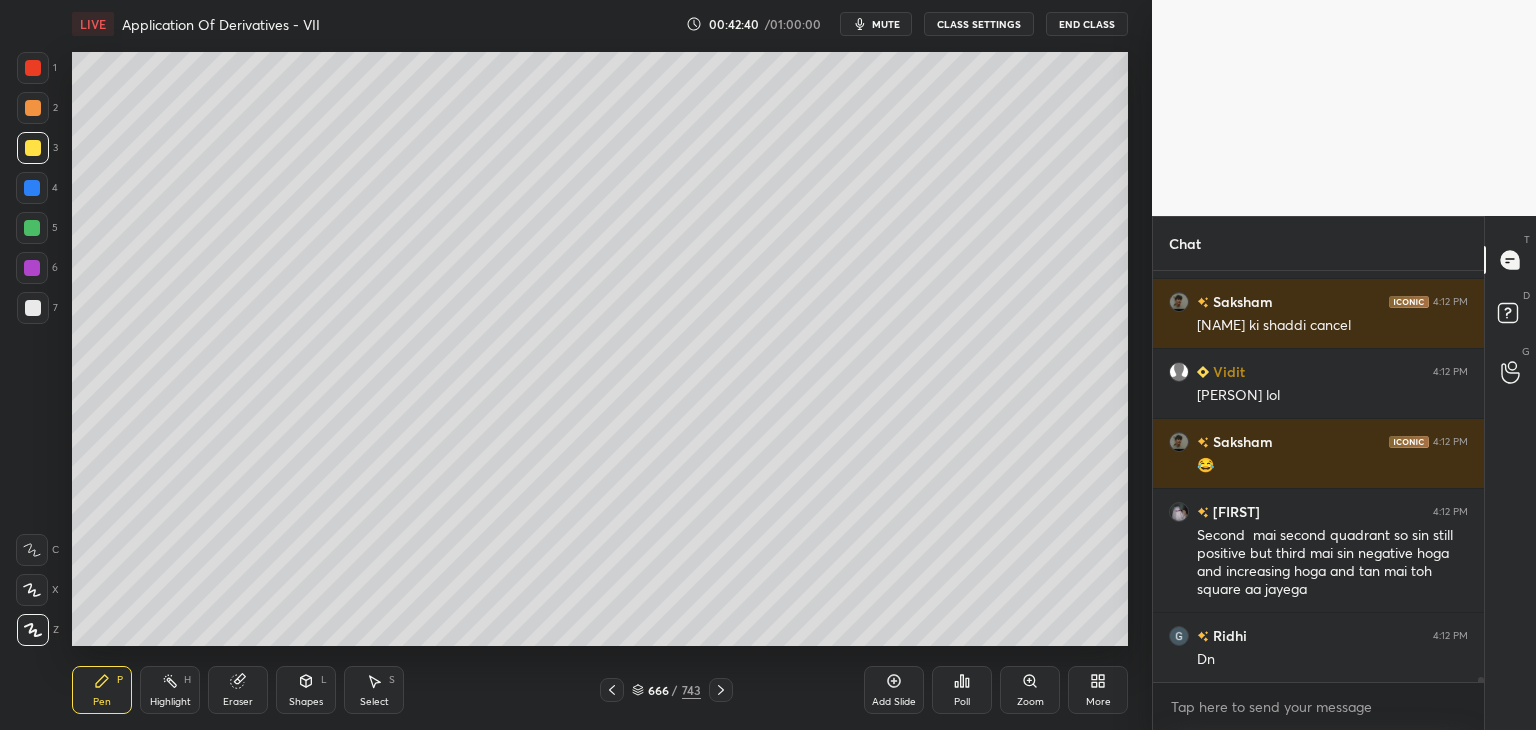 click 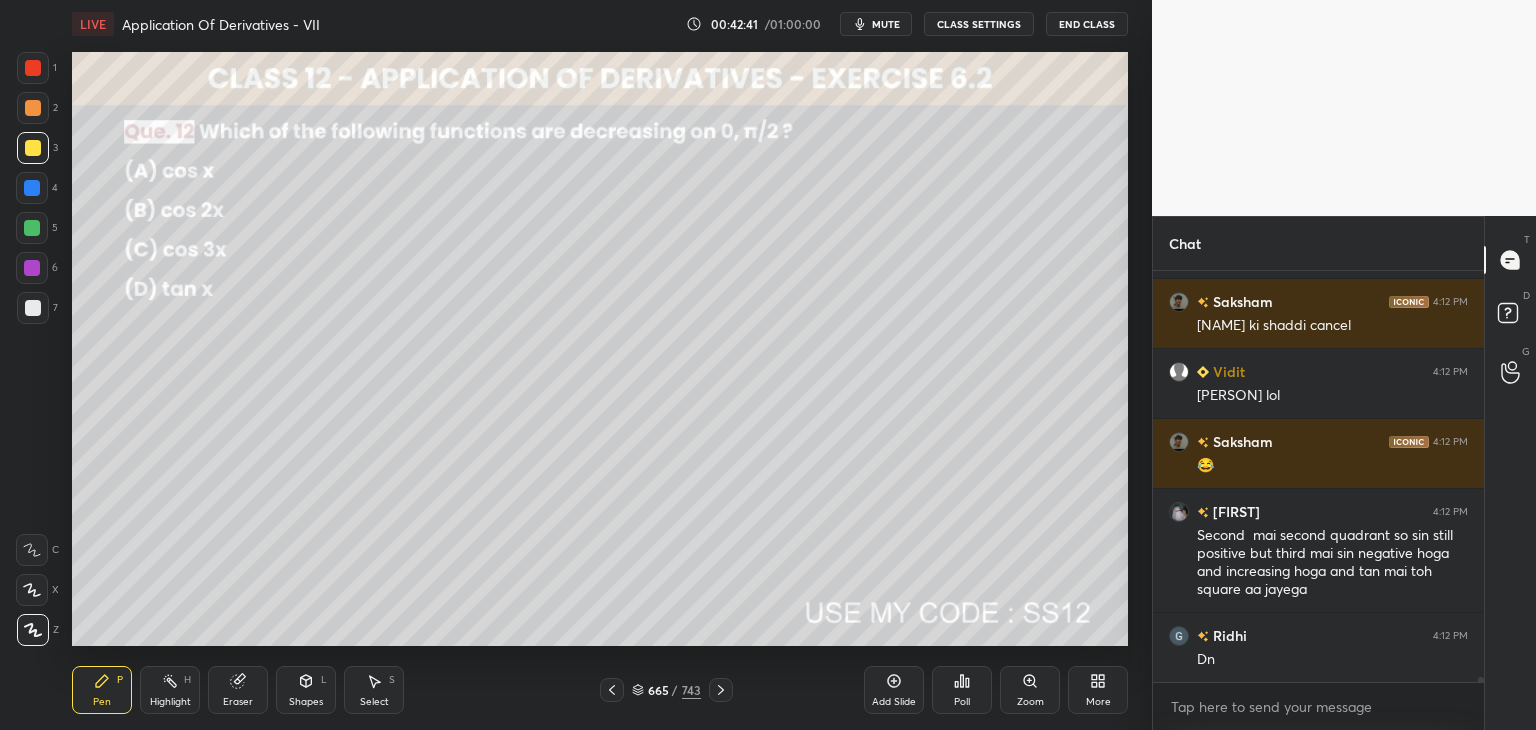 click 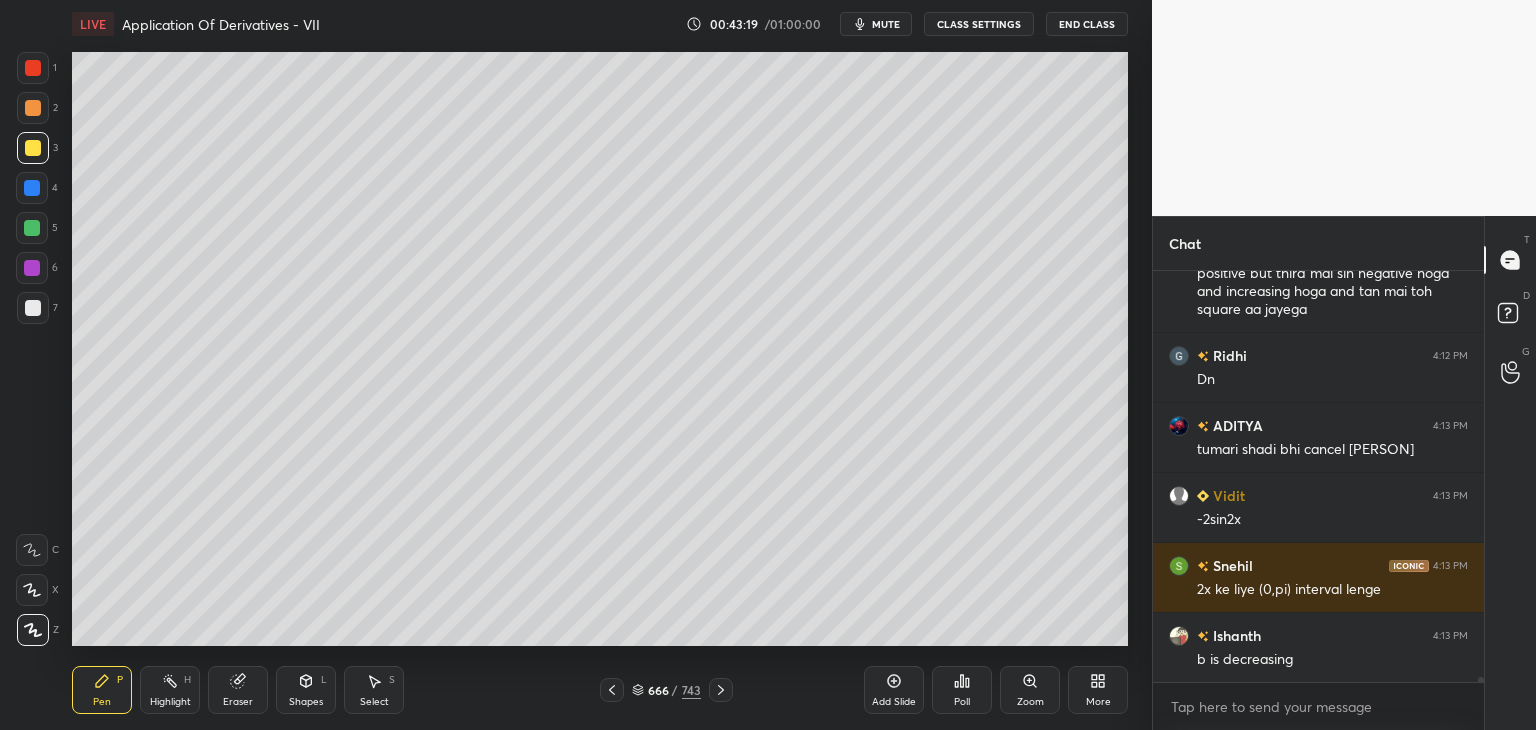 scroll, scrollTop: 31888, scrollLeft: 0, axis: vertical 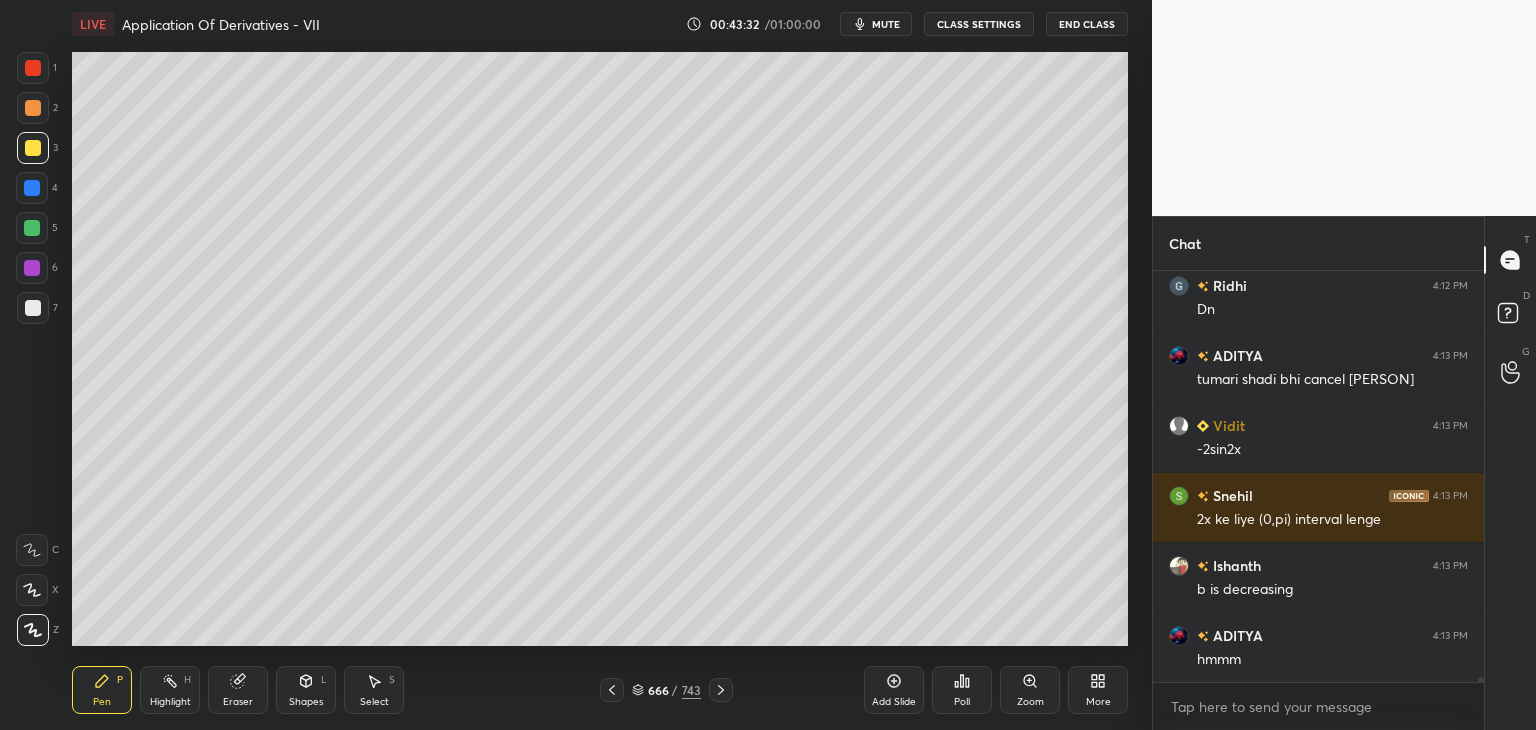click on "Shapes L" at bounding box center [306, 690] 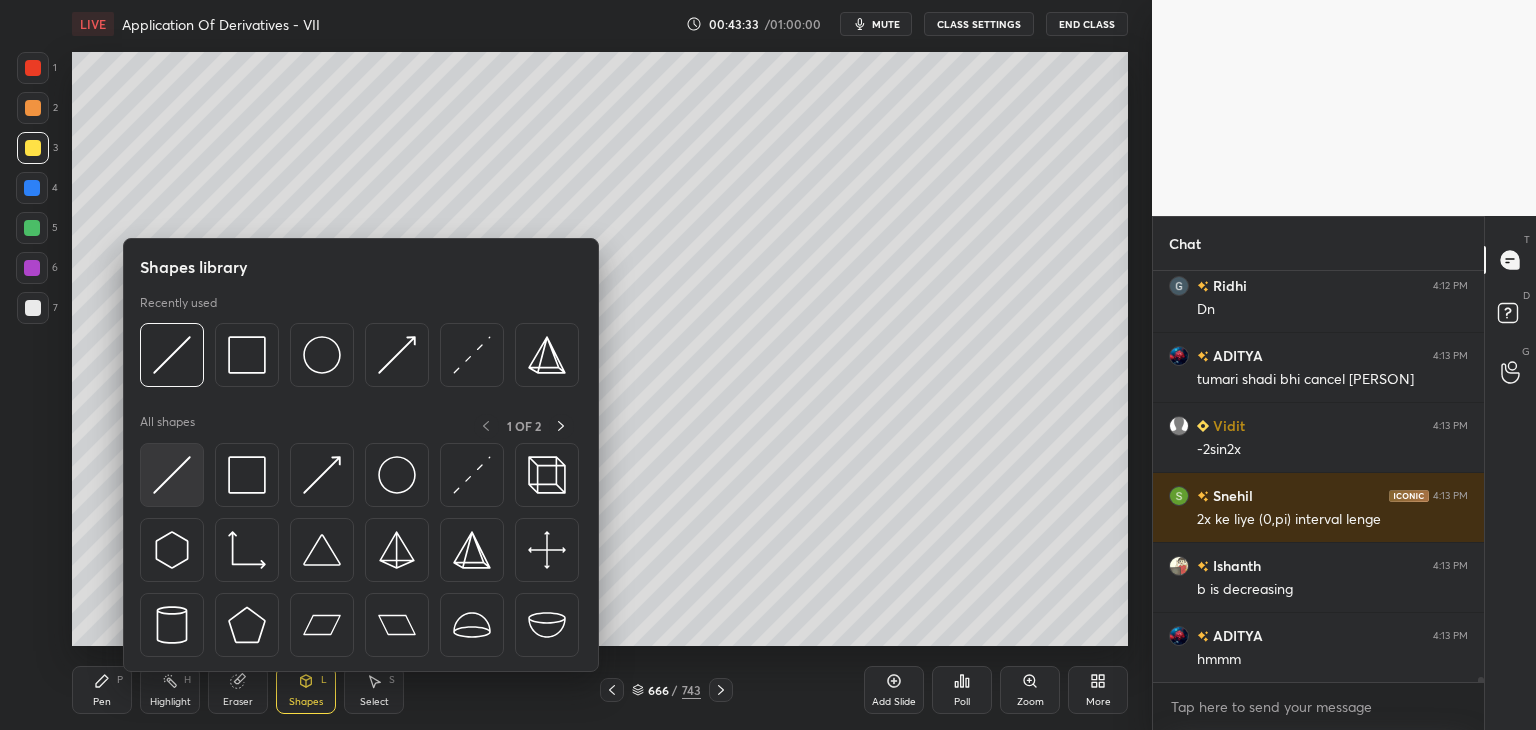 click at bounding box center [172, 475] 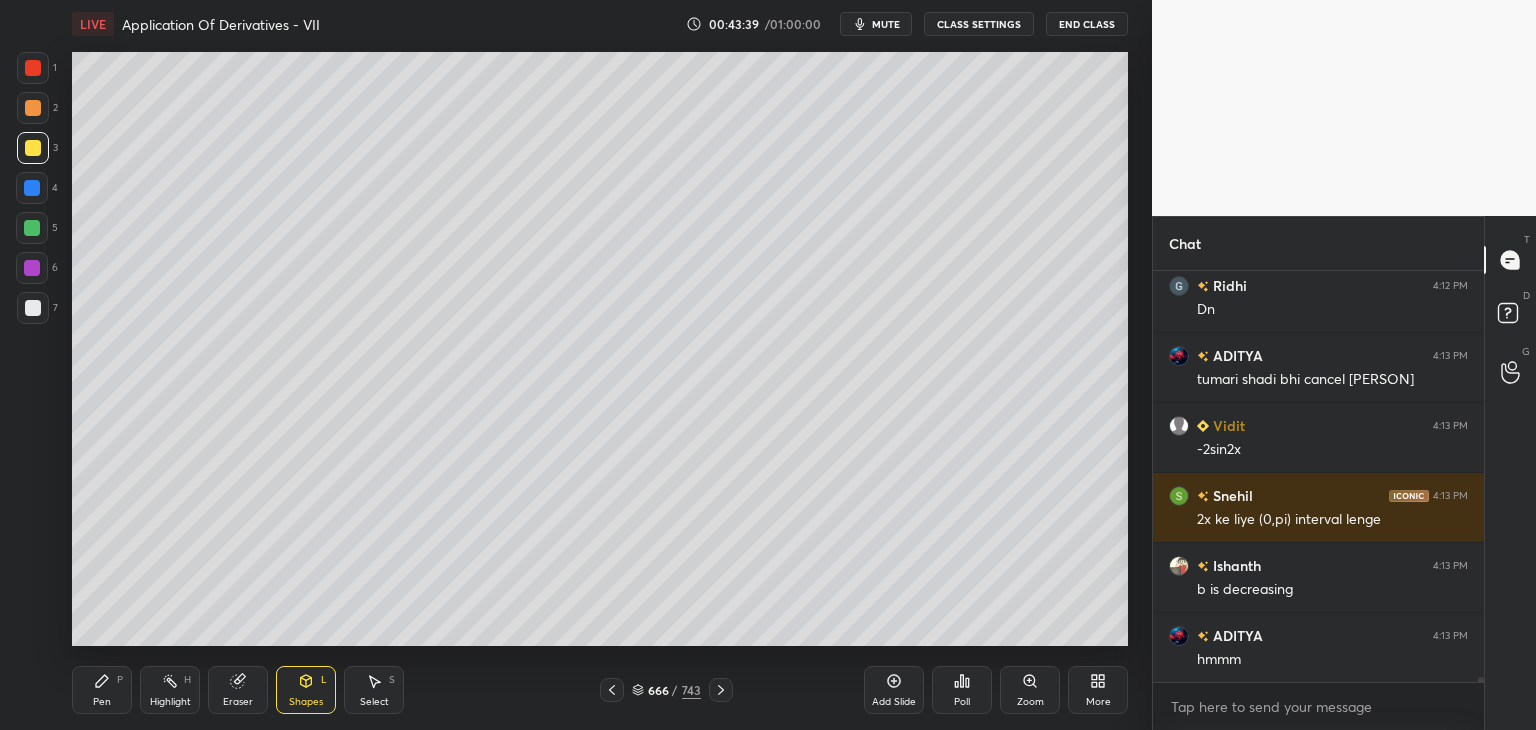 scroll, scrollTop: 31958, scrollLeft: 0, axis: vertical 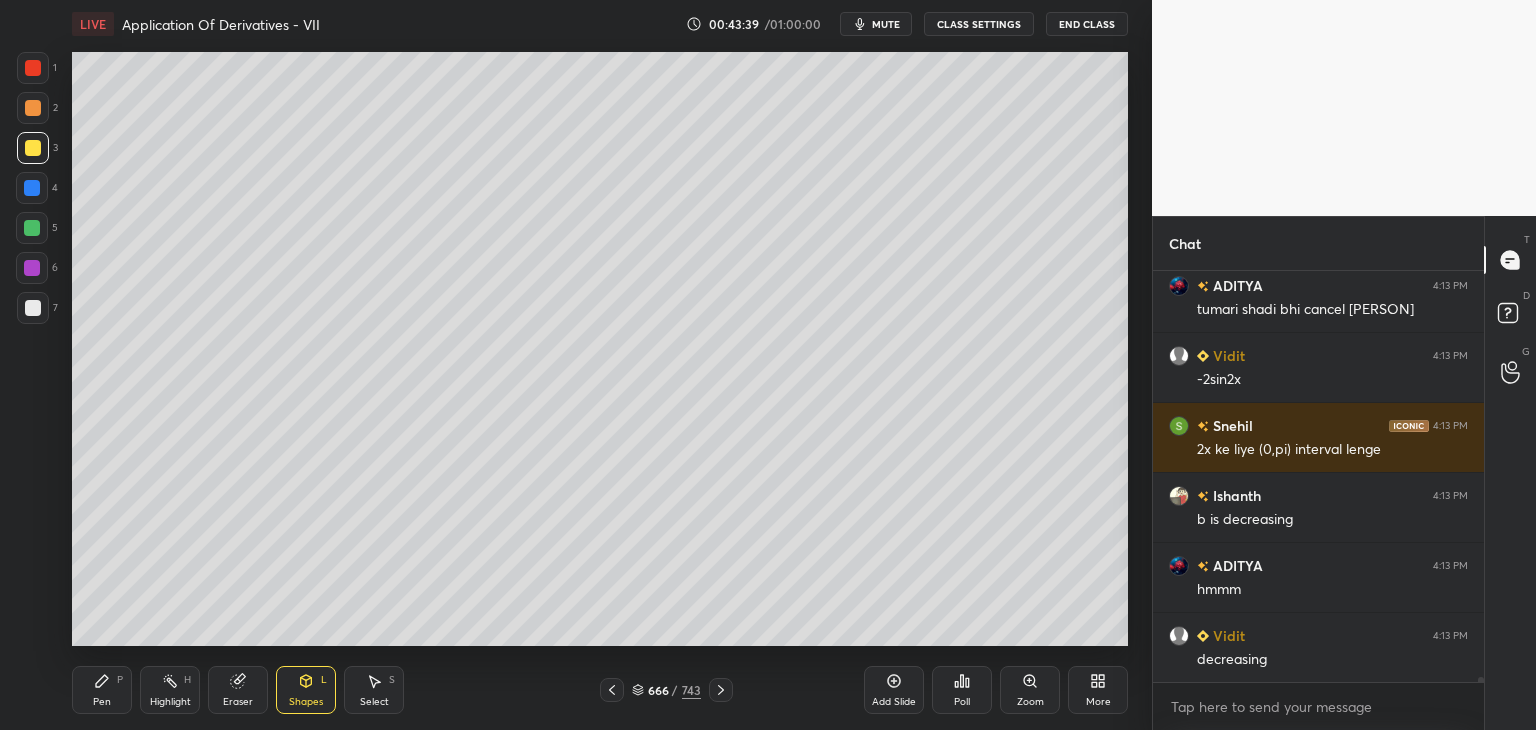 drag, startPoint x: 88, startPoint y: 706, endPoint x: 101, endPoint y: 693, distance: 18.384777 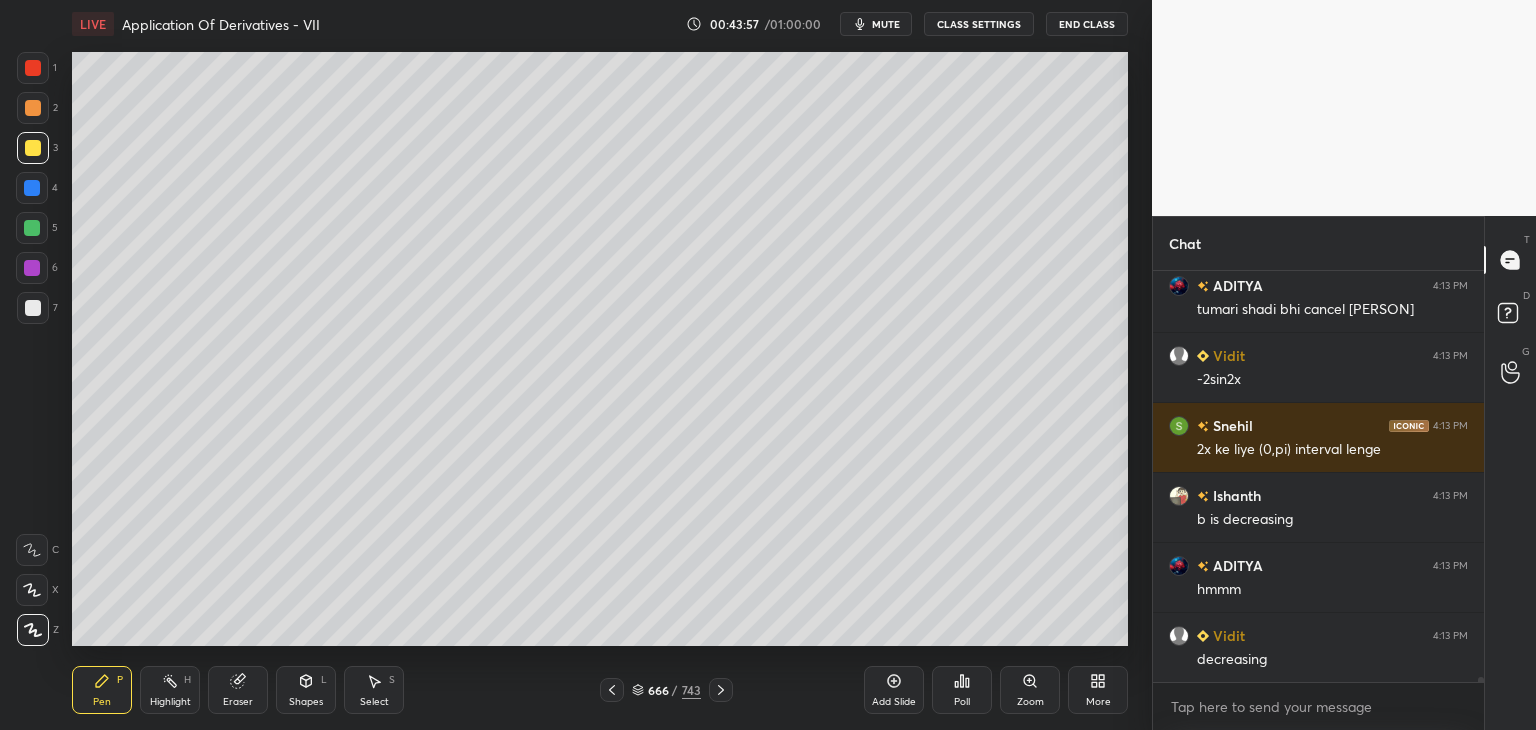 click at bounding box center (33, 308) 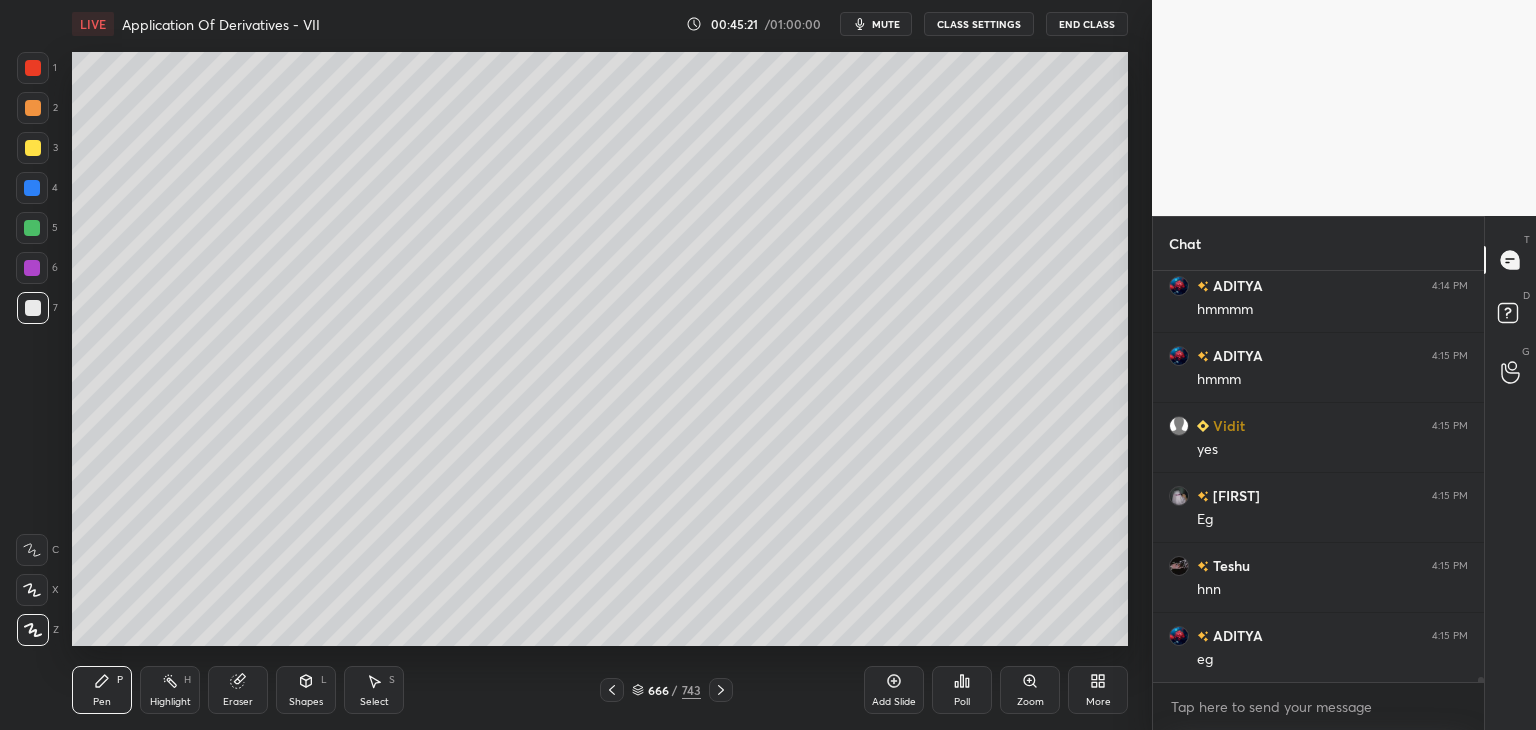 scroll, scrollTop: 32868, scrollLeft: 0, axis: vertical 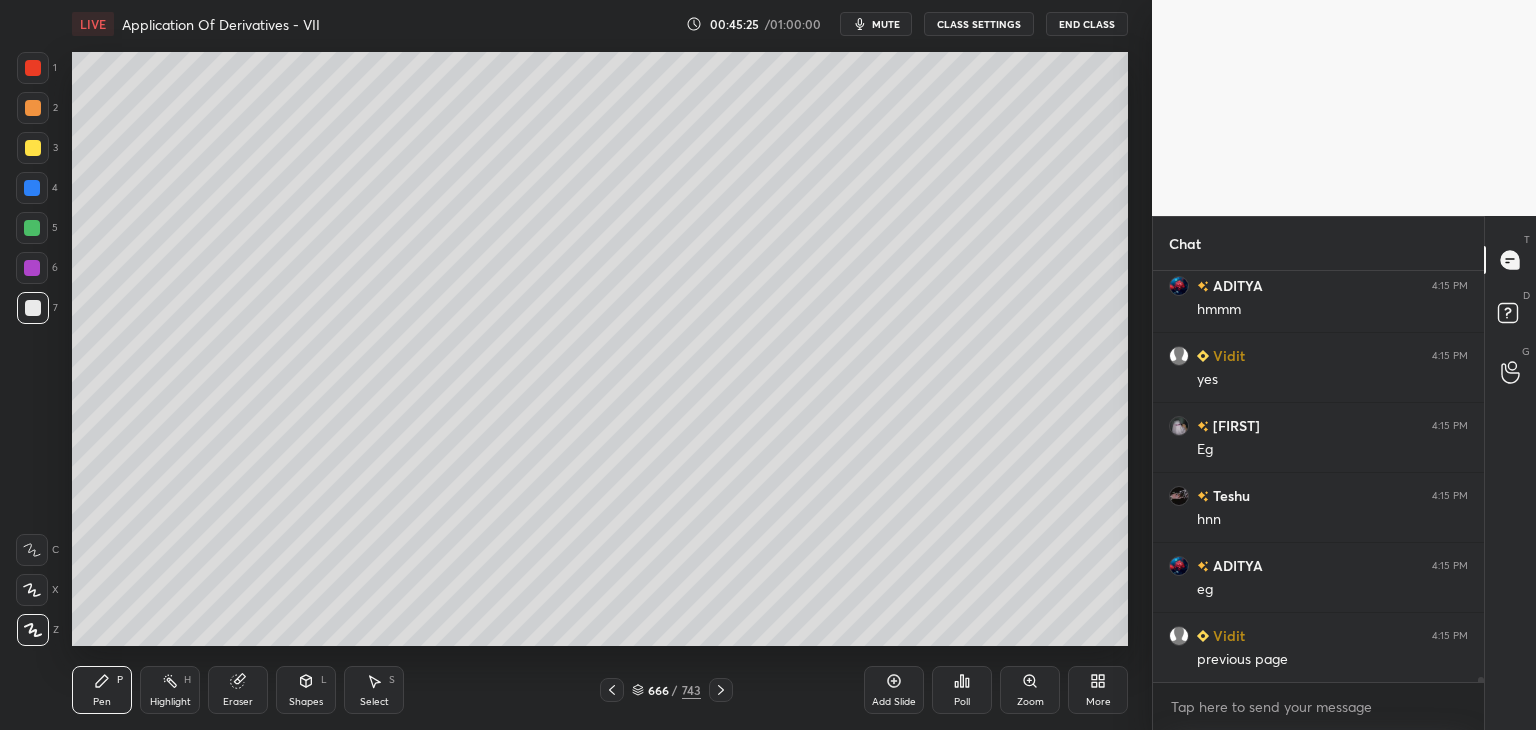 click 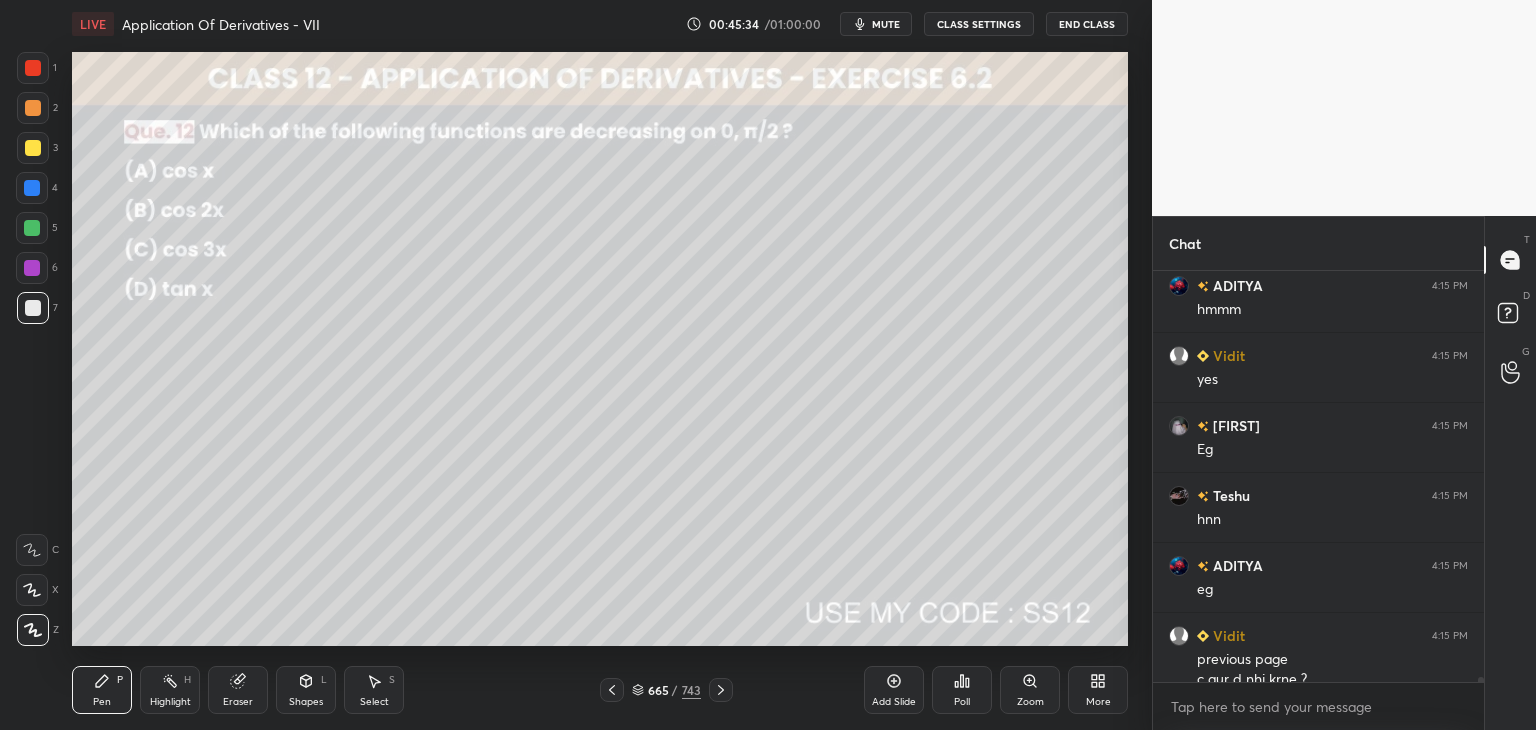 scroll, scrollTop: 32888, scrollLeft: 0, axis: vertical 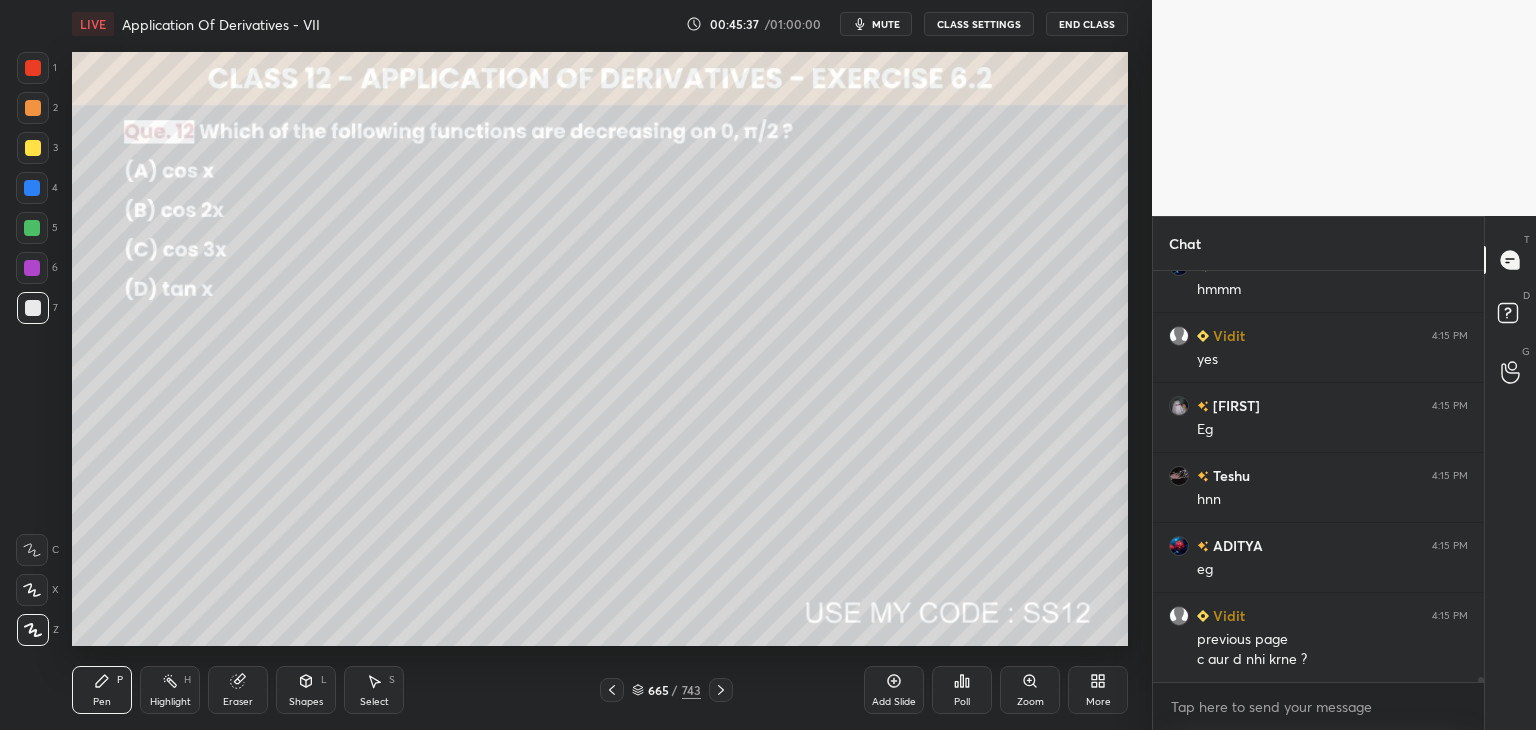 click 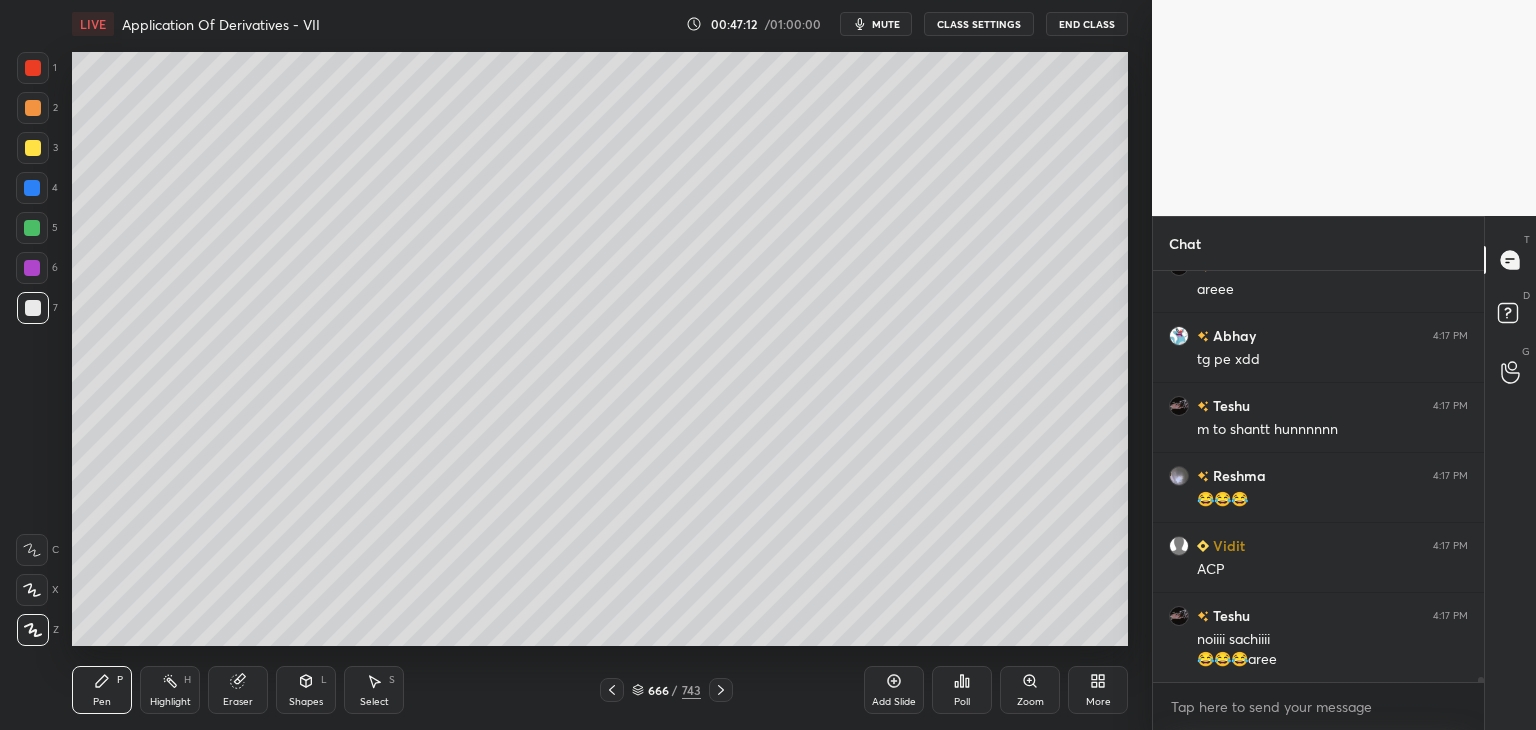 scroll, scrollTop: 34398, scrollLeft: 0, axis: vertical 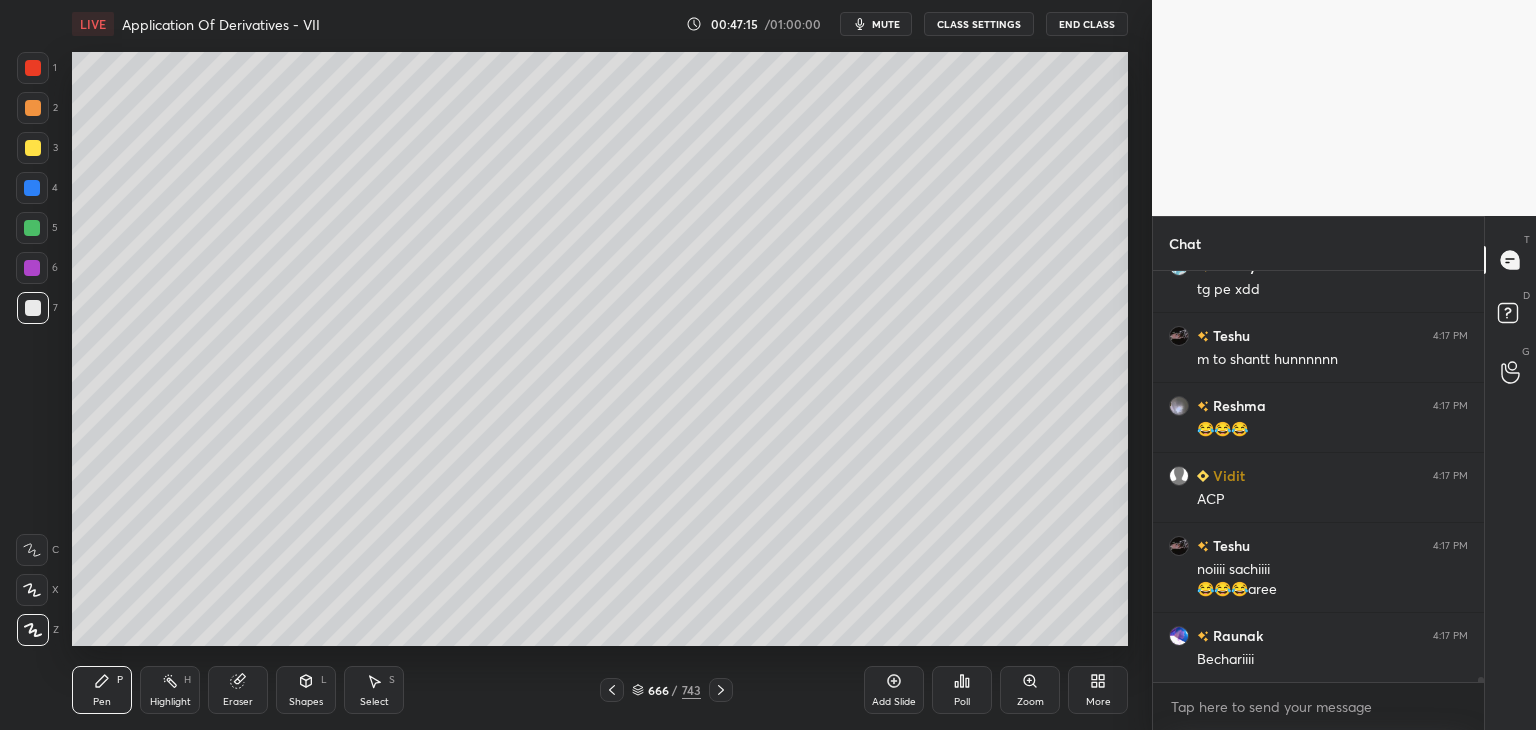 click 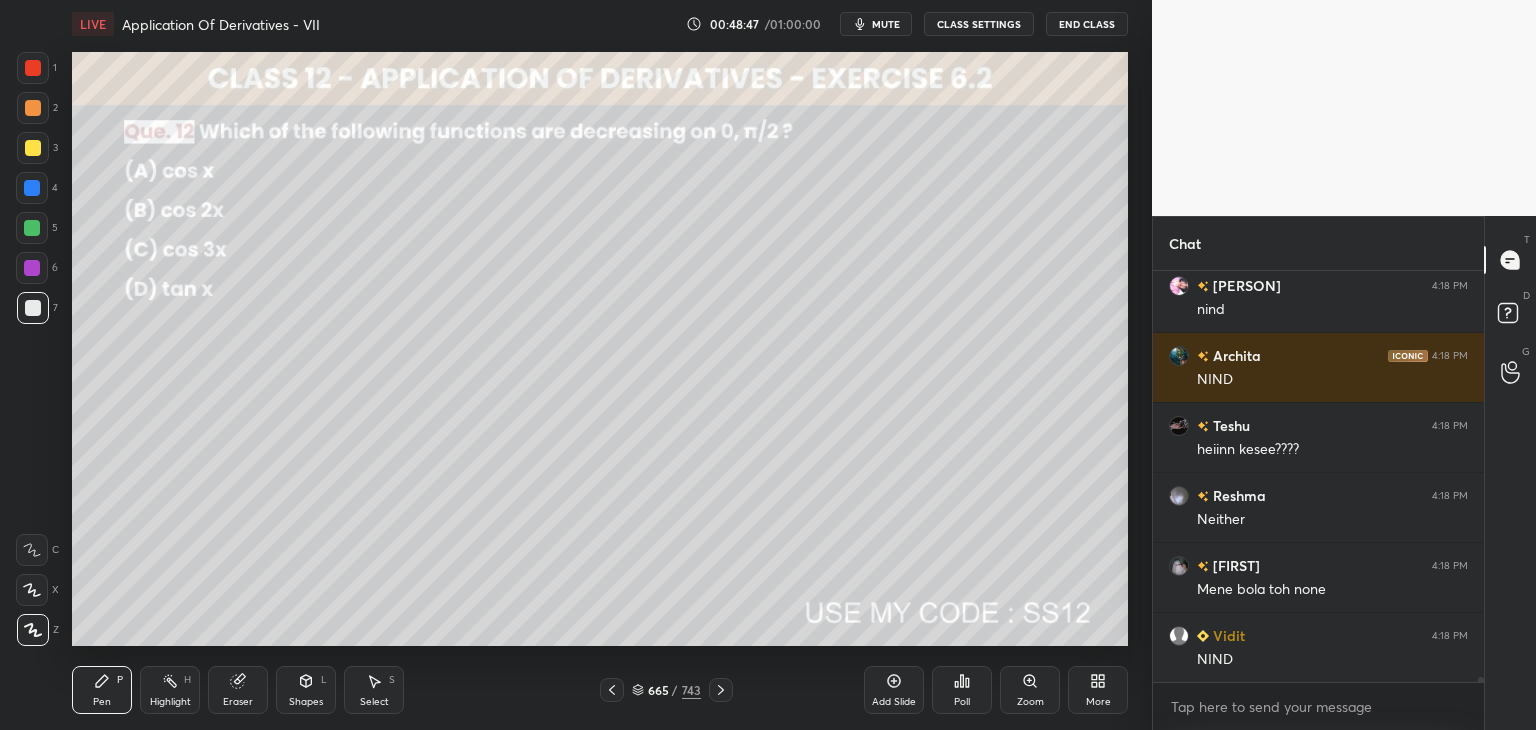 scroll, scrollTop: 36534, scrollLeft: 0, axis: vertical 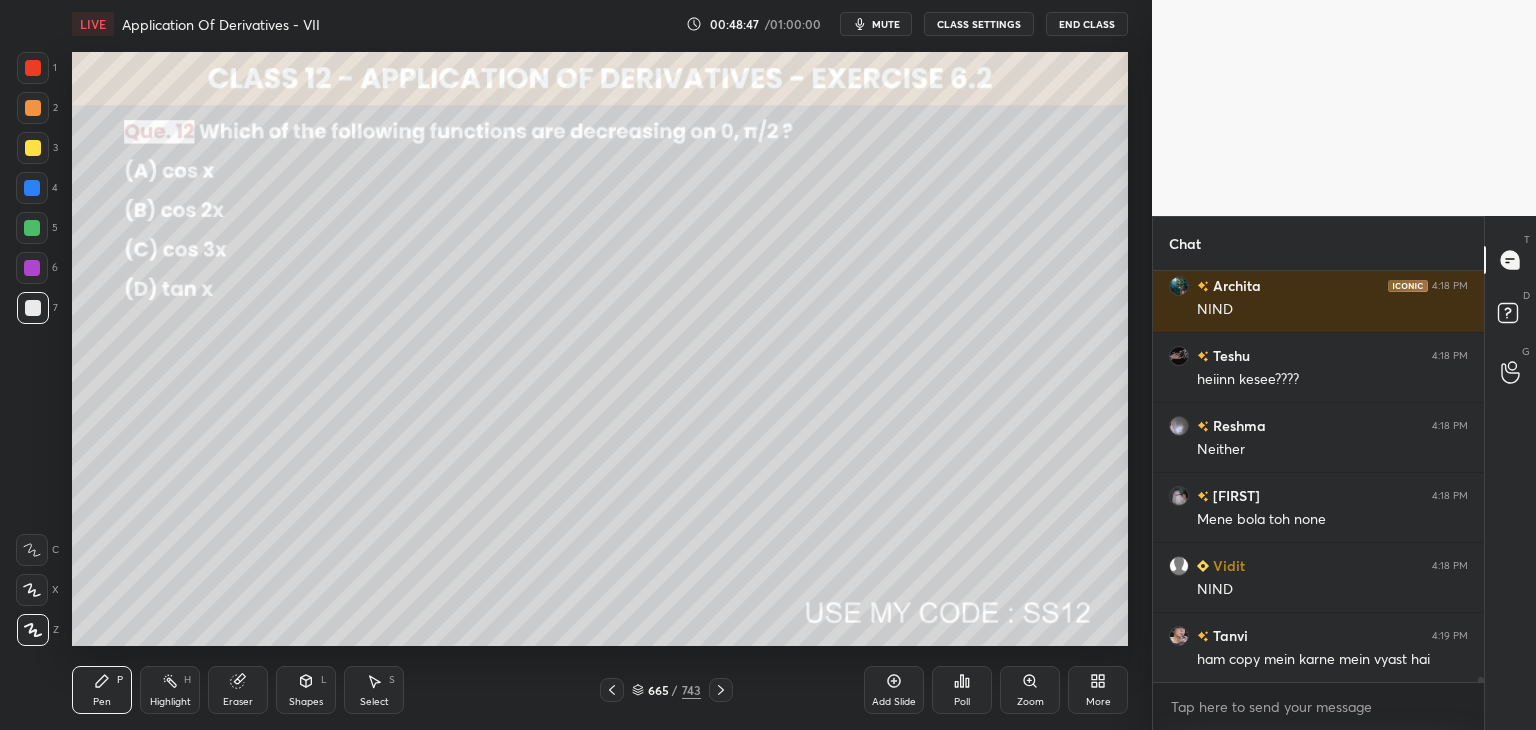 click 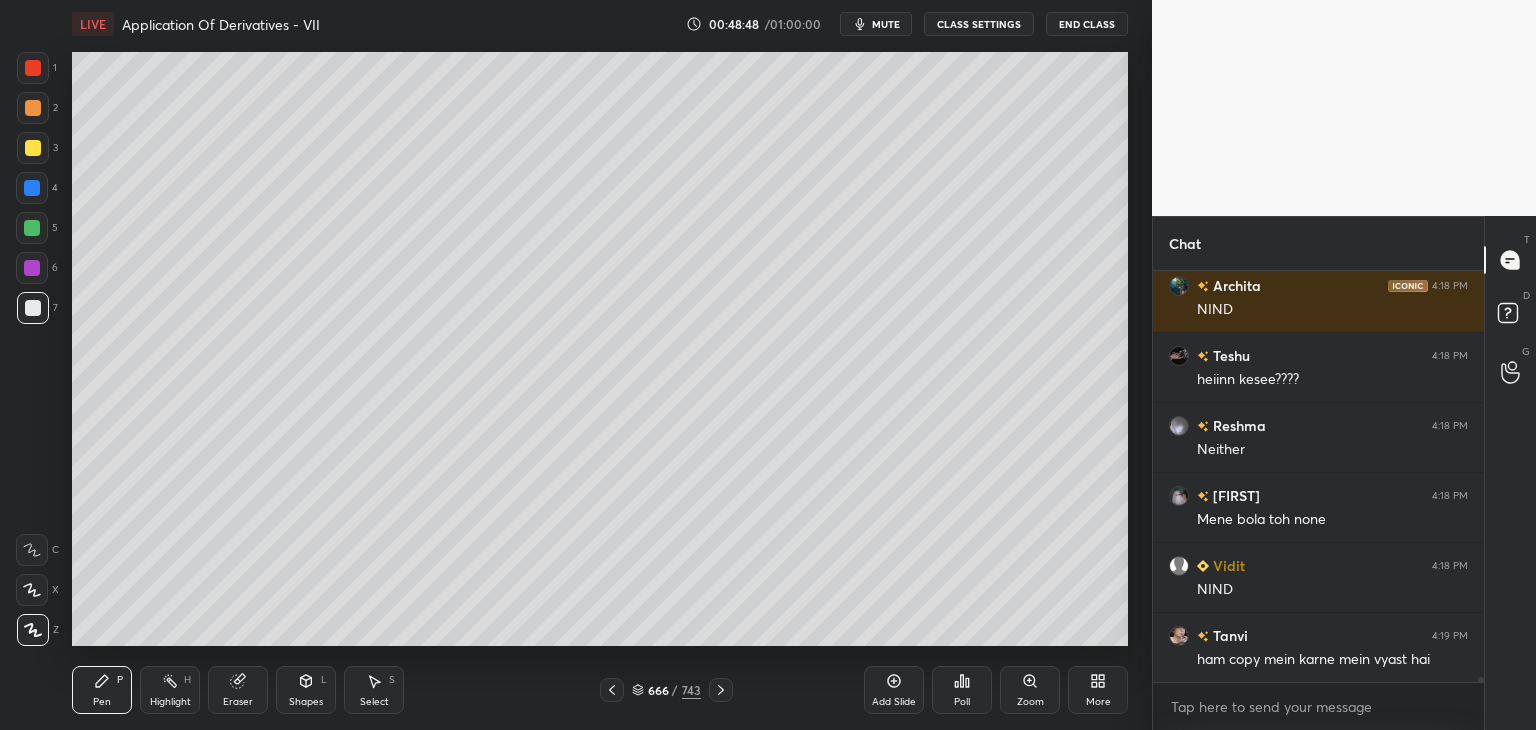 scroll, scrollTop: 36604, scrollLeft: 0, axis: vertical 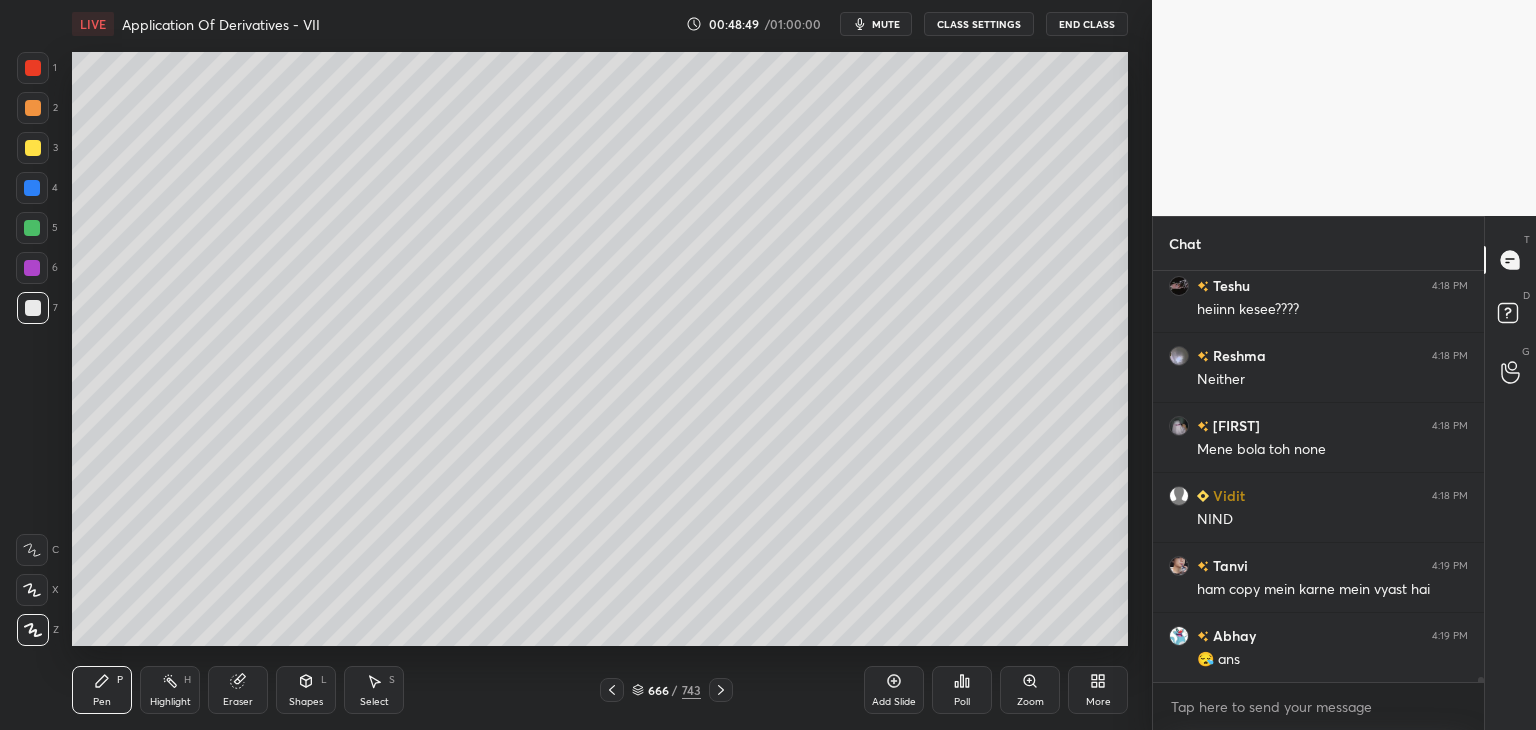 click on "Add Slide" at bounding box center (894, 702) 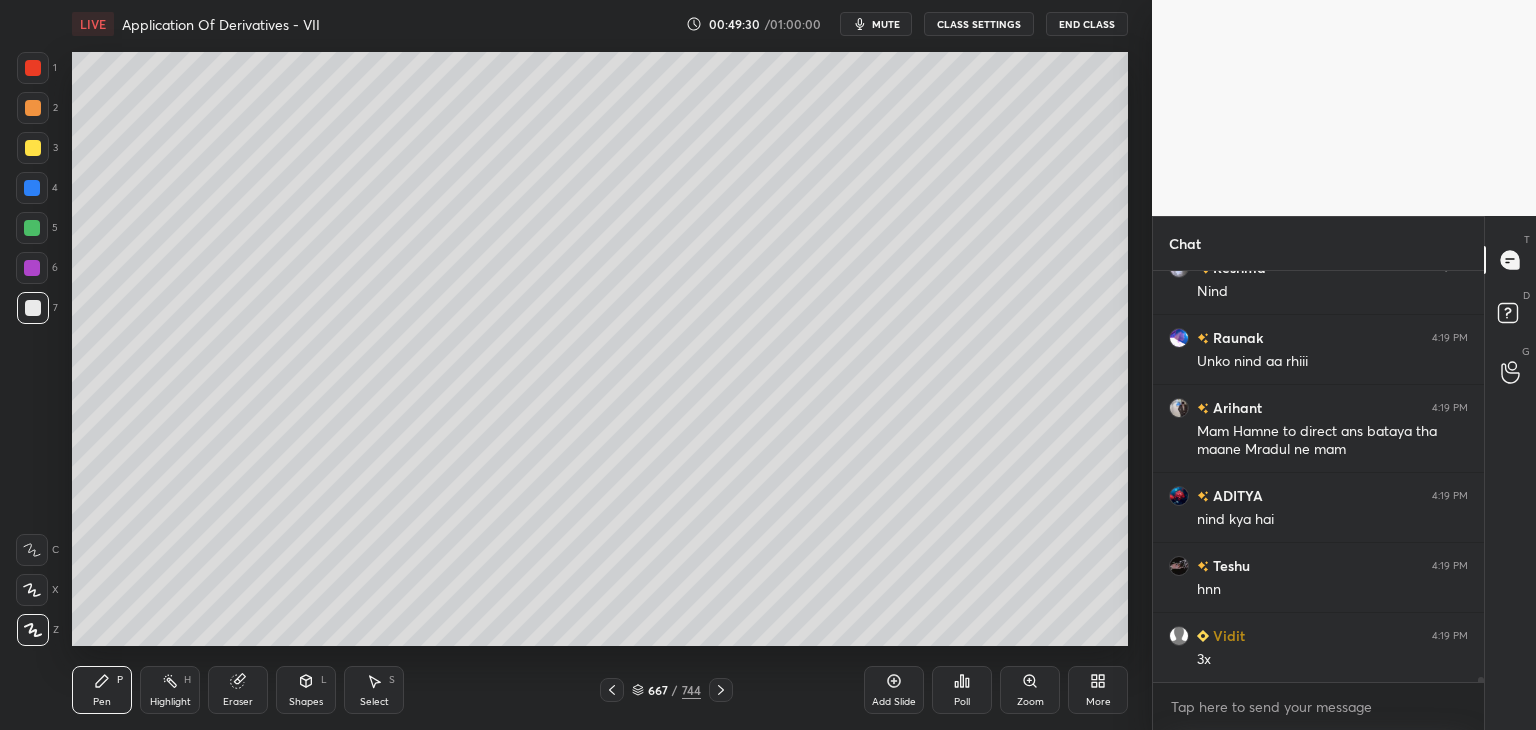 scroll, scrollTop: 37130, scrollLeft: 0, axis: vertical 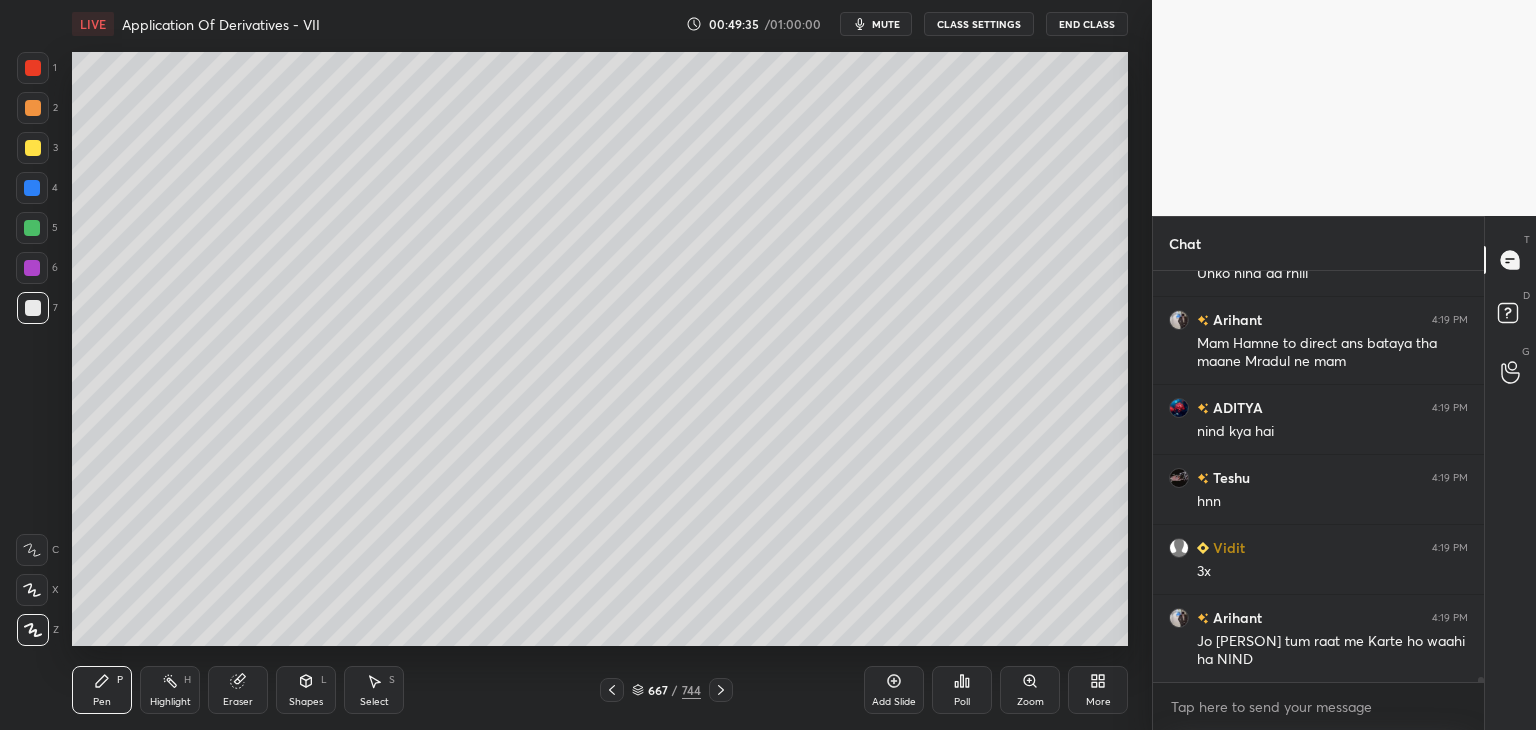 click 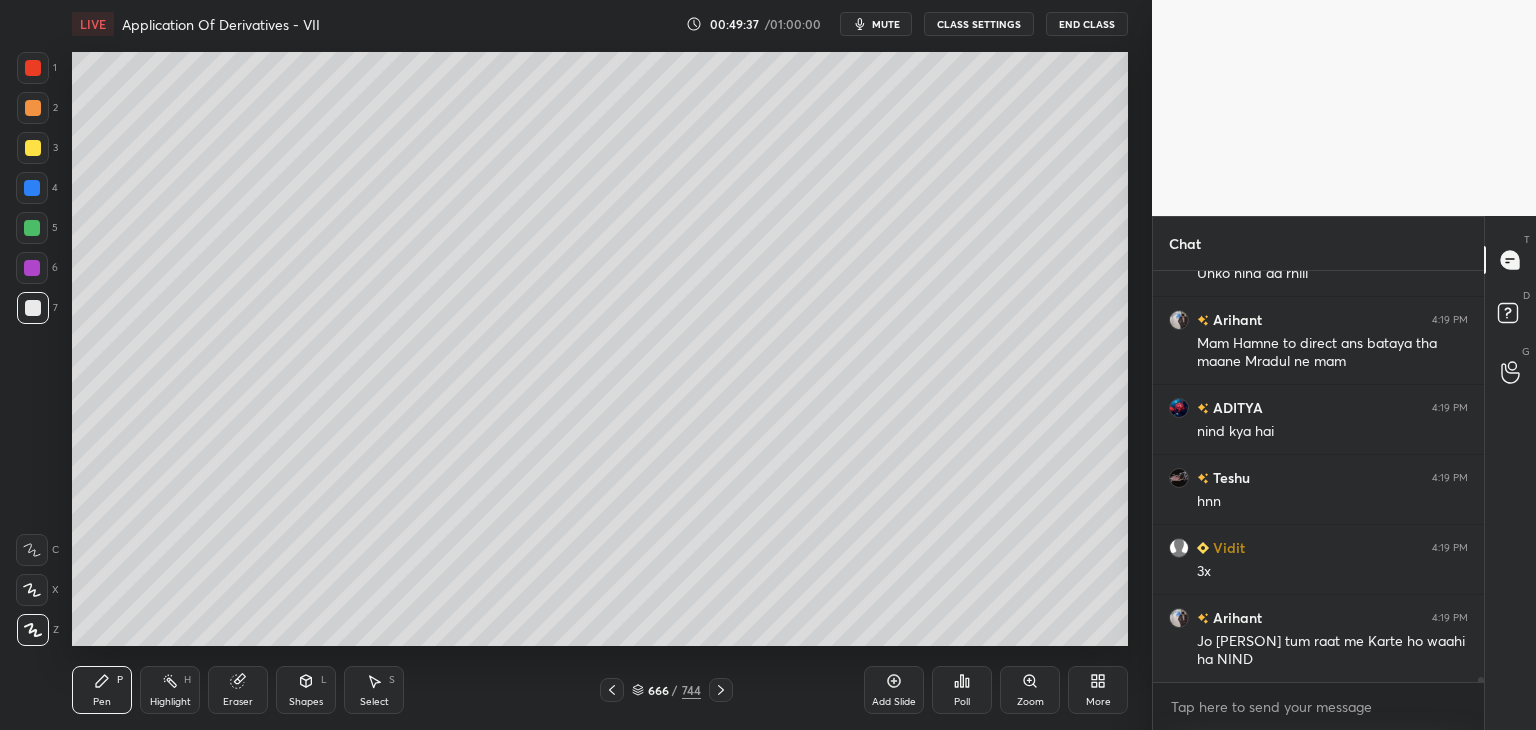 click on "Select" at bounding box center (374, 702) 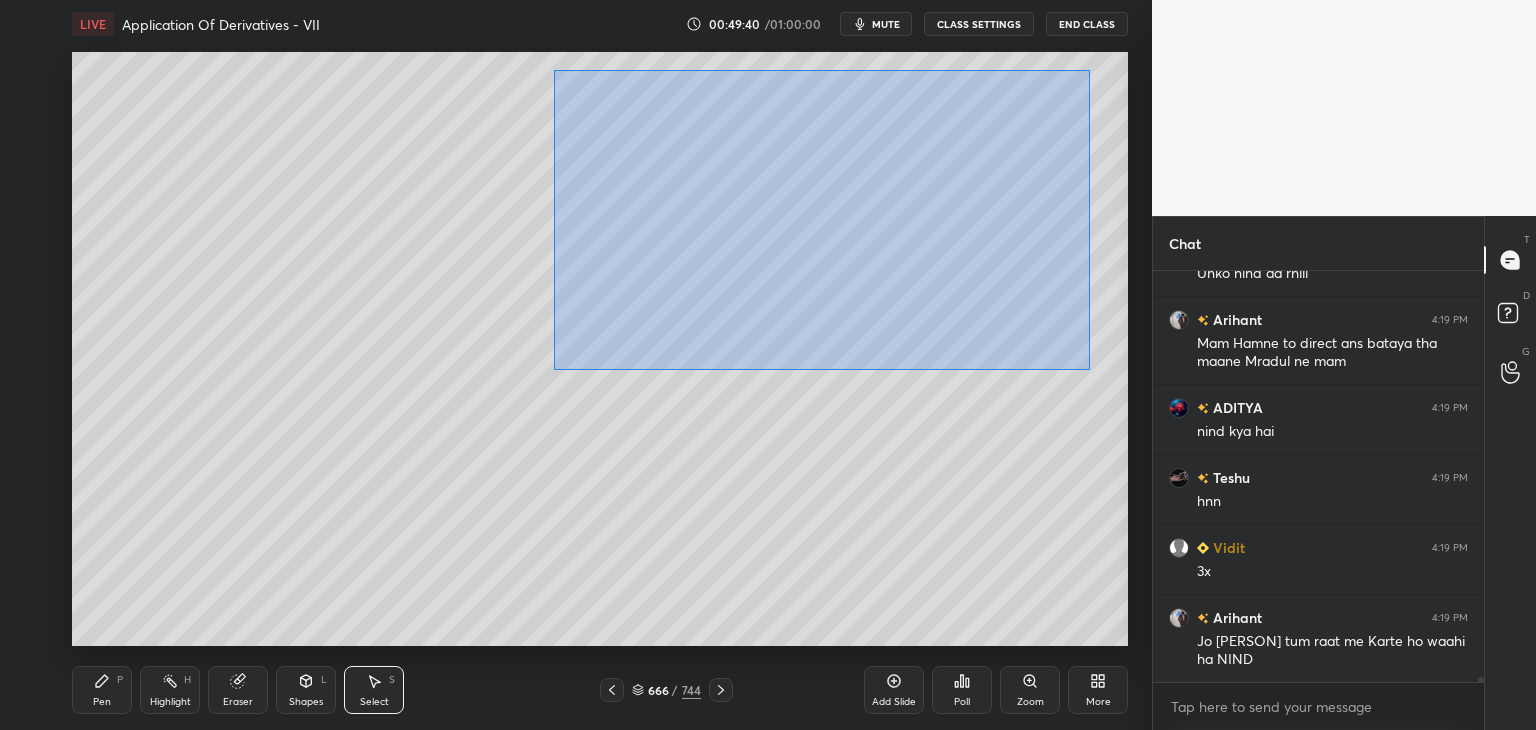 drag, startPoint x: 564, startPoint y: 79, endPoint x: 1114, endPoint y: 343, distance: 610.0787 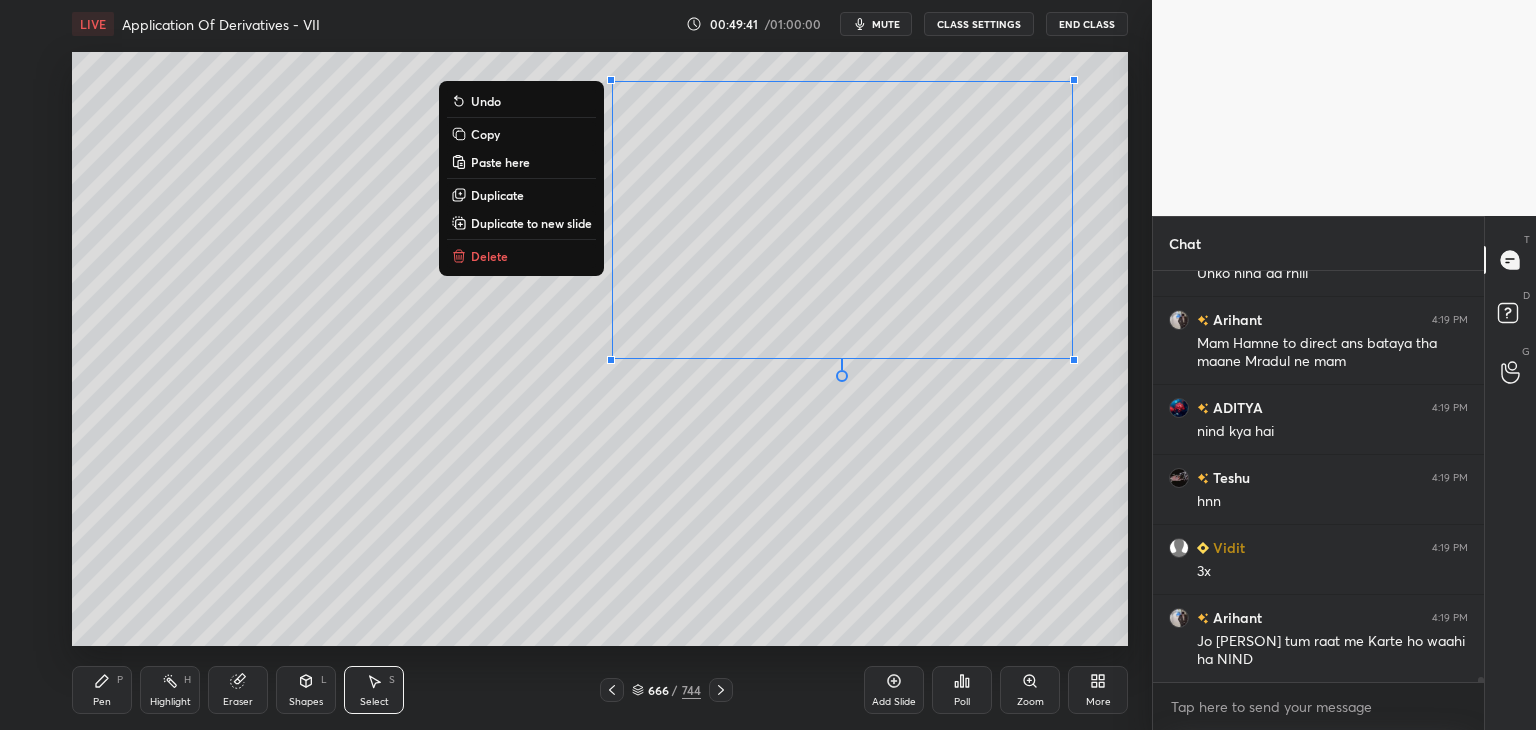click on "Copy" at bounding box center [521, 134] 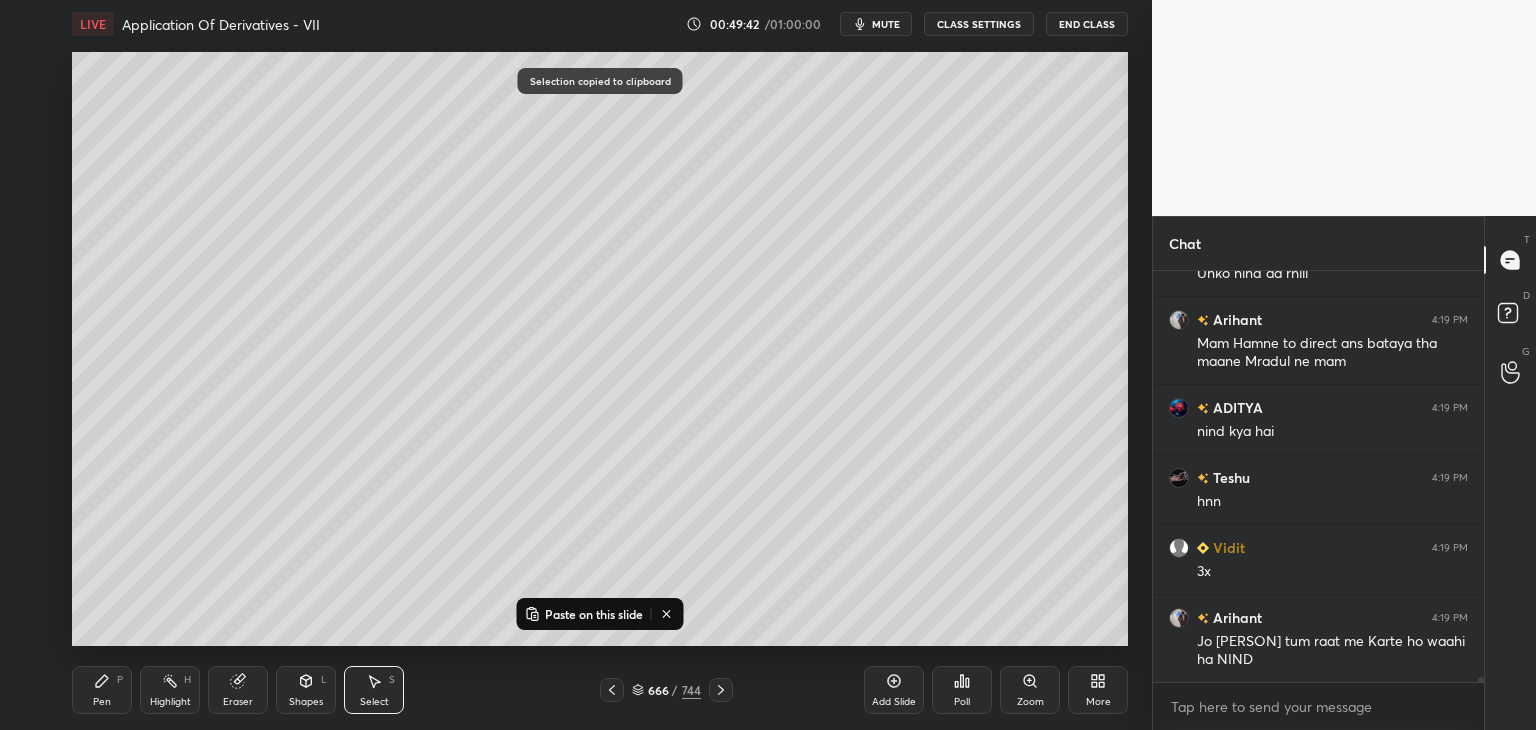 click 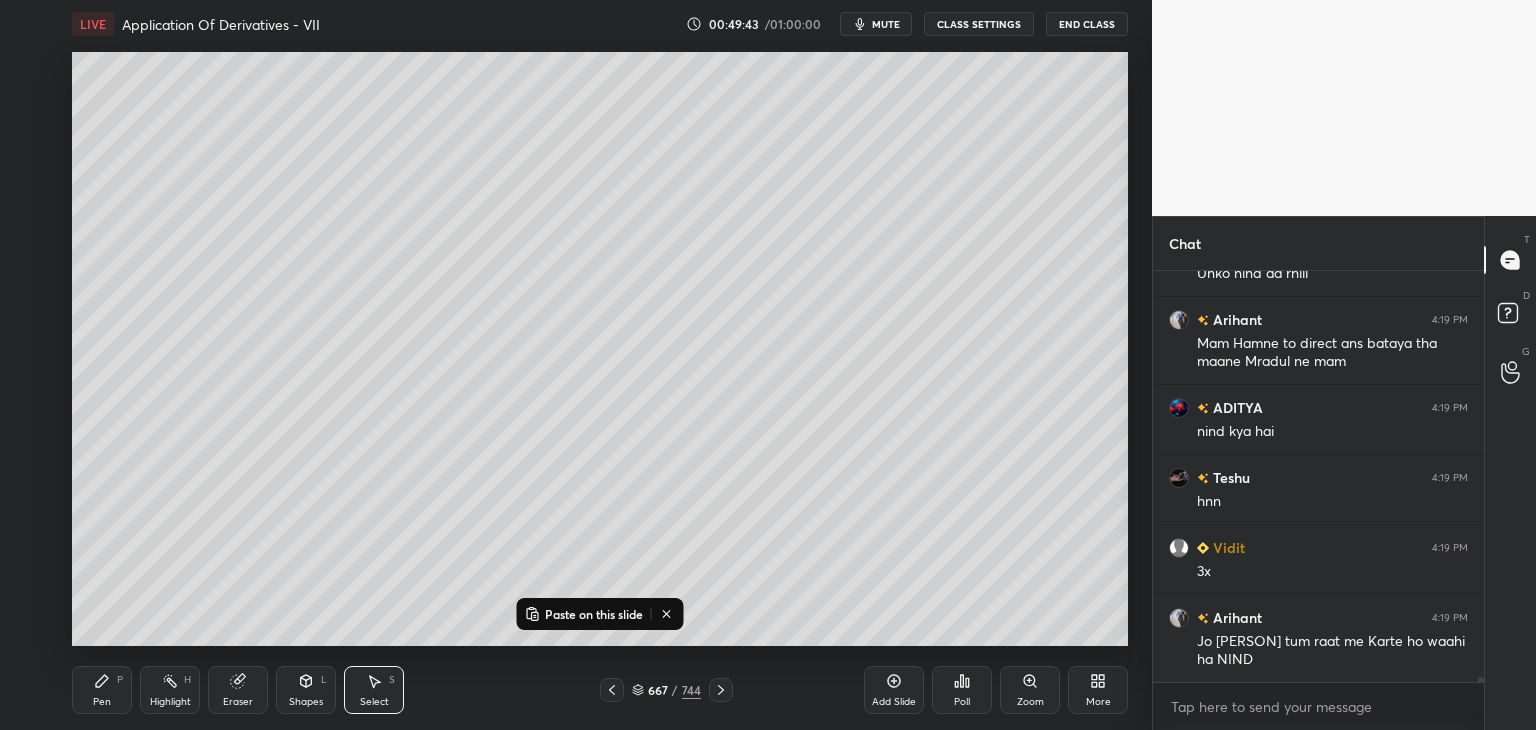 drag, startPoint x: 571, startPoint y: 615, endPoint x: 581, endPoint y: 588, distance: 28.79236 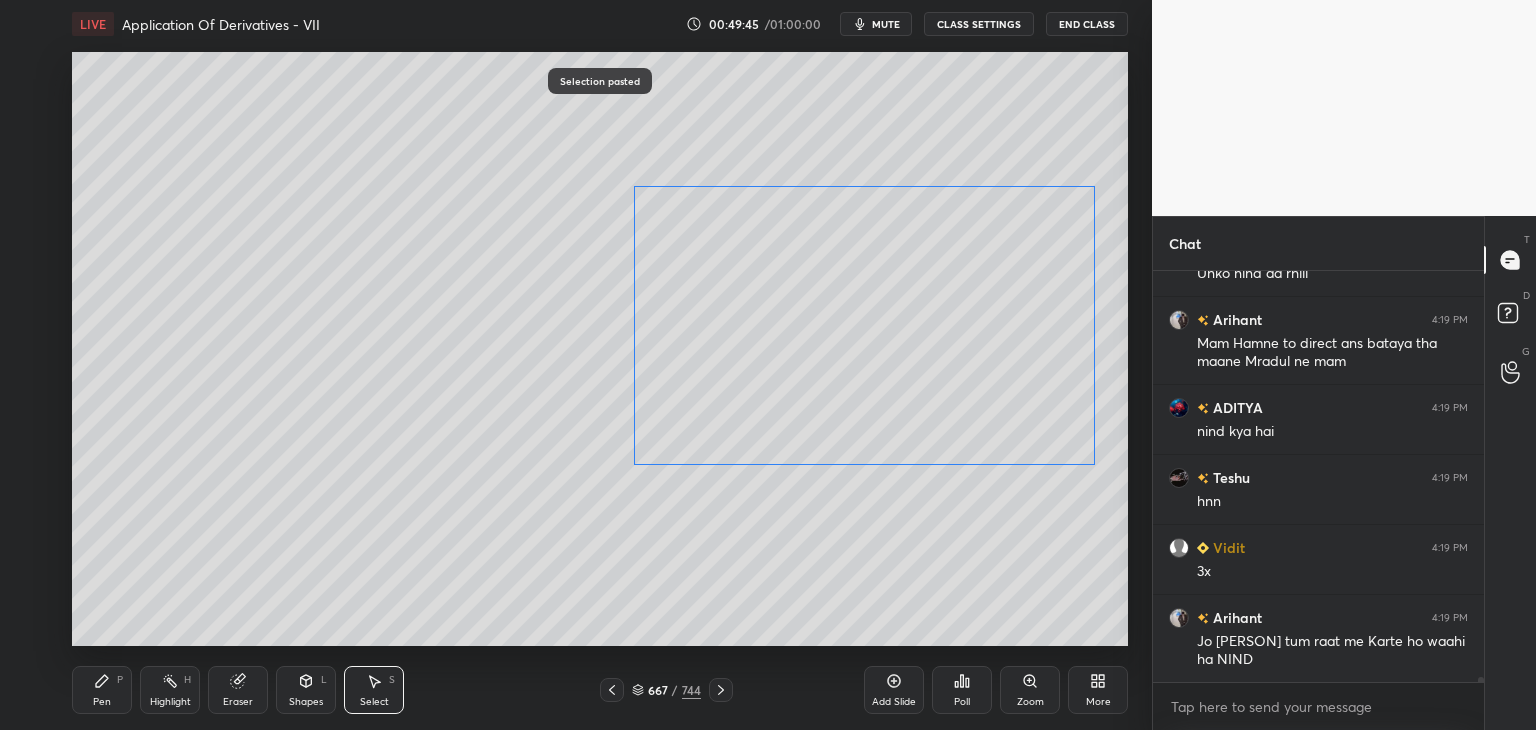 drag, startPoint x: 716, startPoint y: 344, endPoint x: 736, endPoint y: 394, distance: 53.851646 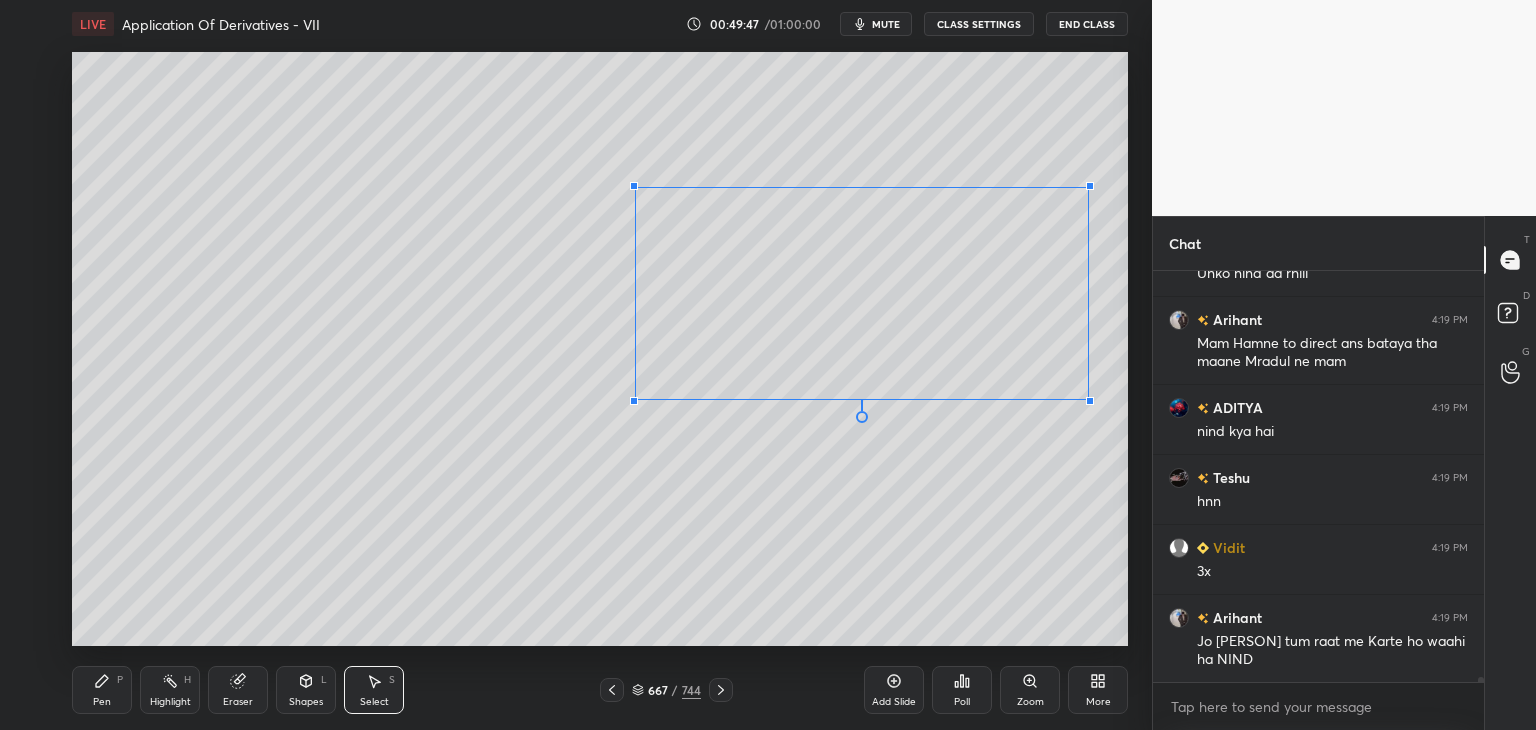 drag, startPoint x: 1082, startPoint y: 437, endPoint x: 1065, endPoint y: 449, distance: 20.808653 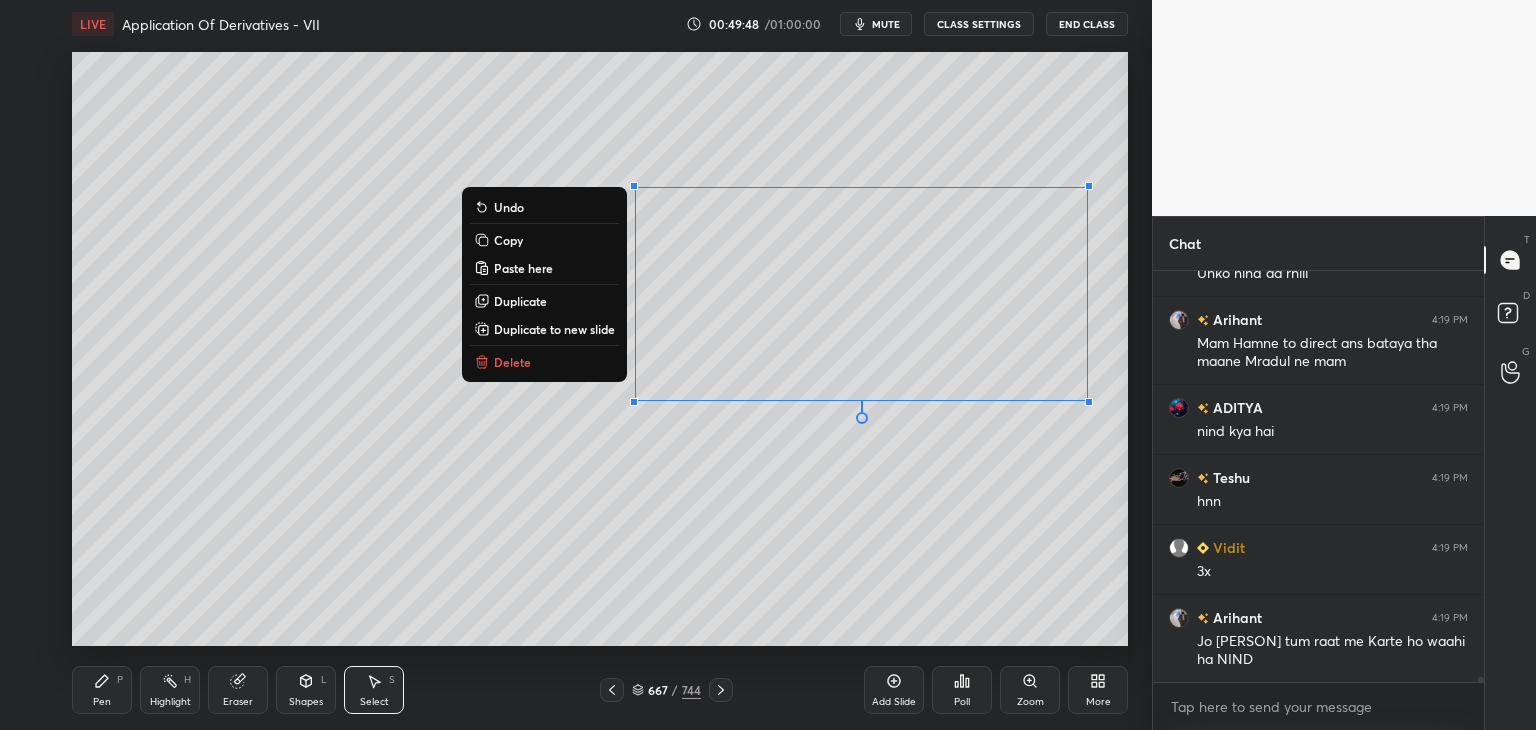 drag, startPoint x: 672, startPoint y: 595, endPoint x: 658, endPoint y: 611, distance: 21.260292 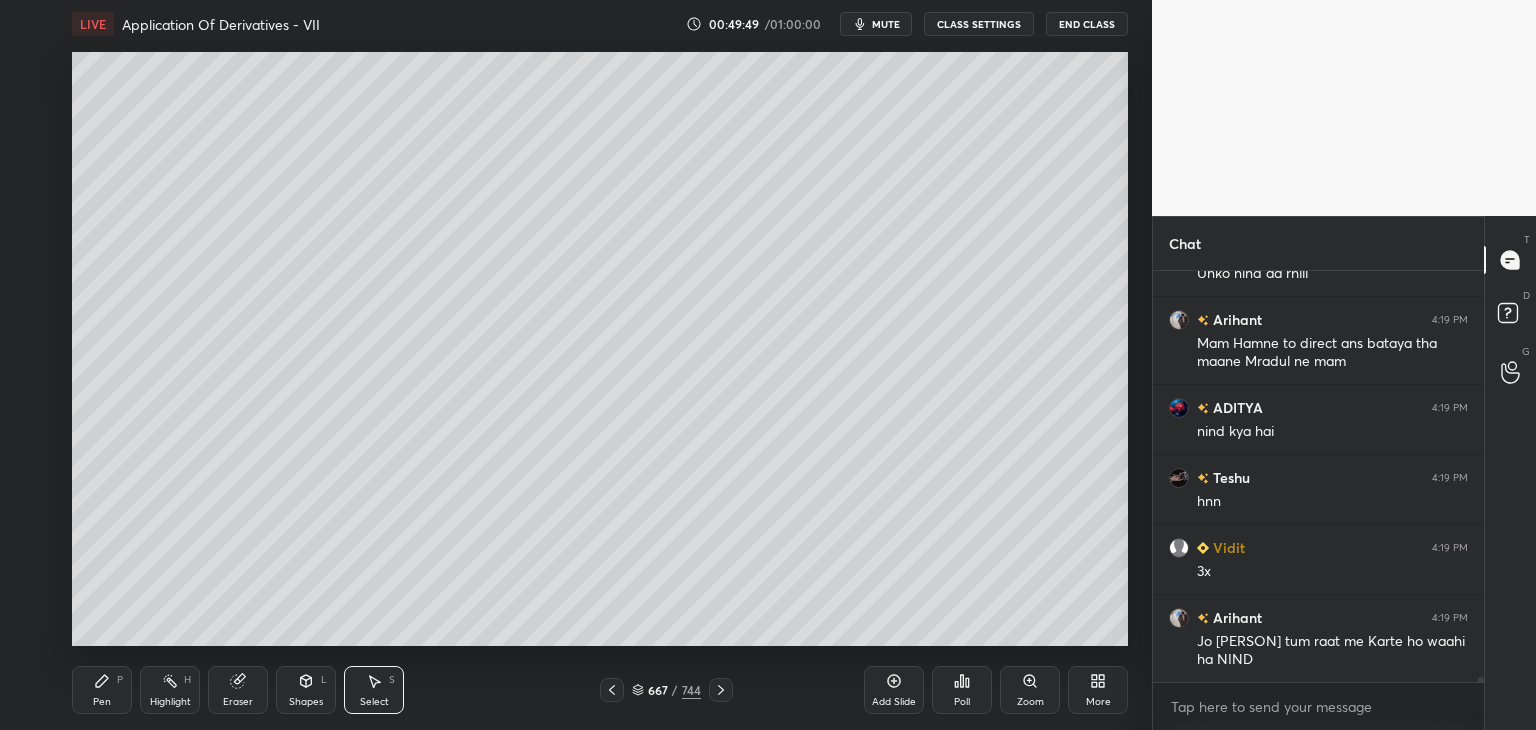 click on "Eraser" at bounding box center (238, 690) 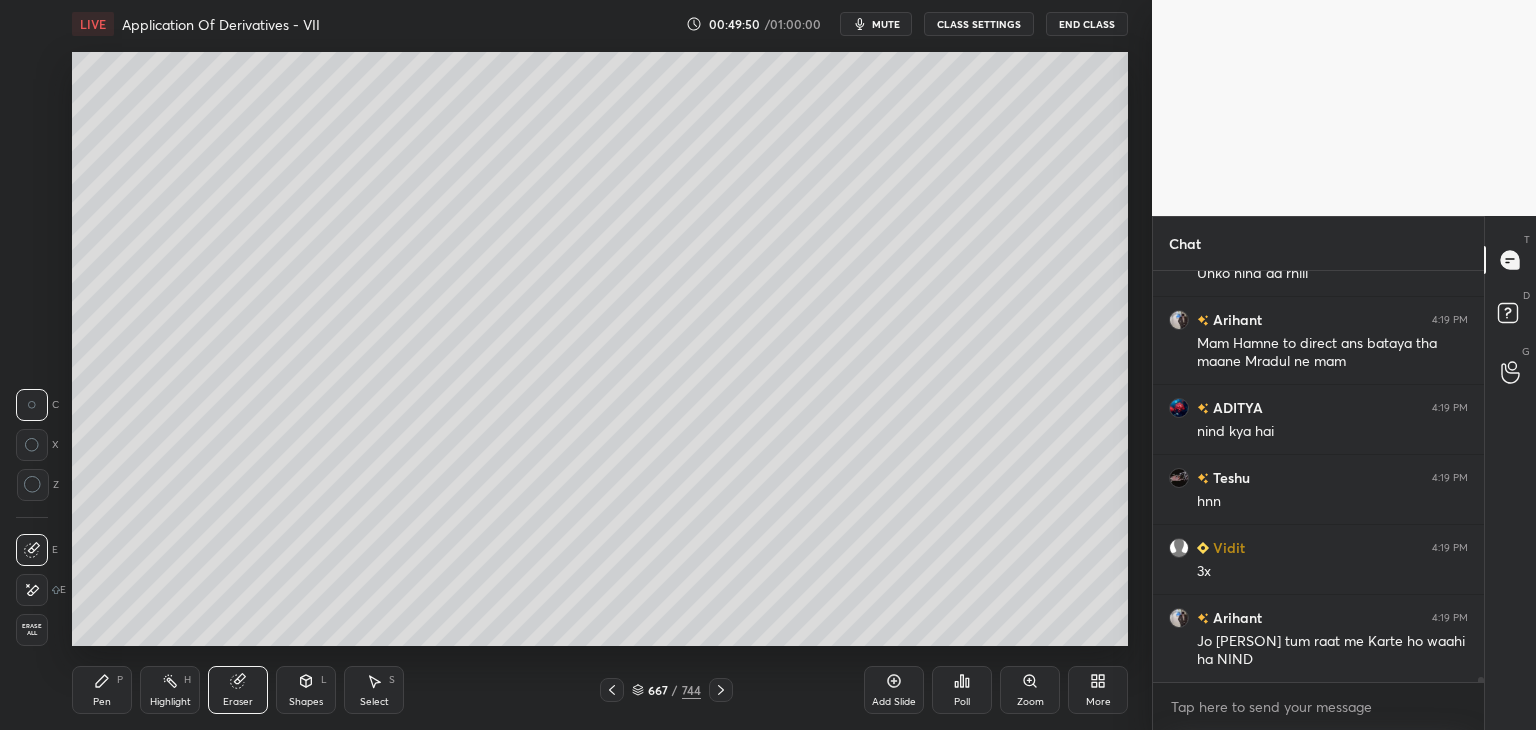 click on "Pen" at bounding box center (102, 702) 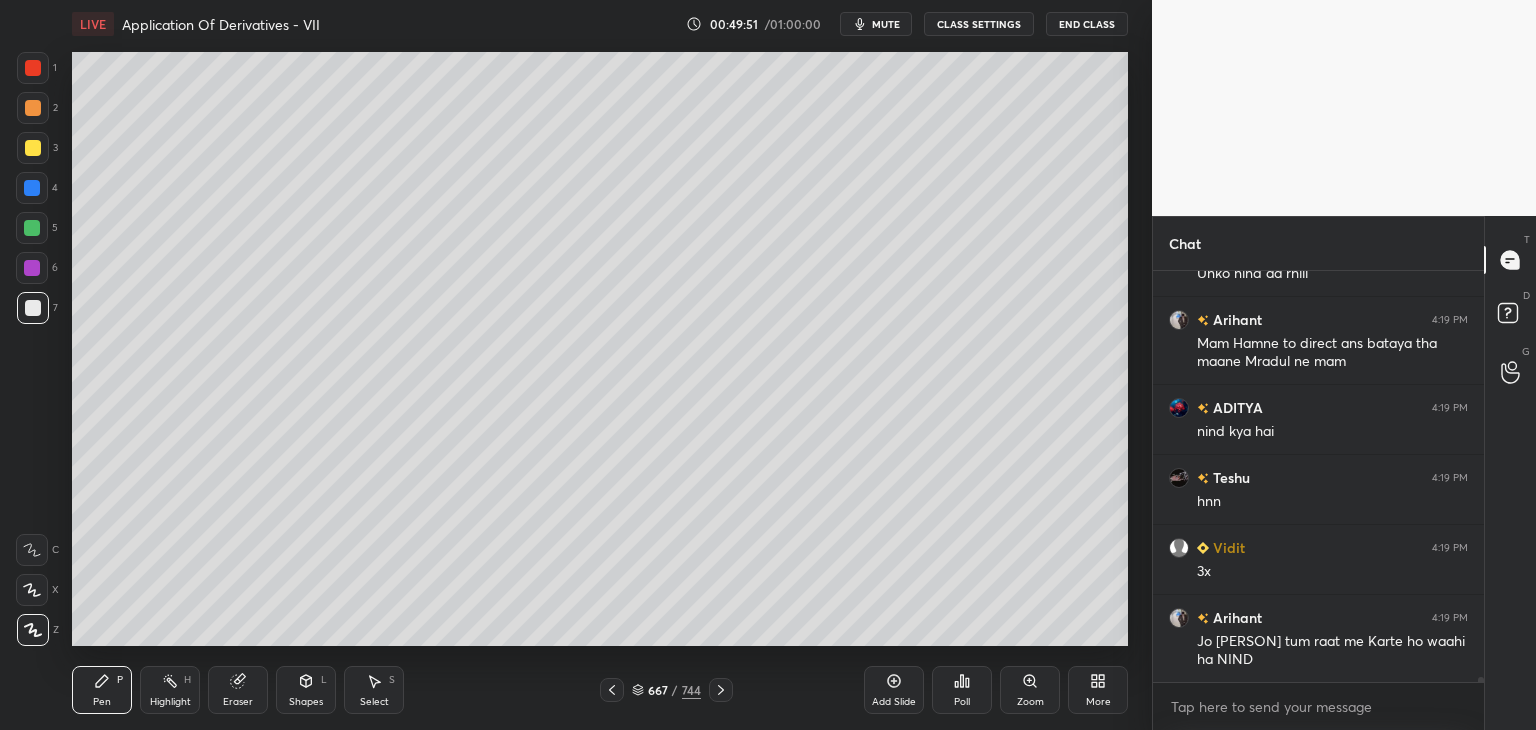 click at bounding box center [33, 308] 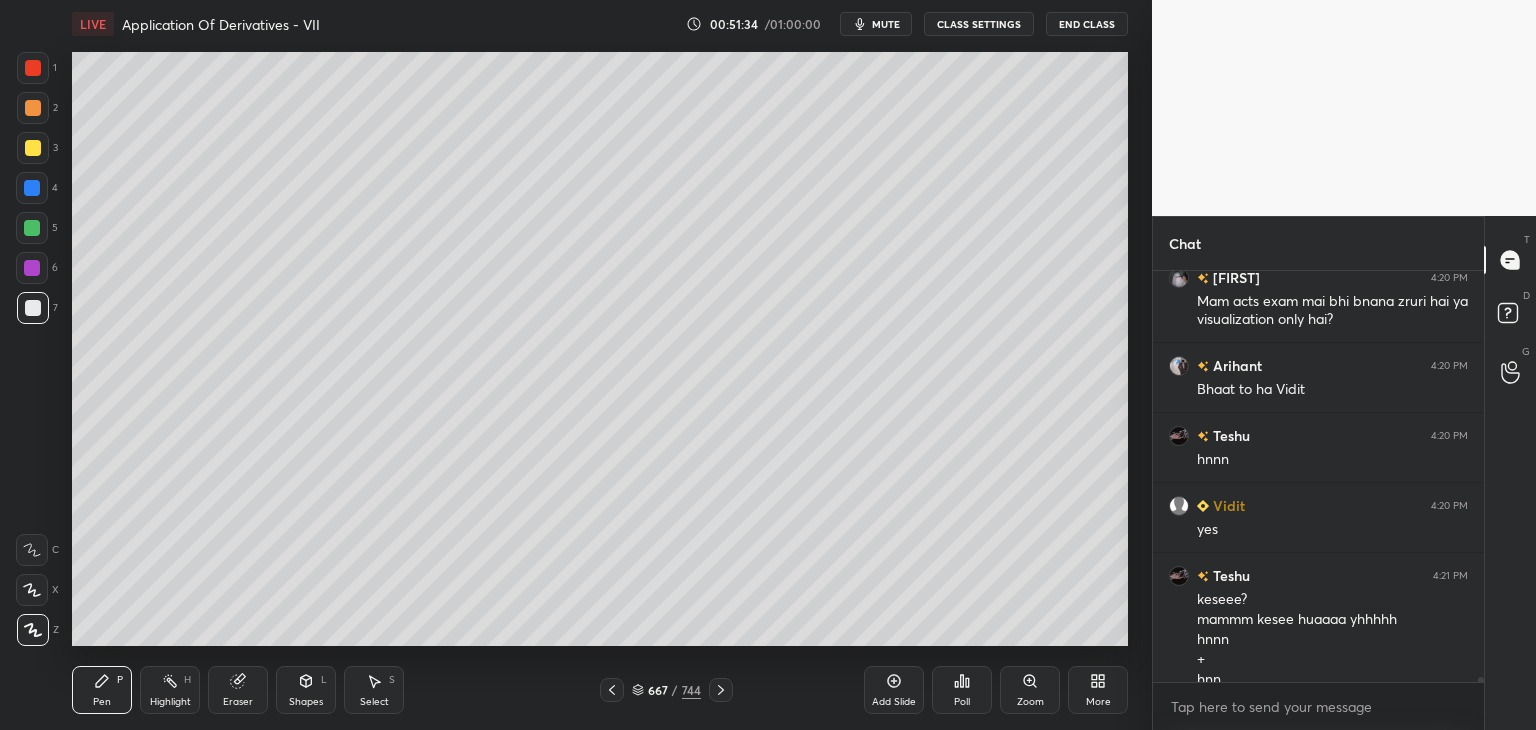 scroll, scrollTop: 34672, scrollLeft: 0, axis: vertical 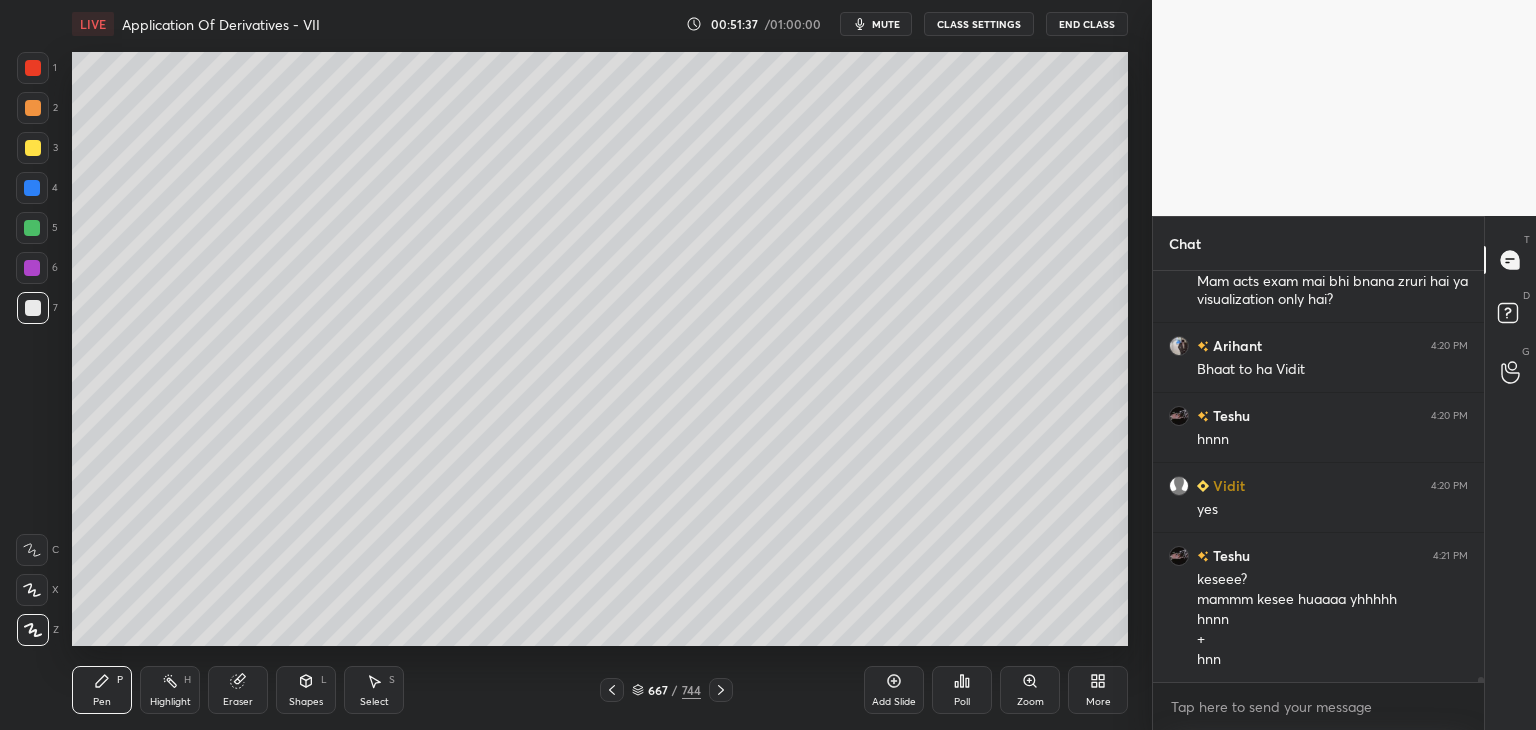 drag, startPoint x: 243, startPoint y: 691, endPoint x: 324, endPoint y: 656, distance: 88.23831 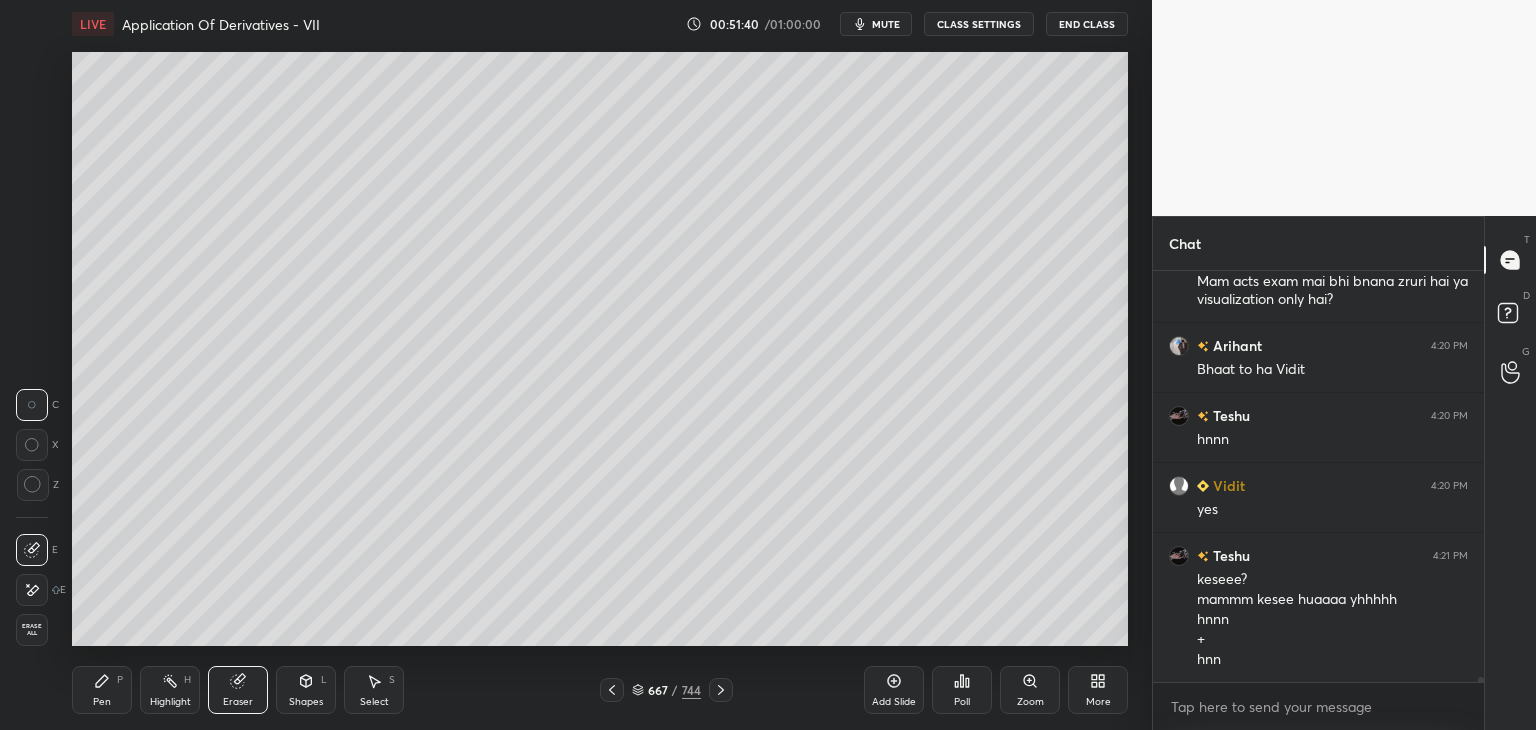 drag, startPoint x: 109, startPoint y: 689, endPoint x: 192, endPoint y: 668, distance: 85.61542 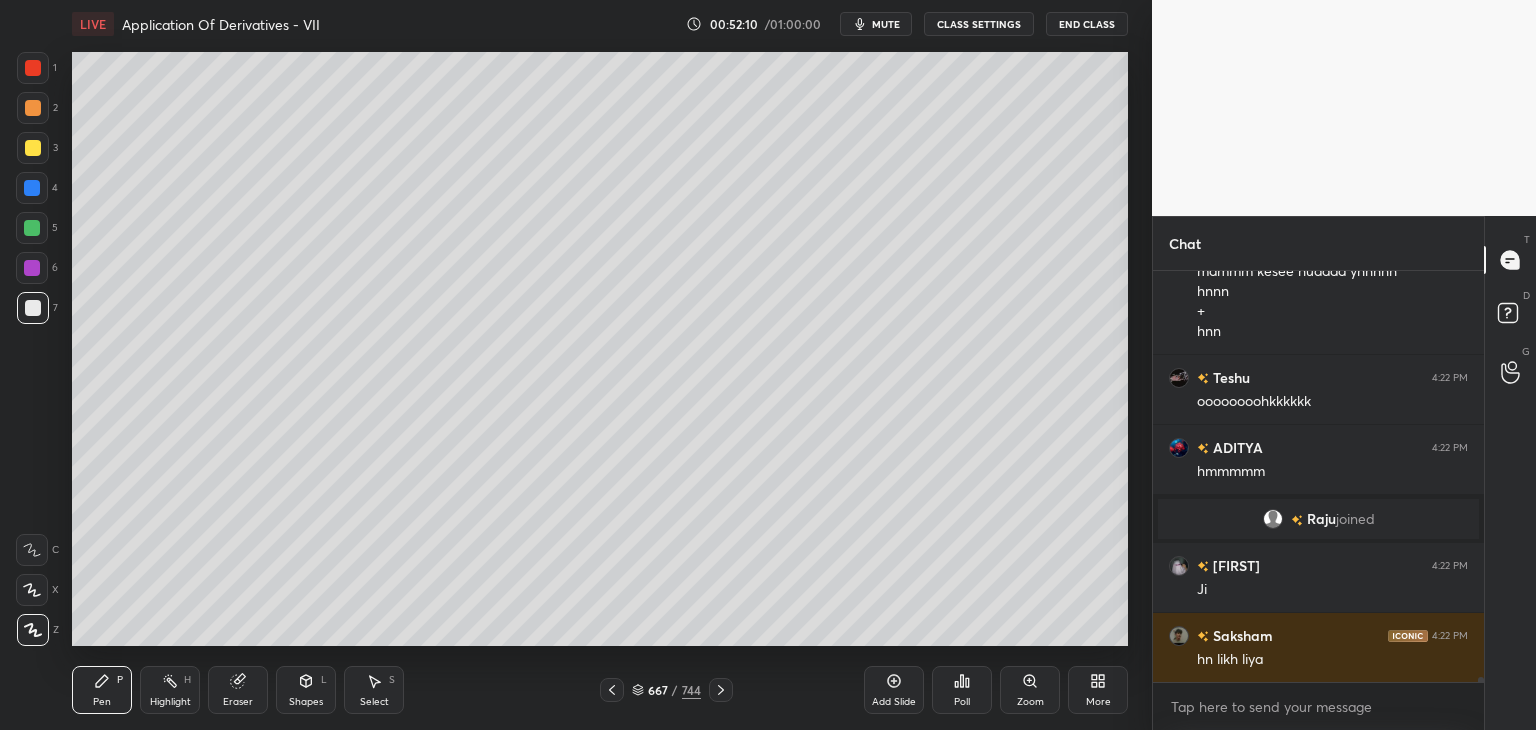 scroll, scrollTop: 34970, scrollLeft: 0, axis: vertical 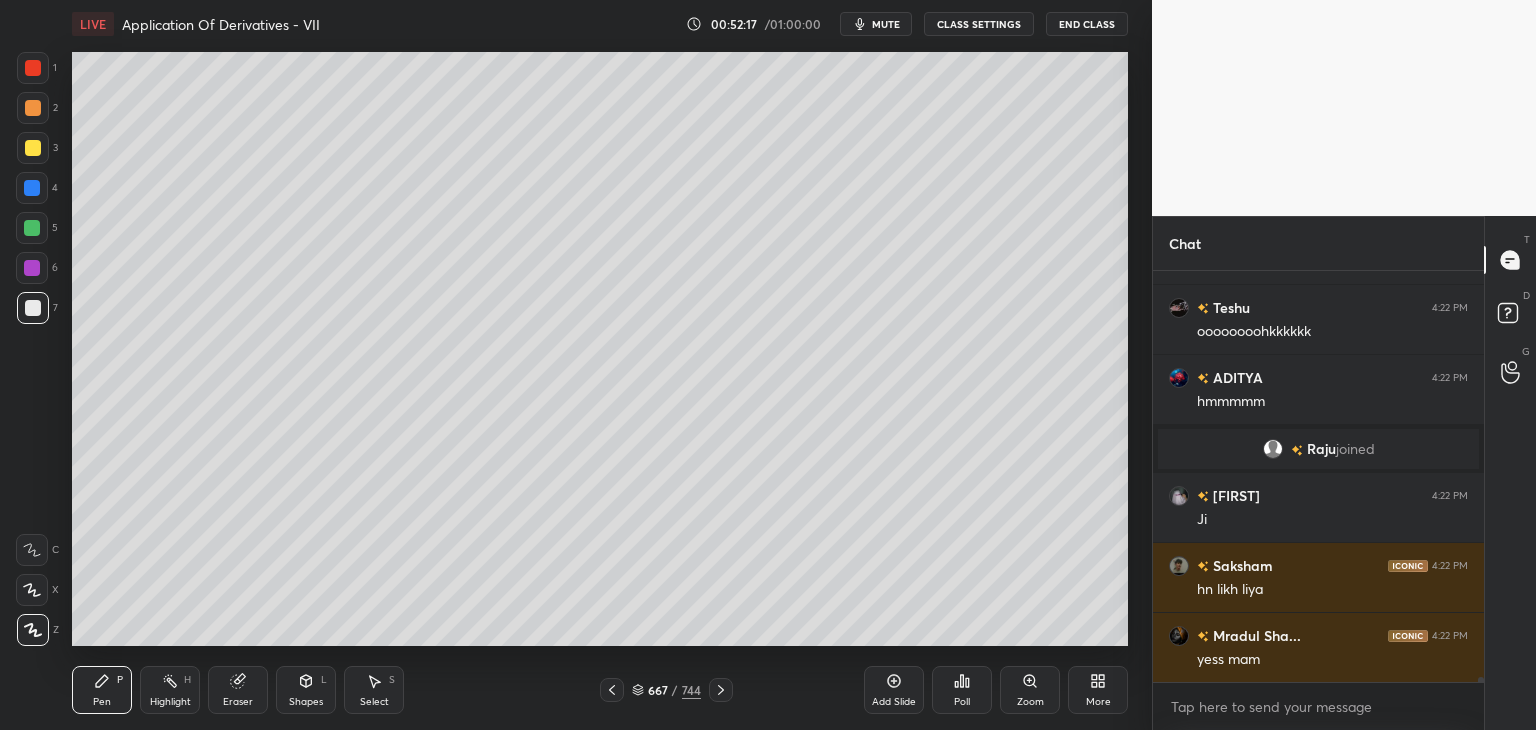 click at bounding box center (612, 690) 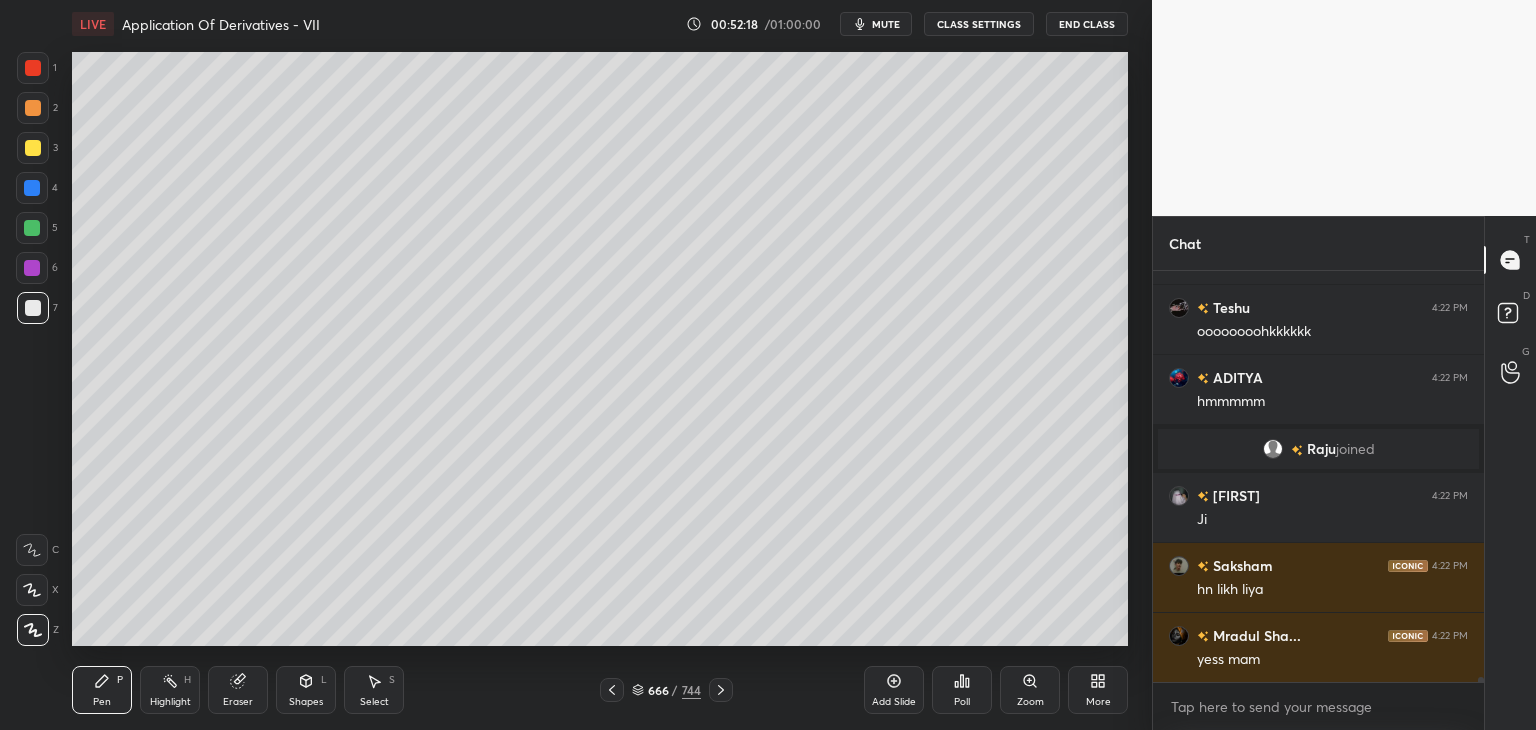 scroll, scrollTop: 35040, scrollLeft: 0, axis: vertical 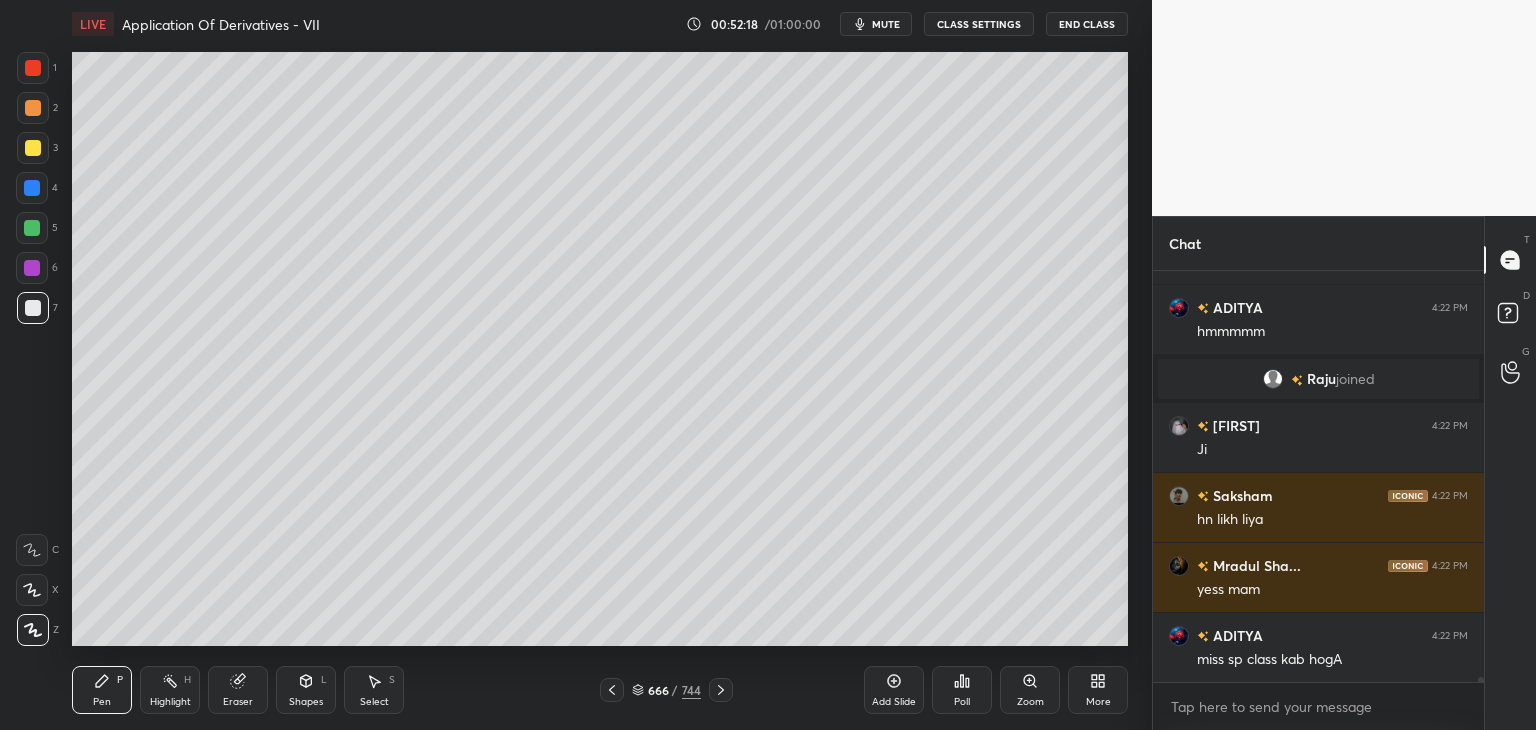 click at bounding box center [612, 690] 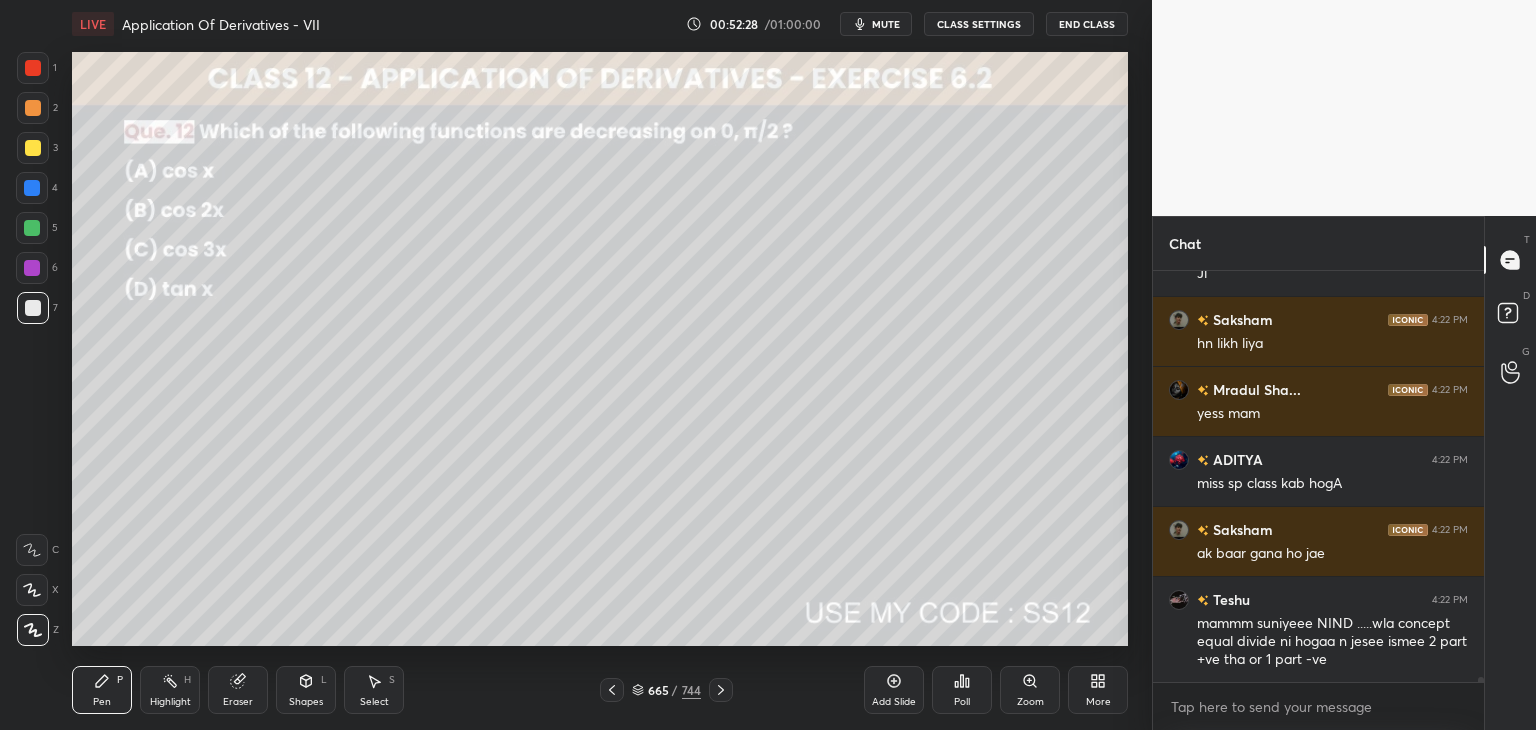 scroll, scrollTop: 35286, scrollLeft: 0, axis: vertical 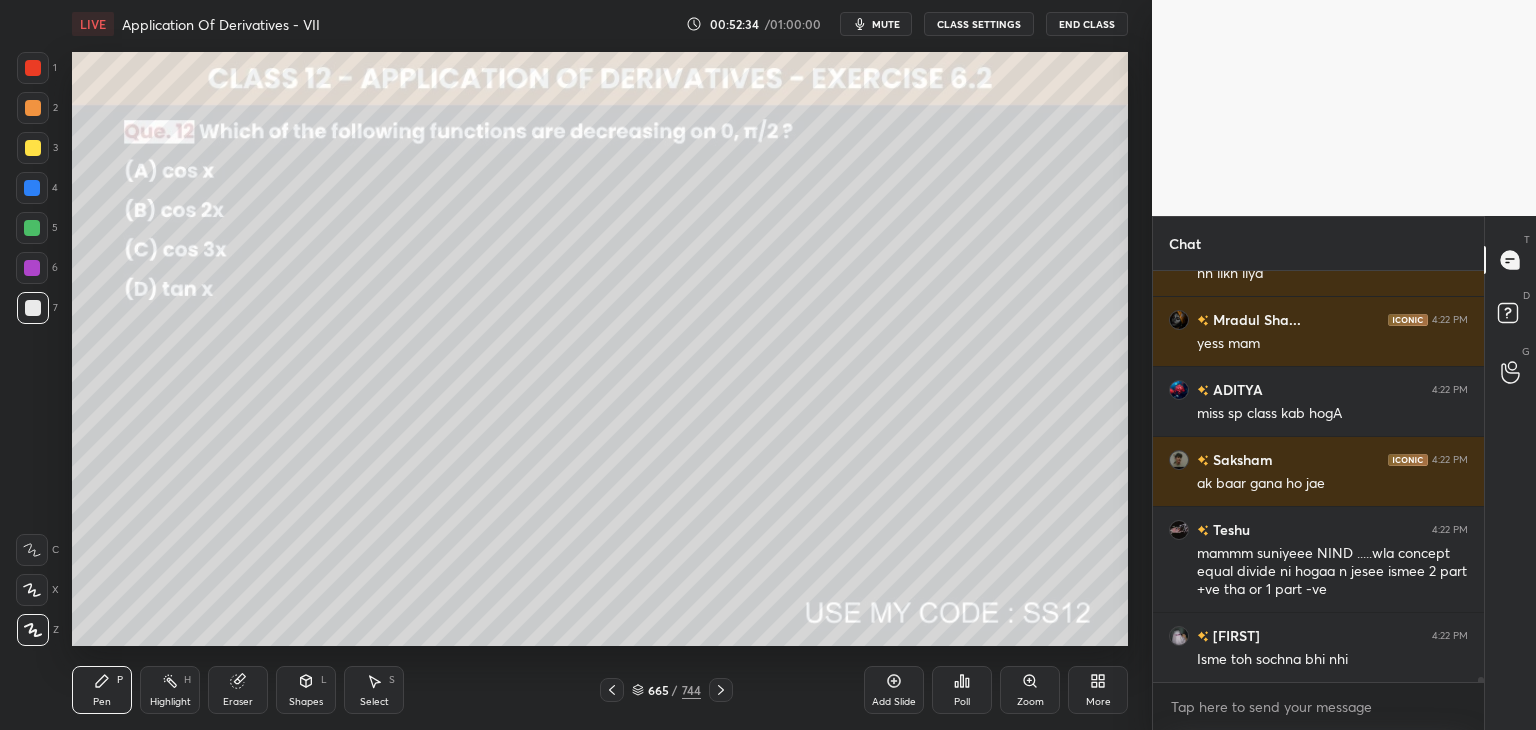 click 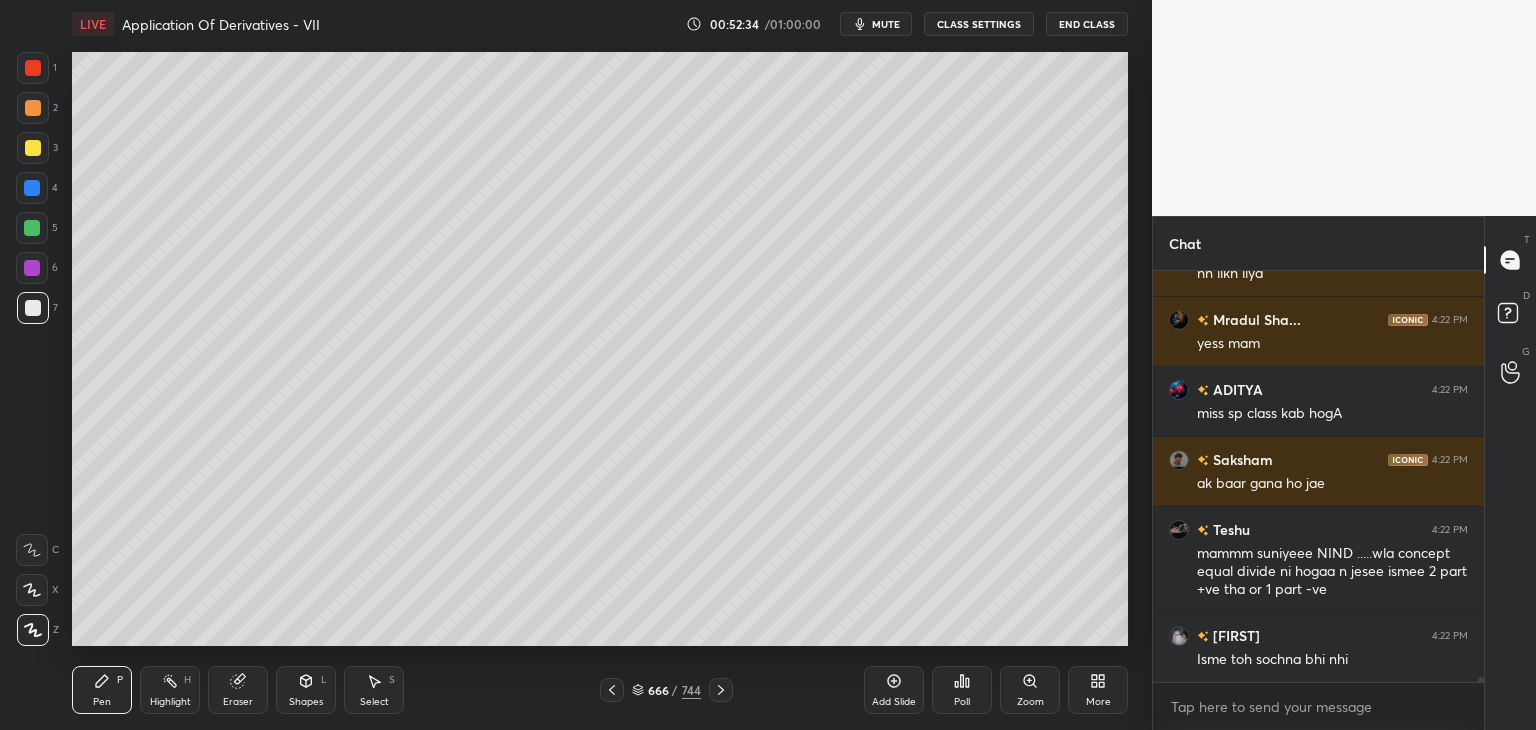 click 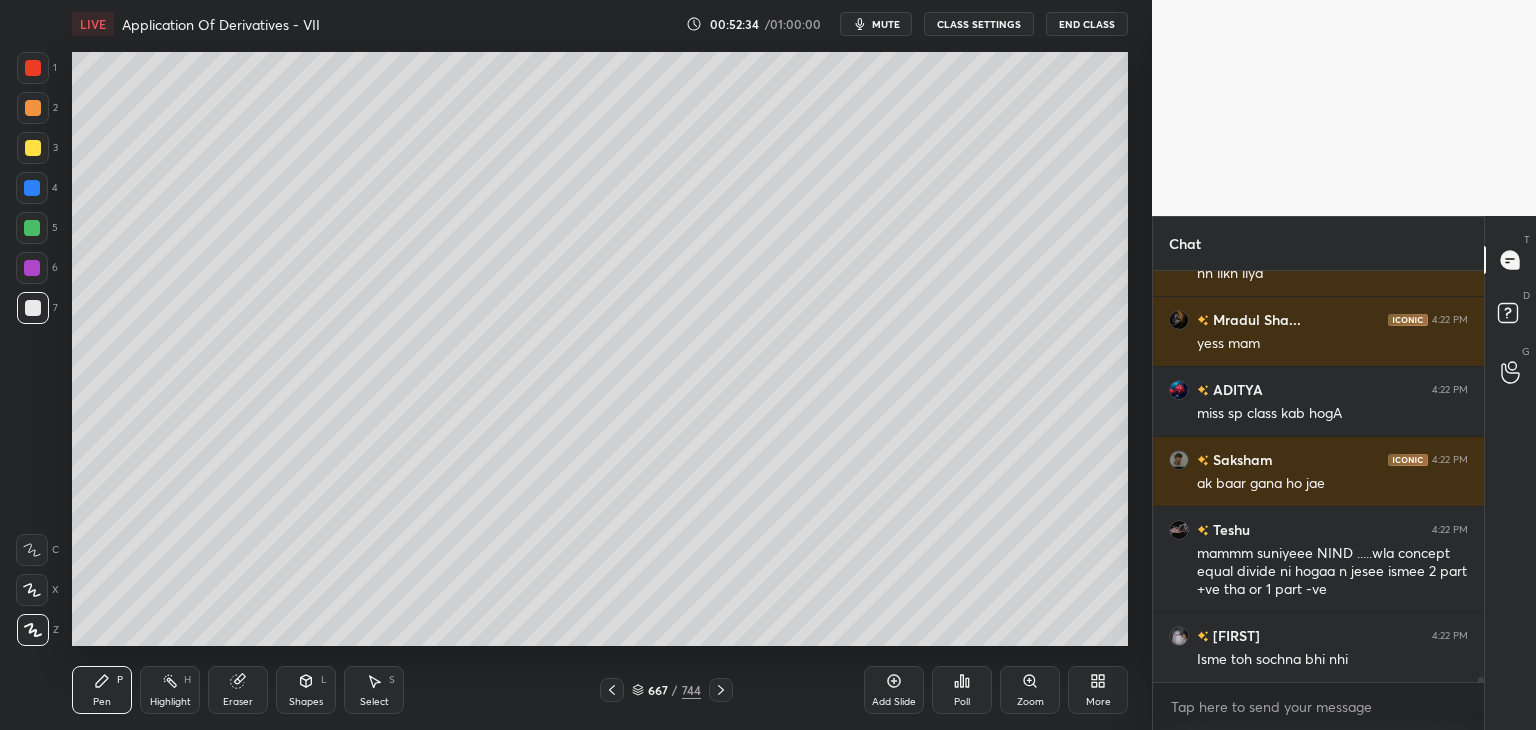 scroll, scrollTop: 35356, scrollLeft: 0, axis: vertical 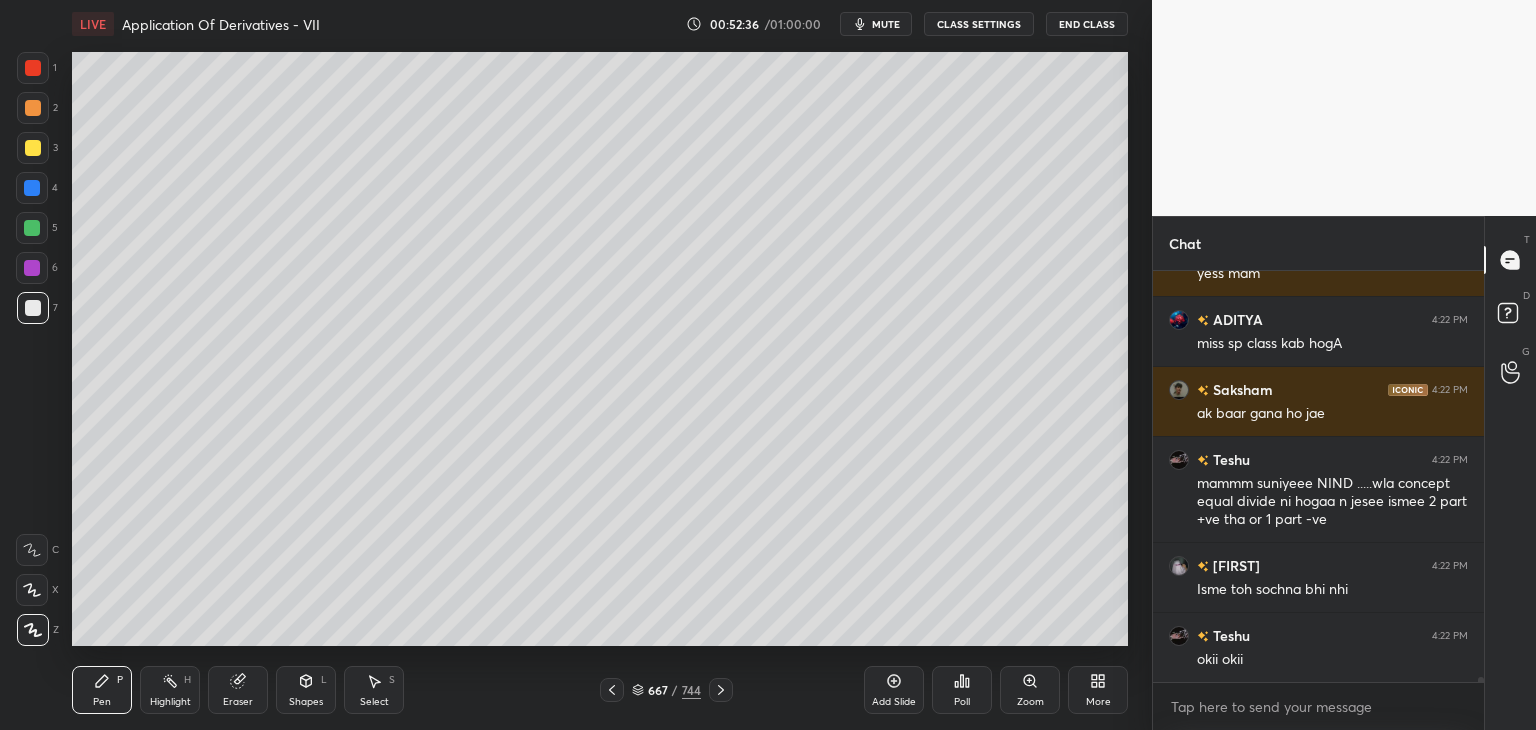 click on "Add Slide" at bounding box center [894, 690] 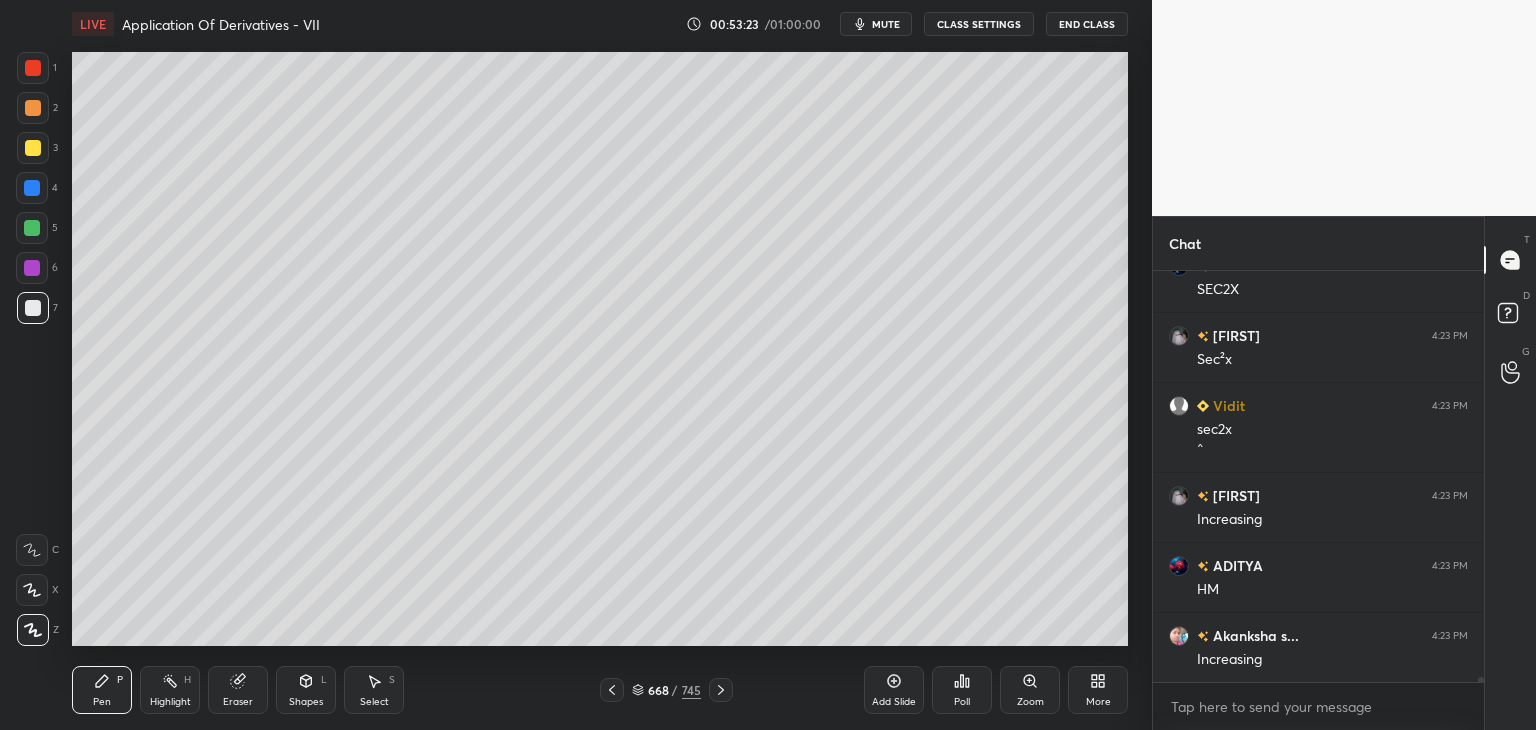 scroll, scrollTop: 36146, scrollLeft: 0, axis: vertical 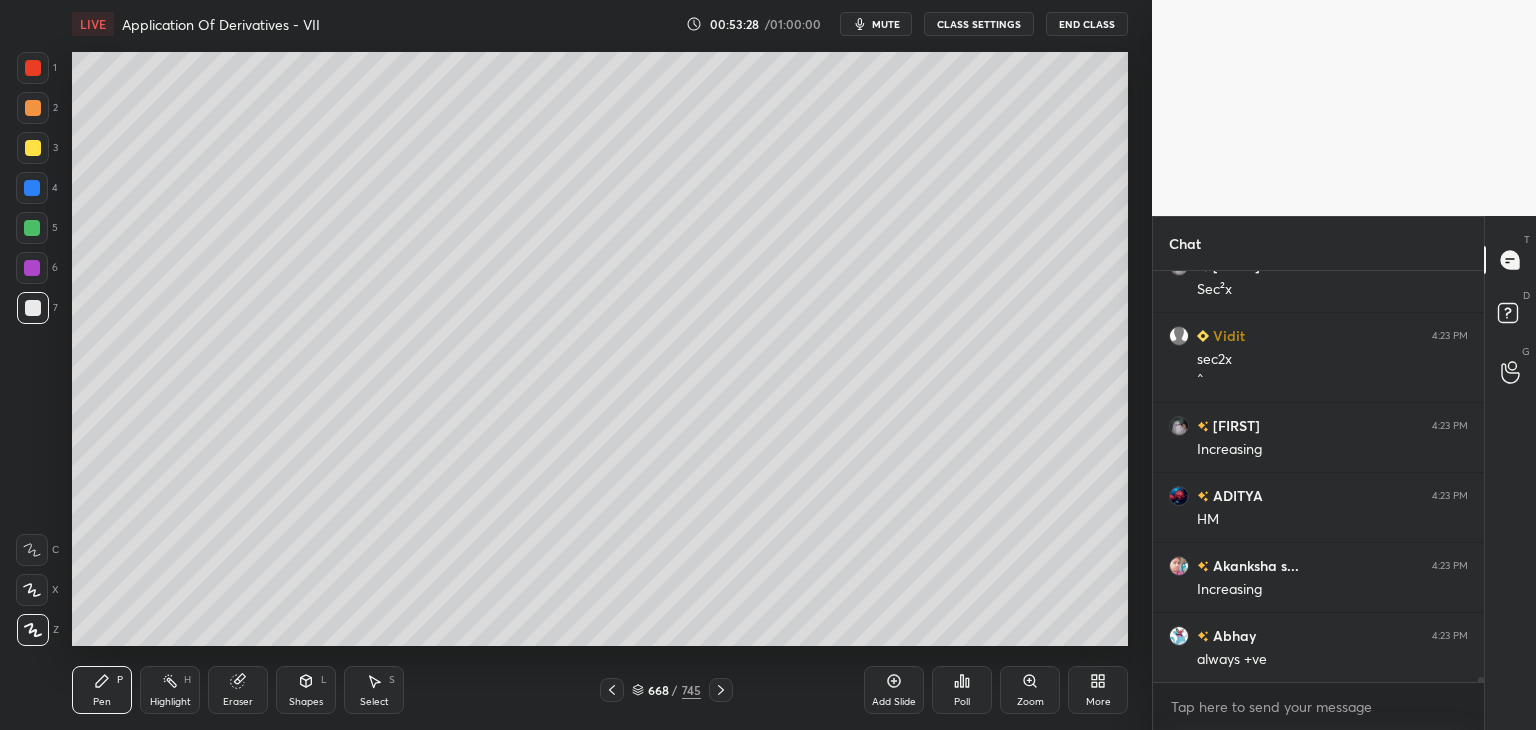 click 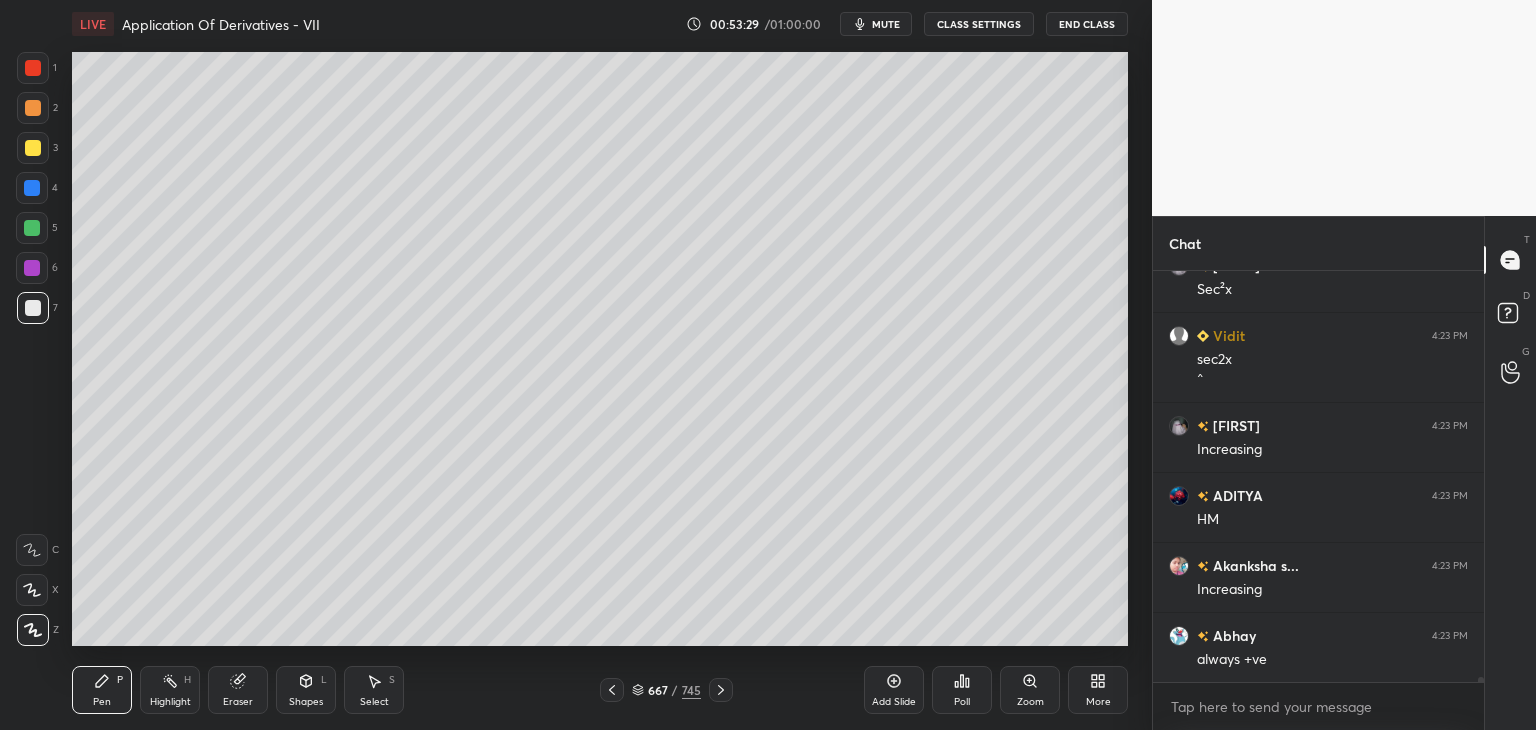 click 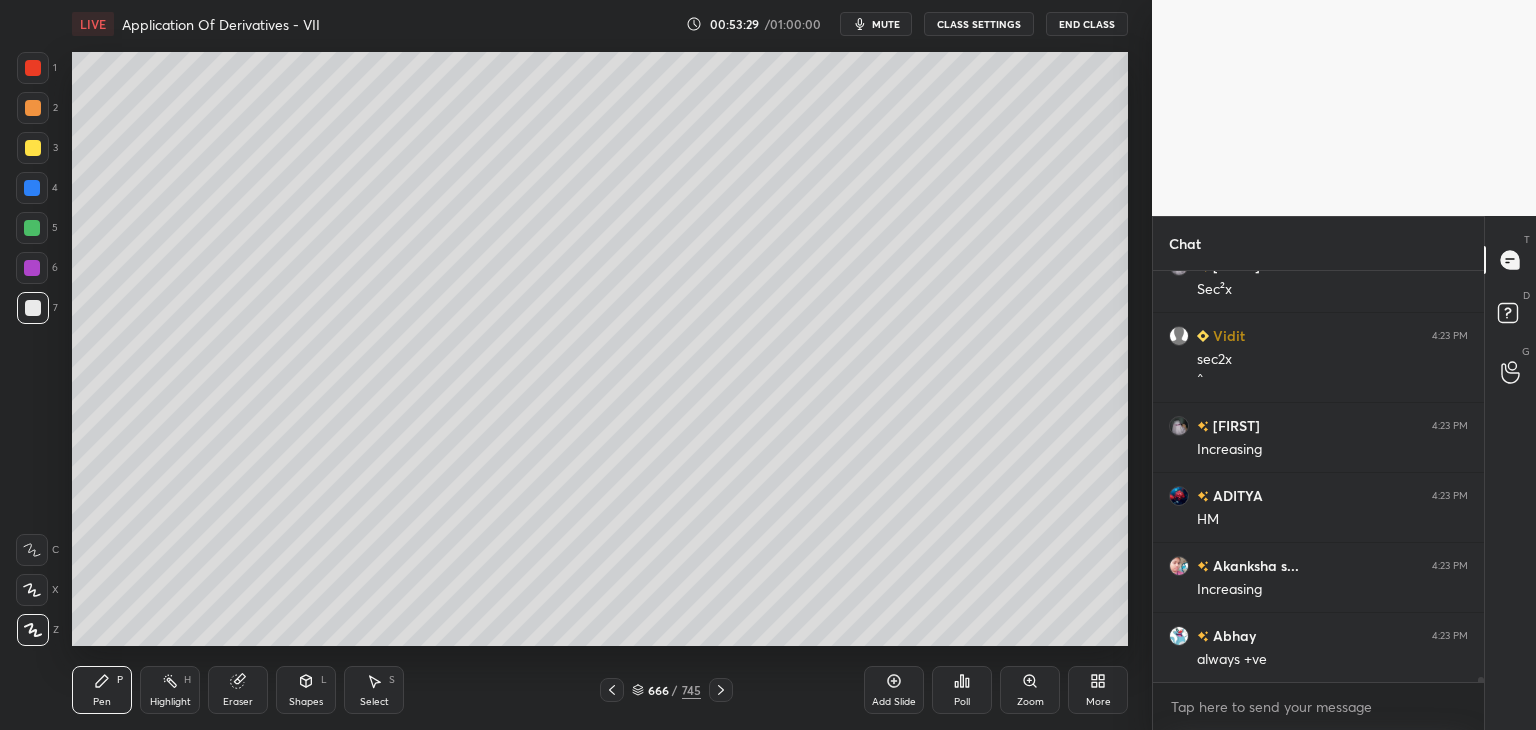 click 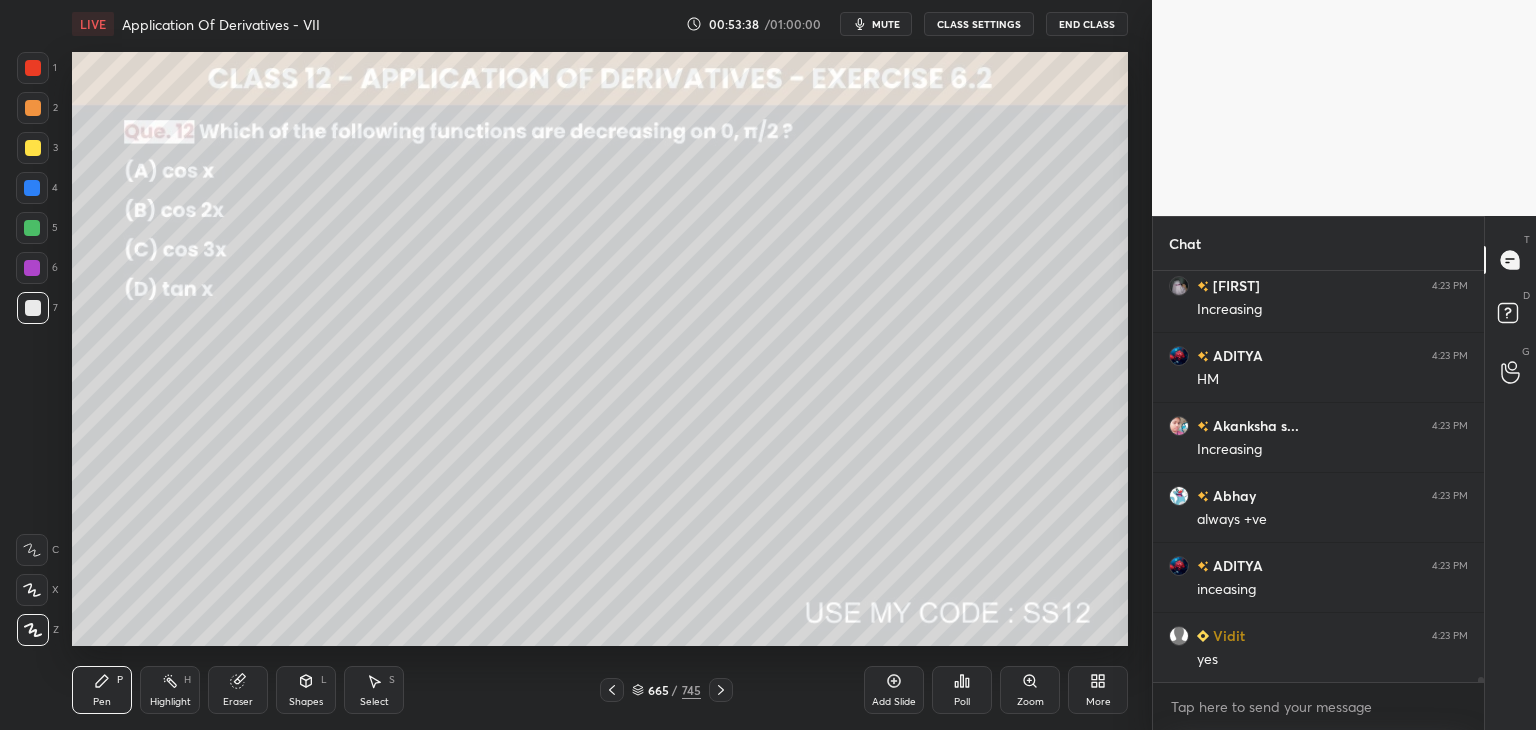 scroll, scrollTop: 36356, scrollLeft: 0, axis: vertical 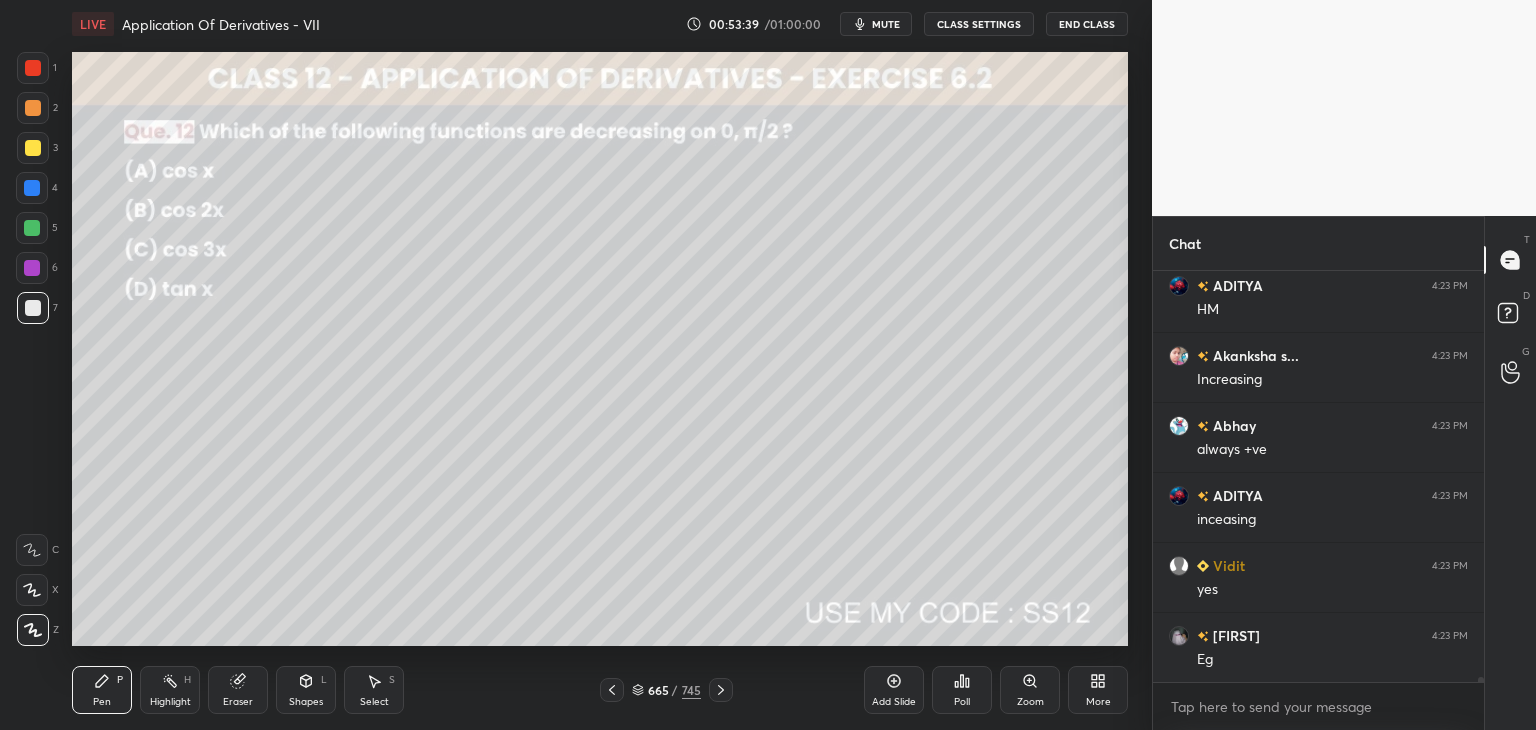 click 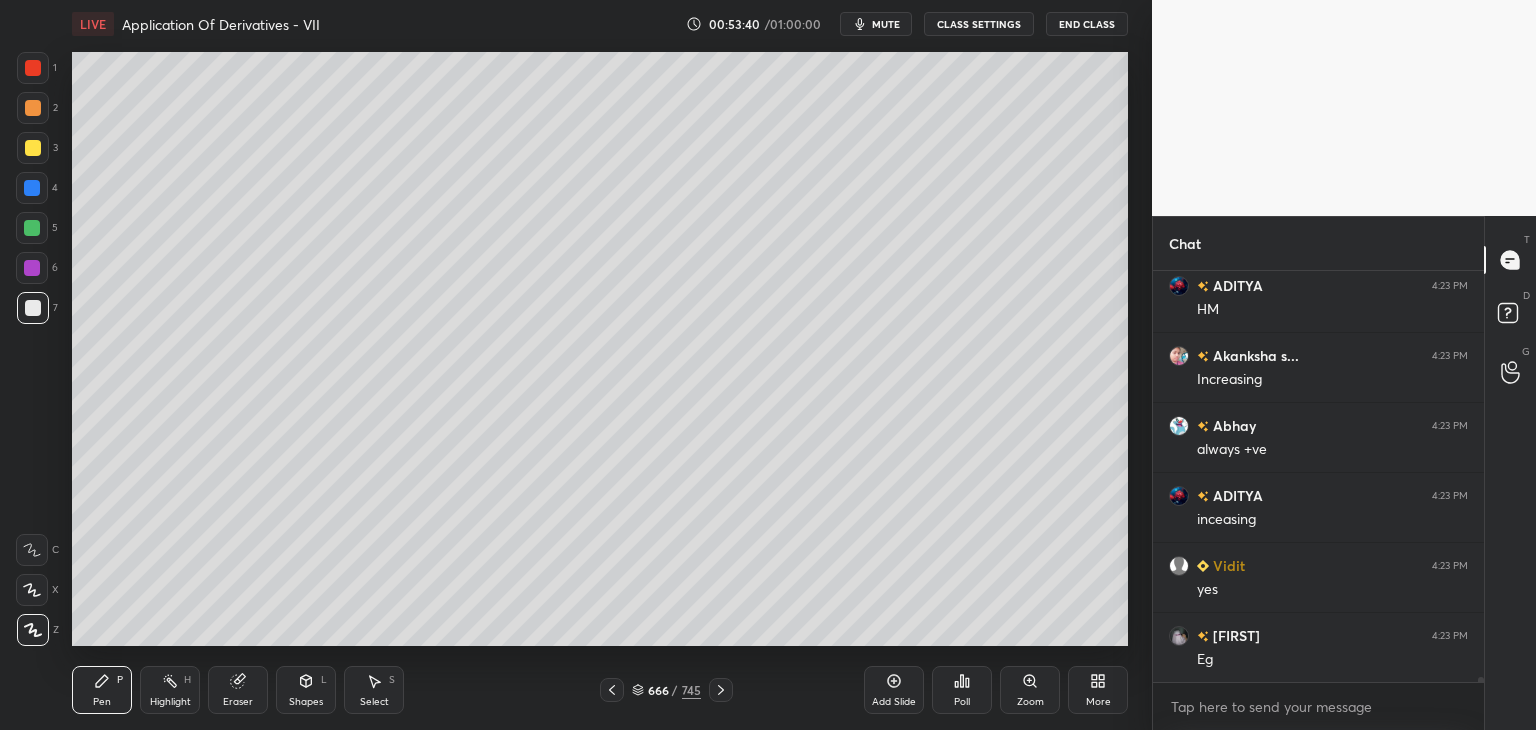 click 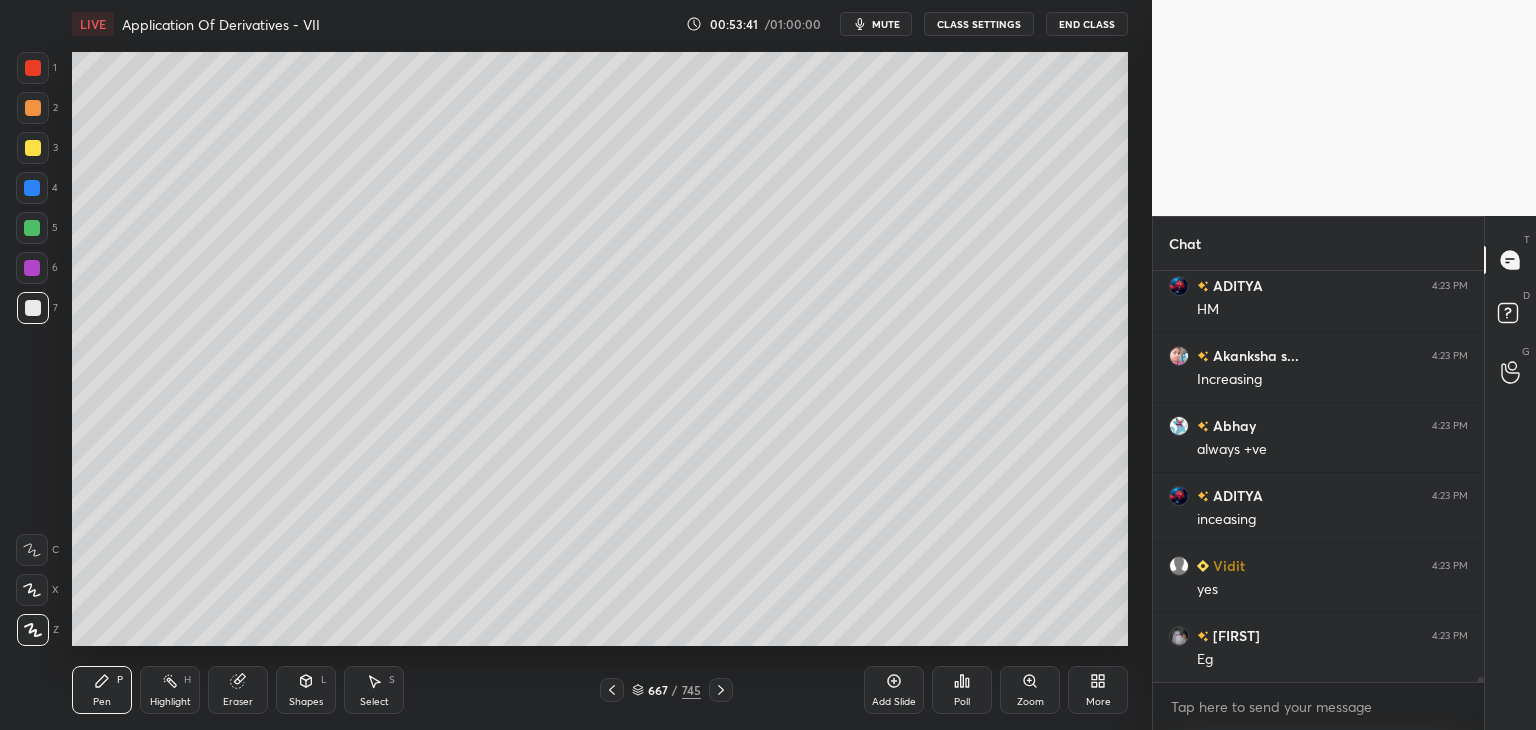click 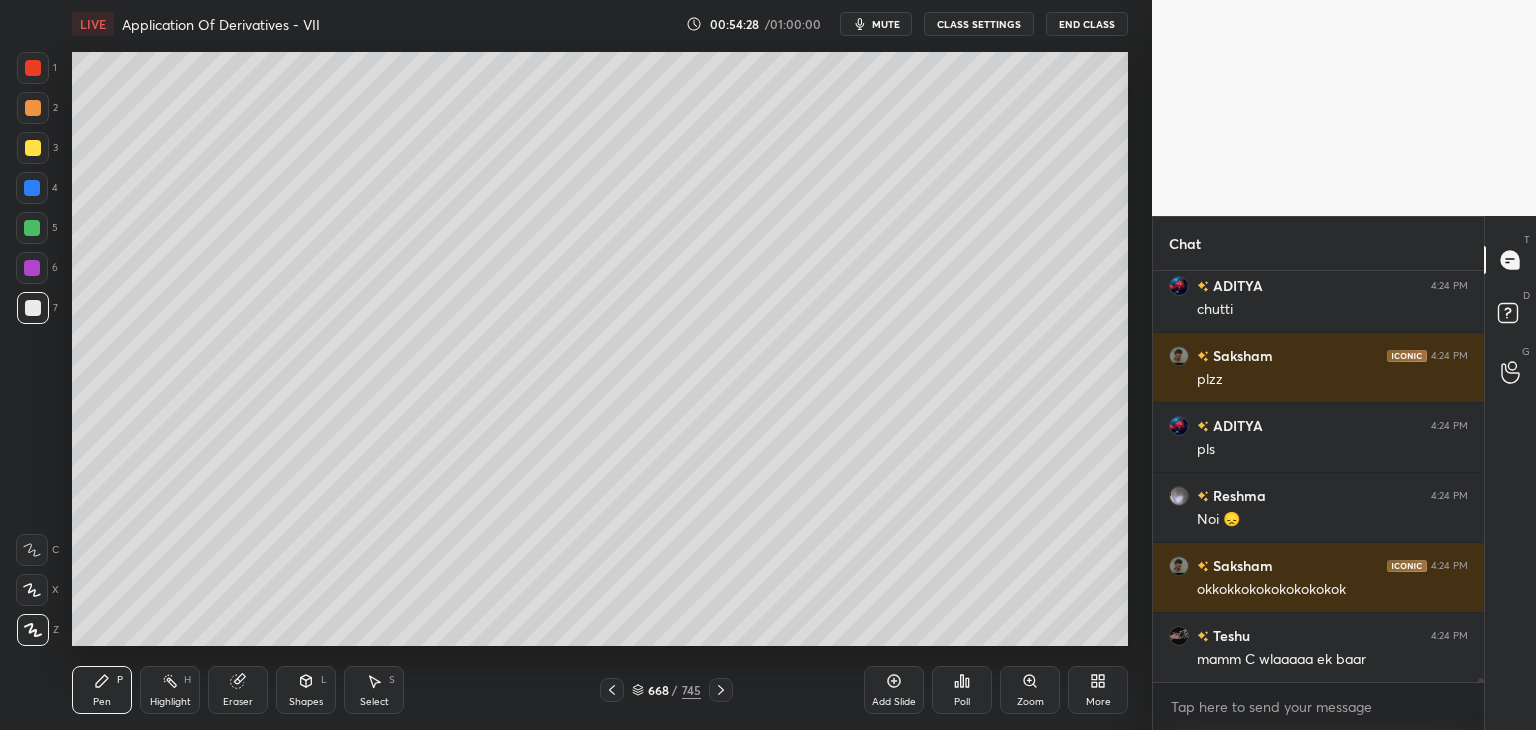 scroll, scrollTop: 37284, scrollLeft: 0, axis: vertical 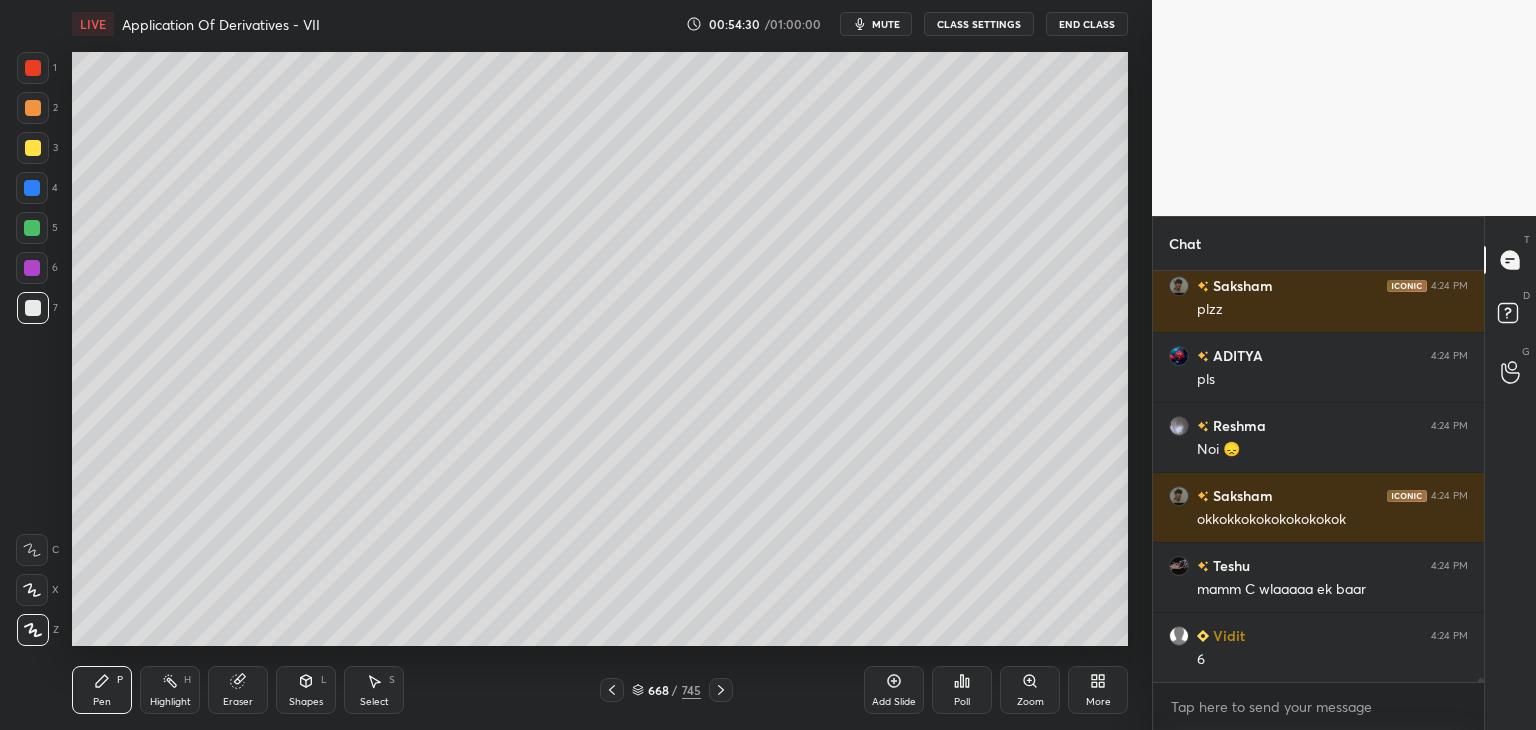click 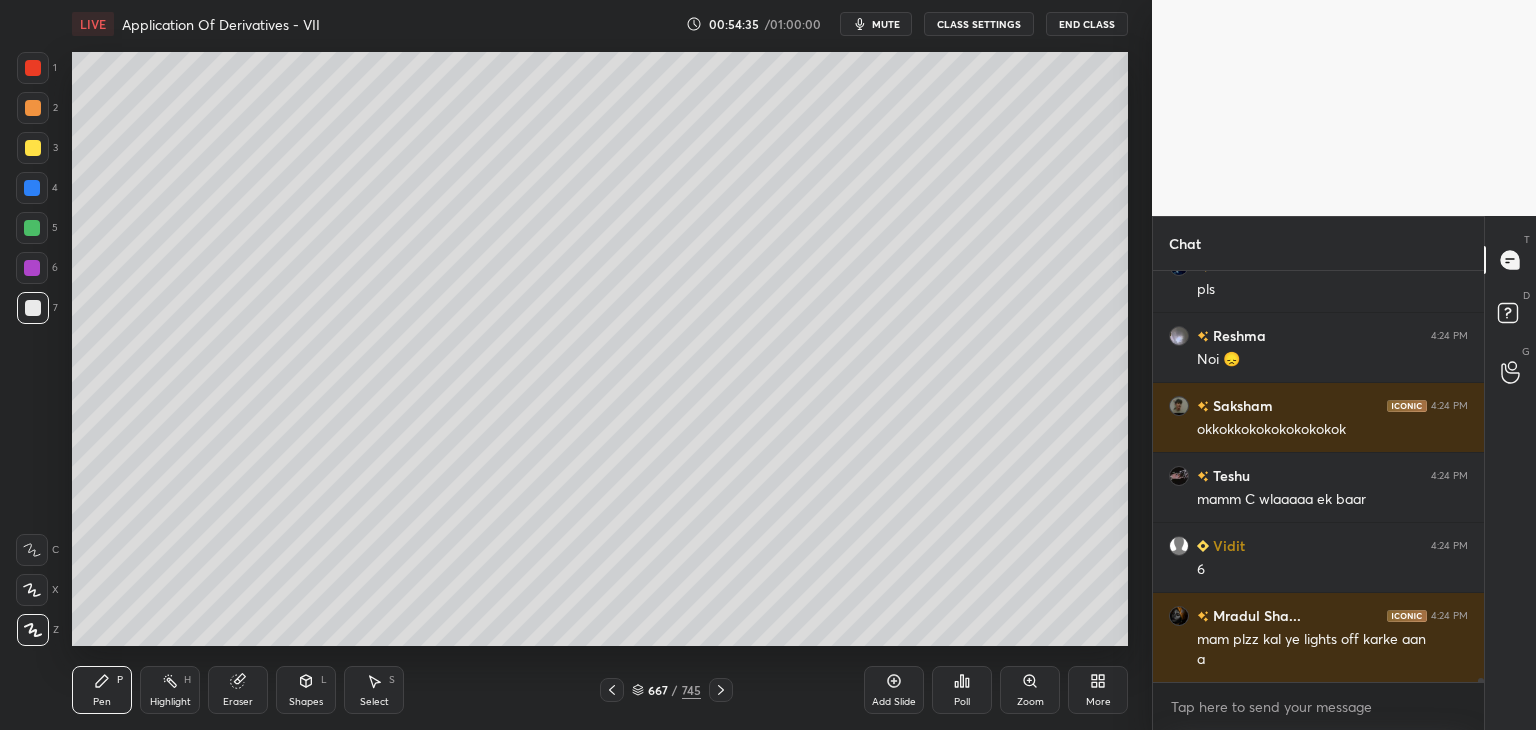 scroll, scrollTop: 37444, scrollLeft: 0, axis: vertical 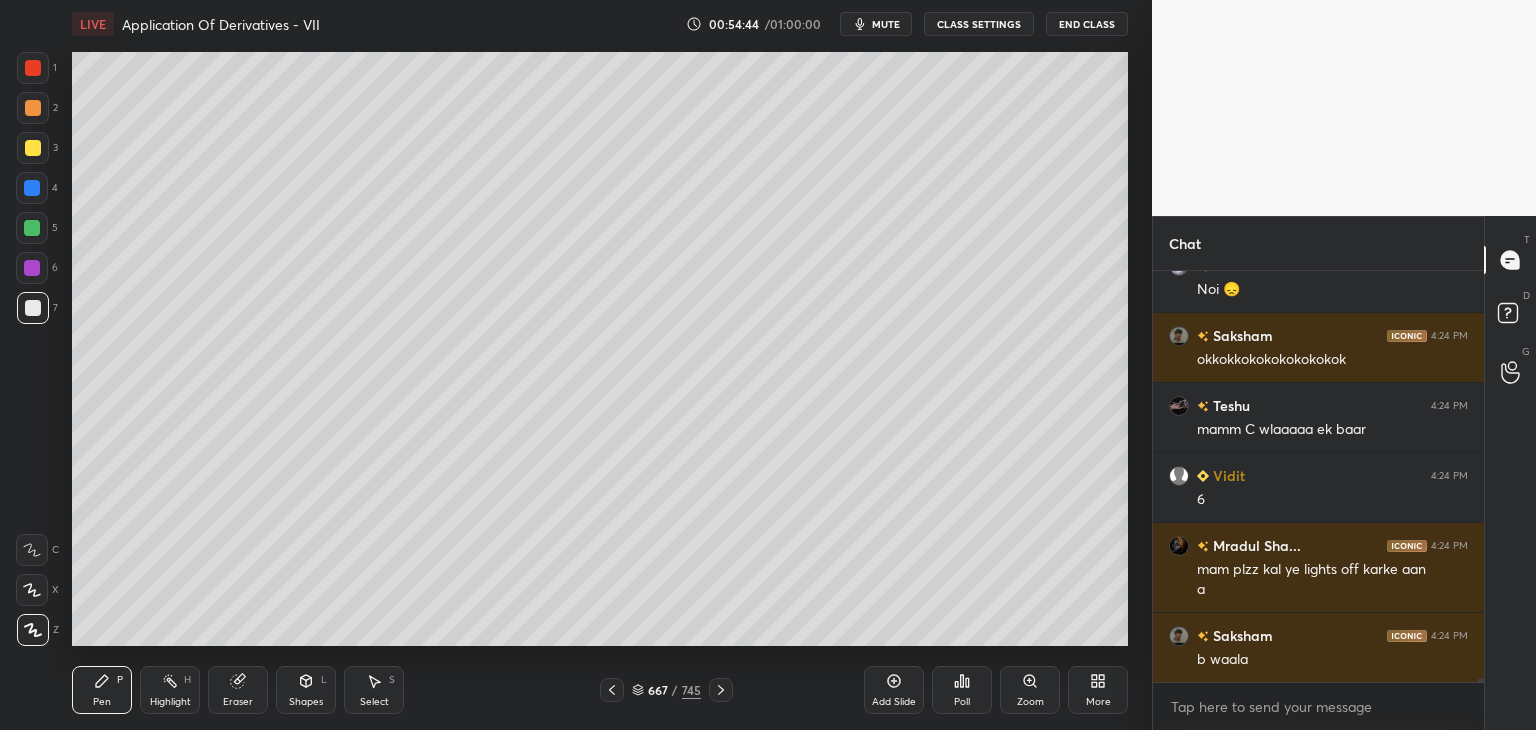 click 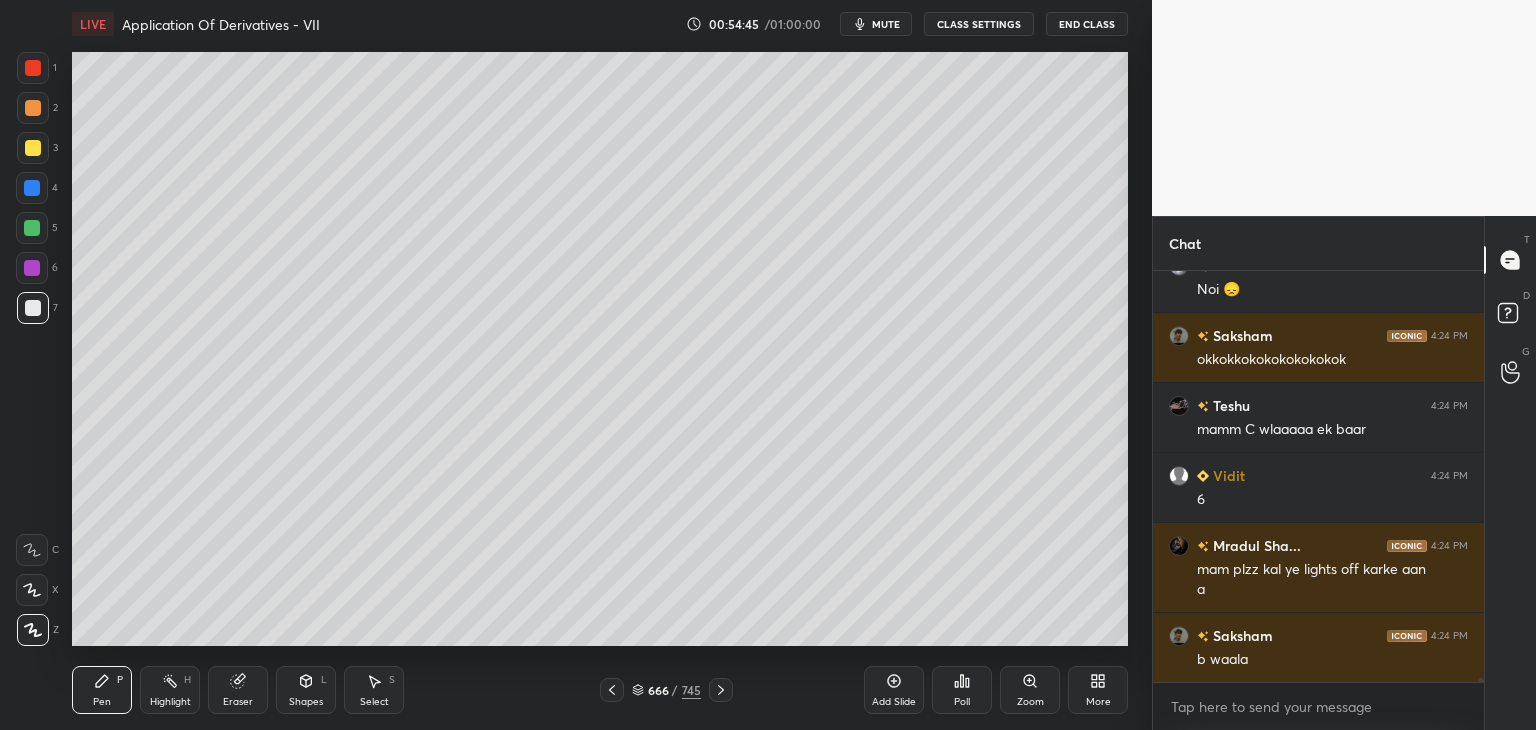 click 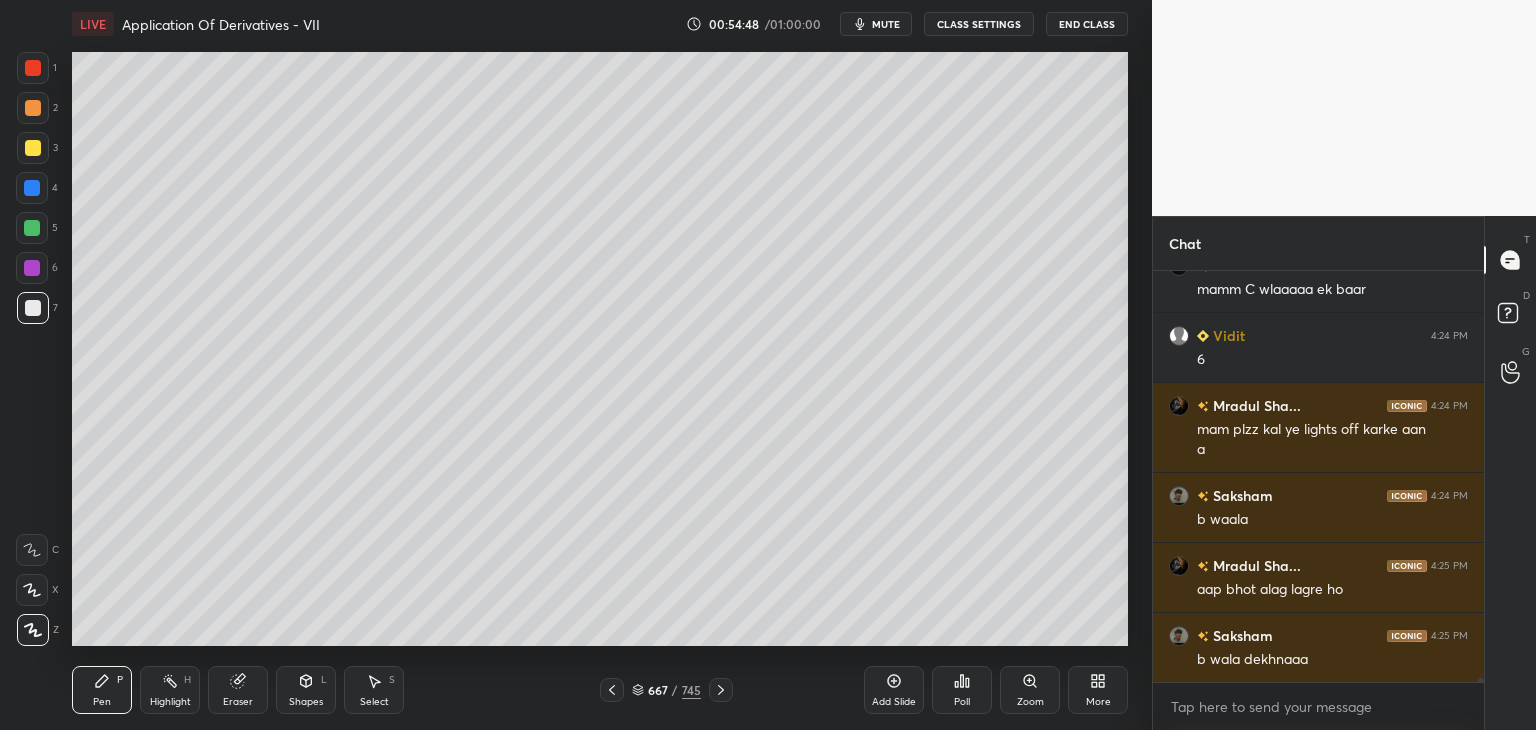 scroll, scrollTop: 37654, scrollLeft: 0, axis: vertical 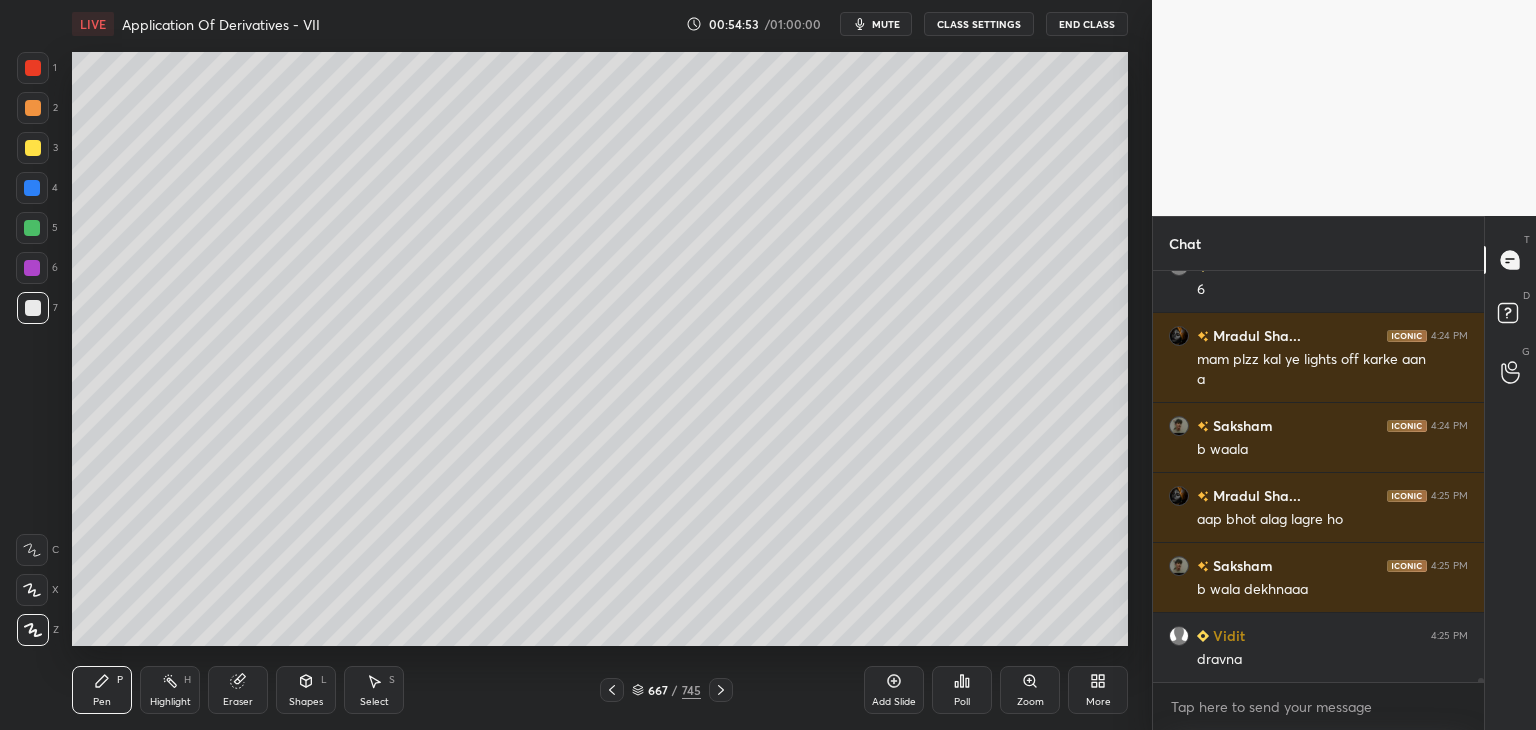 click 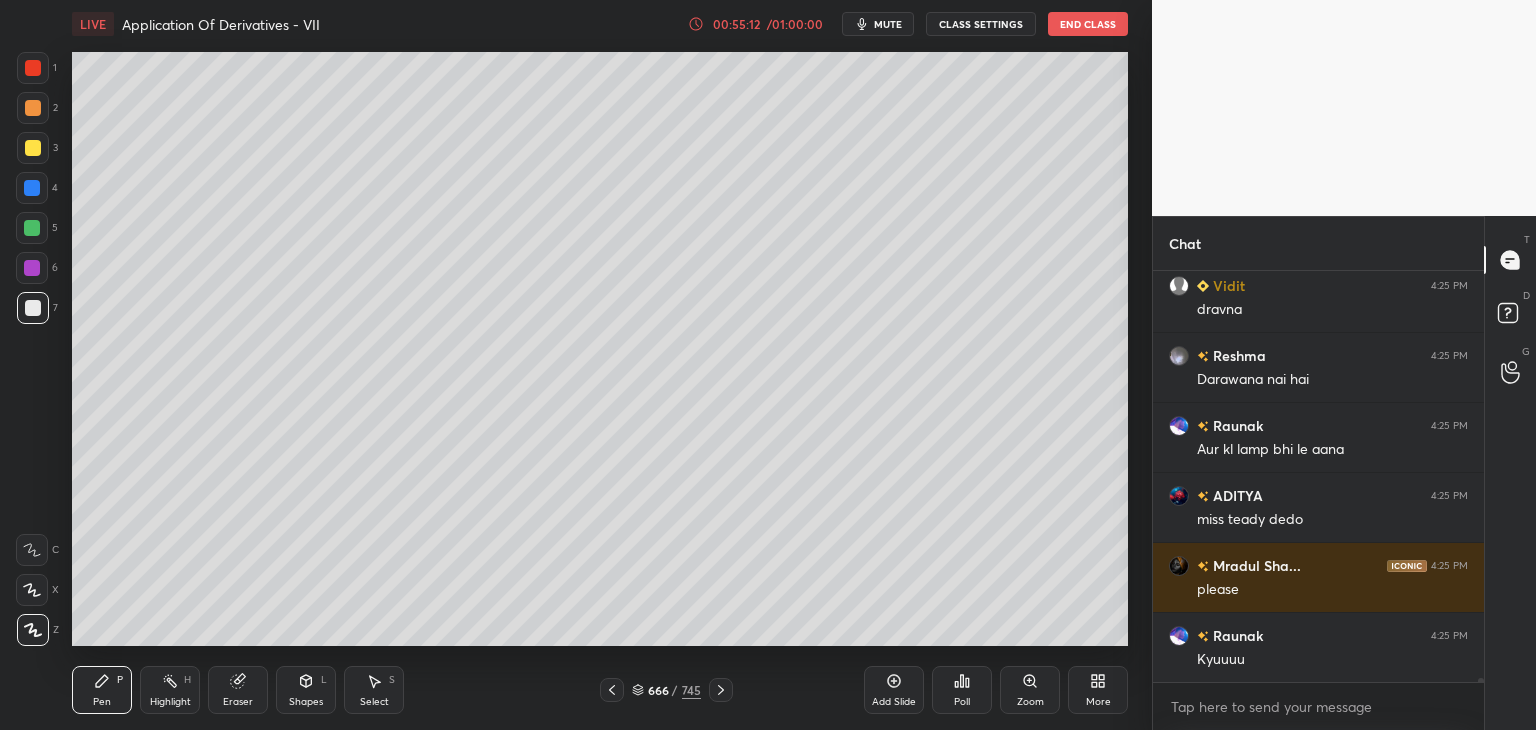 scroll, scrollTop: 38074, scrollLeft: 0, axis: vertical 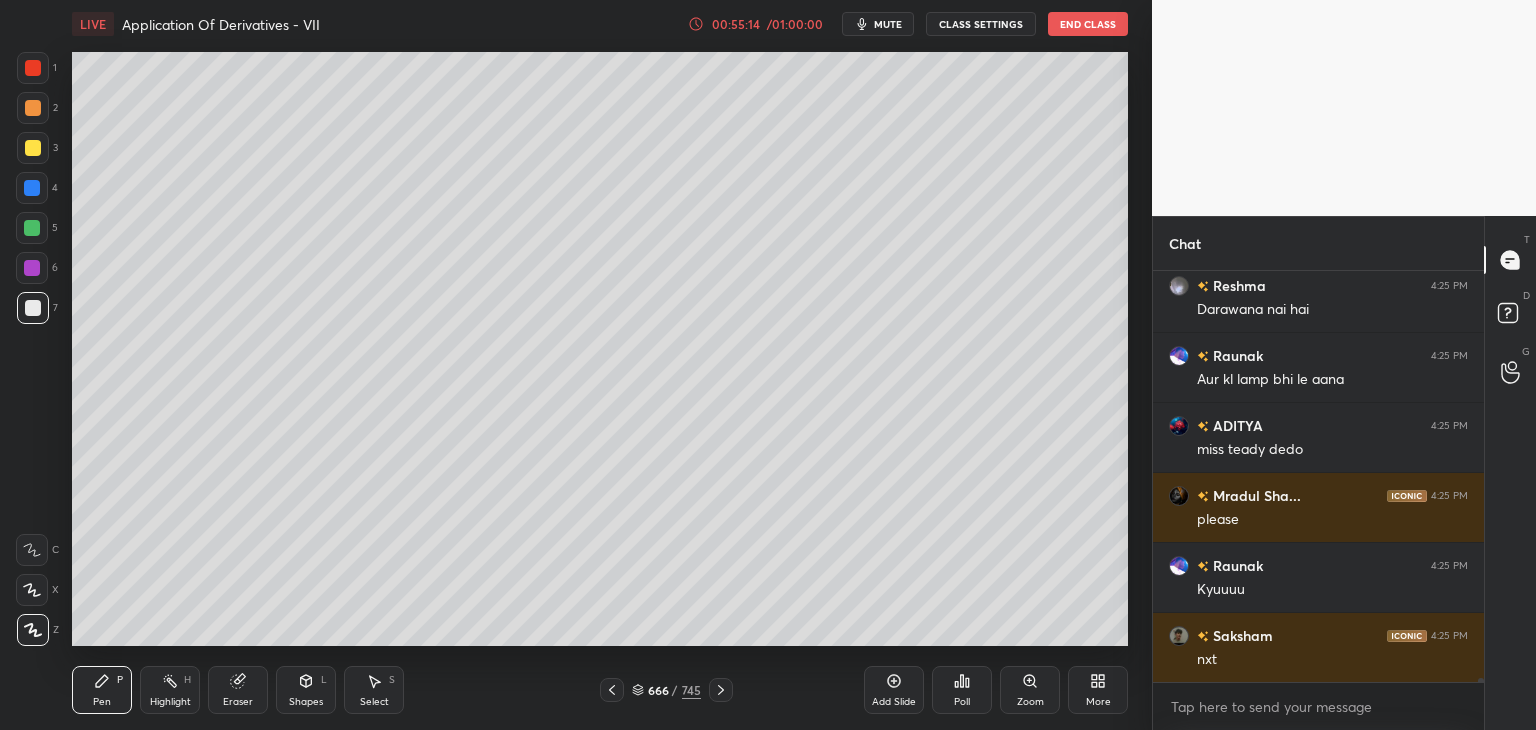 click 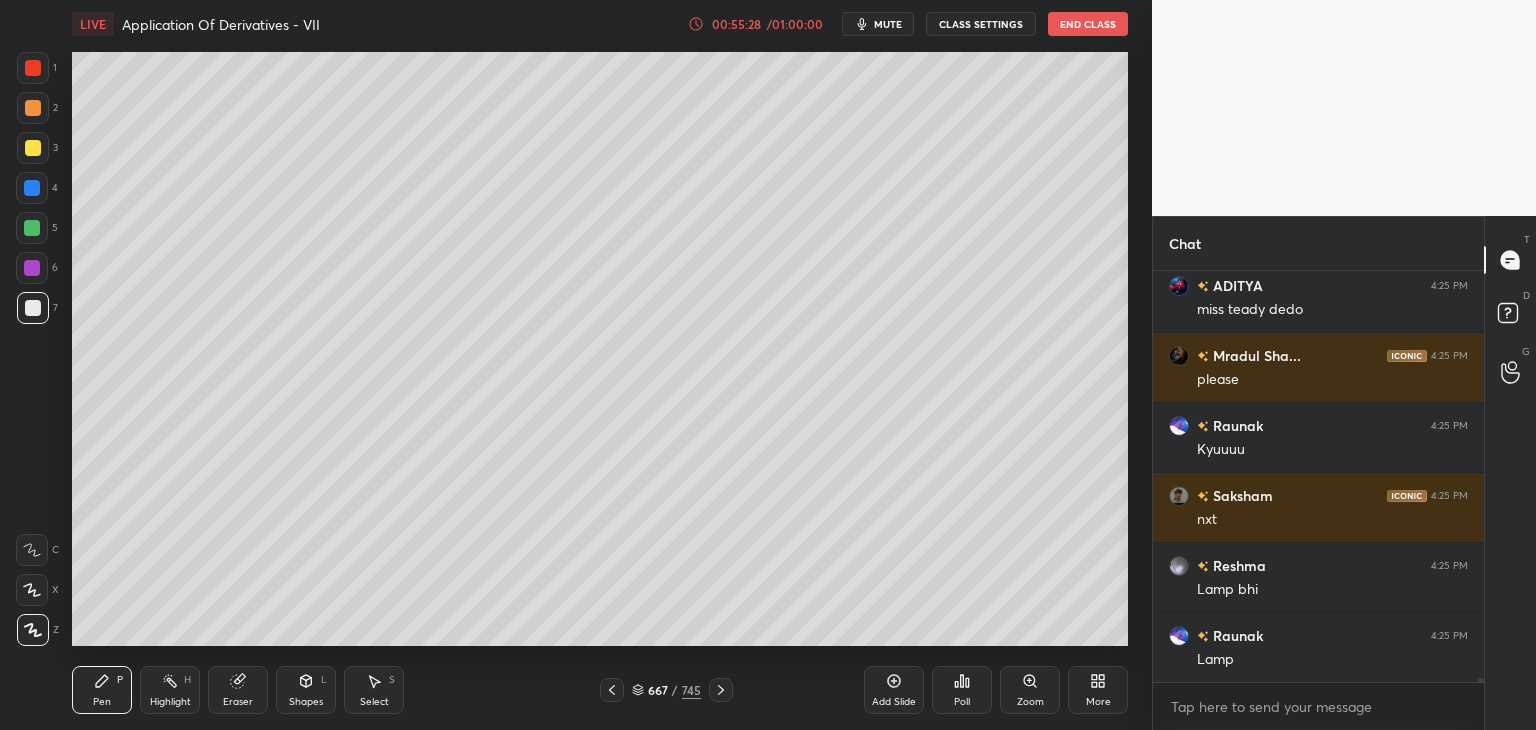 scroll, scrollTop: 38284, scrollLeft: 0, axis: vertical 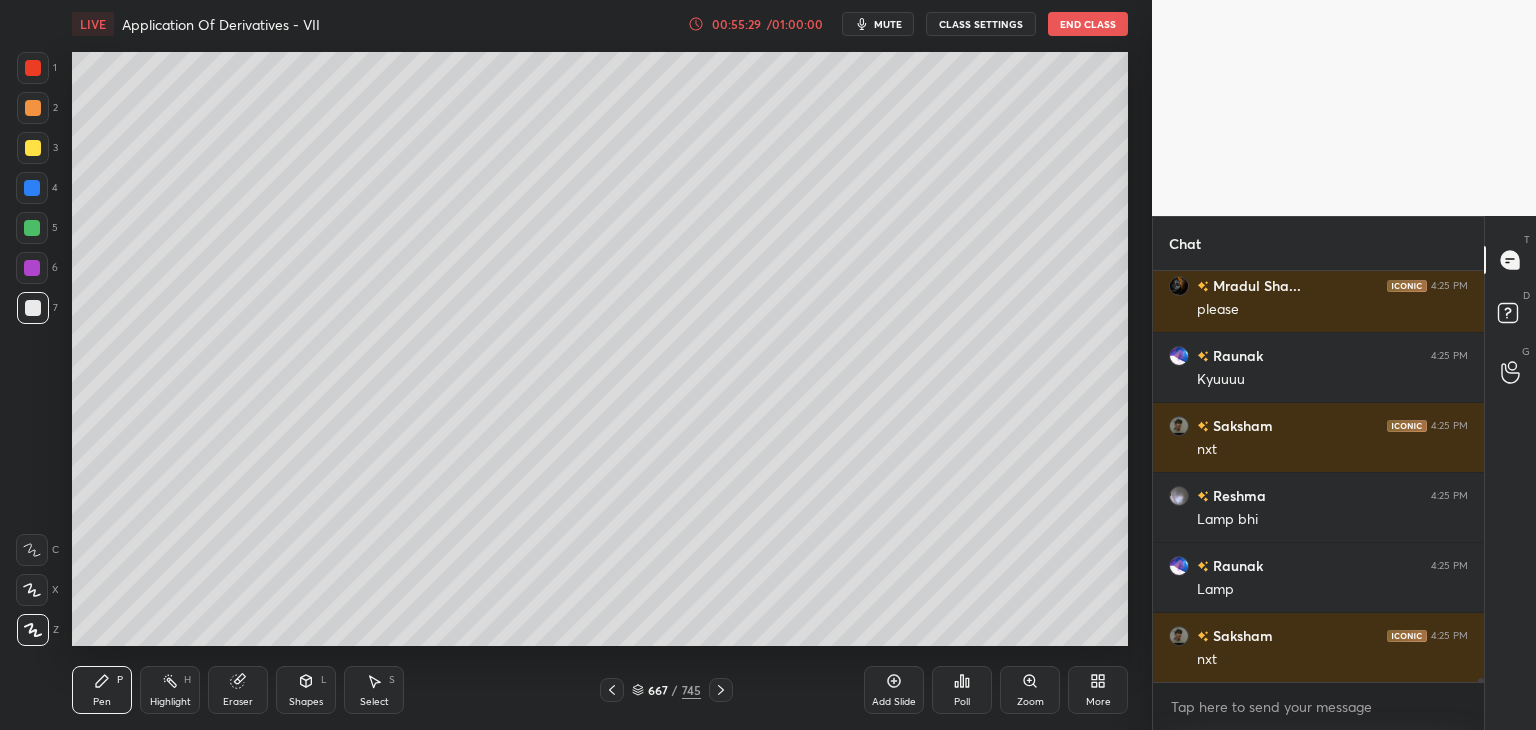 click 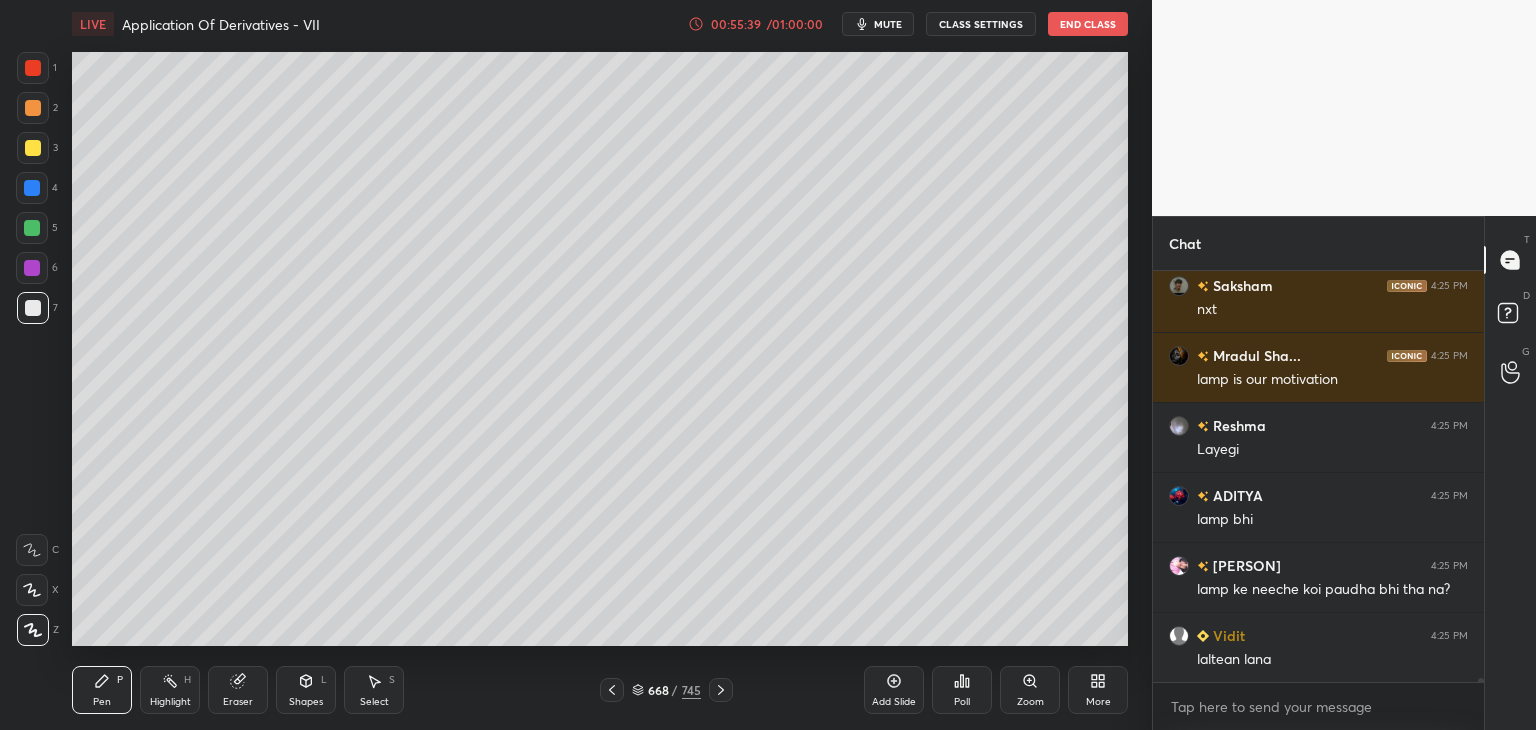 scroll, scrollTop: 38704, scrollLeft: 0, axis: vertical 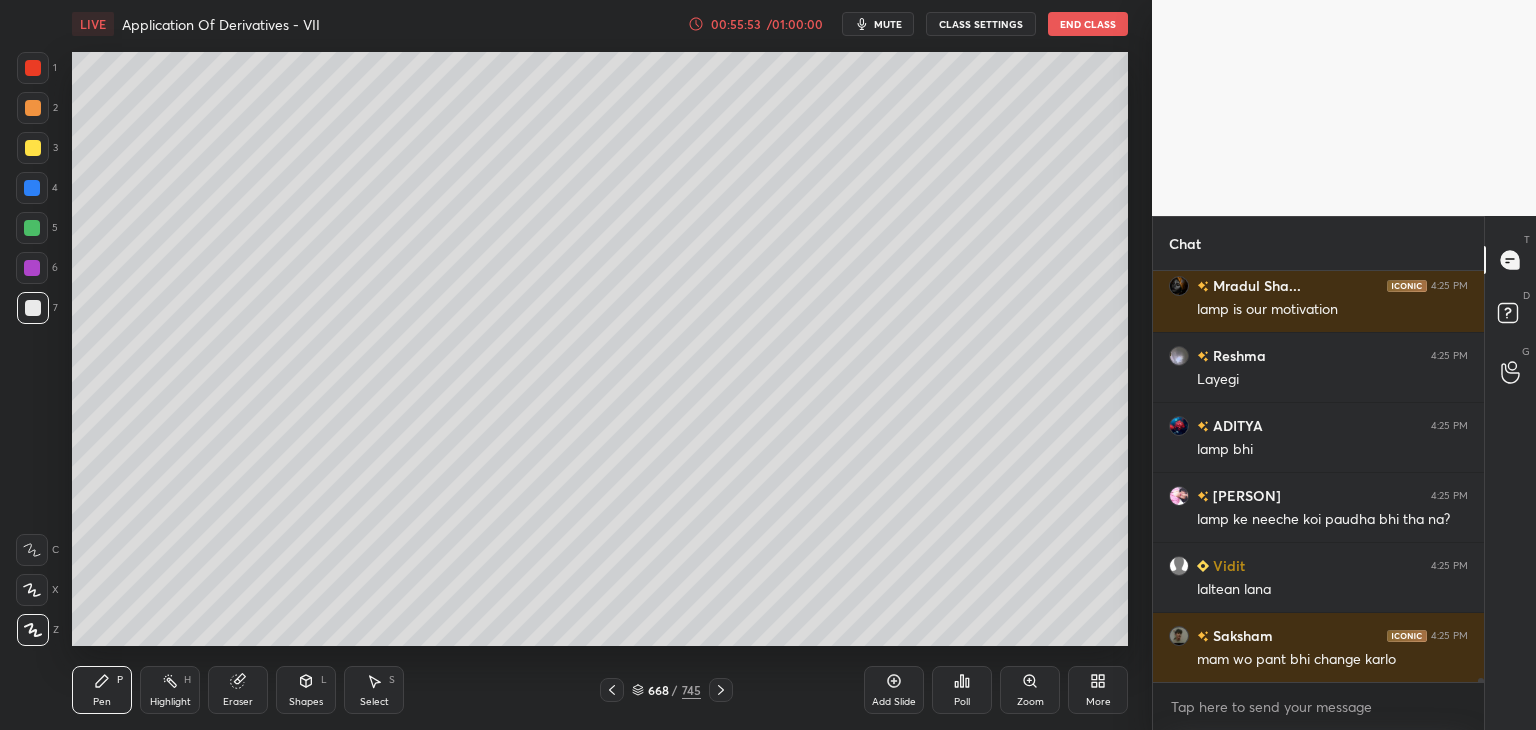 click 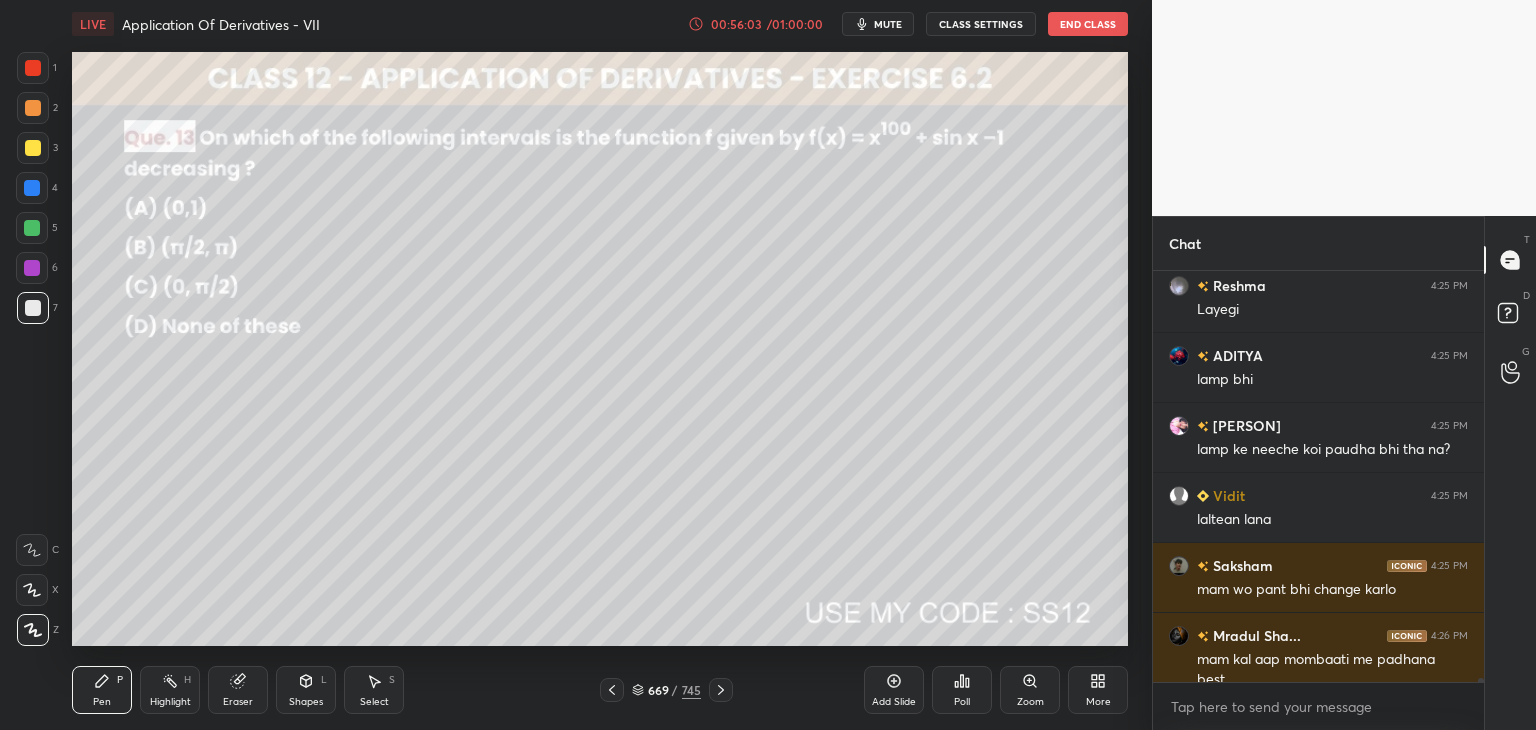 scroll, scrollTop: 38794, scrollLeft: 0, axis: vertical 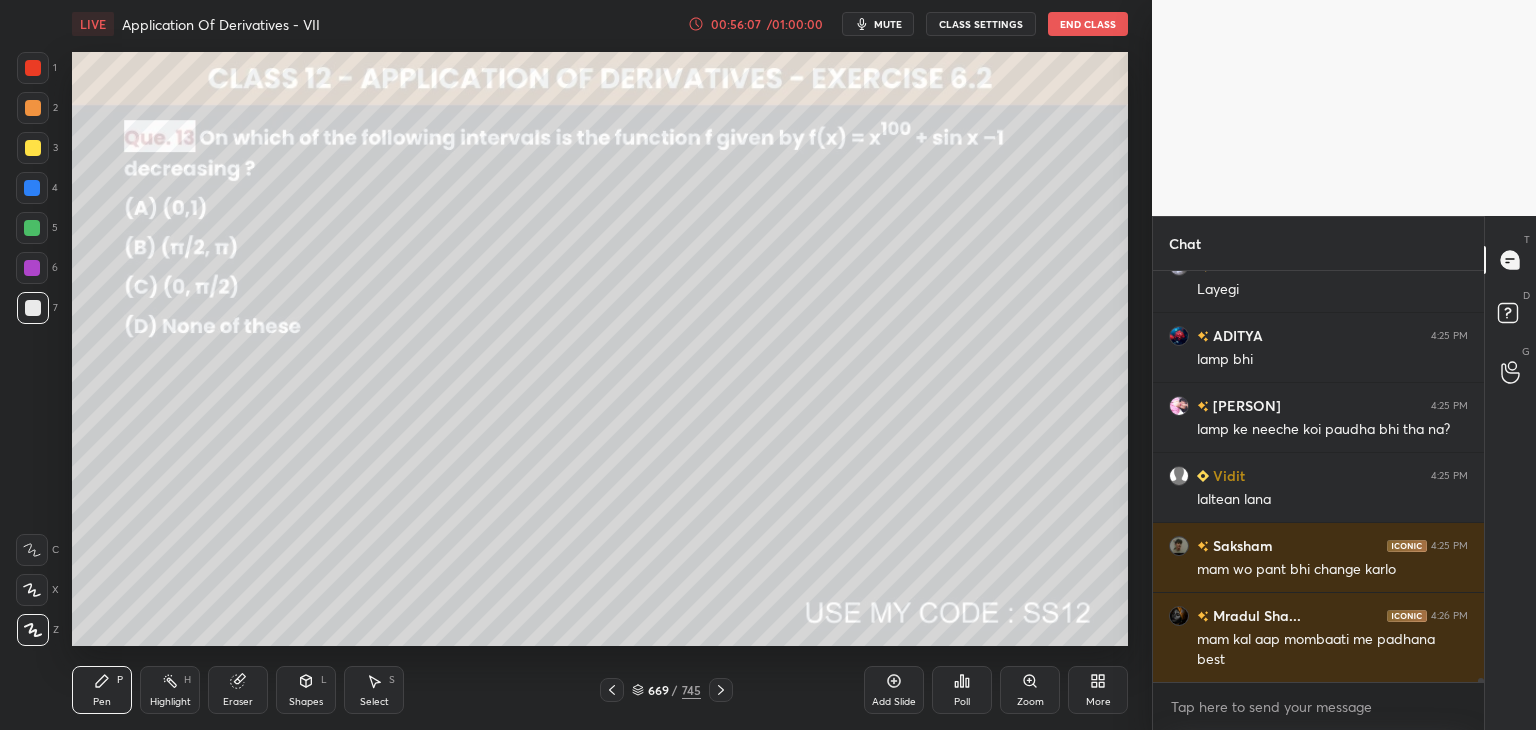 click 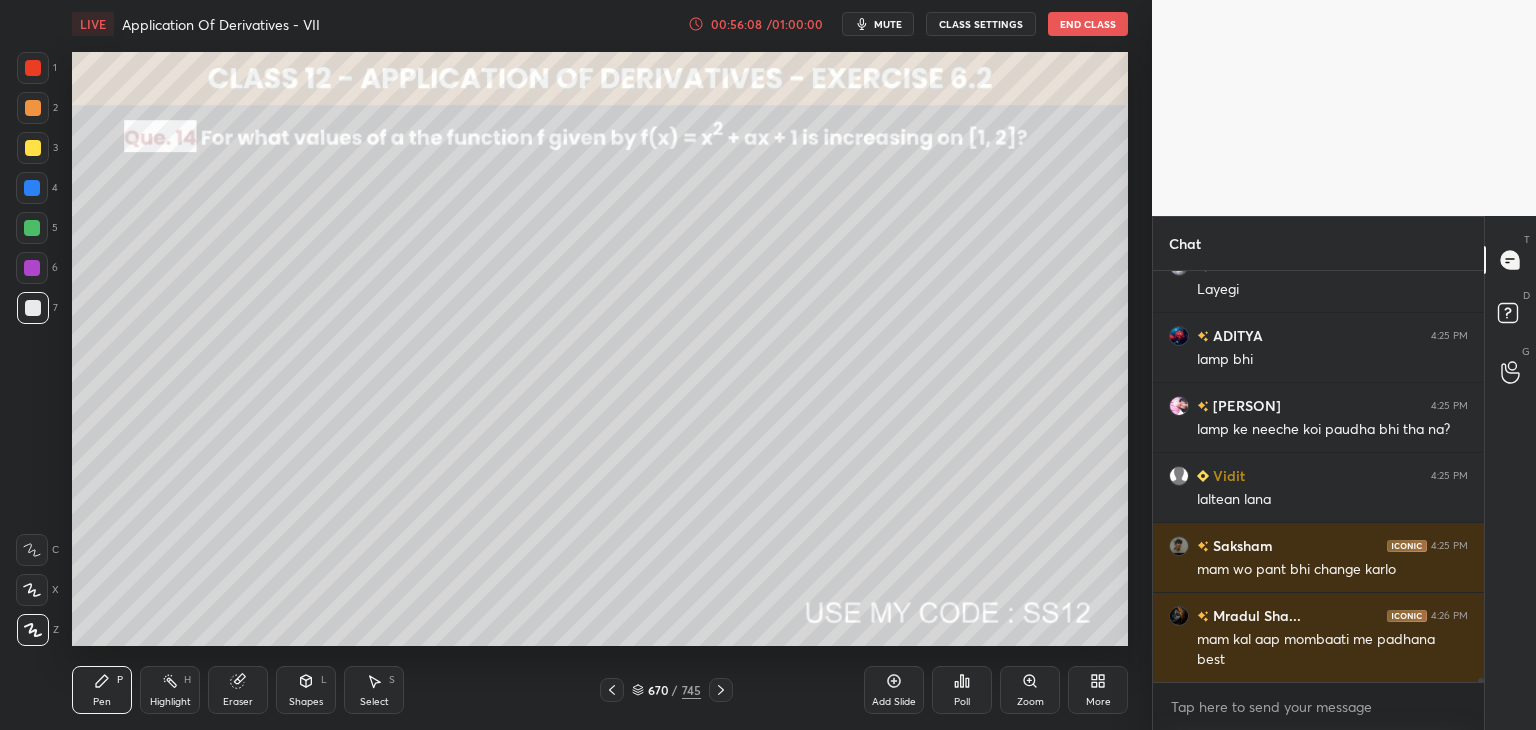 scroll, scrollTop: 38864, scrollLeft: 0, axis: vertical 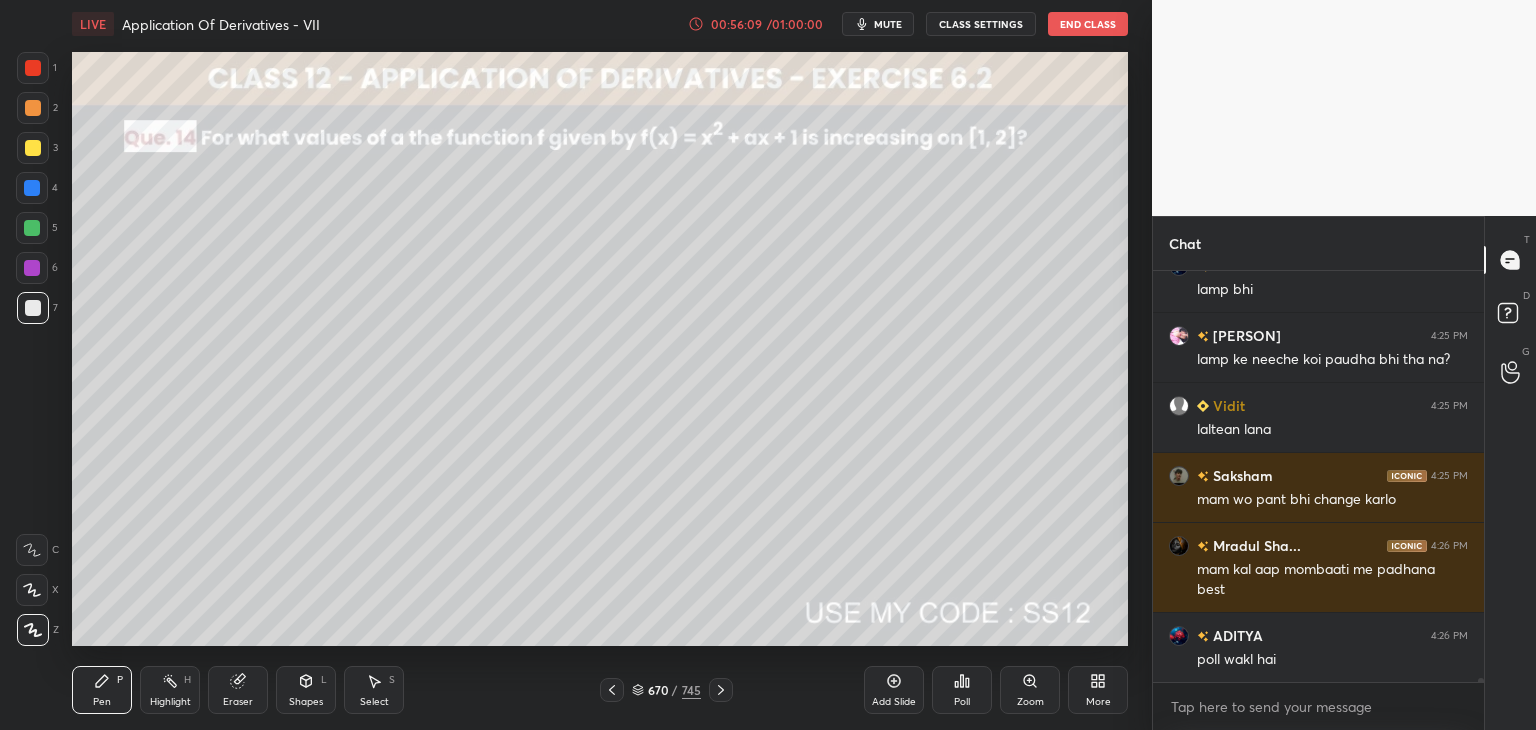 click 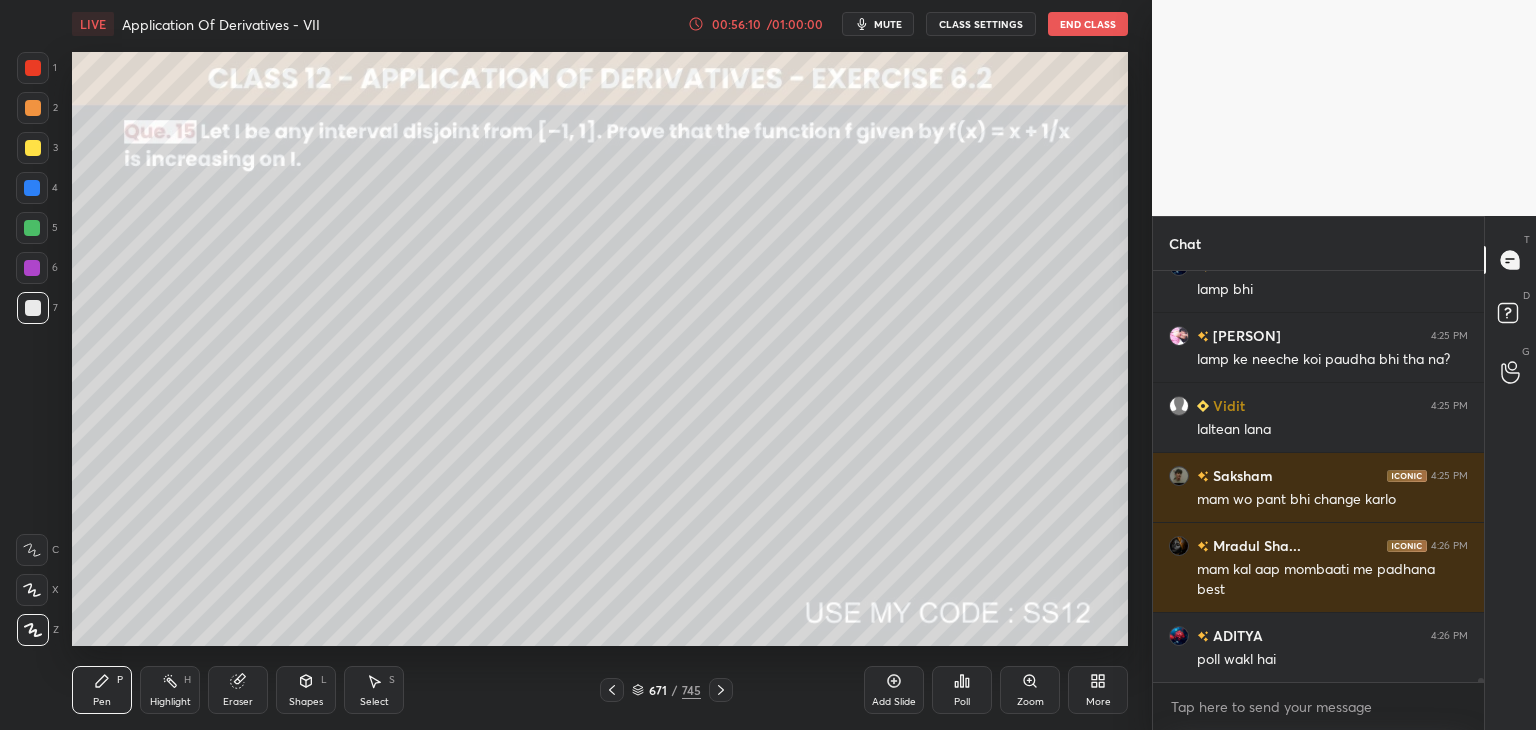 scroll, scrollTop: 38934, scrollLeft: 0, axis: vertical 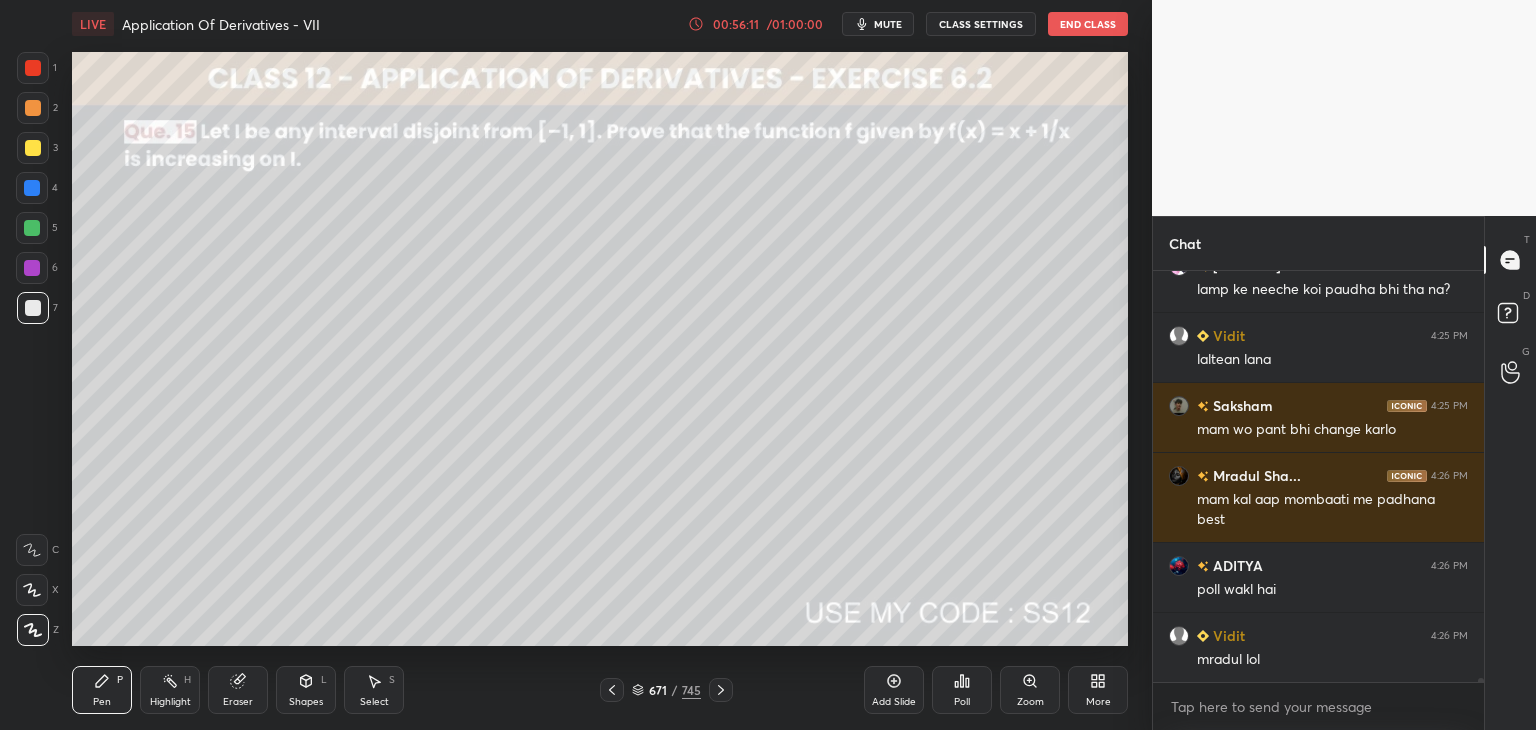 click at bounding box center [721, 690] 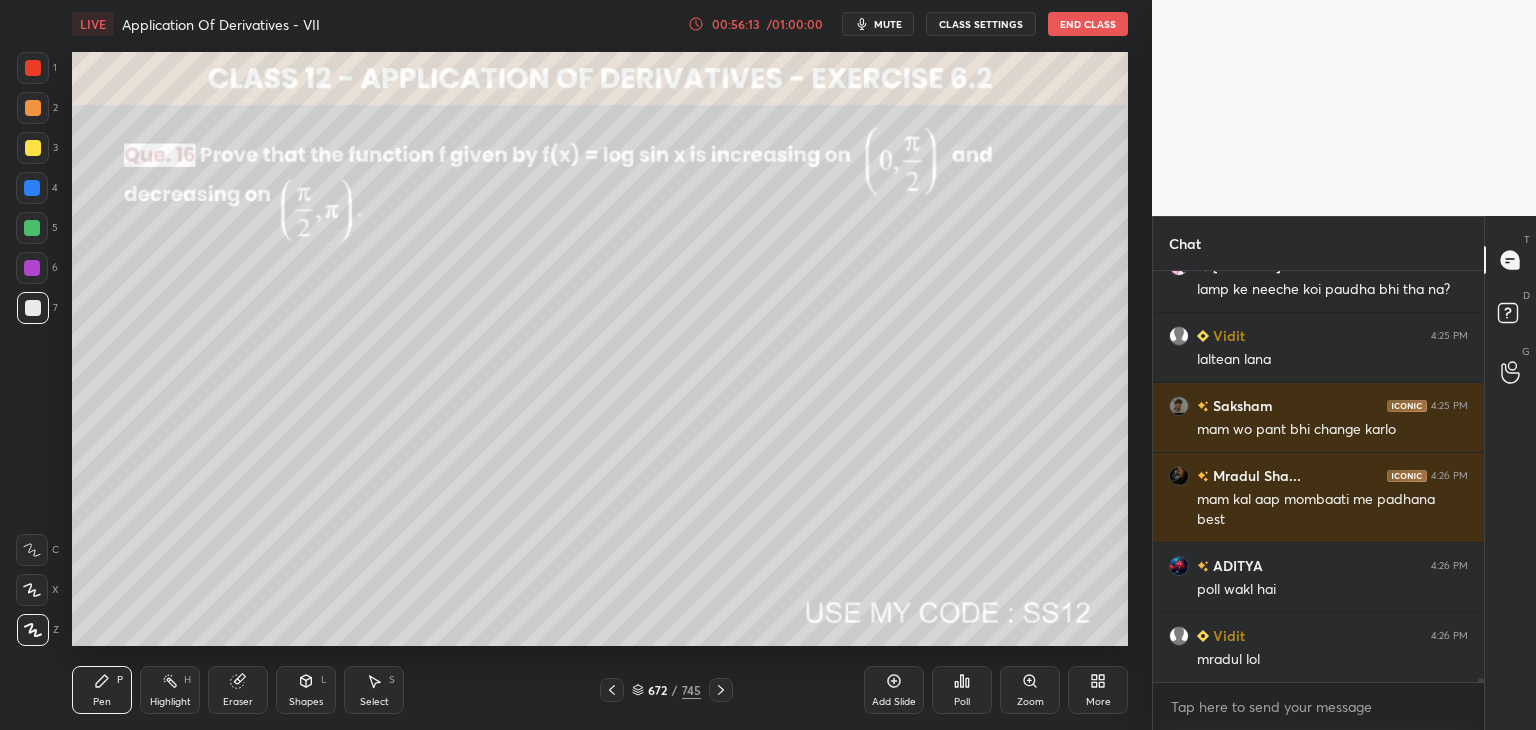 click 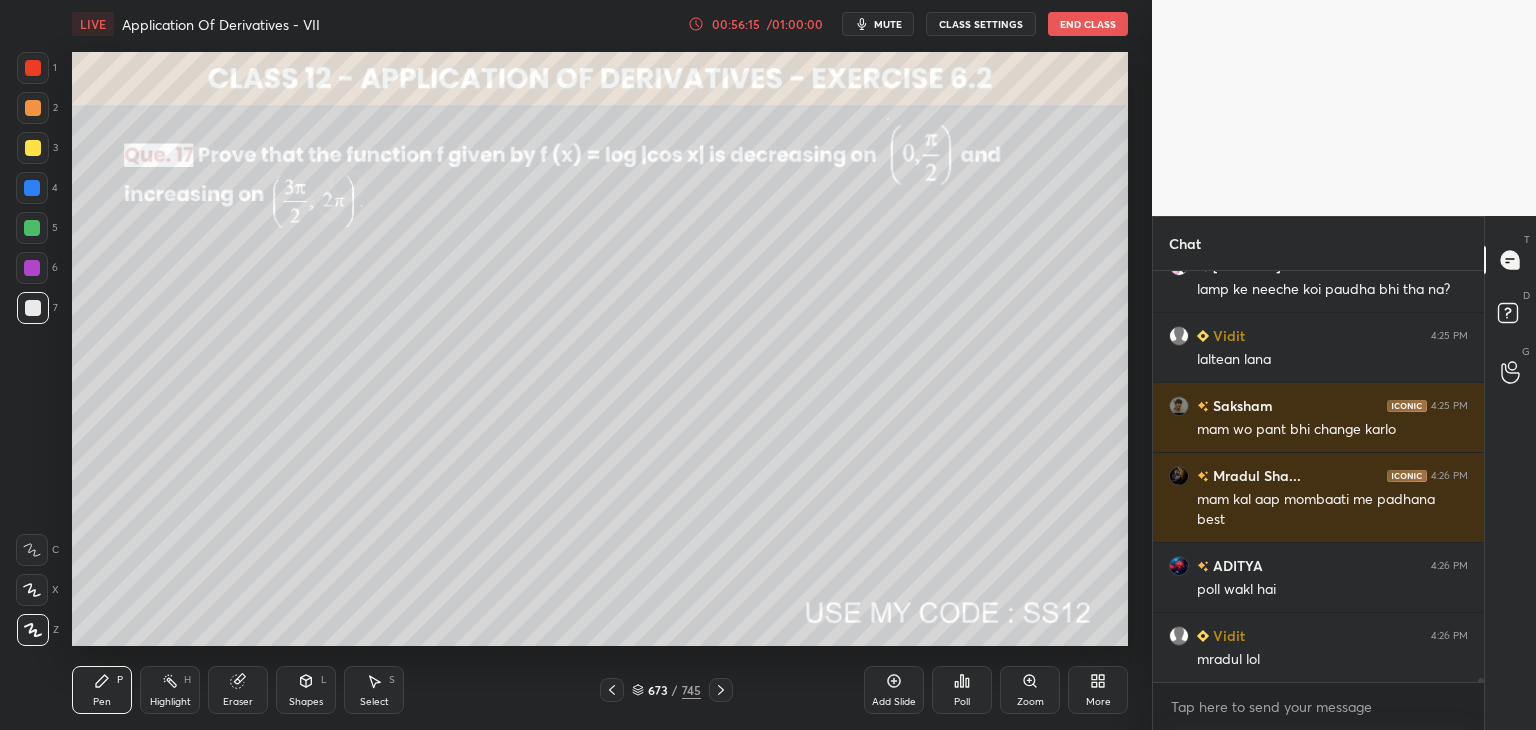 scroll, scrollTop: 39004, scrollLeft: 0, axis: vertical 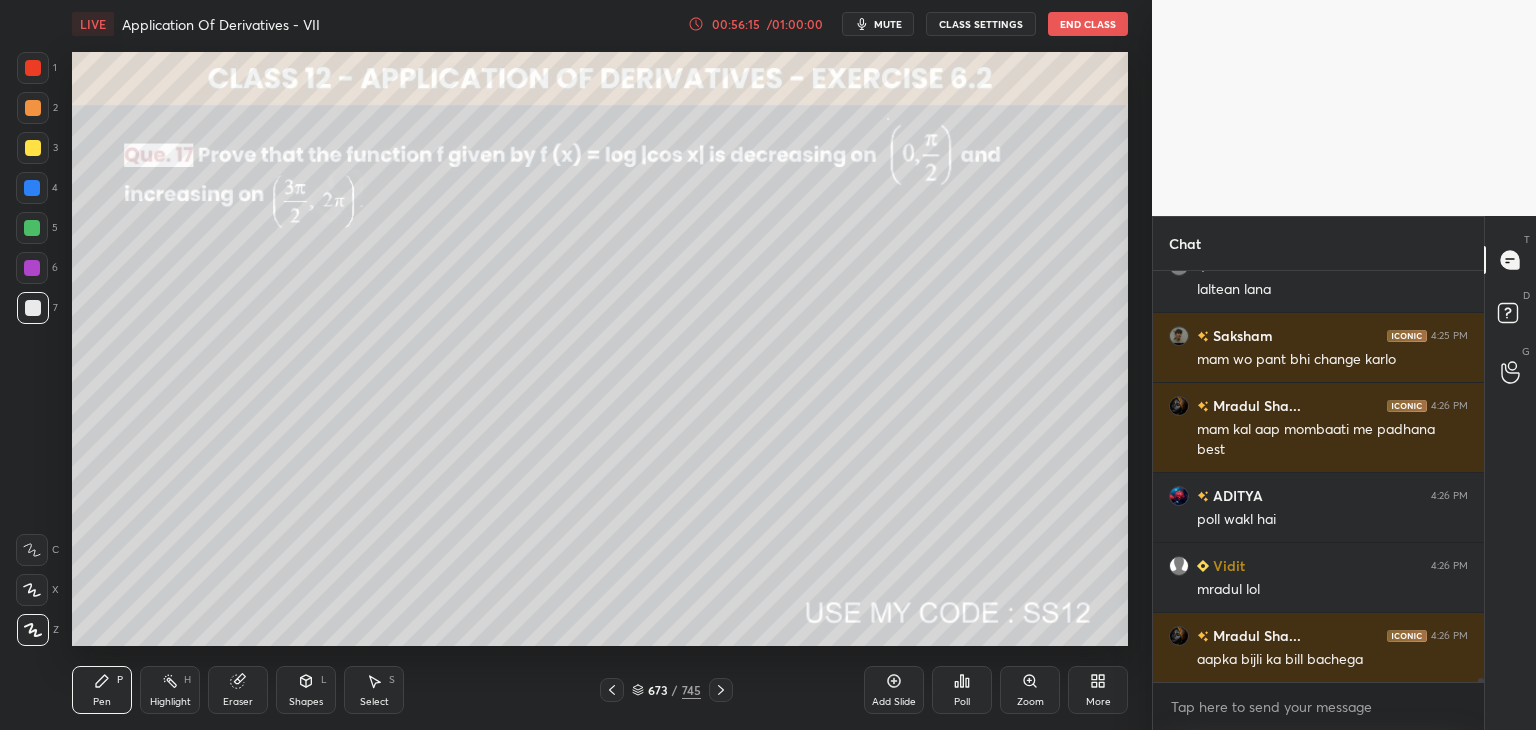 click 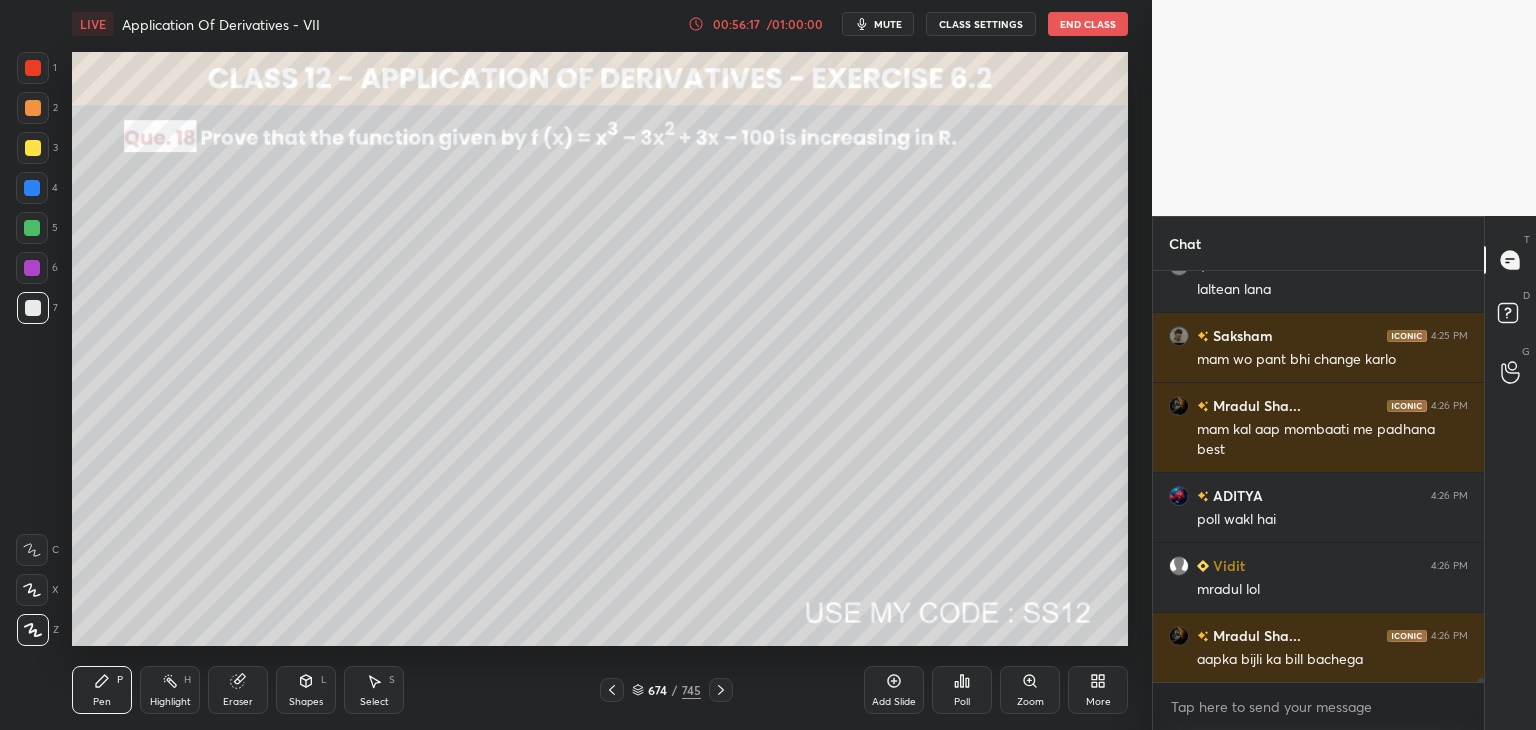 click 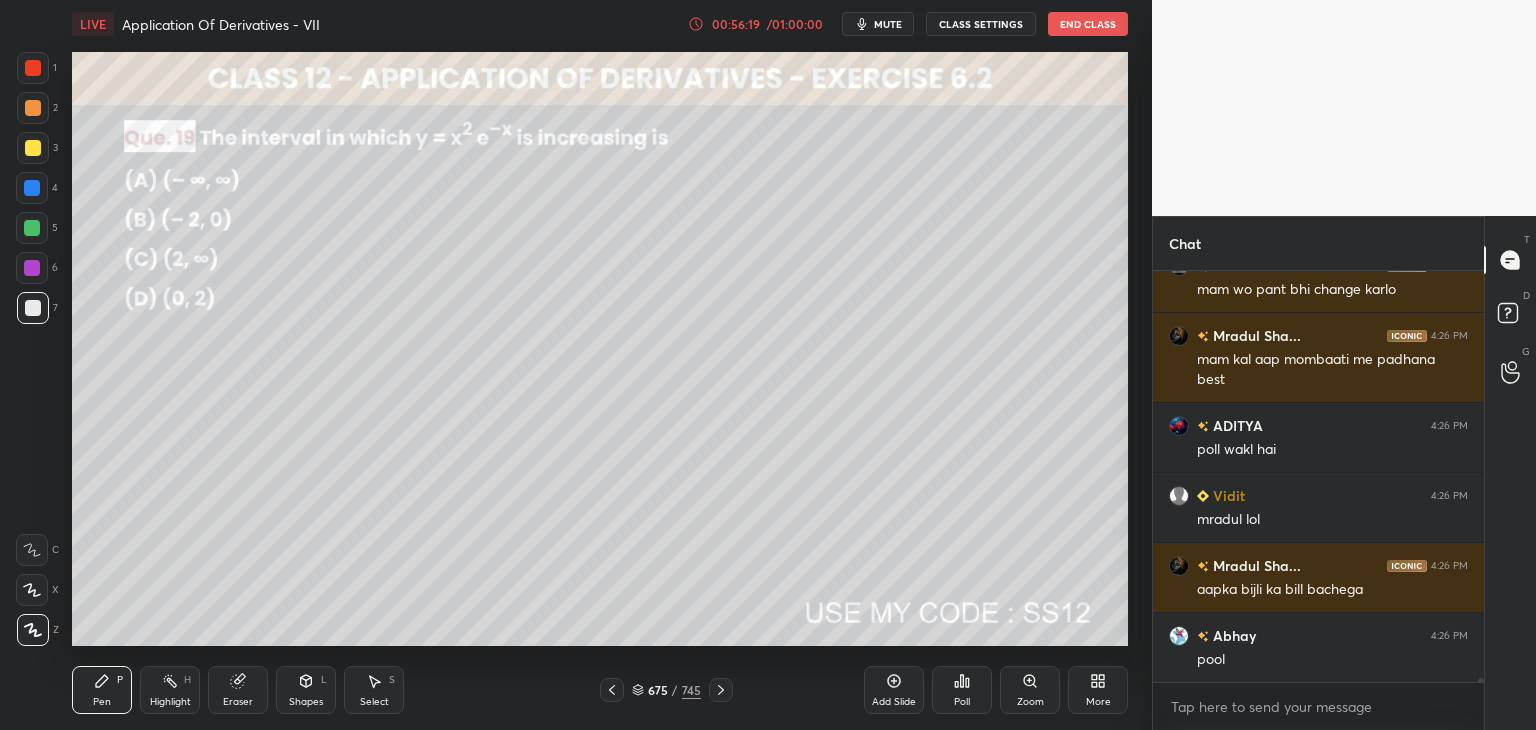 click 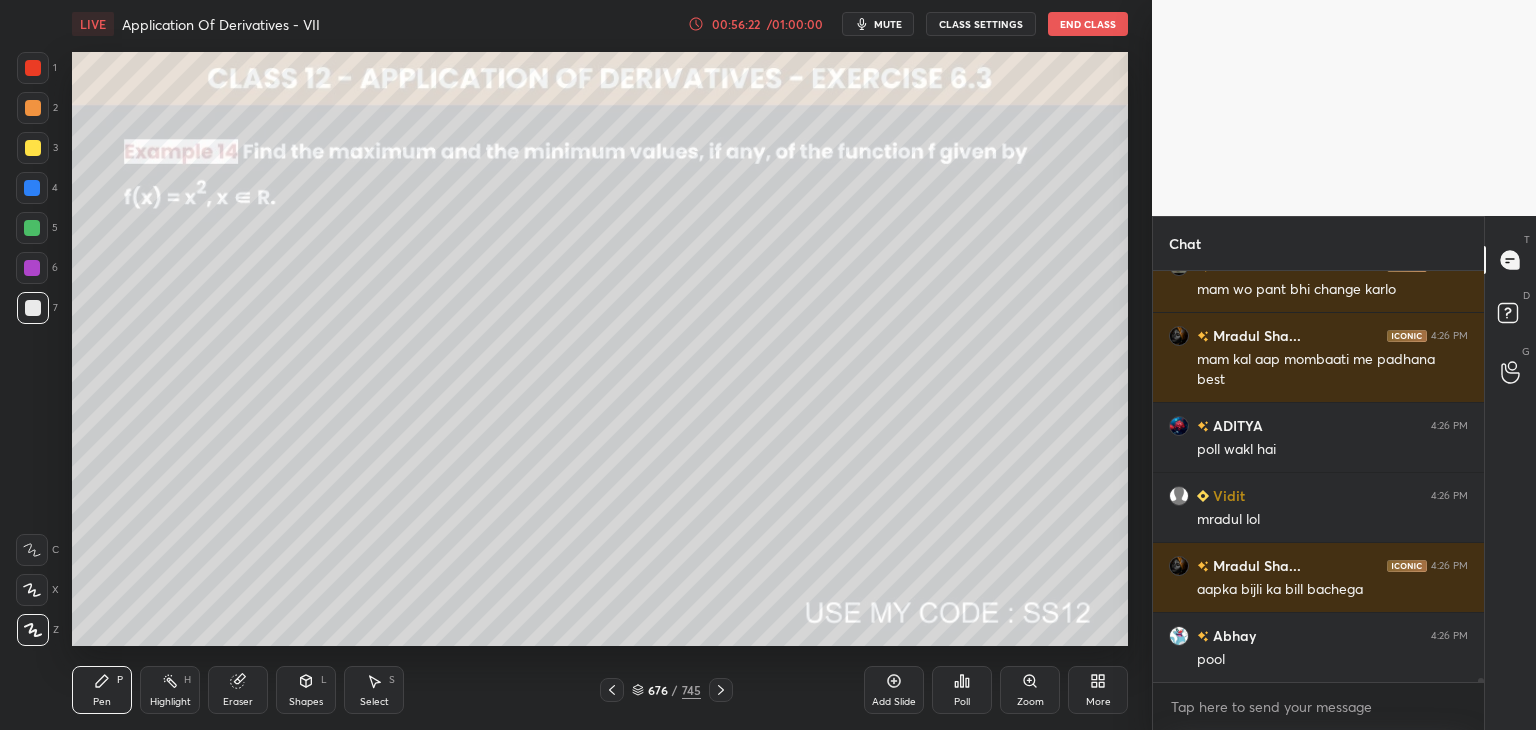 click 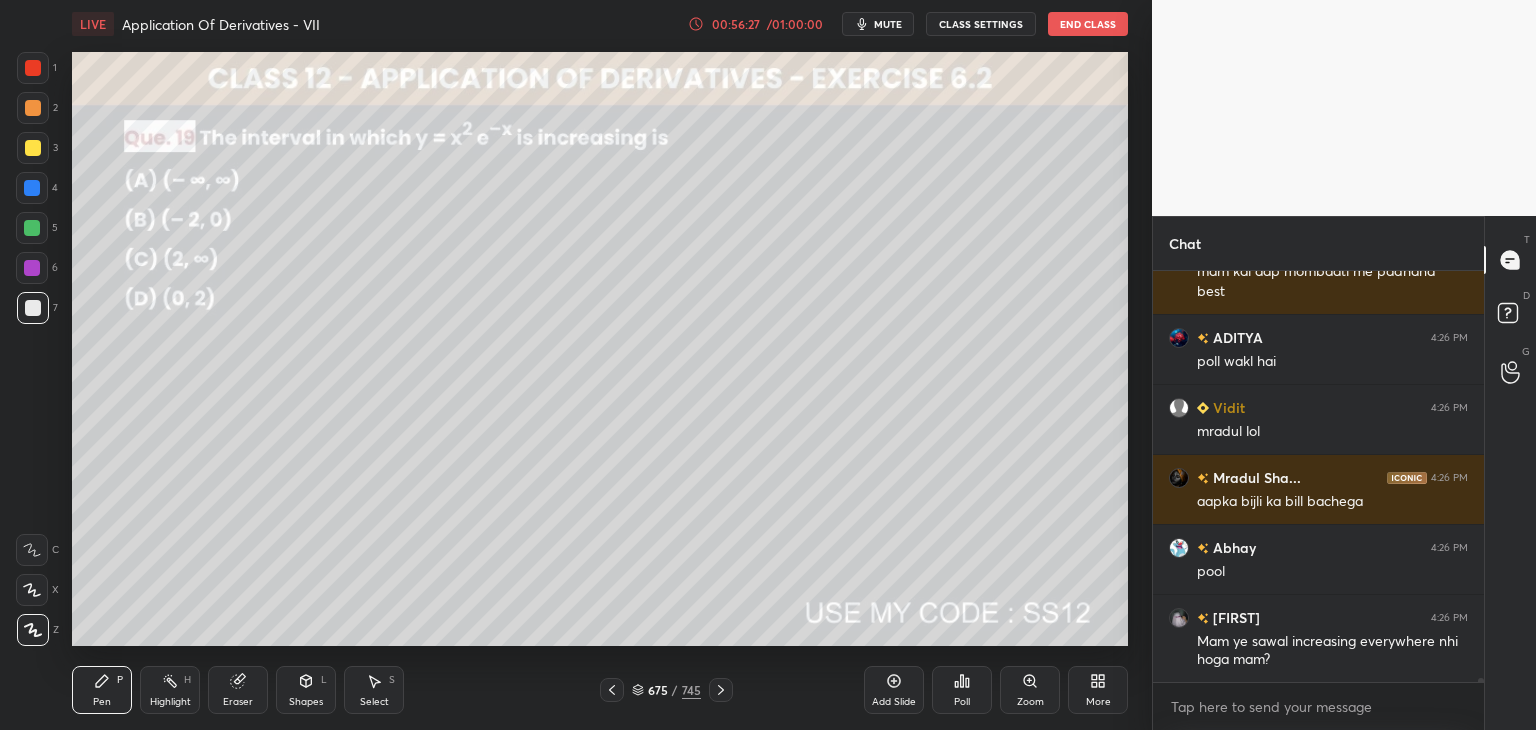 scroll, scrollTop: 39232, scrollLeft: 0, axis: vertical 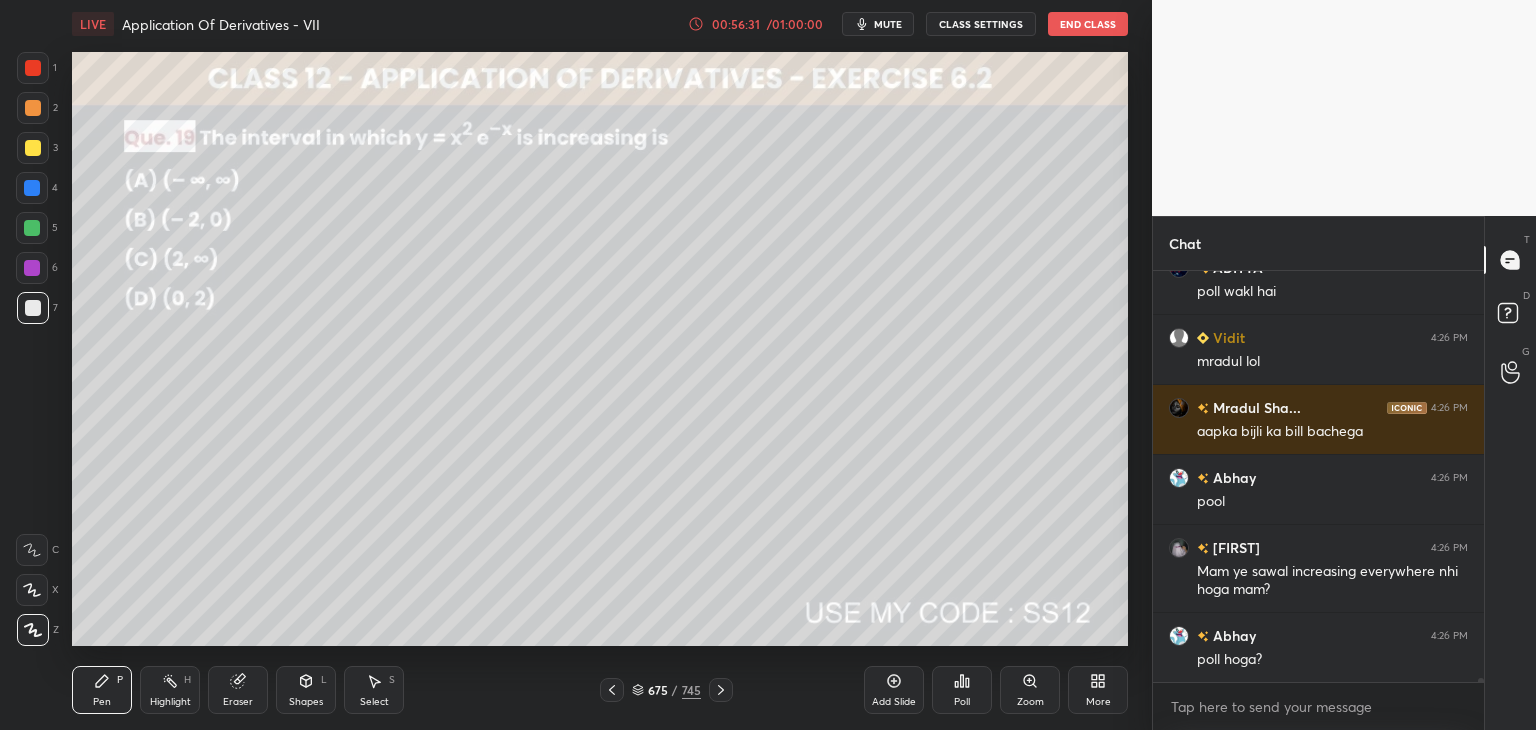 click 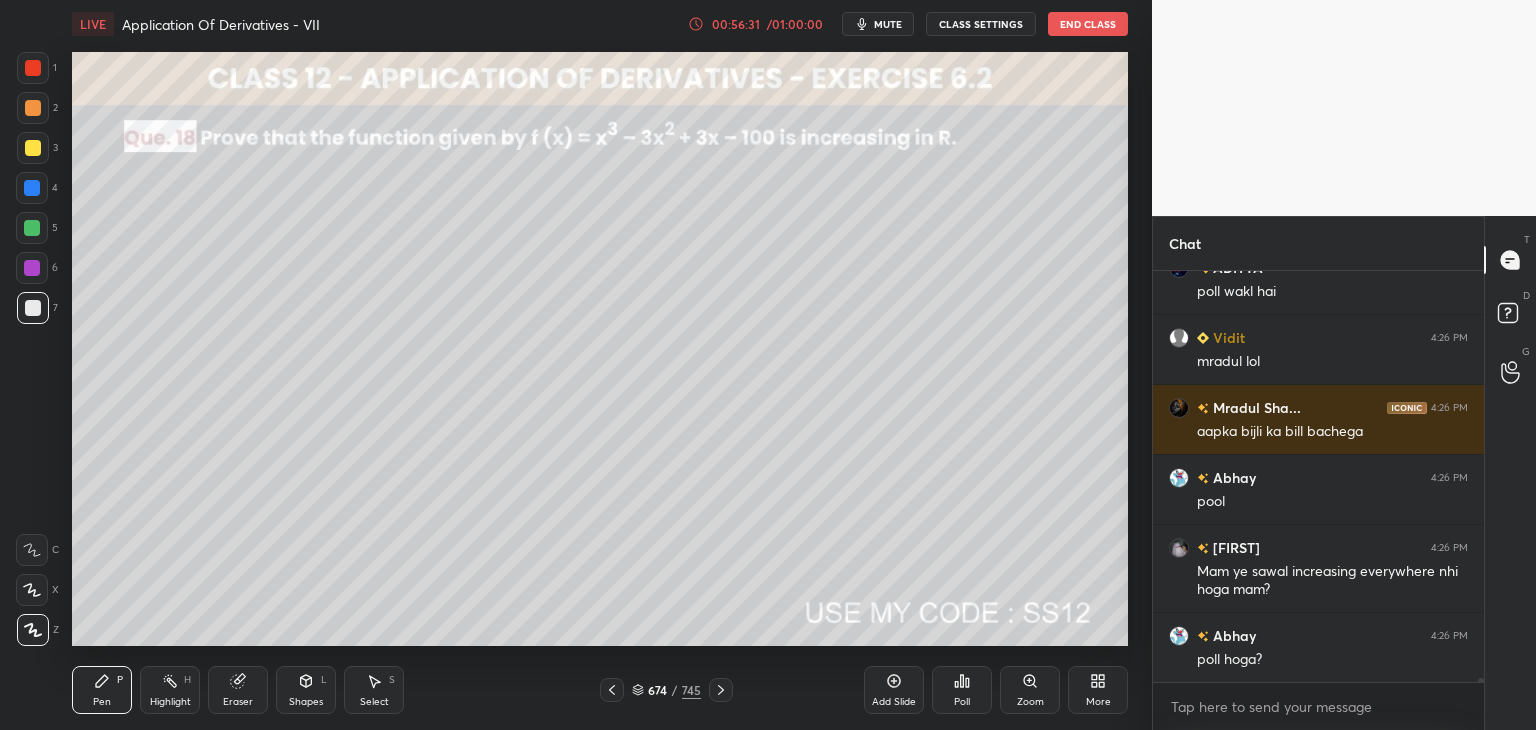 click 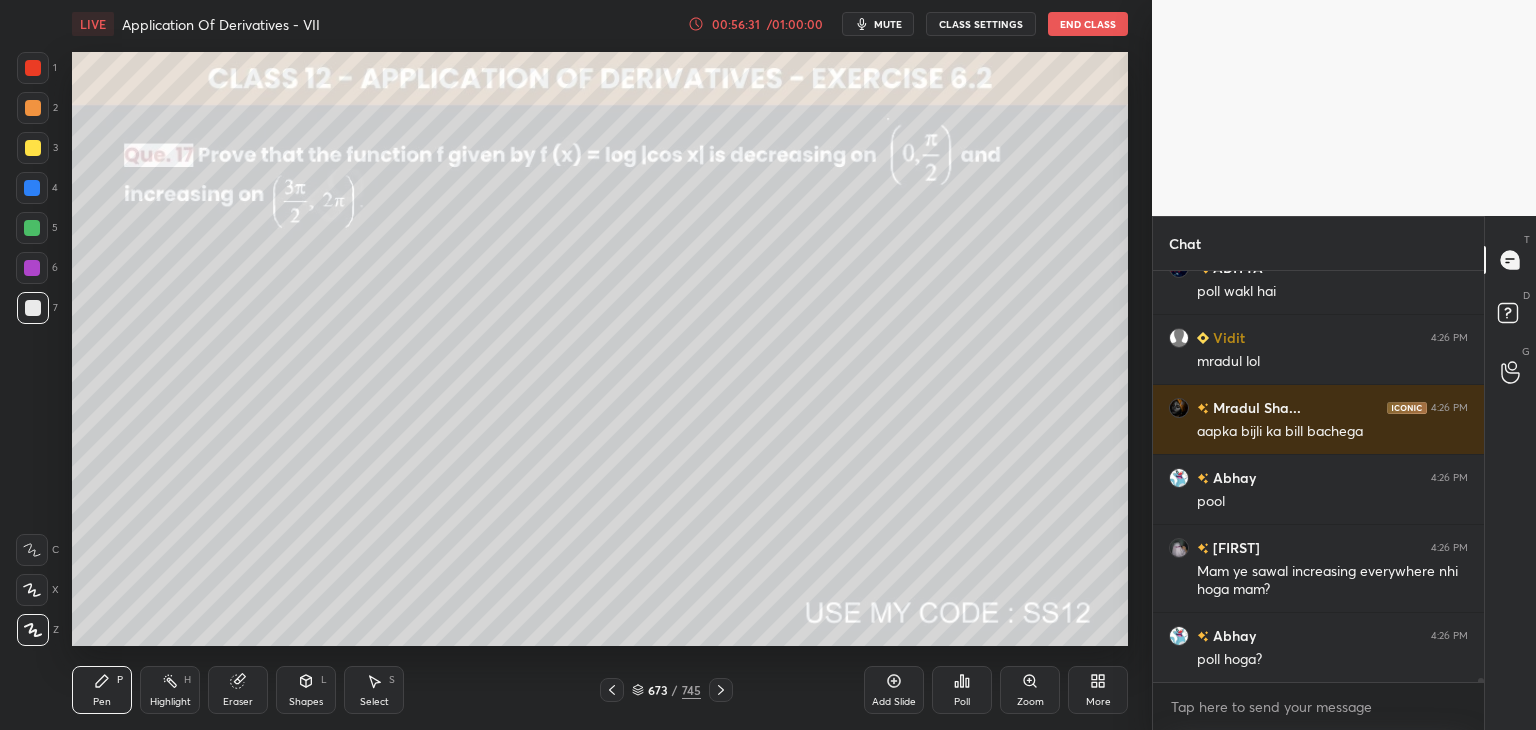 click 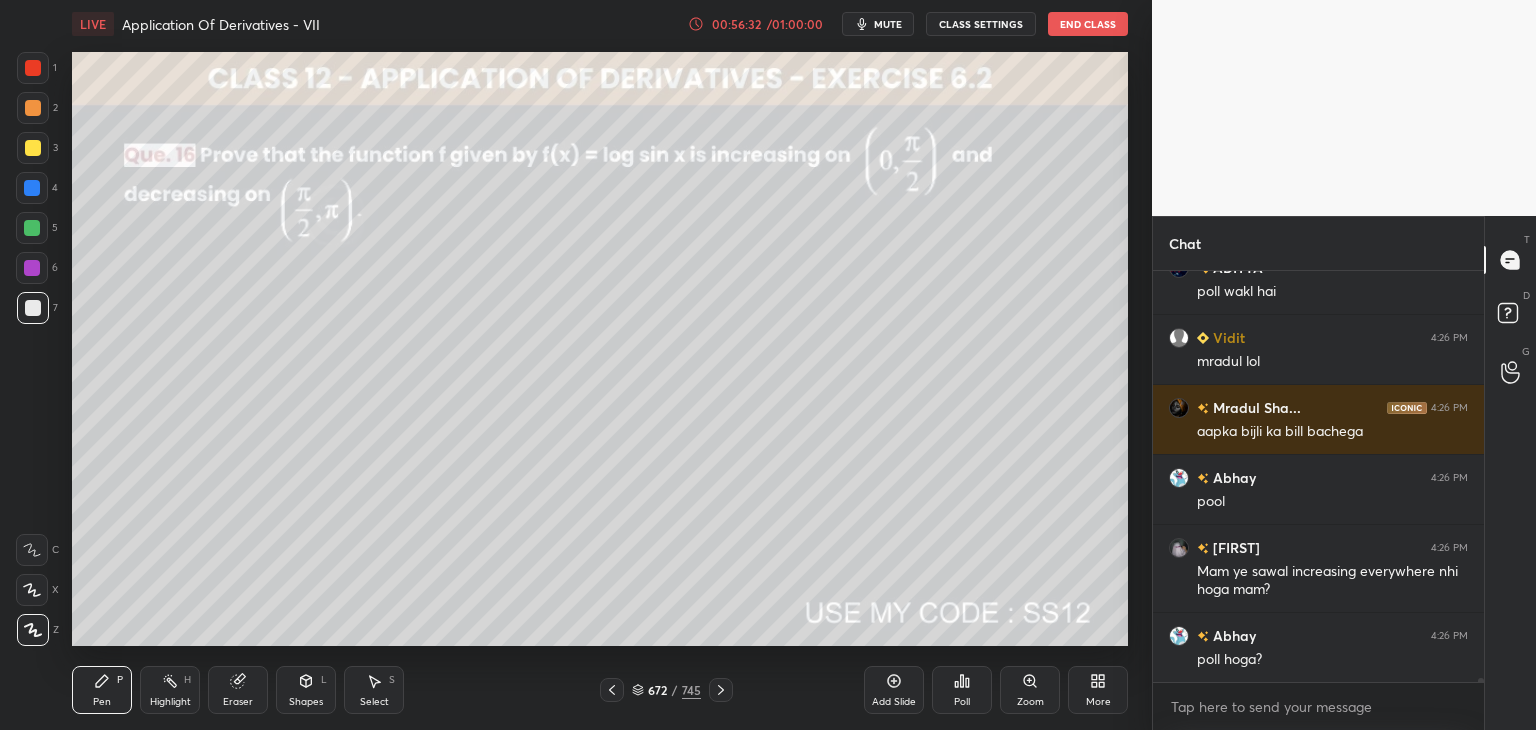 click 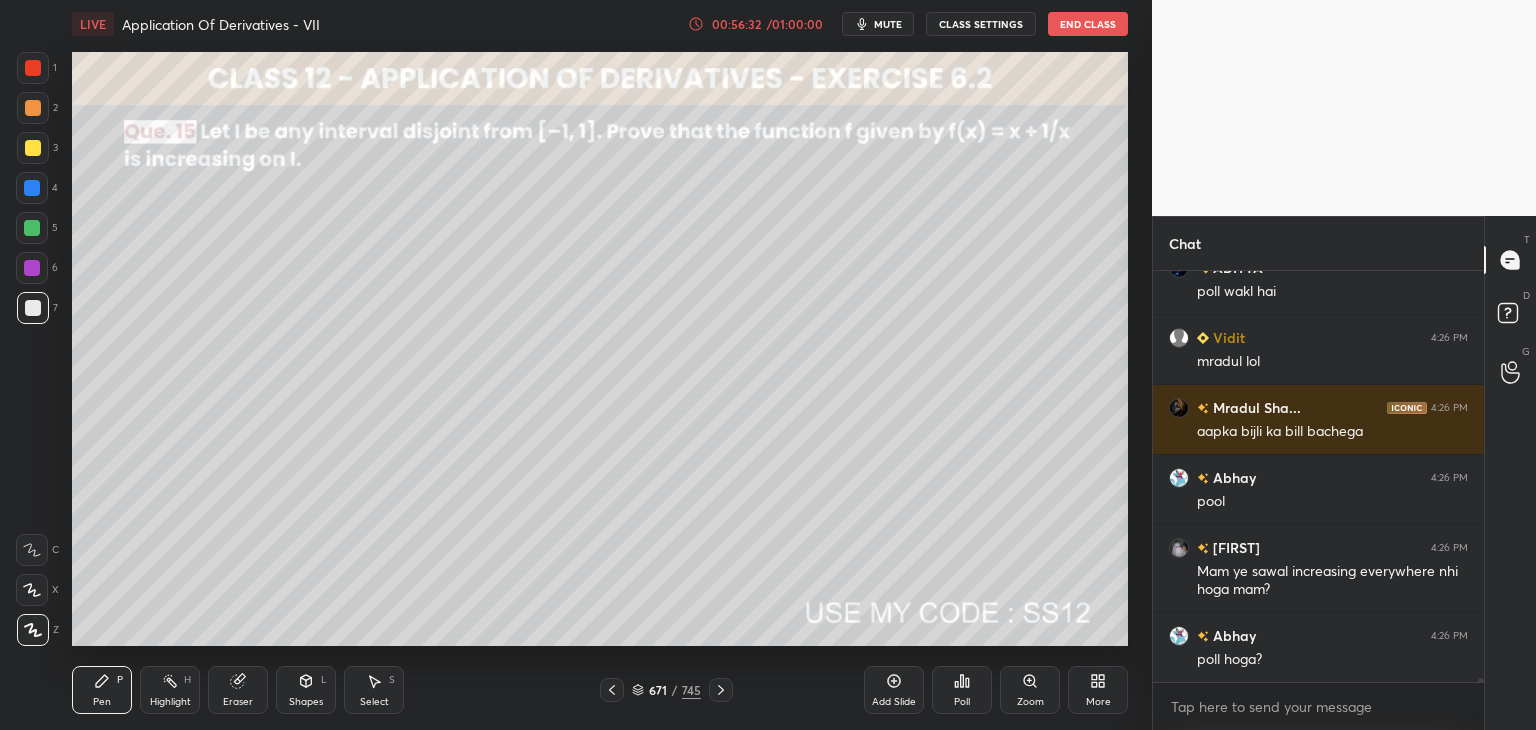 click 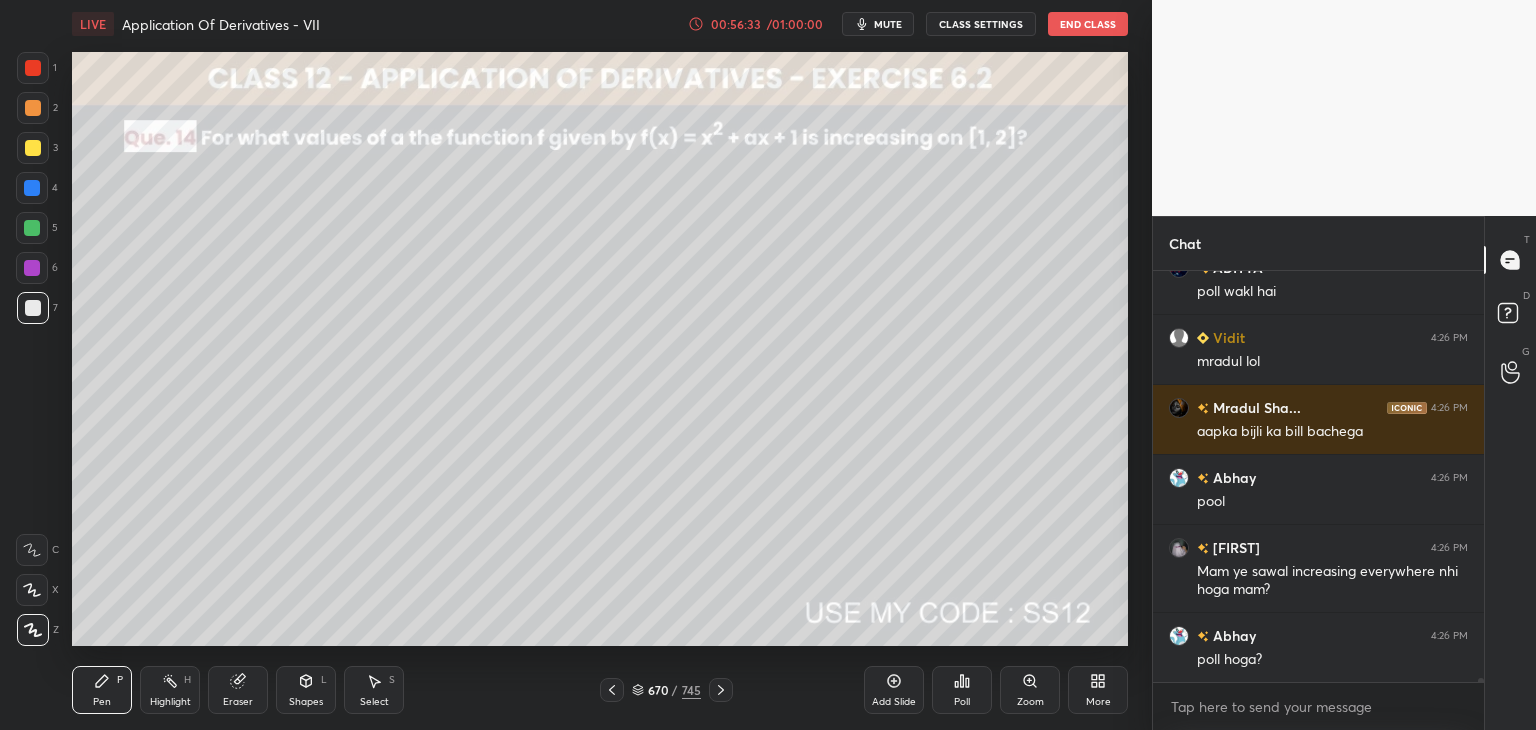 click 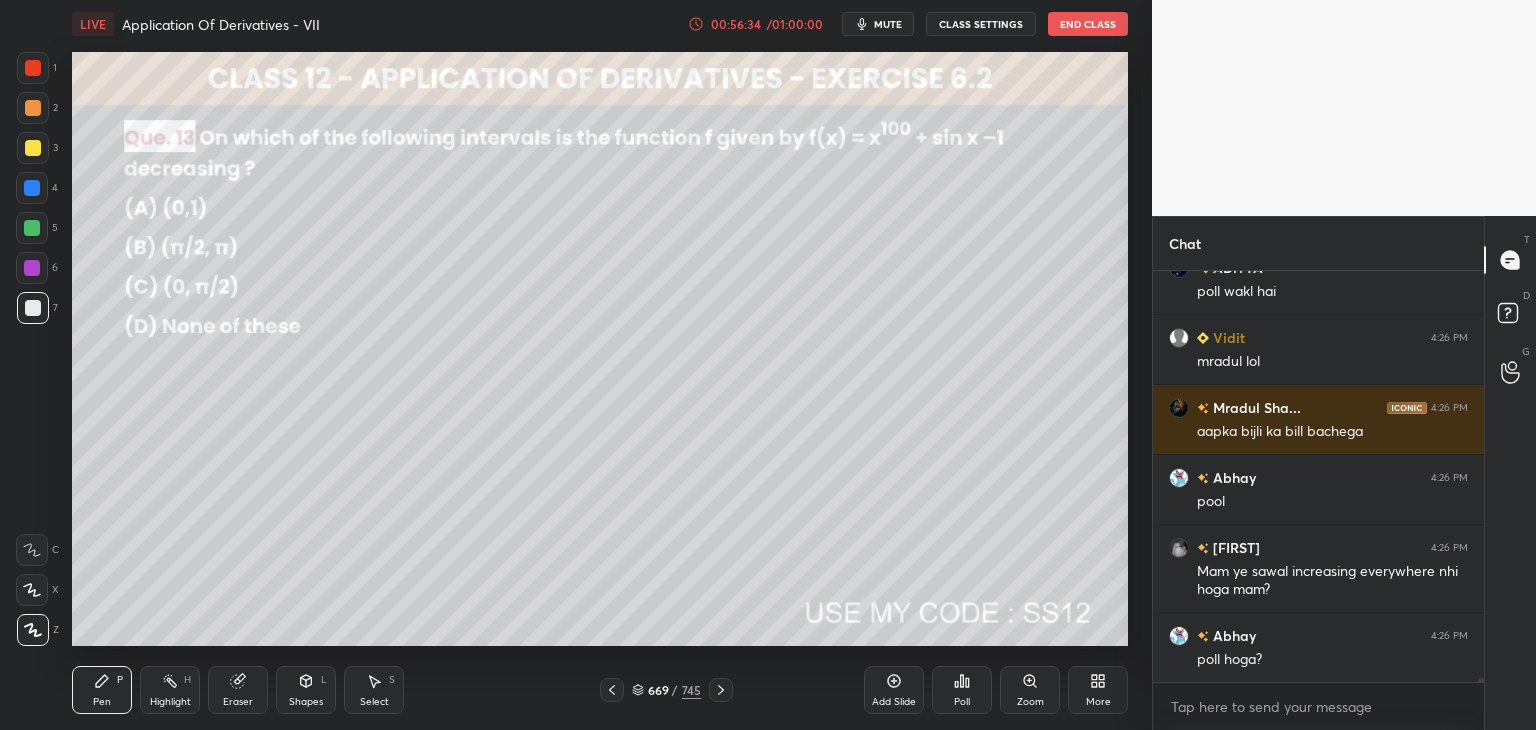 click at bounding box center (612, 690) 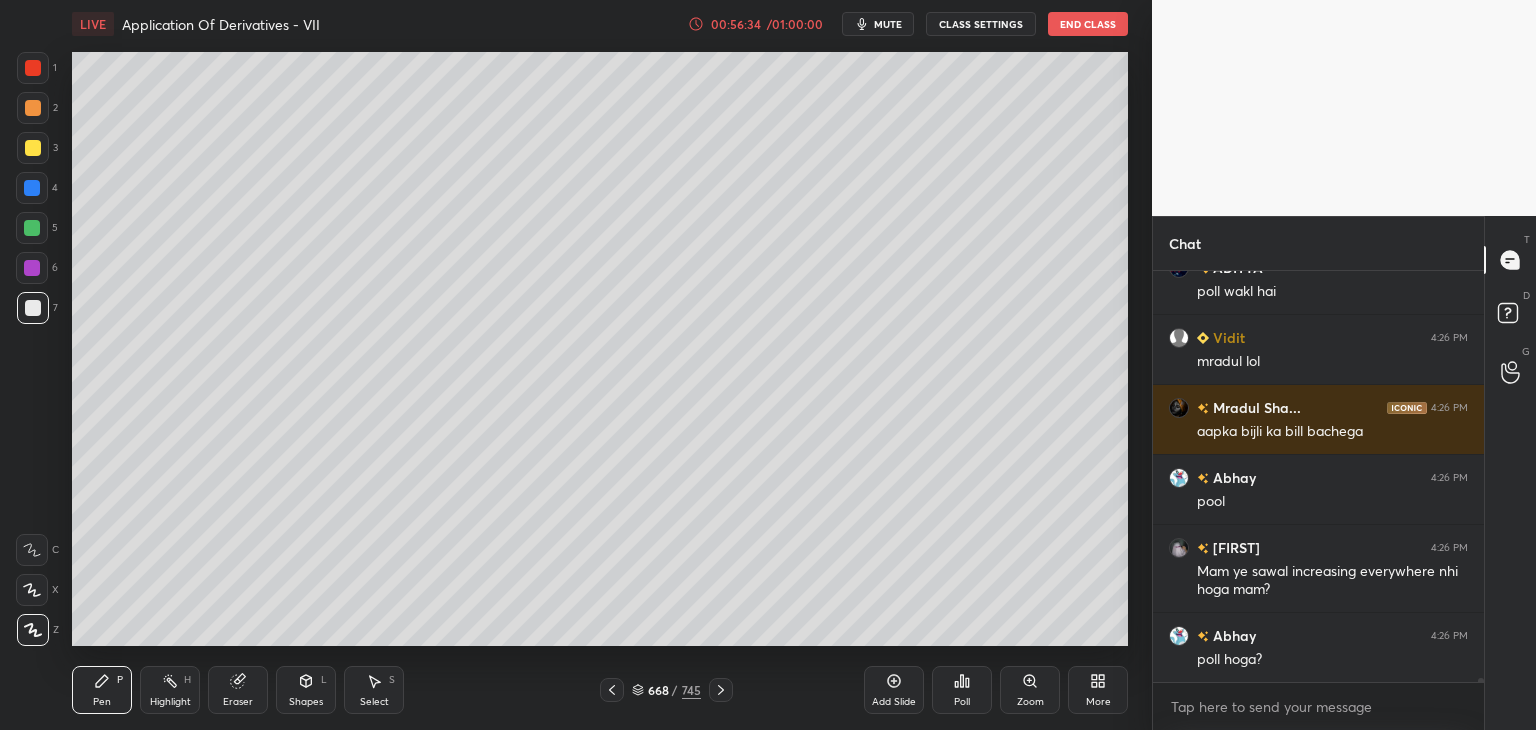 scroll, scrollTop: 39302, scrollLeft: 0, axis: vertical 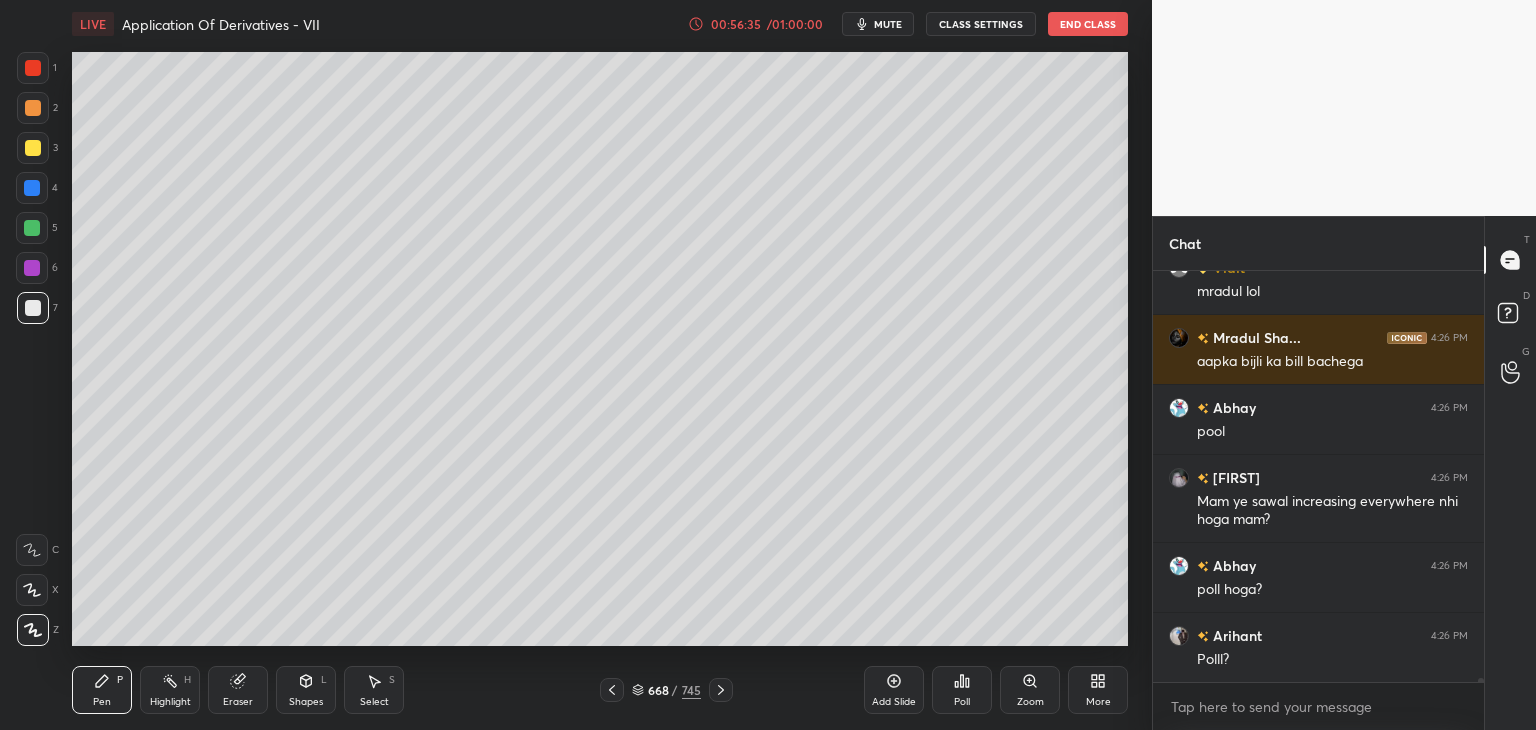 click 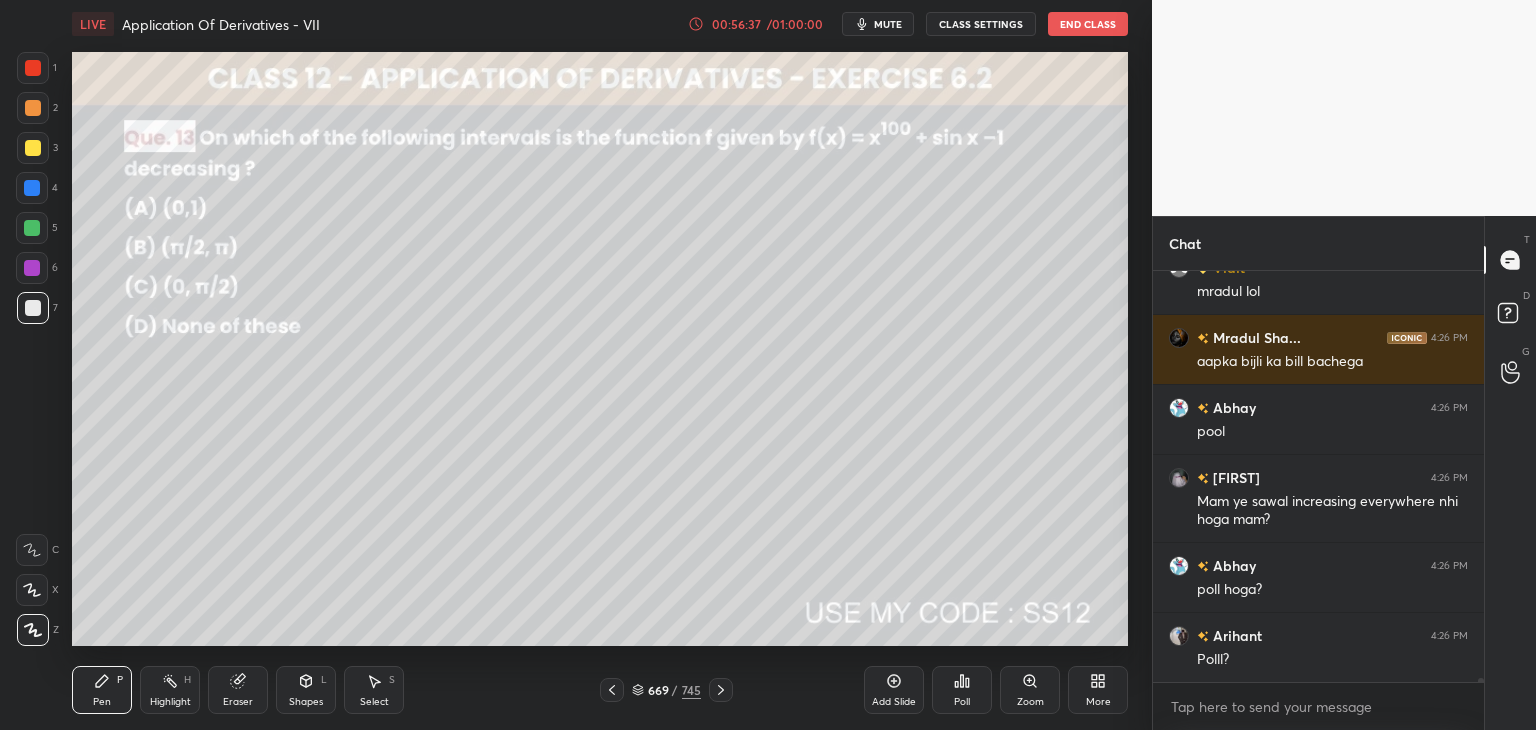 click on "Poll" at bounding box center [962, 690] 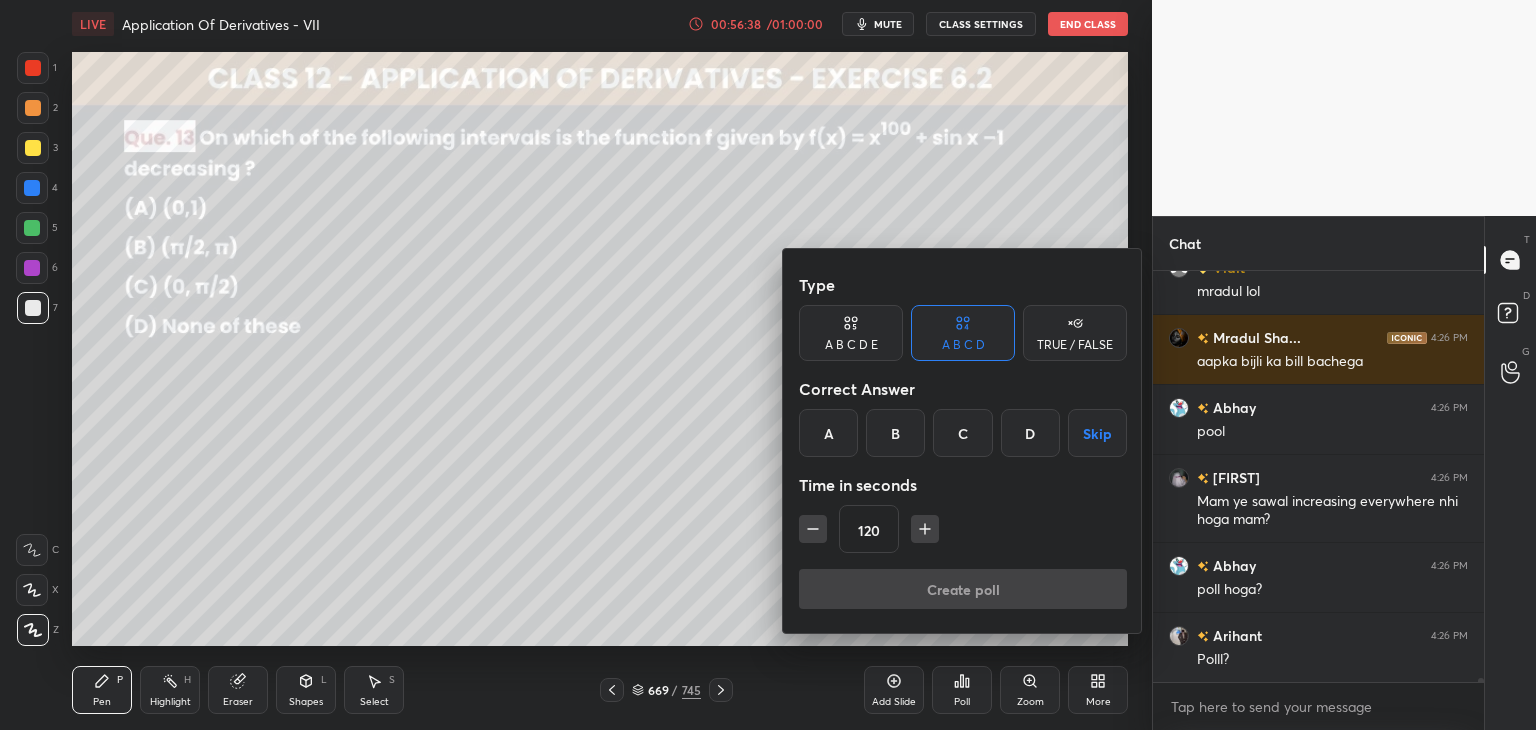 scroll, scrollTop: 39372, scrollLeft: 0, axis: vertical 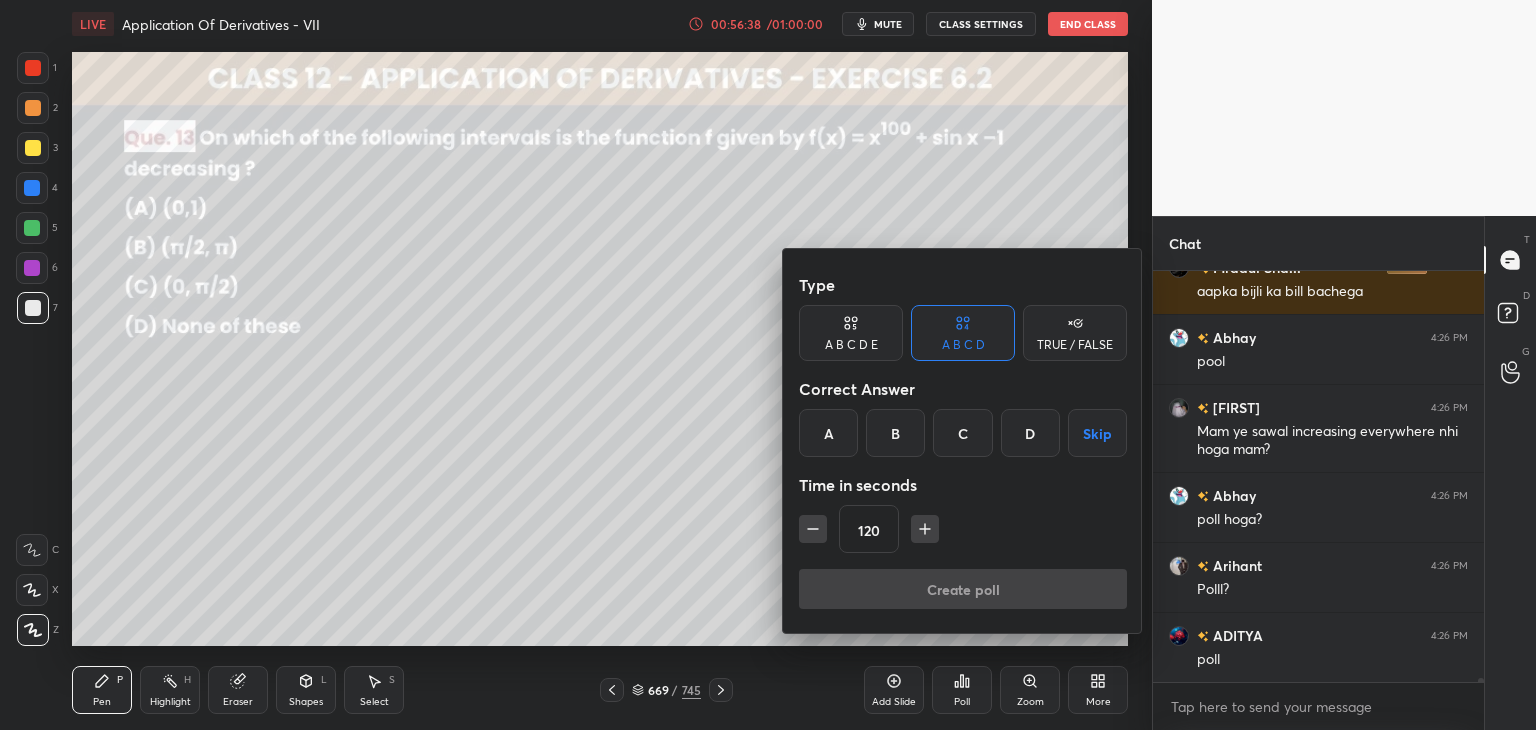 drag, startPoint x: 1032, startPoint y: 434, endPoint x: 1013, endPoint y: 511, distance: 79.30952 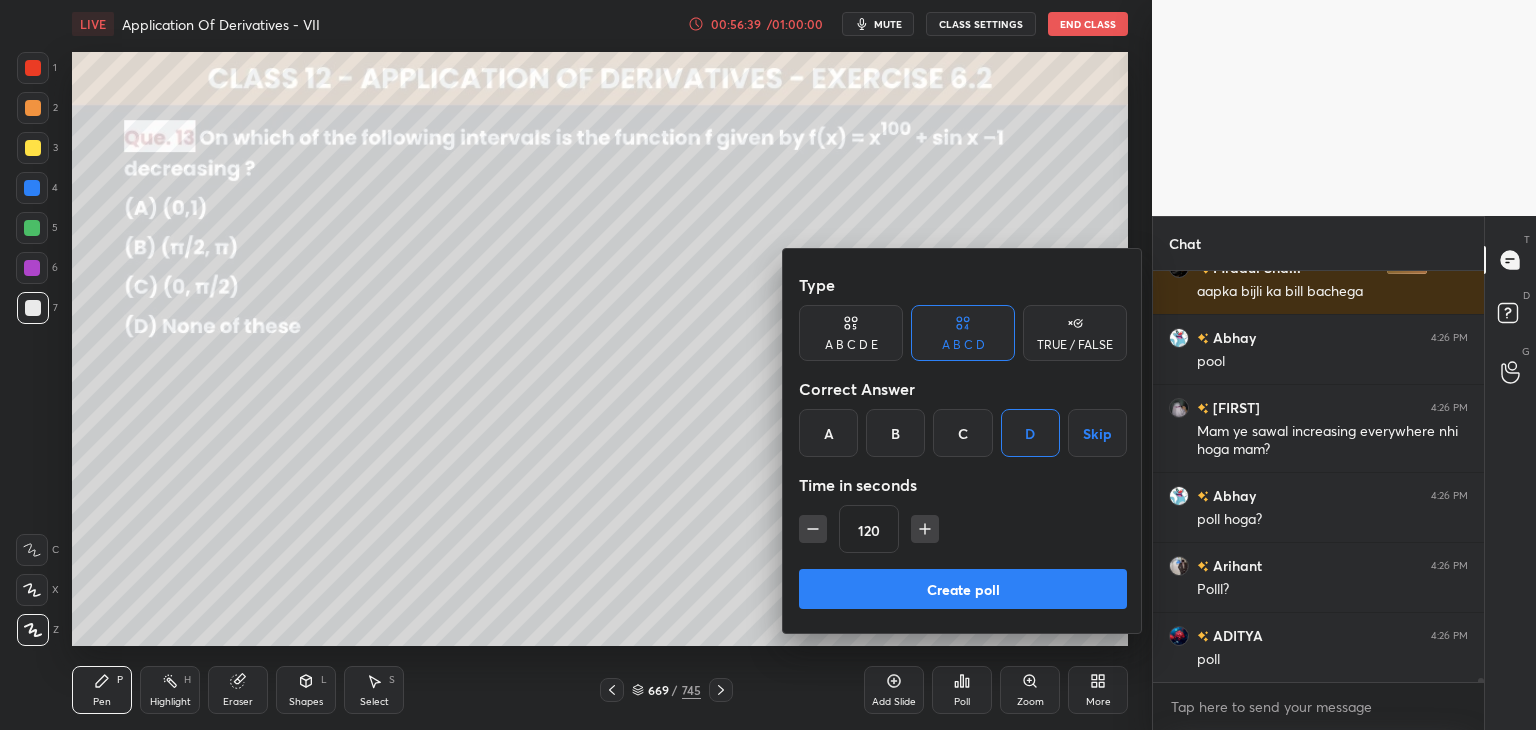 drag, startPoint x: 940, startPoint y: 590, endPoint x: 930, endPoint y: 606, distance: 18.867962 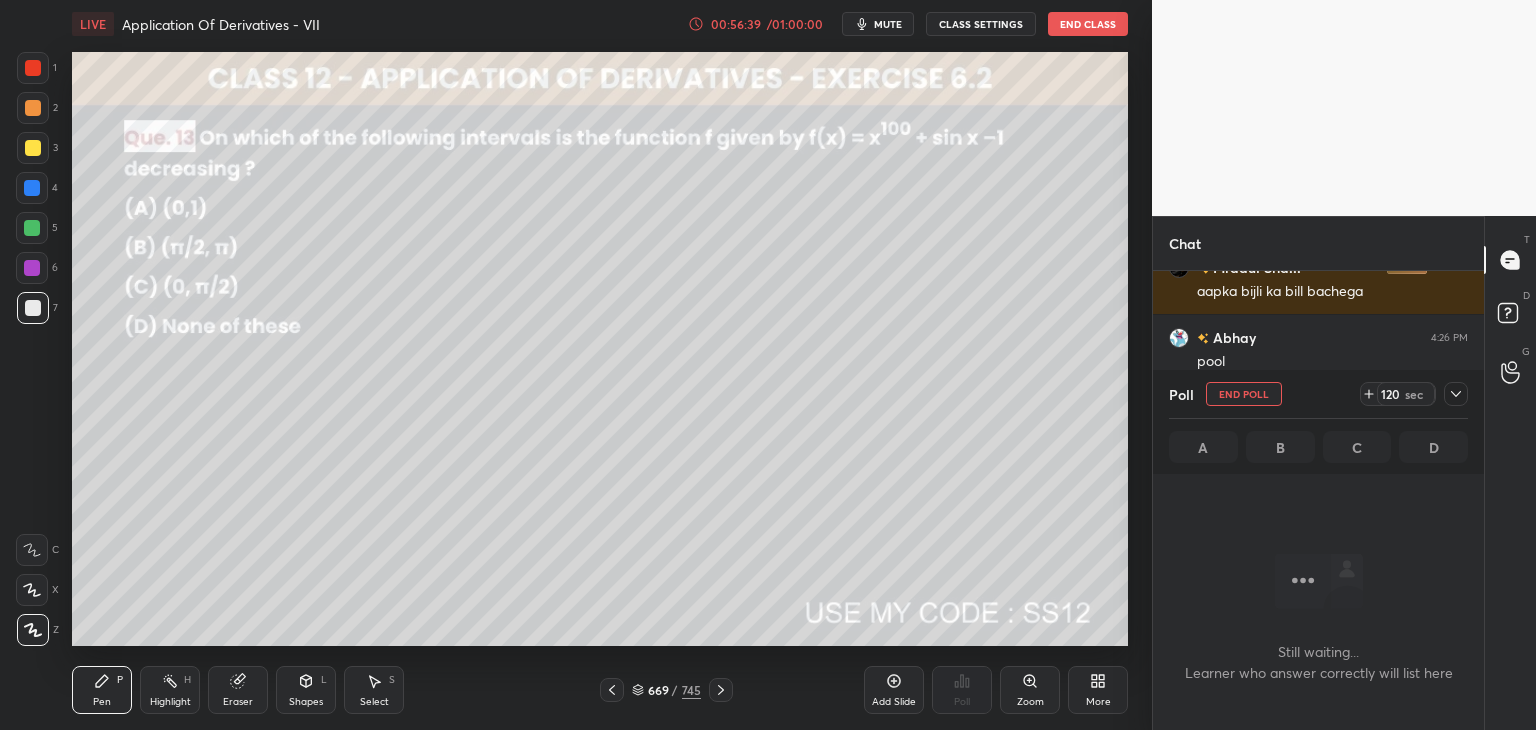 scroll, scrollTop: 373, scrollLeft: 325, axis: both 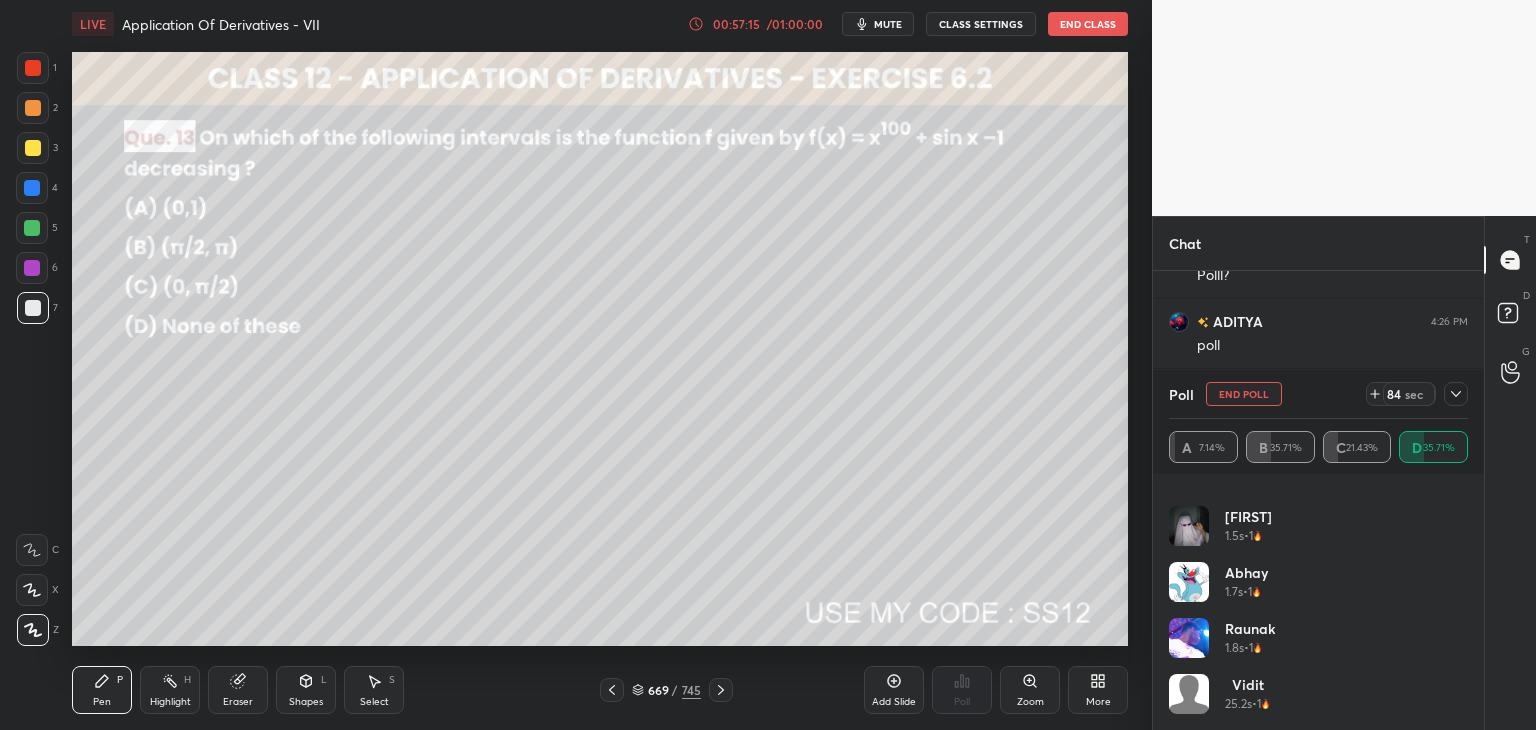 click 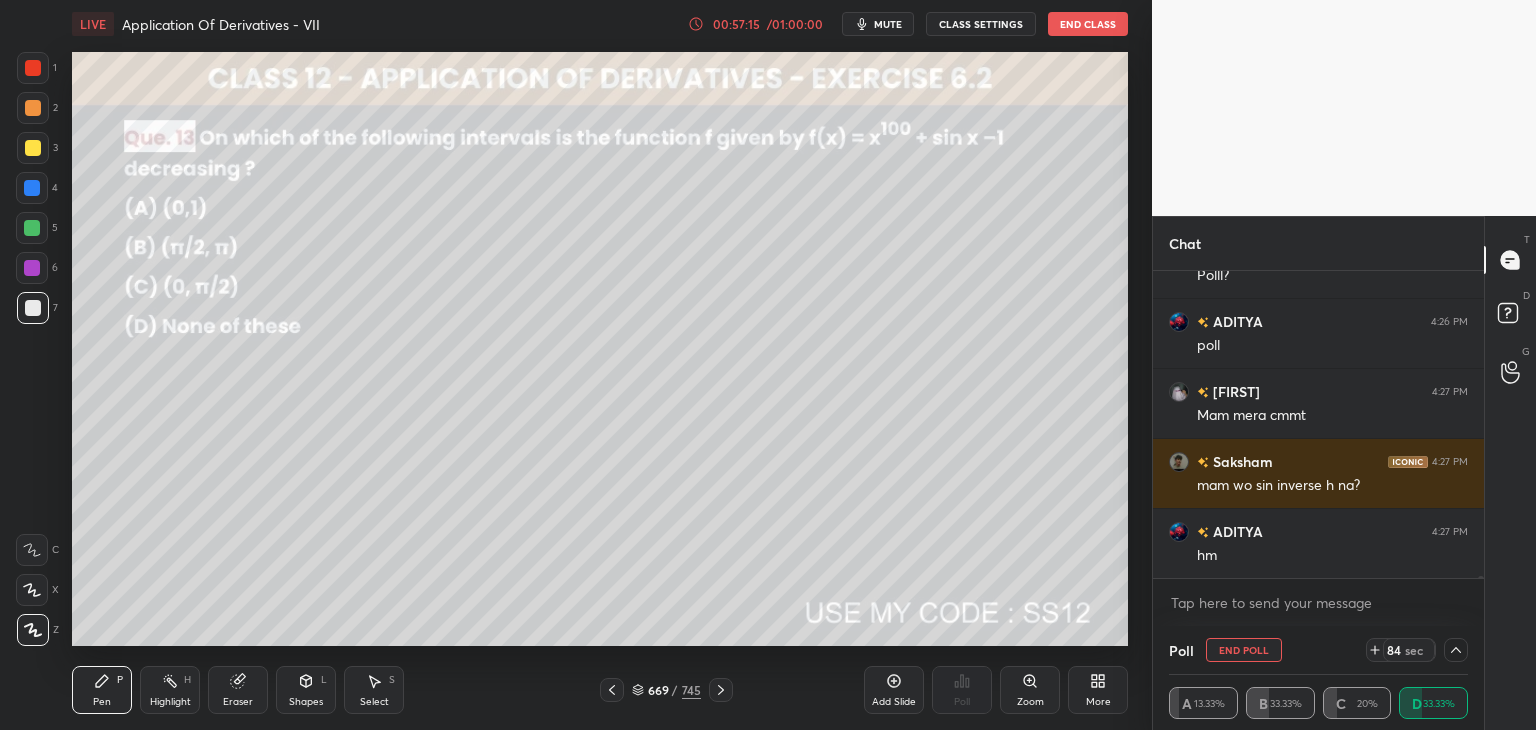 scroll, scrollTop: 37, scrollLeft: 293, axis: both 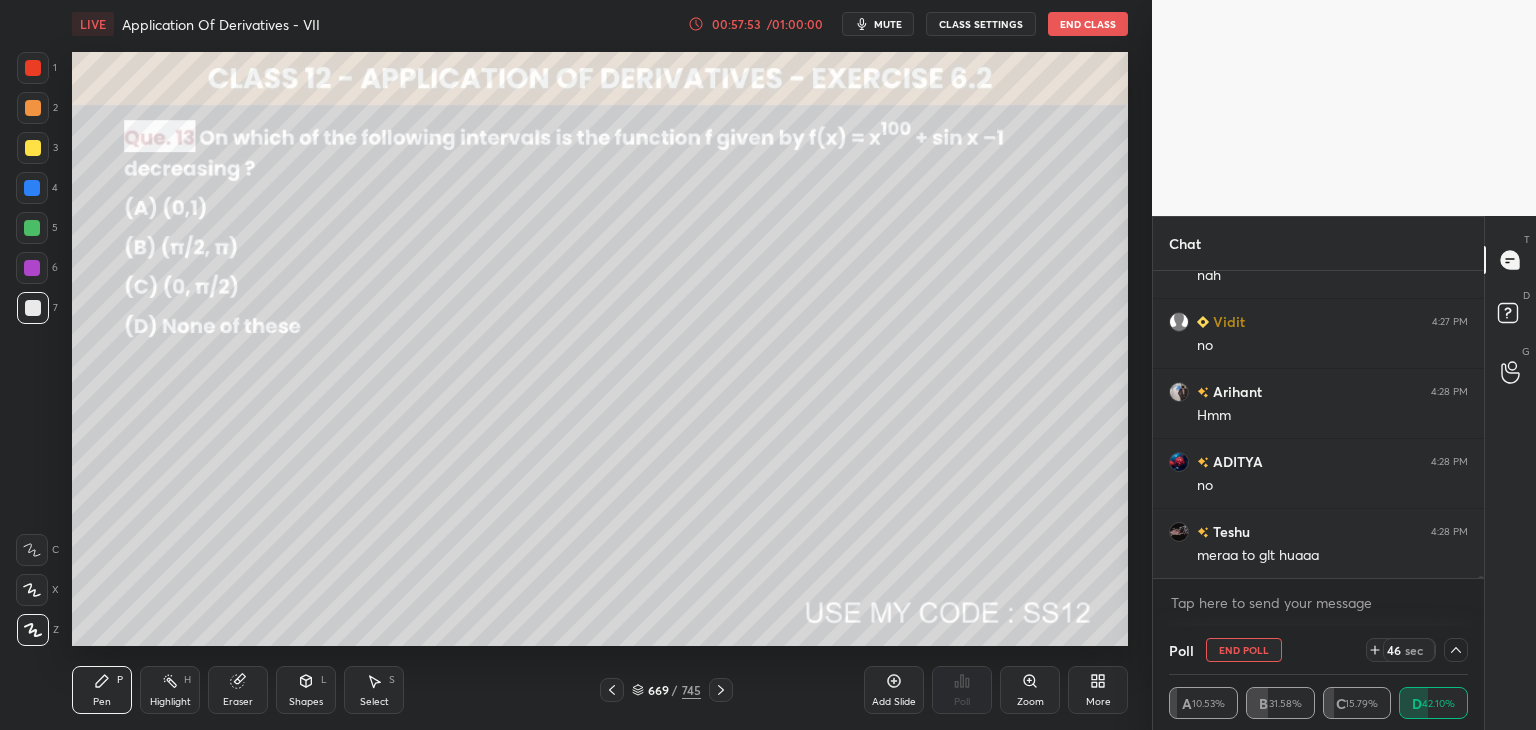 click 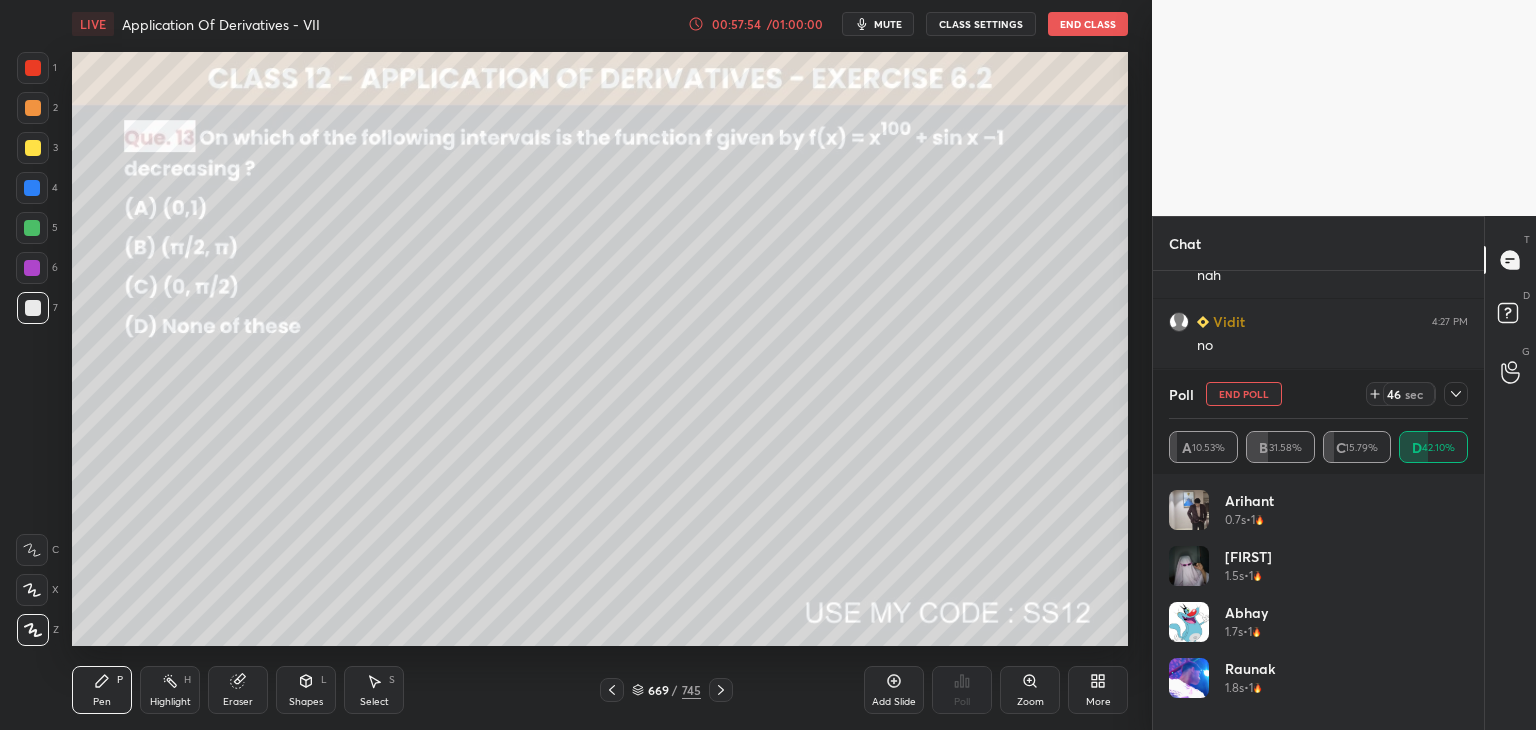 scroll, scrollTop: 6, scrollLeft: 6, axis: both 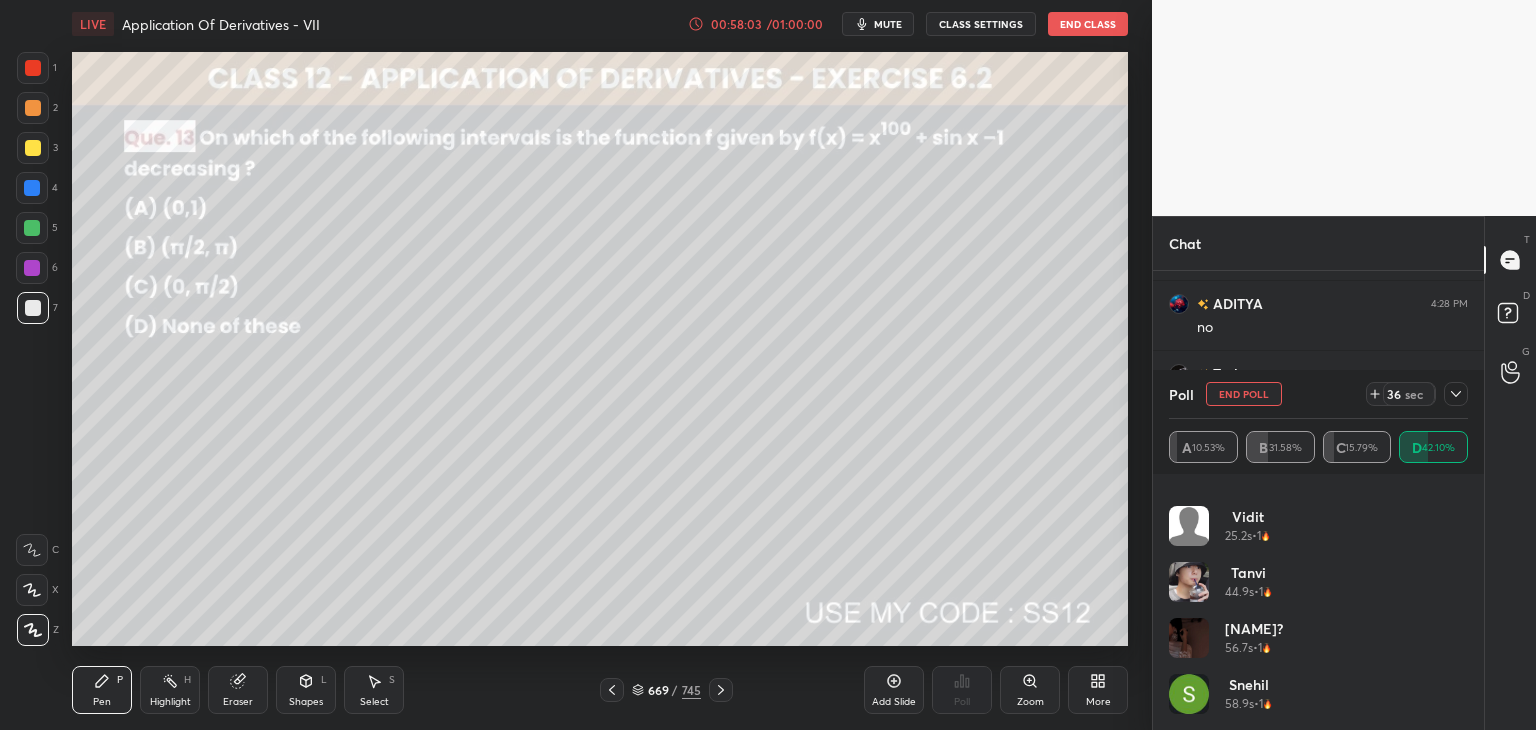 click 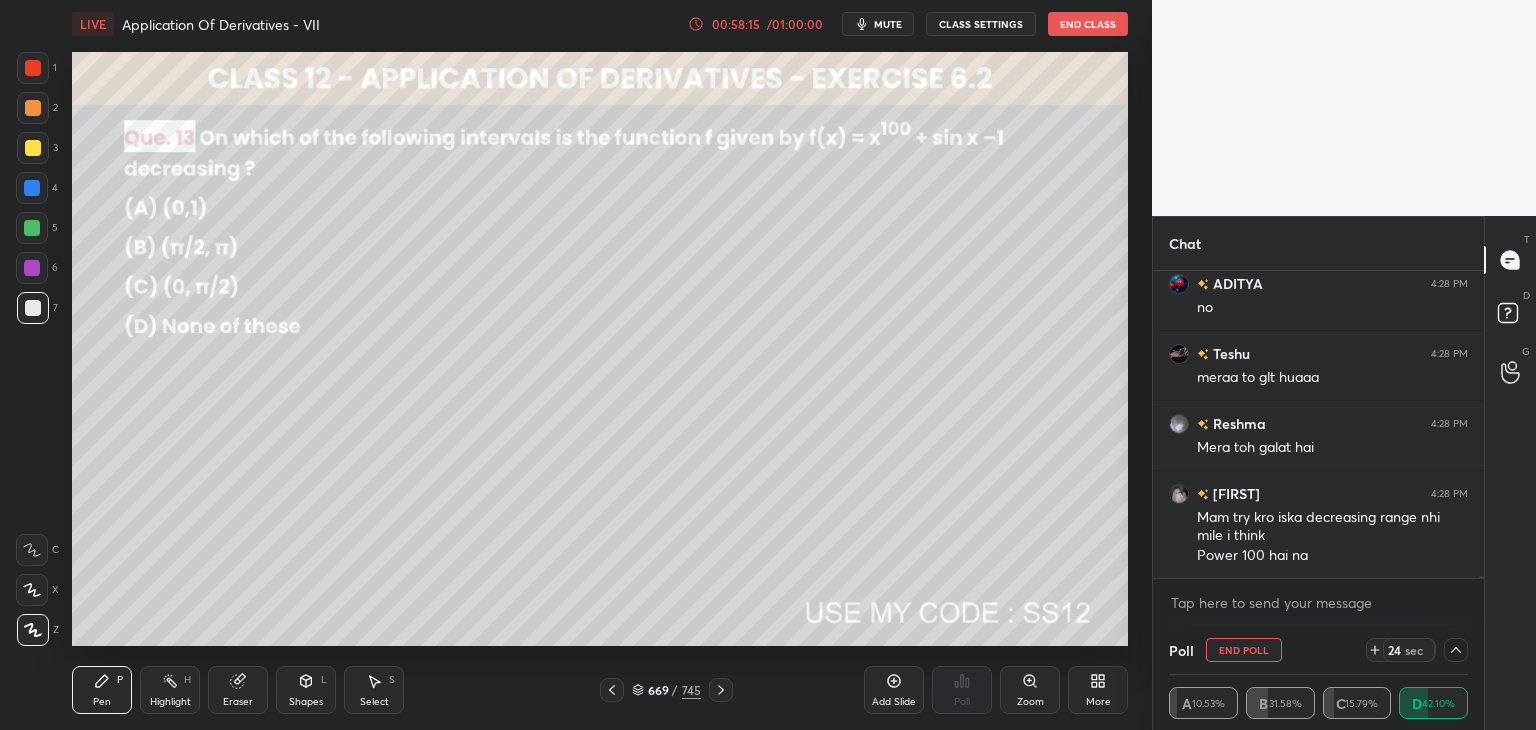 click 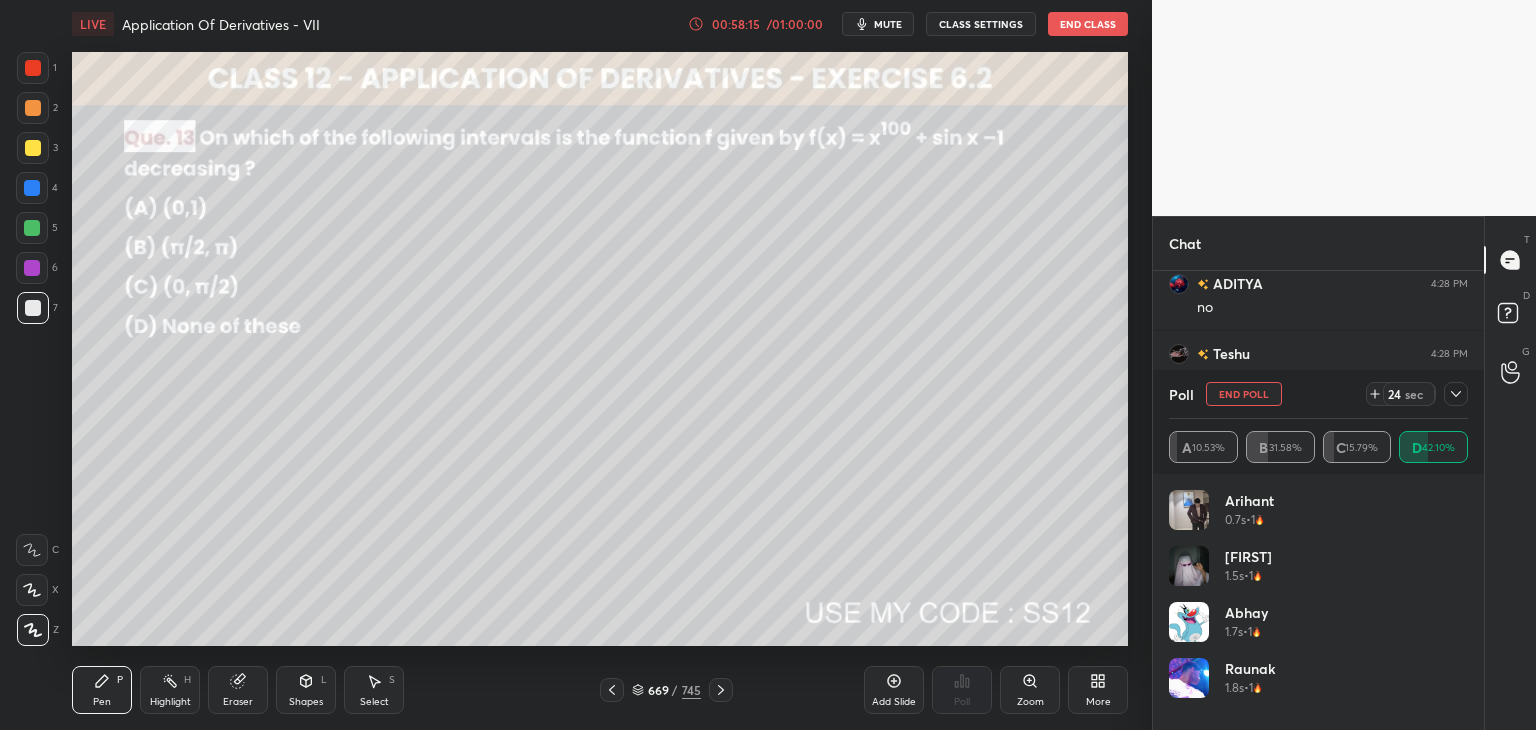 scroll, scrollTop: 6, scrollLeft: 6, axis: both 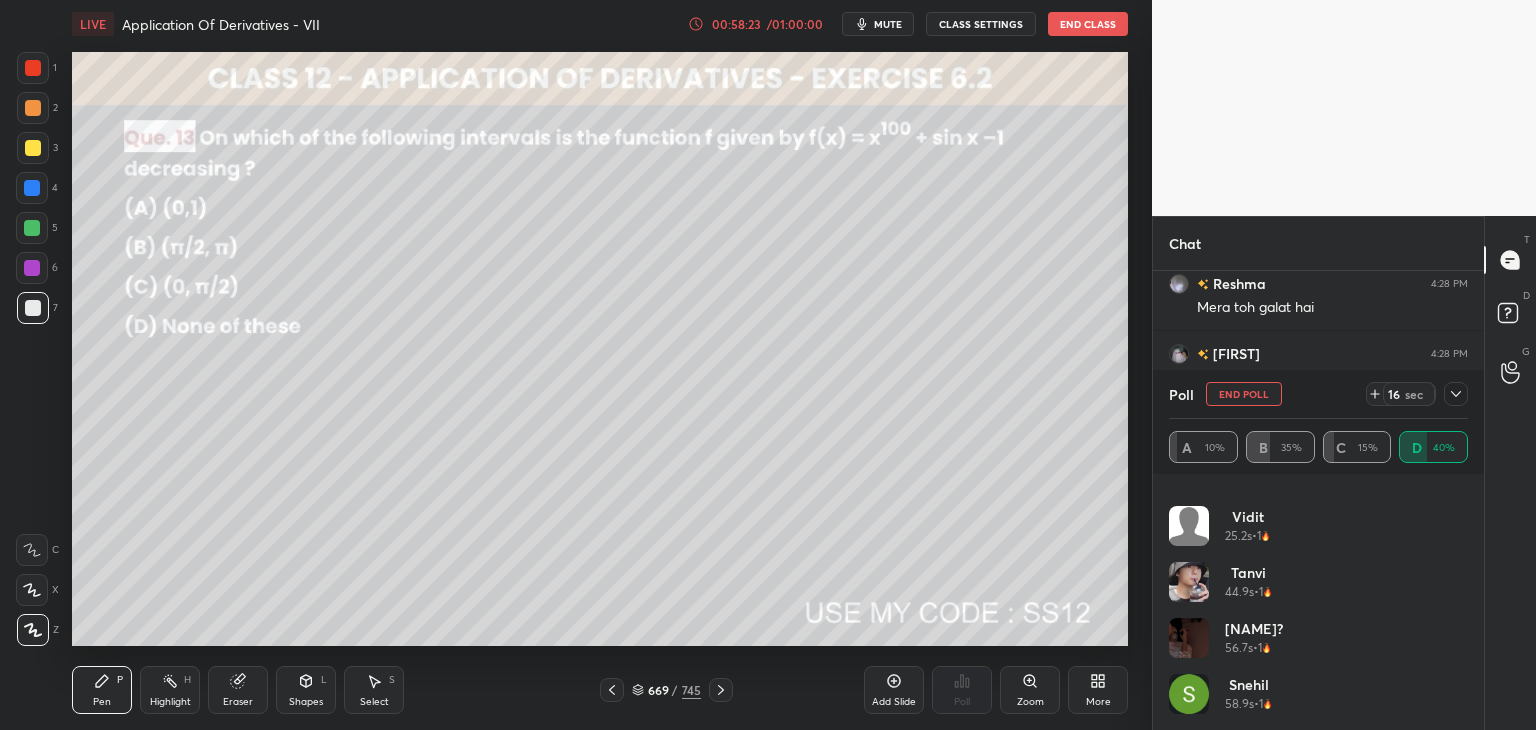 click 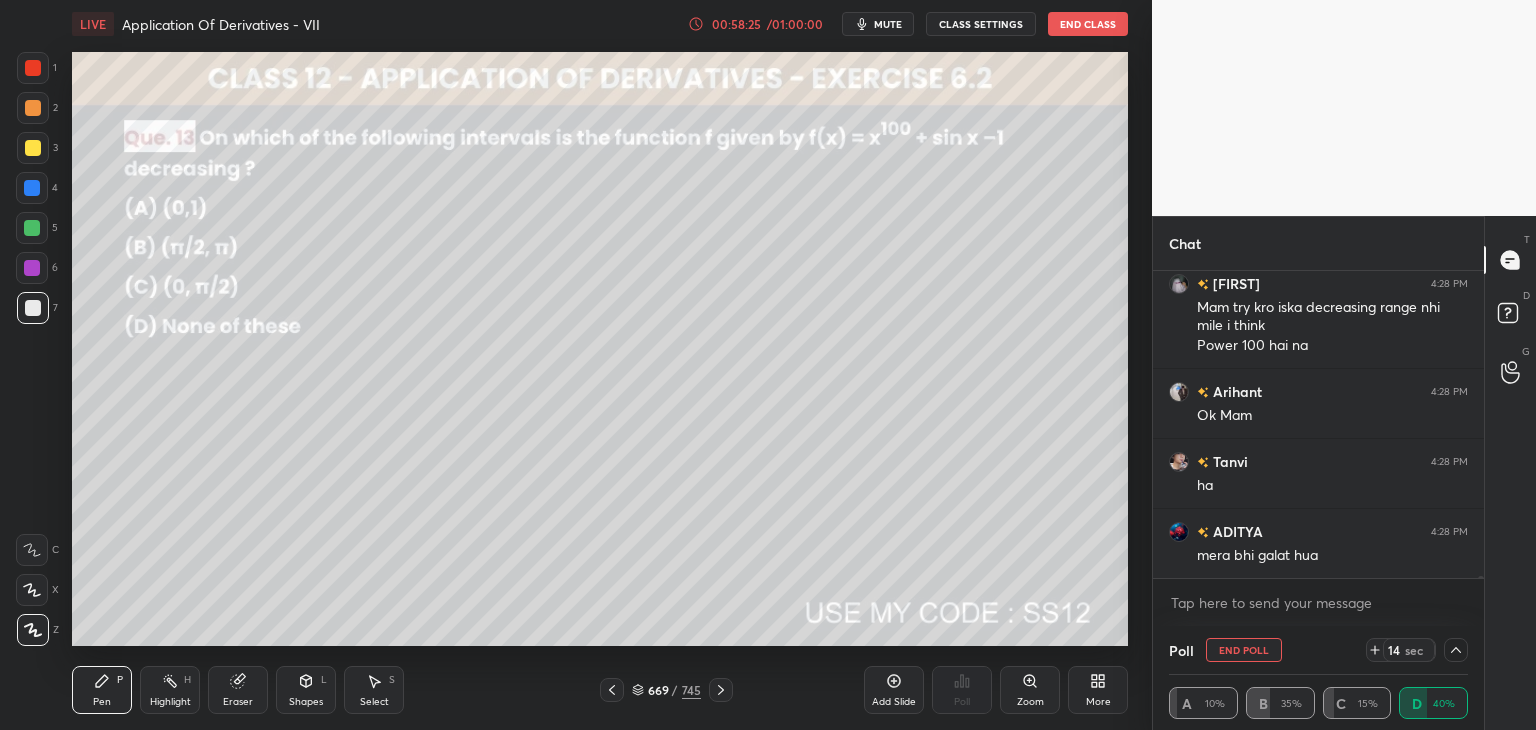 click 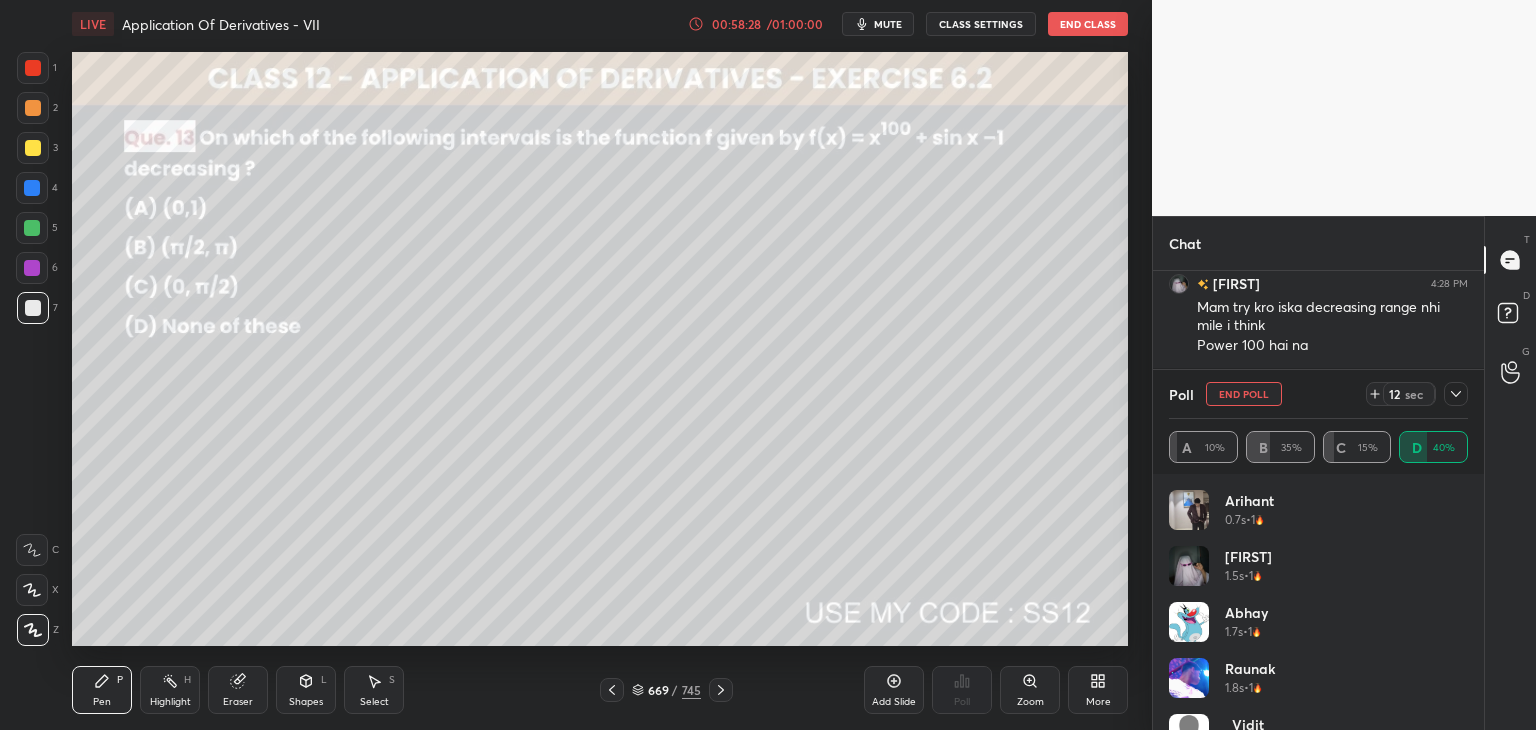 click at bounding box center [1456, 394] 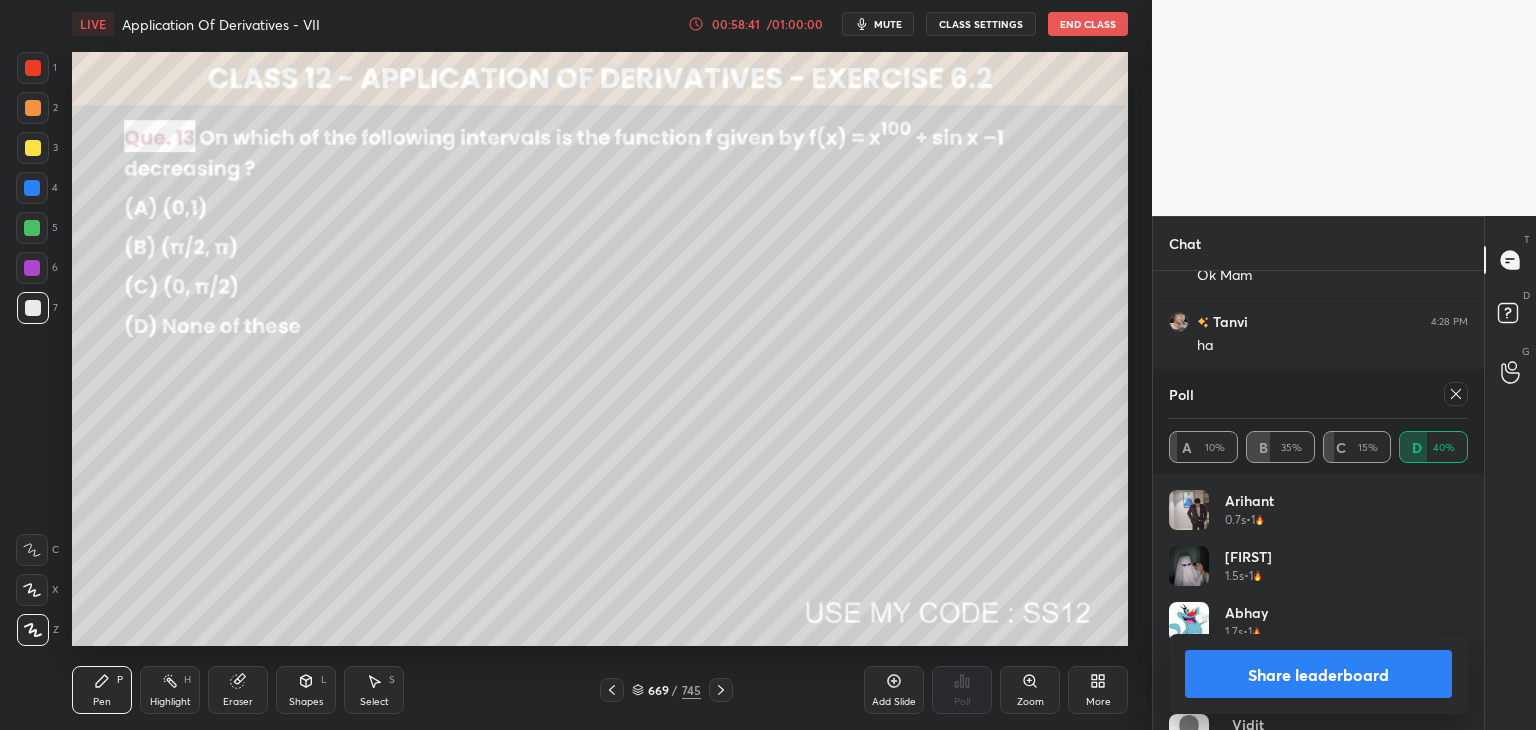 click on "Share leaderboard" at bounding box center (1318, 674) 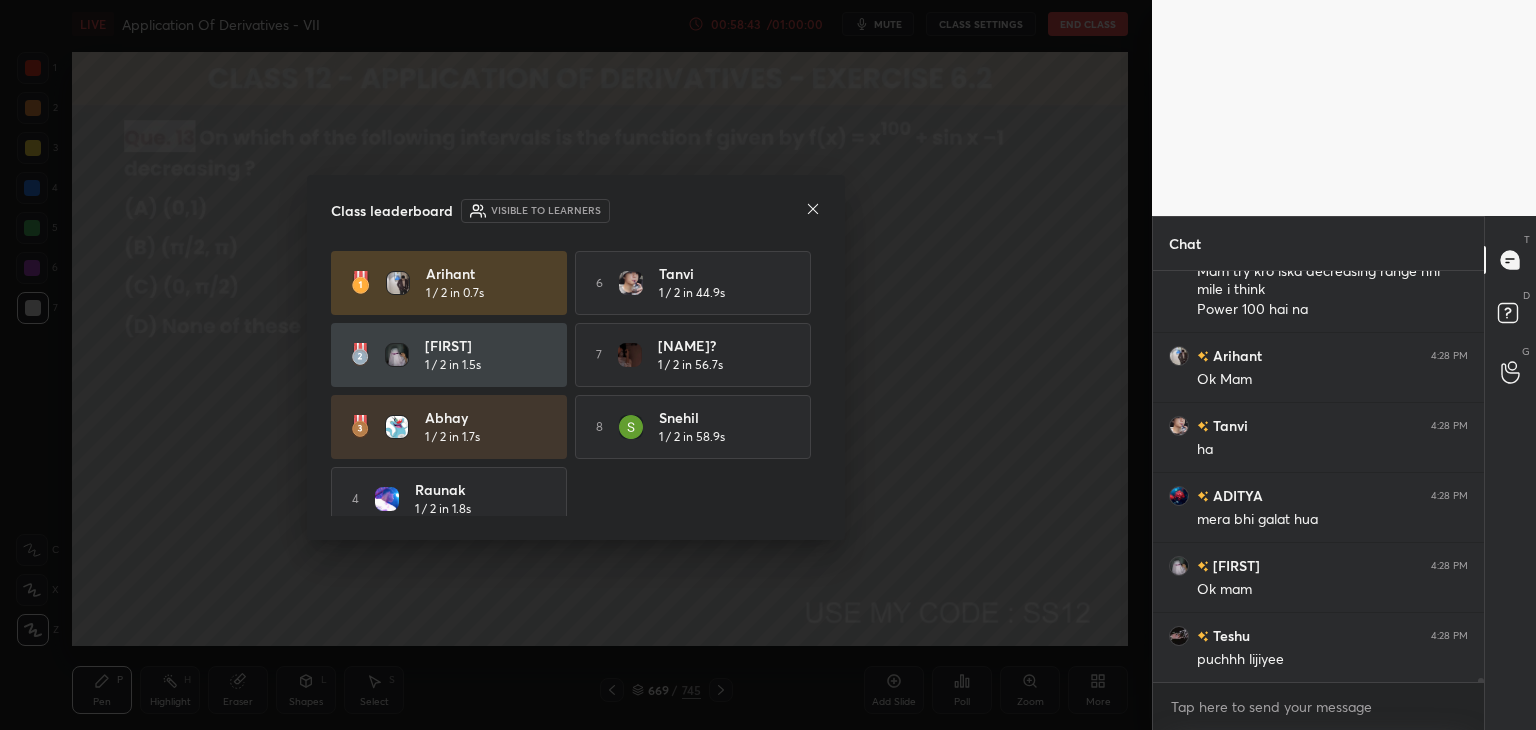 click 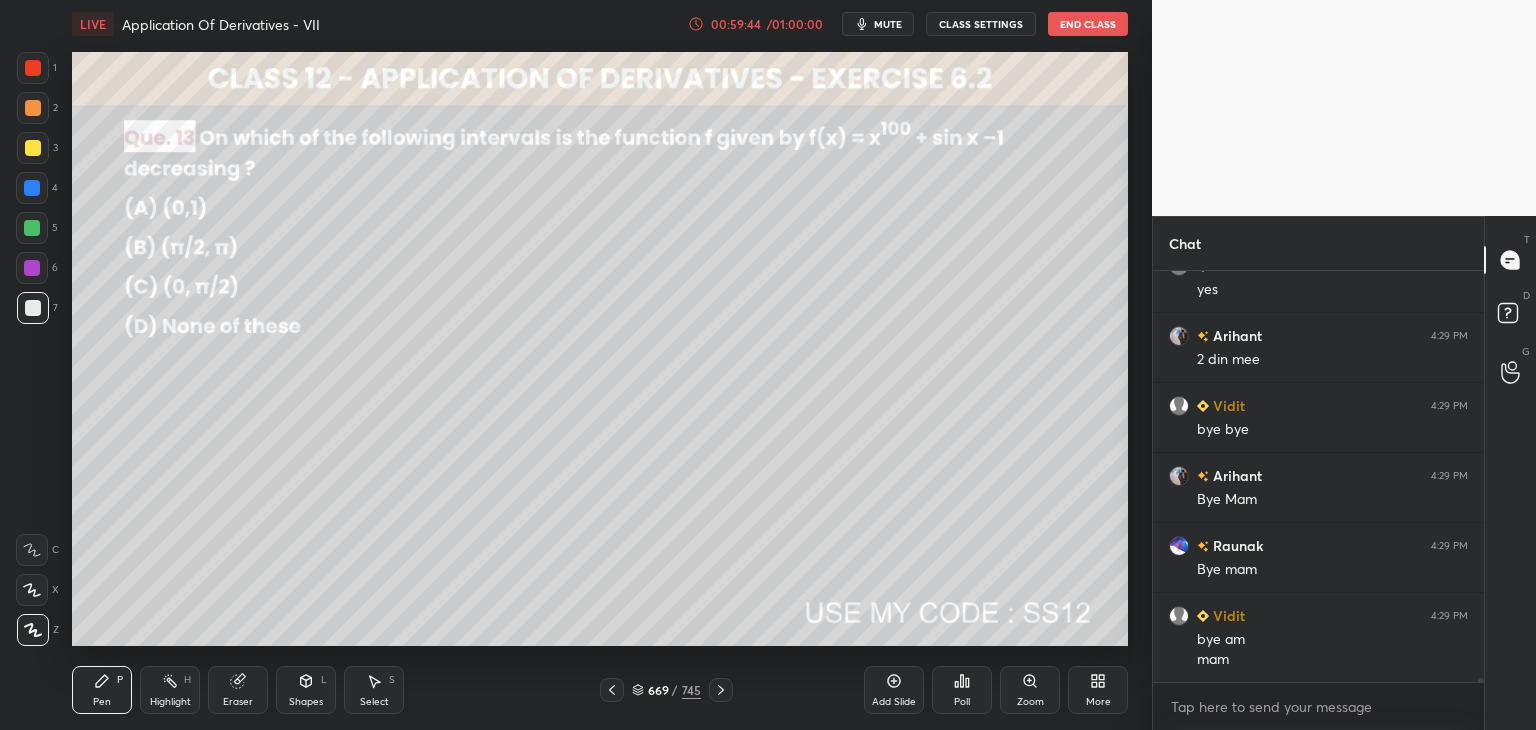 scroll, scrollTop: 42058, scrollLeft: 0, axis: vertical 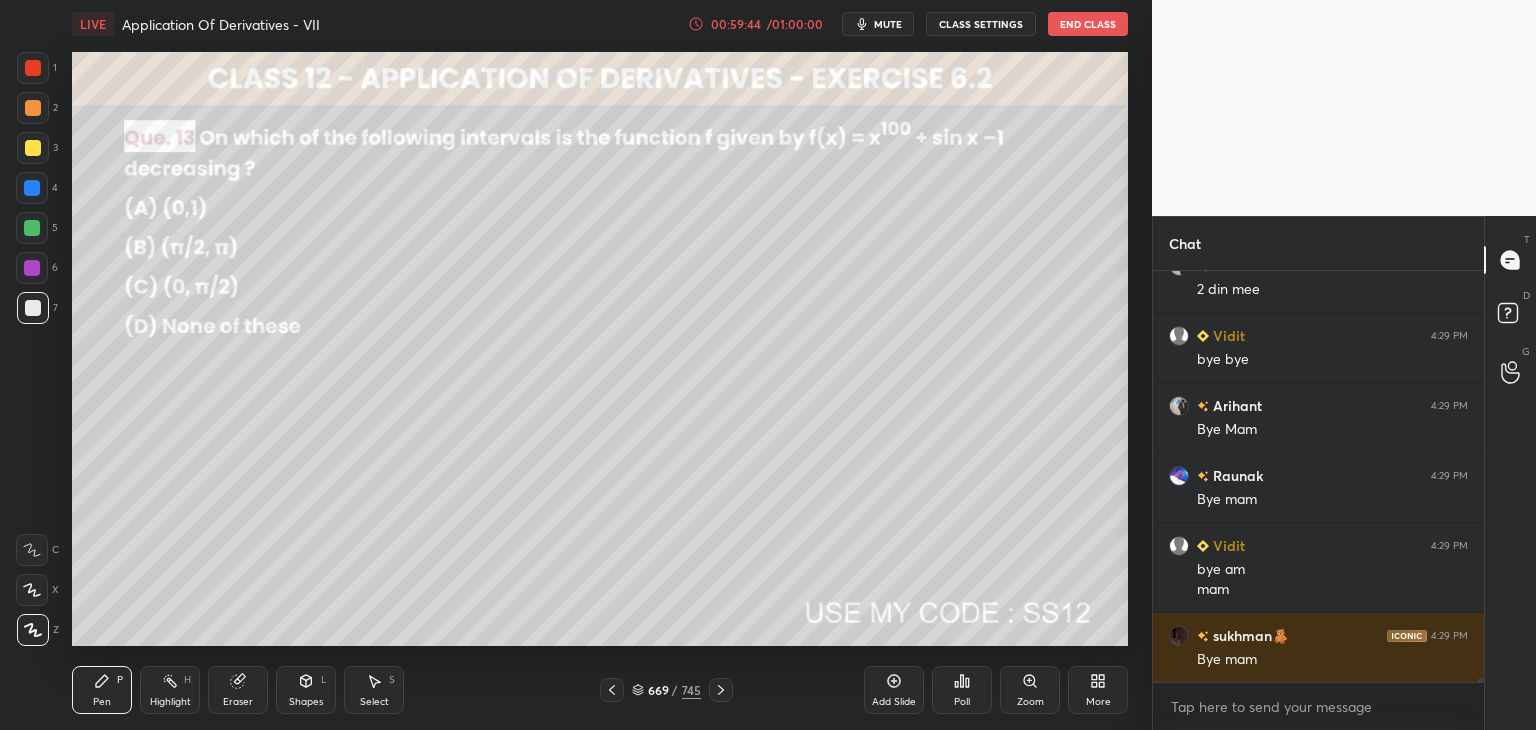 click 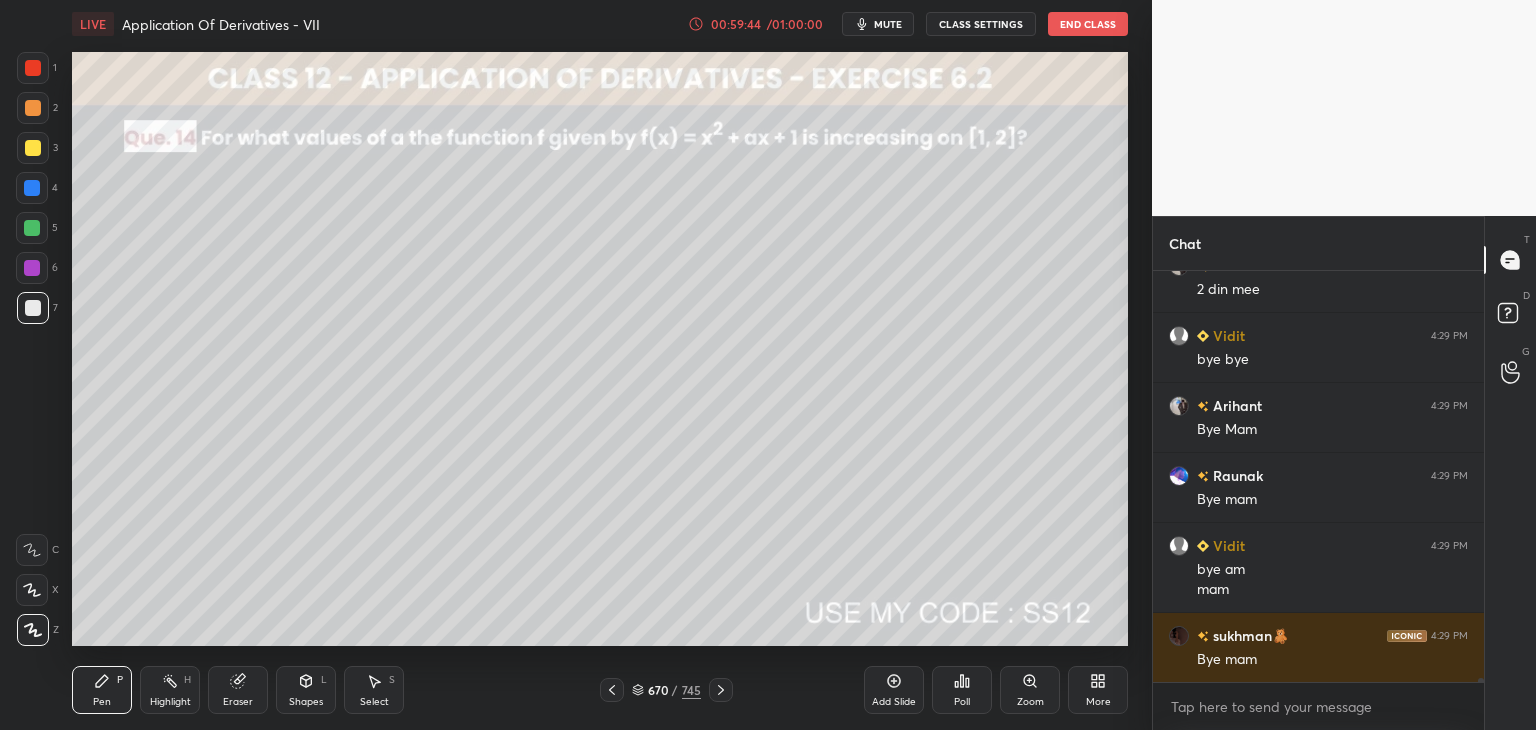 click 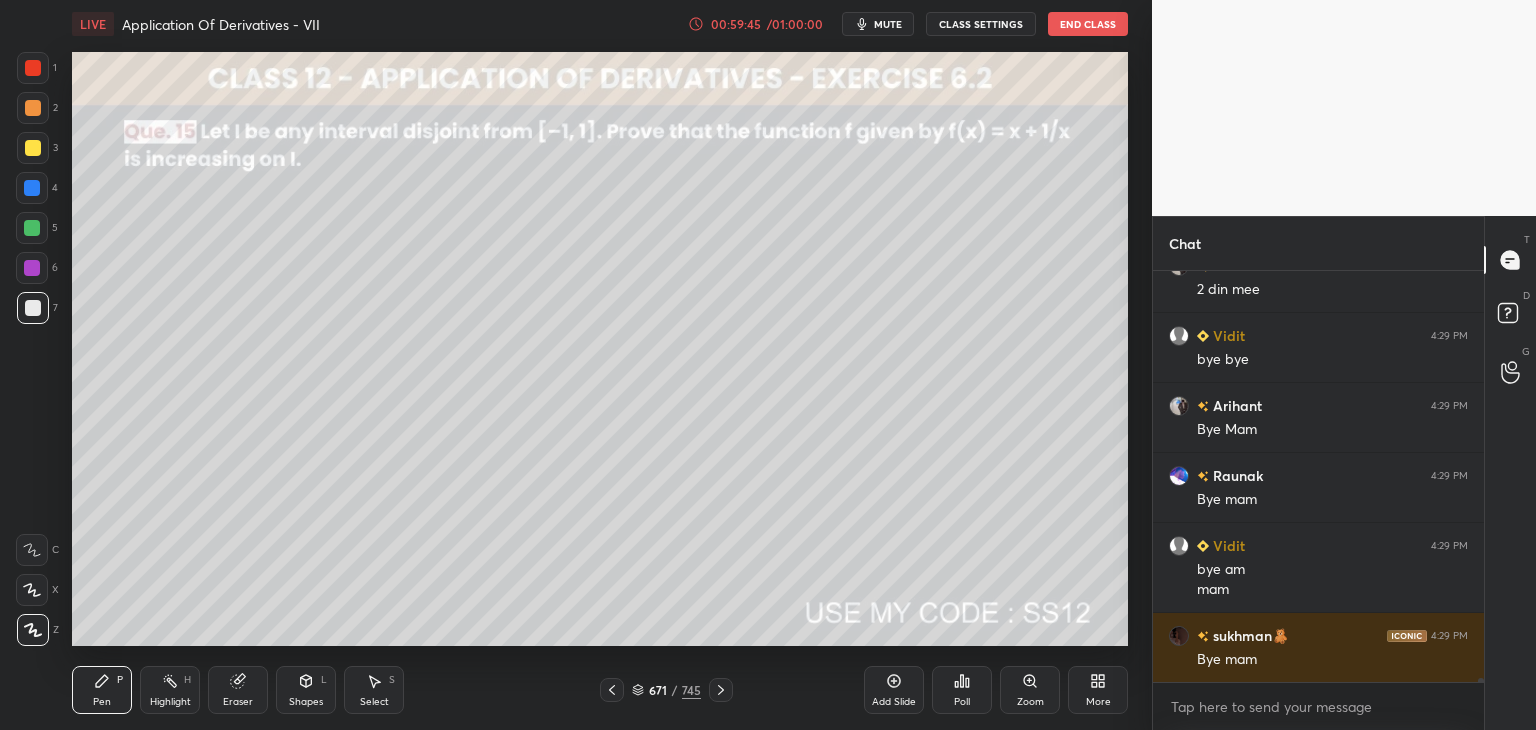 click 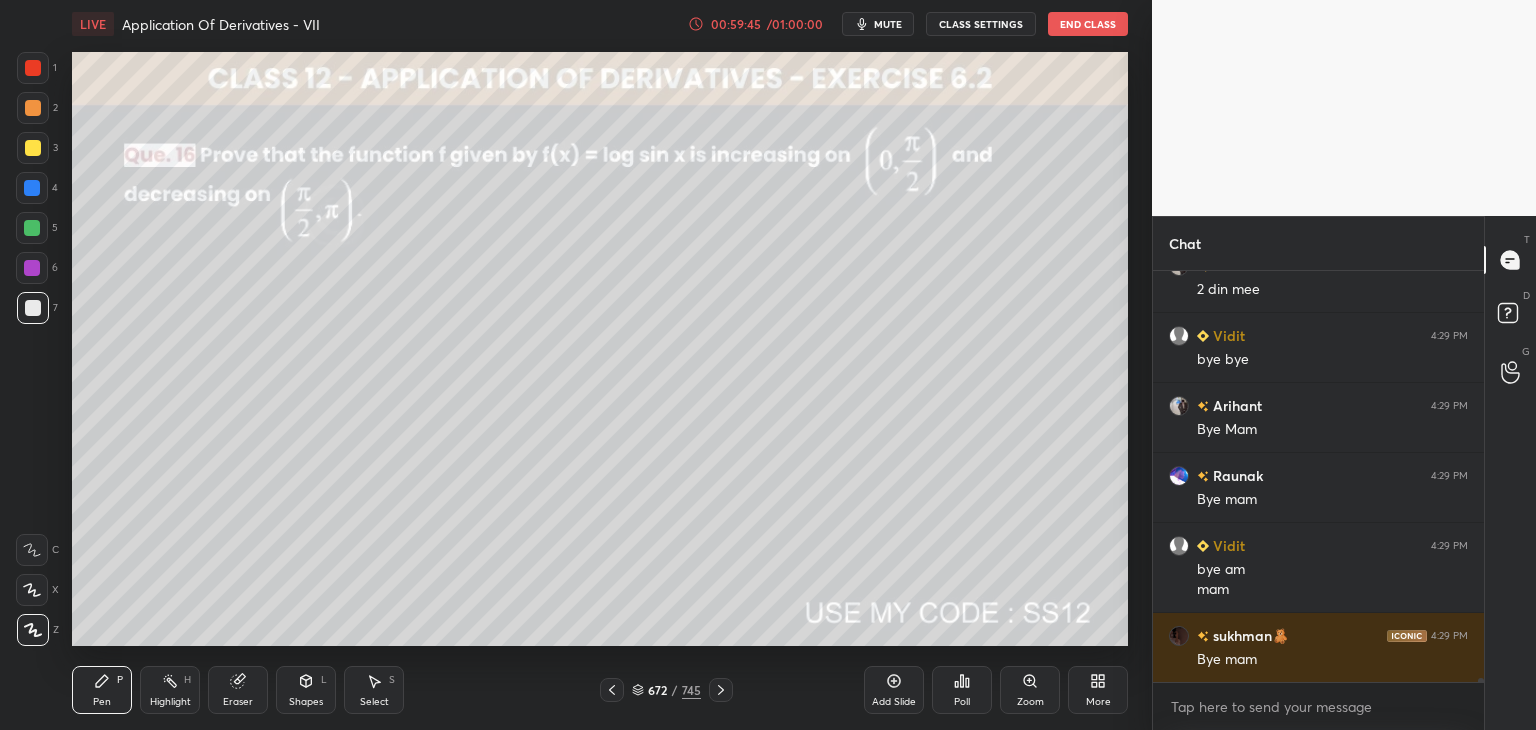 click 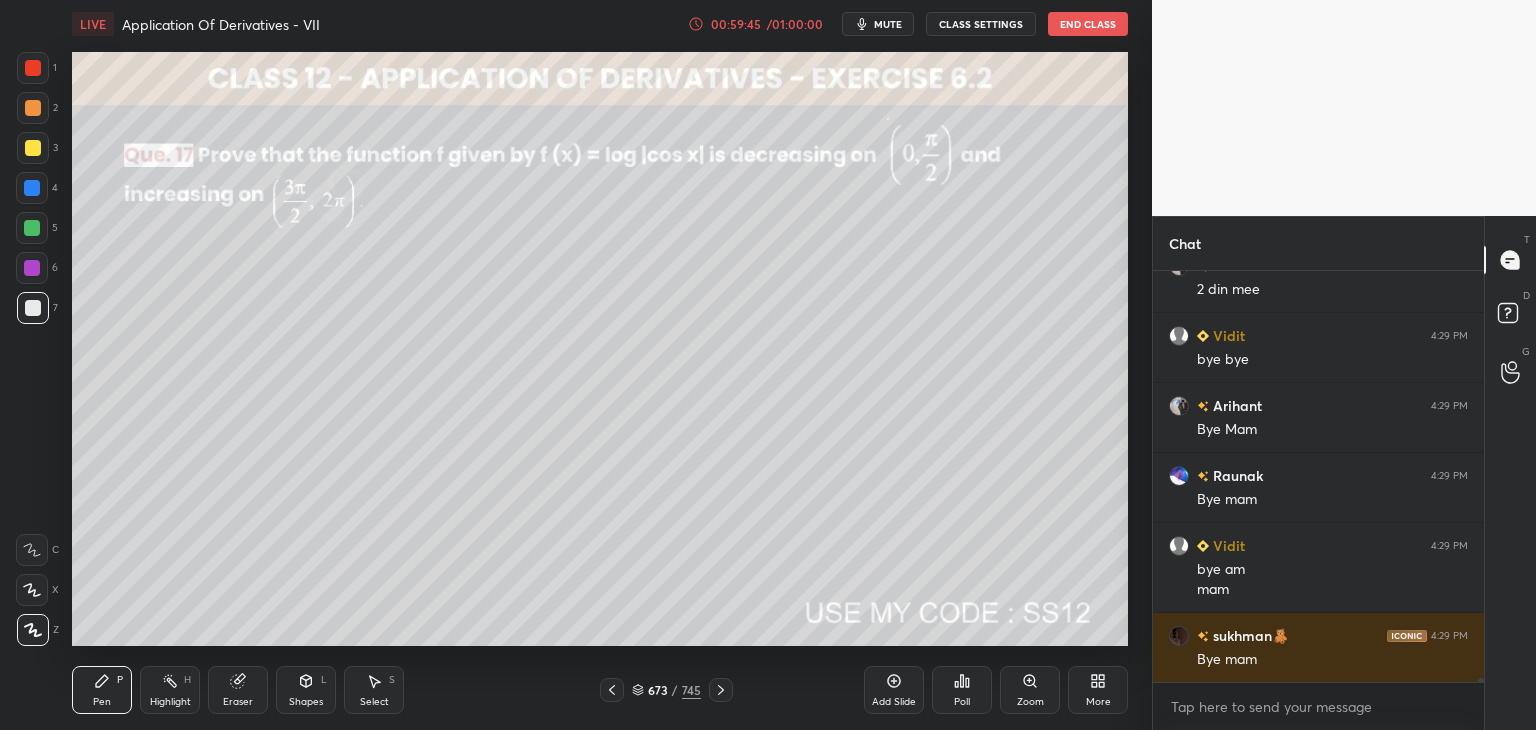scroll, scrollTop: 42128, scrollLeft: 0, axis: vertical 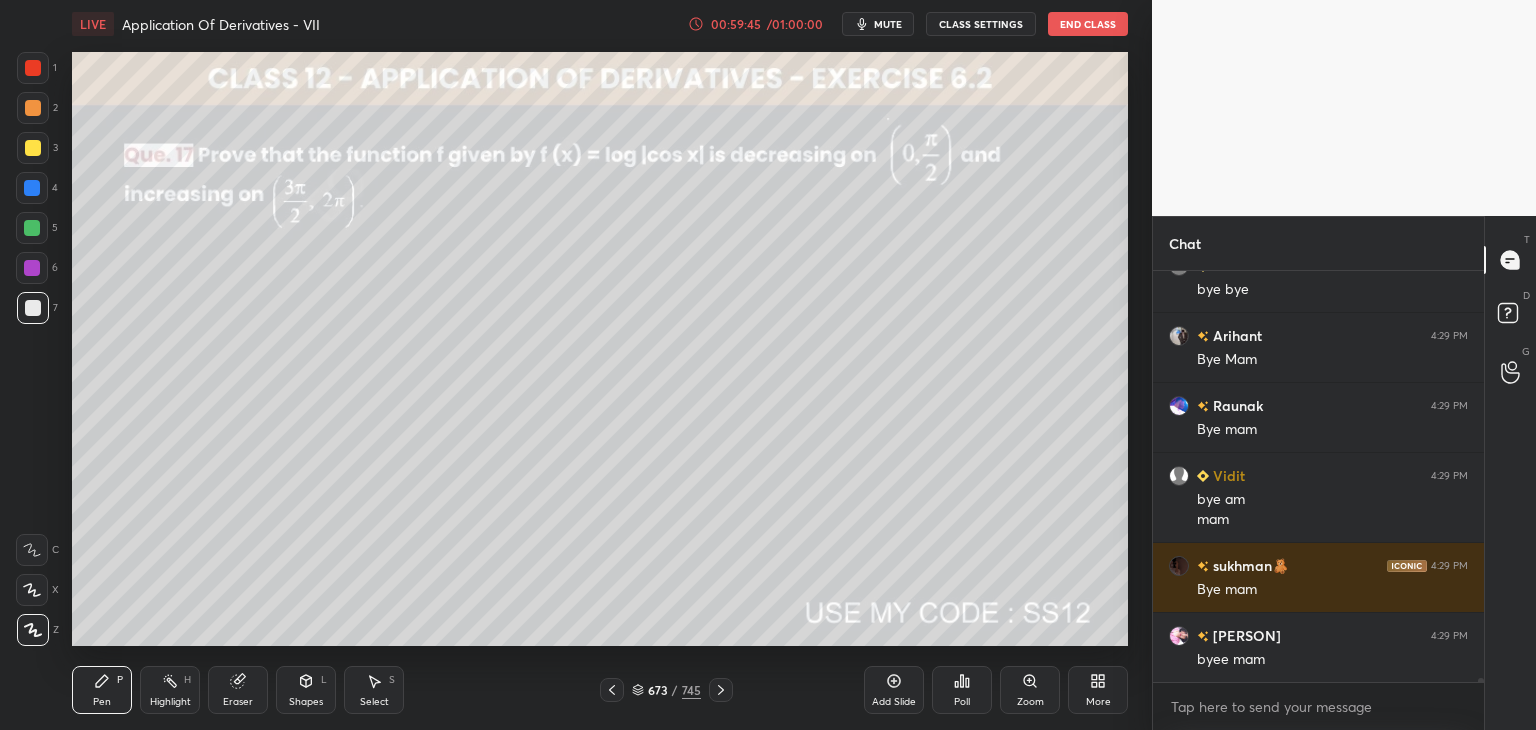 click 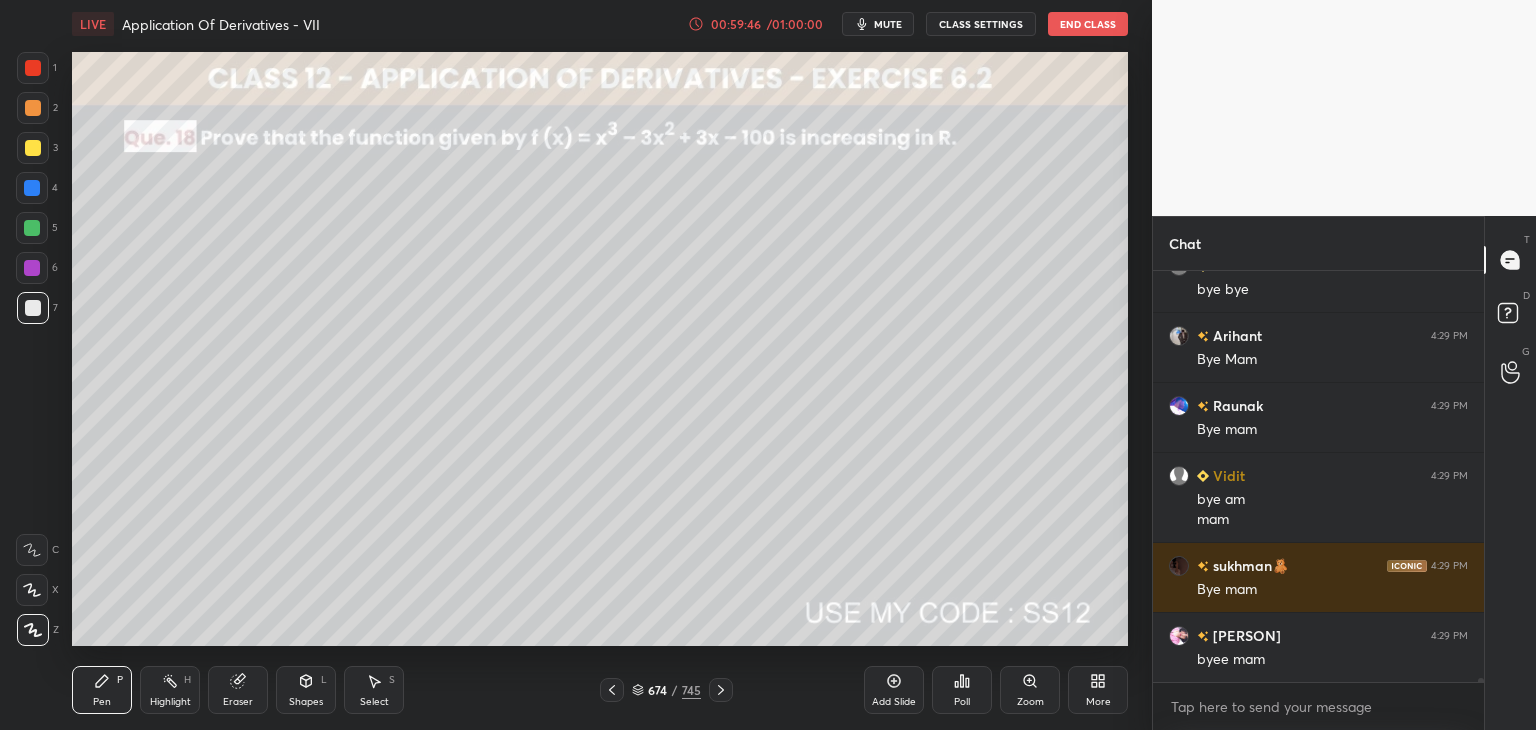 click 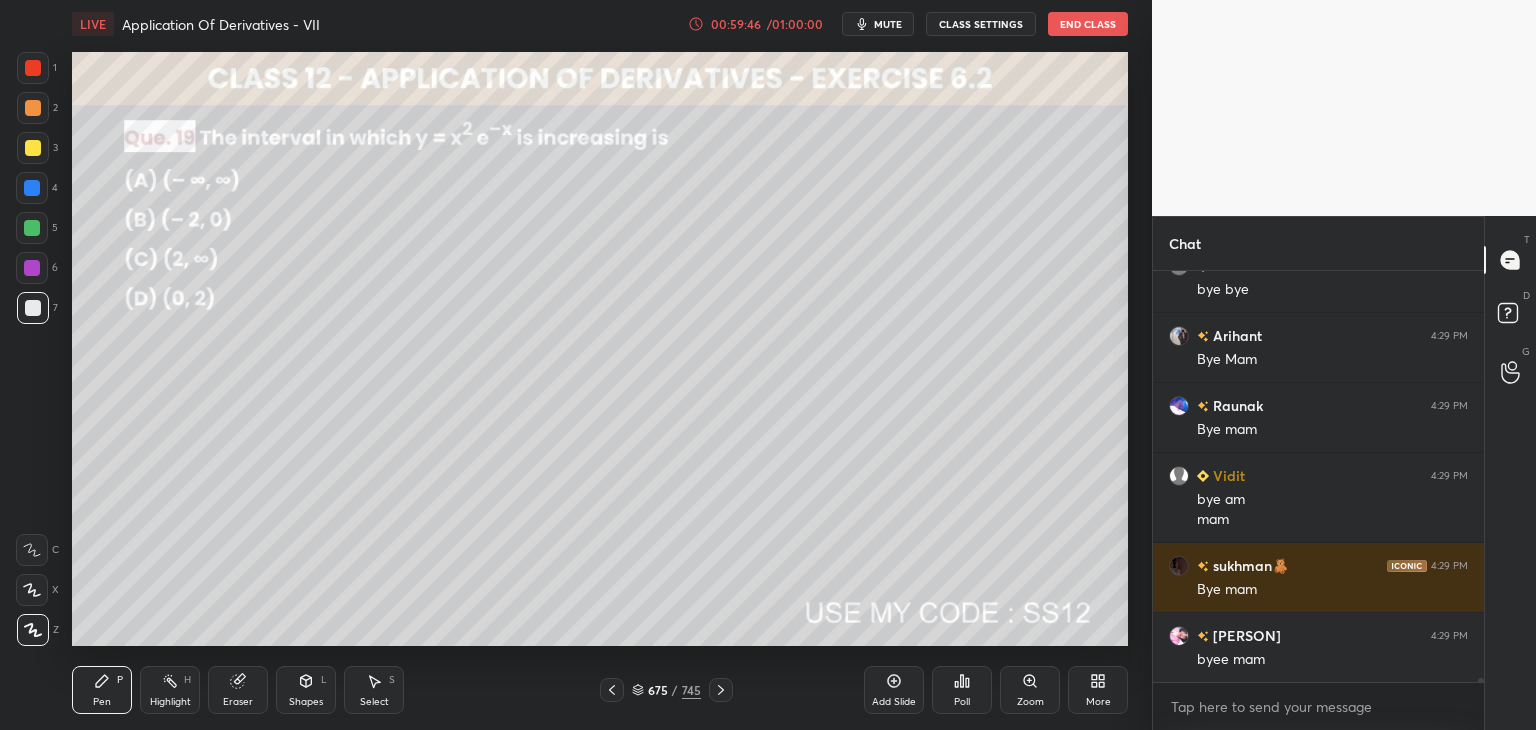 click 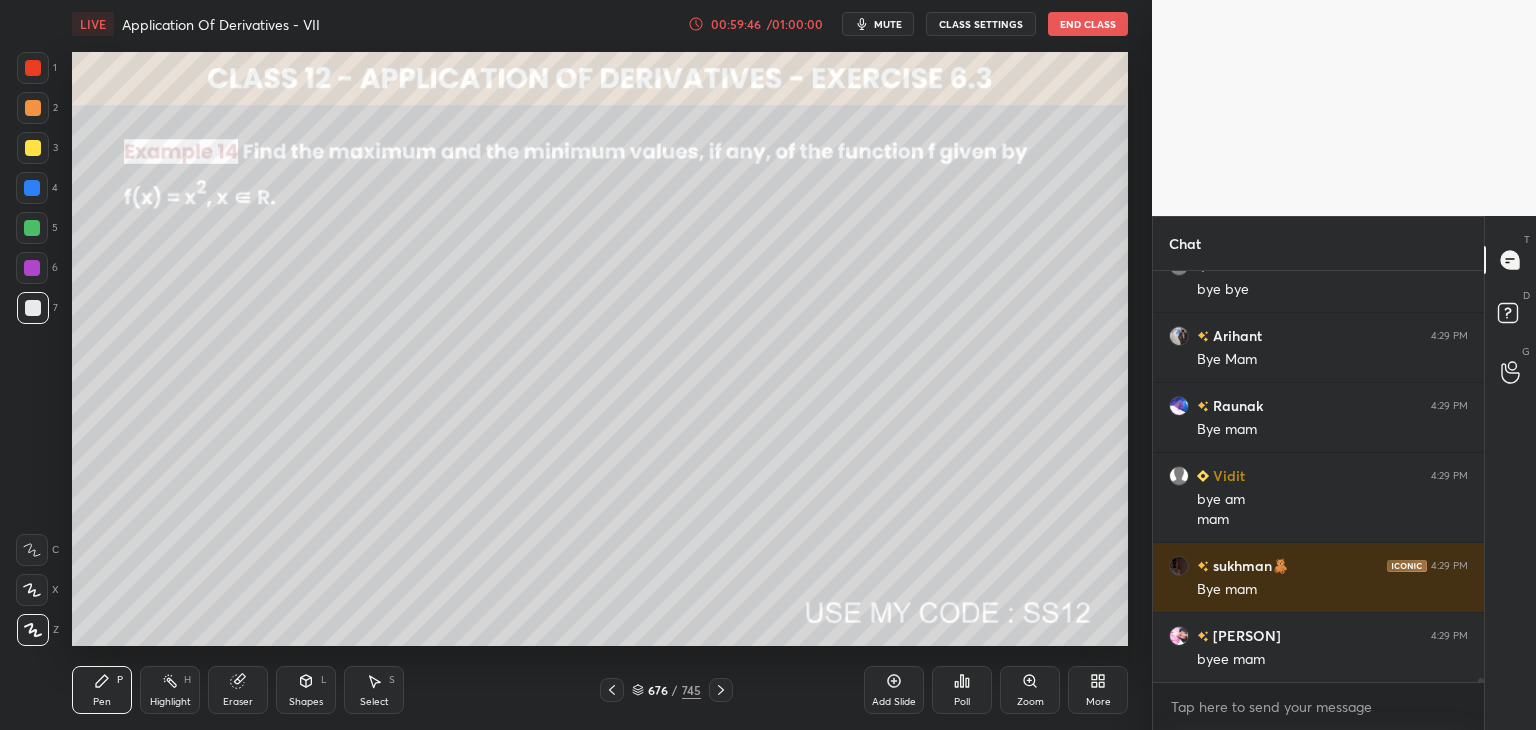 scroll, scrollTop: 42268, scrollLeft: 0, axis: vertical 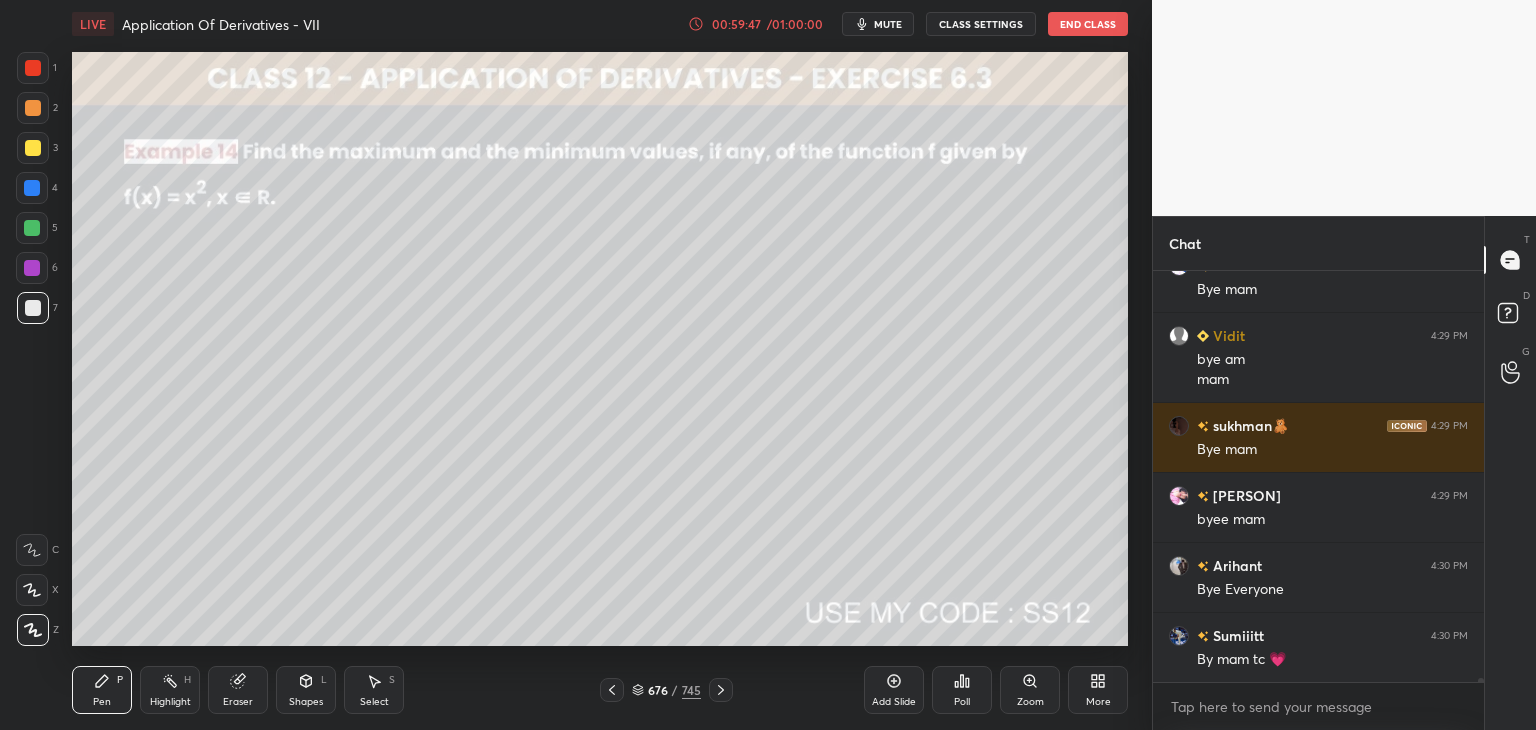 click 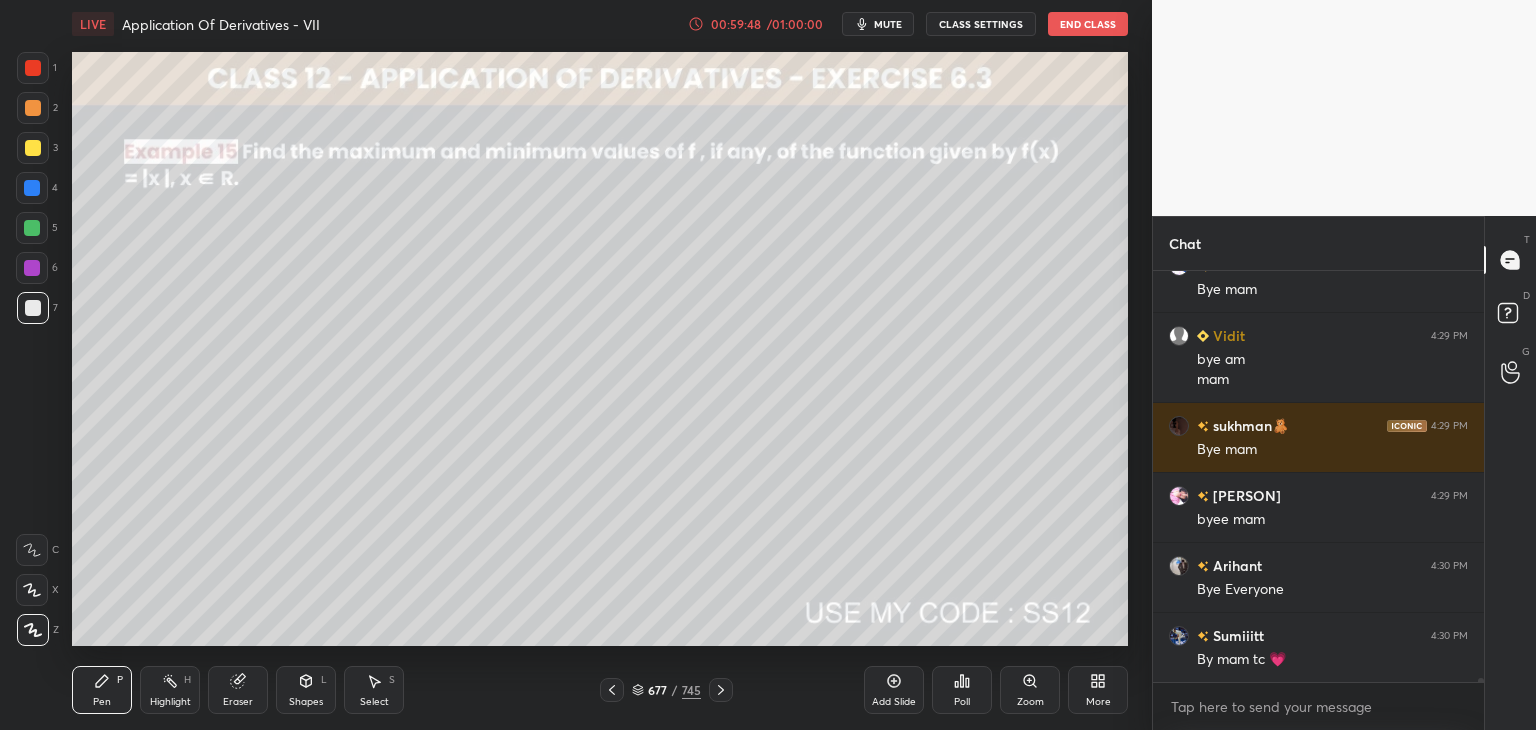 click 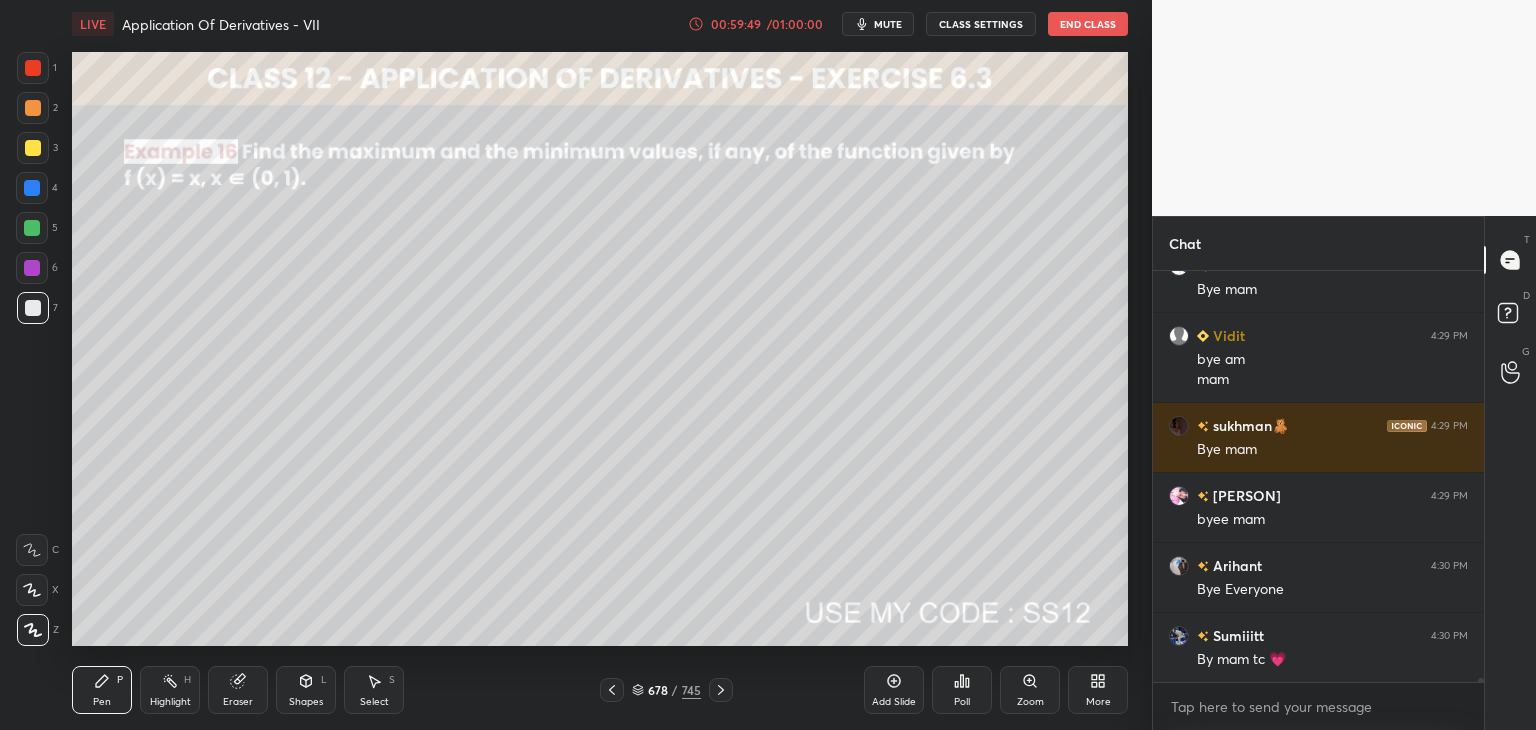 scroll, scrollTop: 42338, scrollLeft: 0, axis: vertical 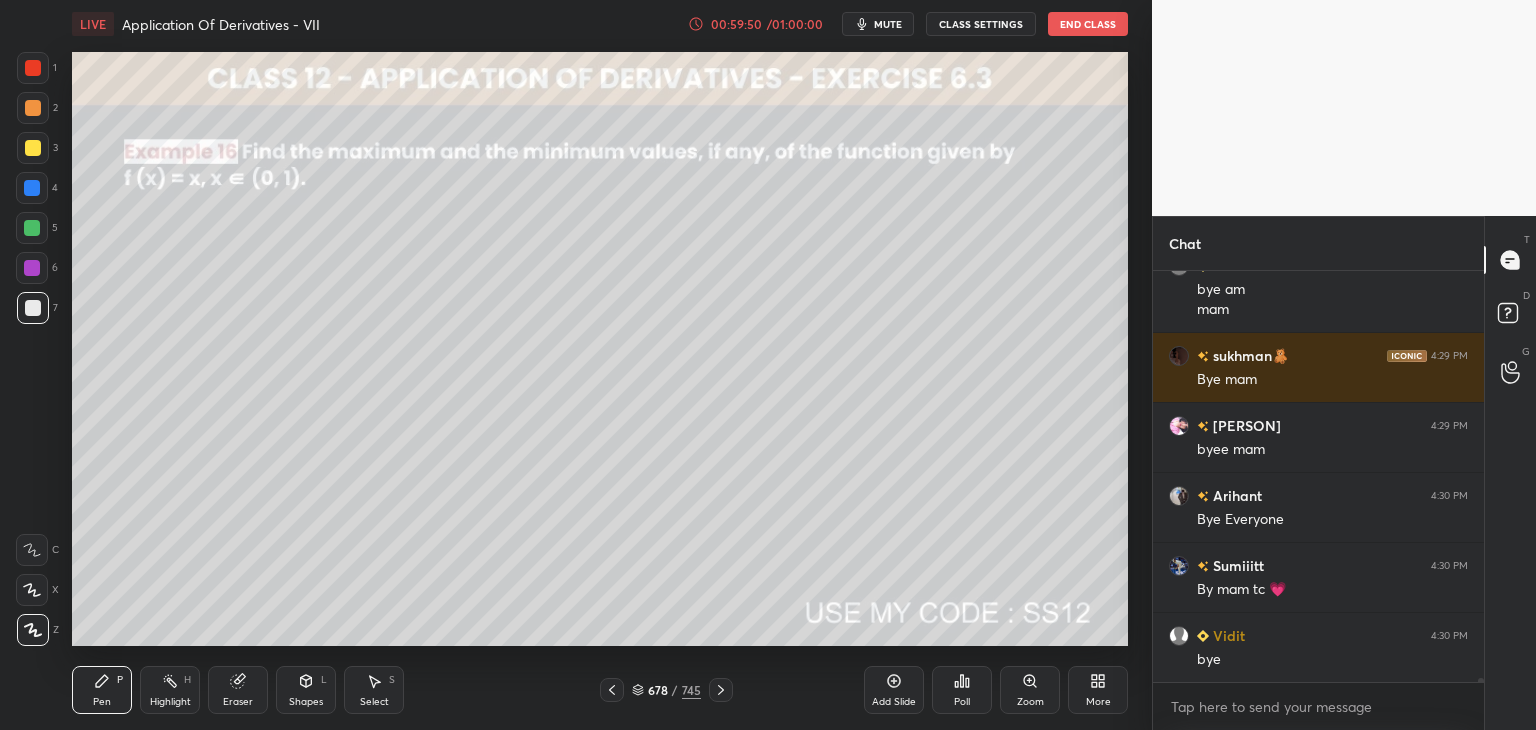 click 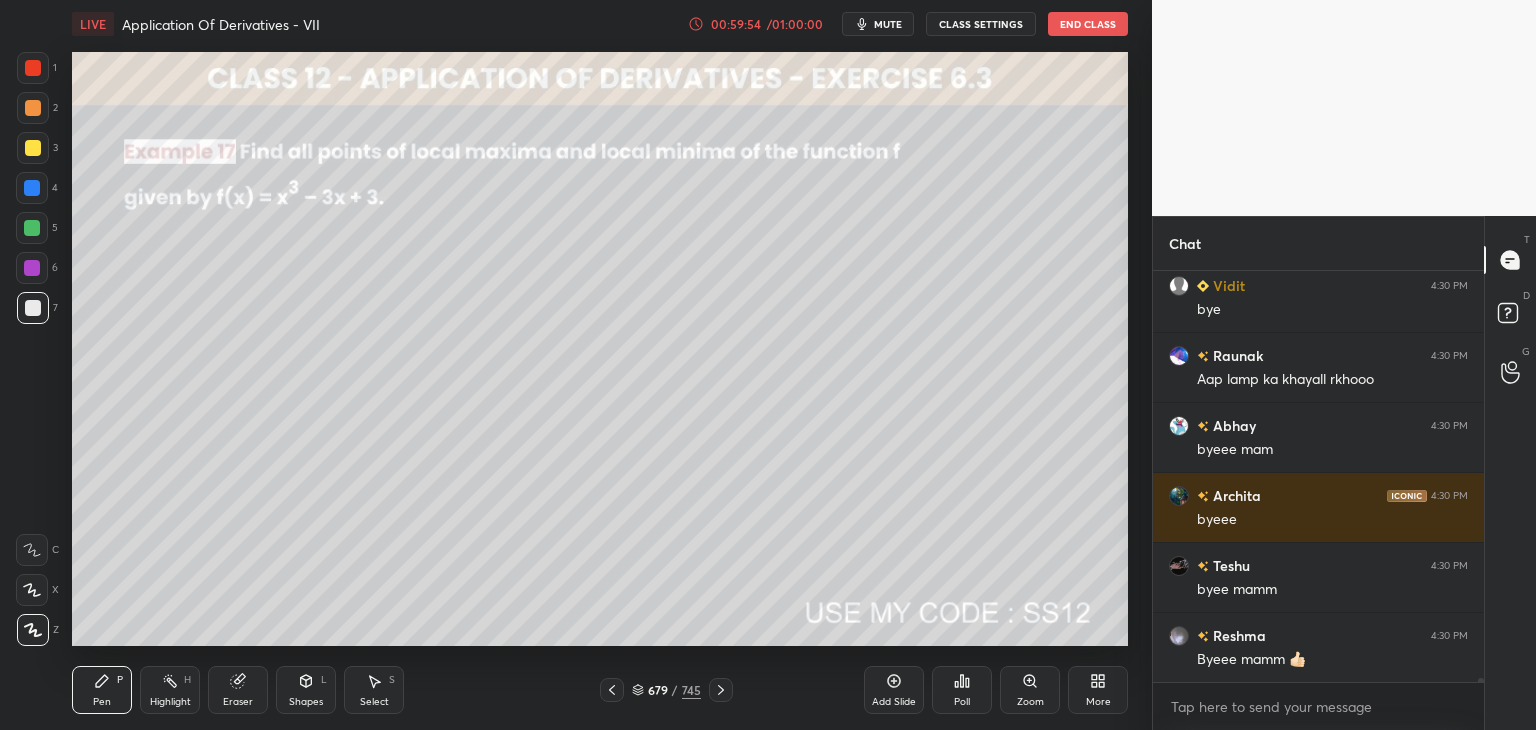 scroll, scrollTop: 42758, scrollLeft: 0, axis: vertical 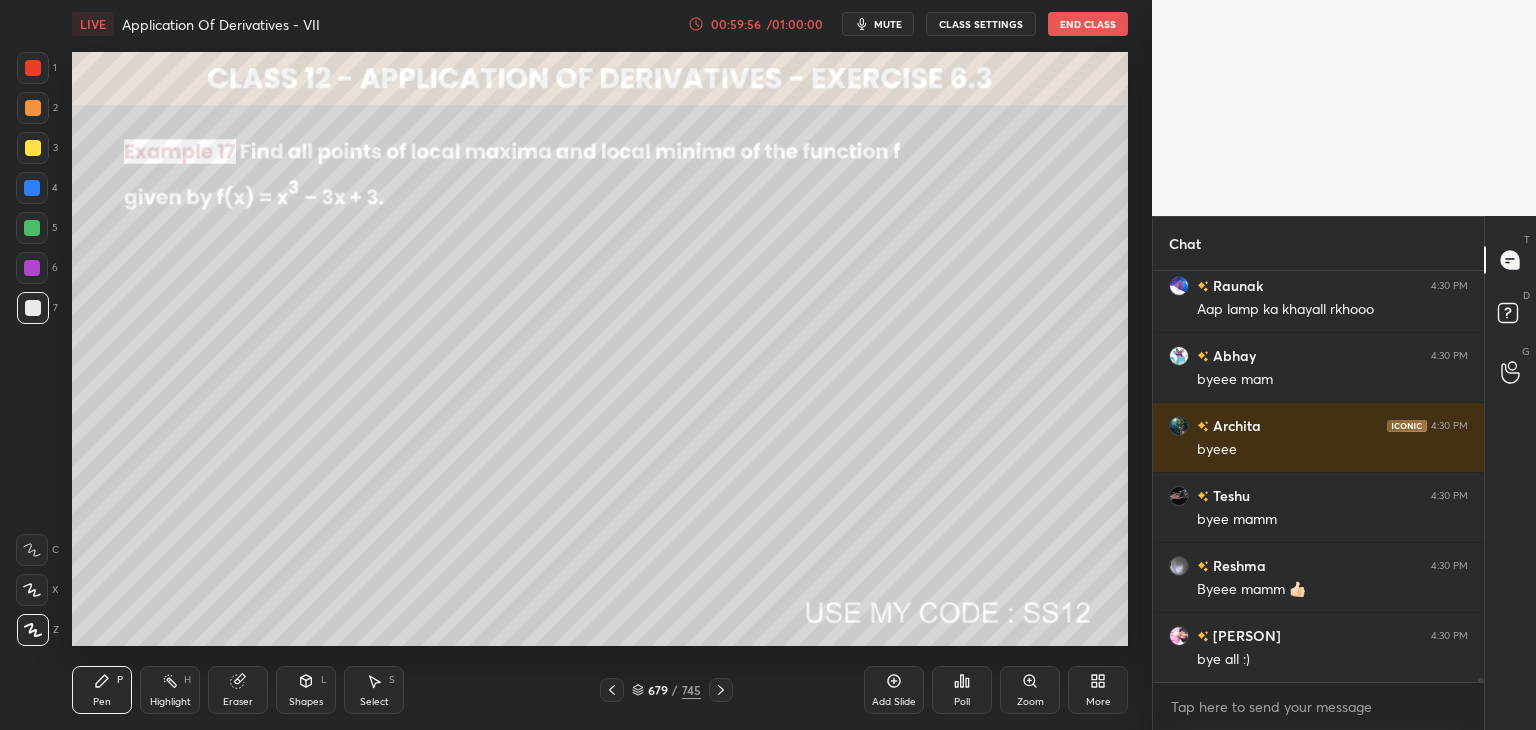 click 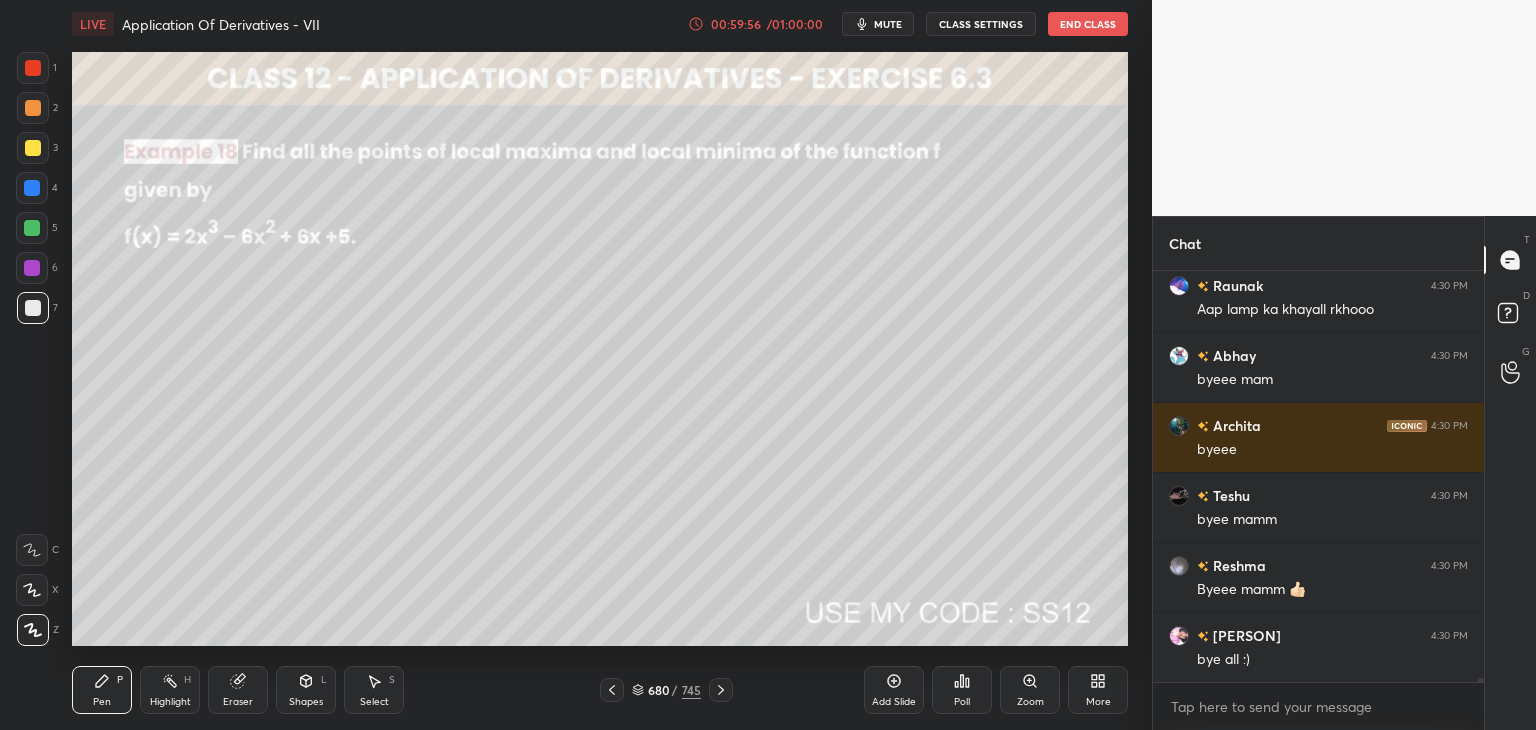 click 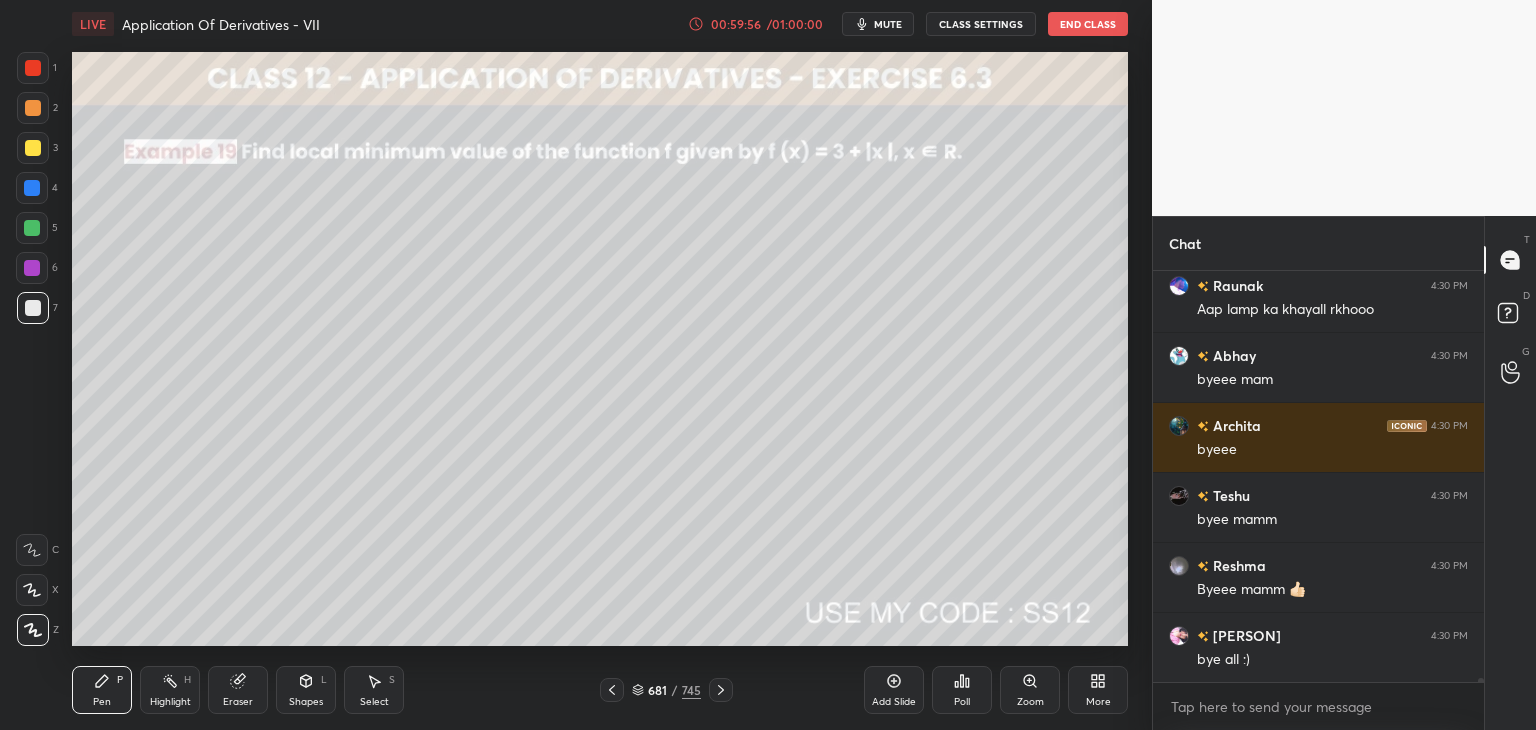 click 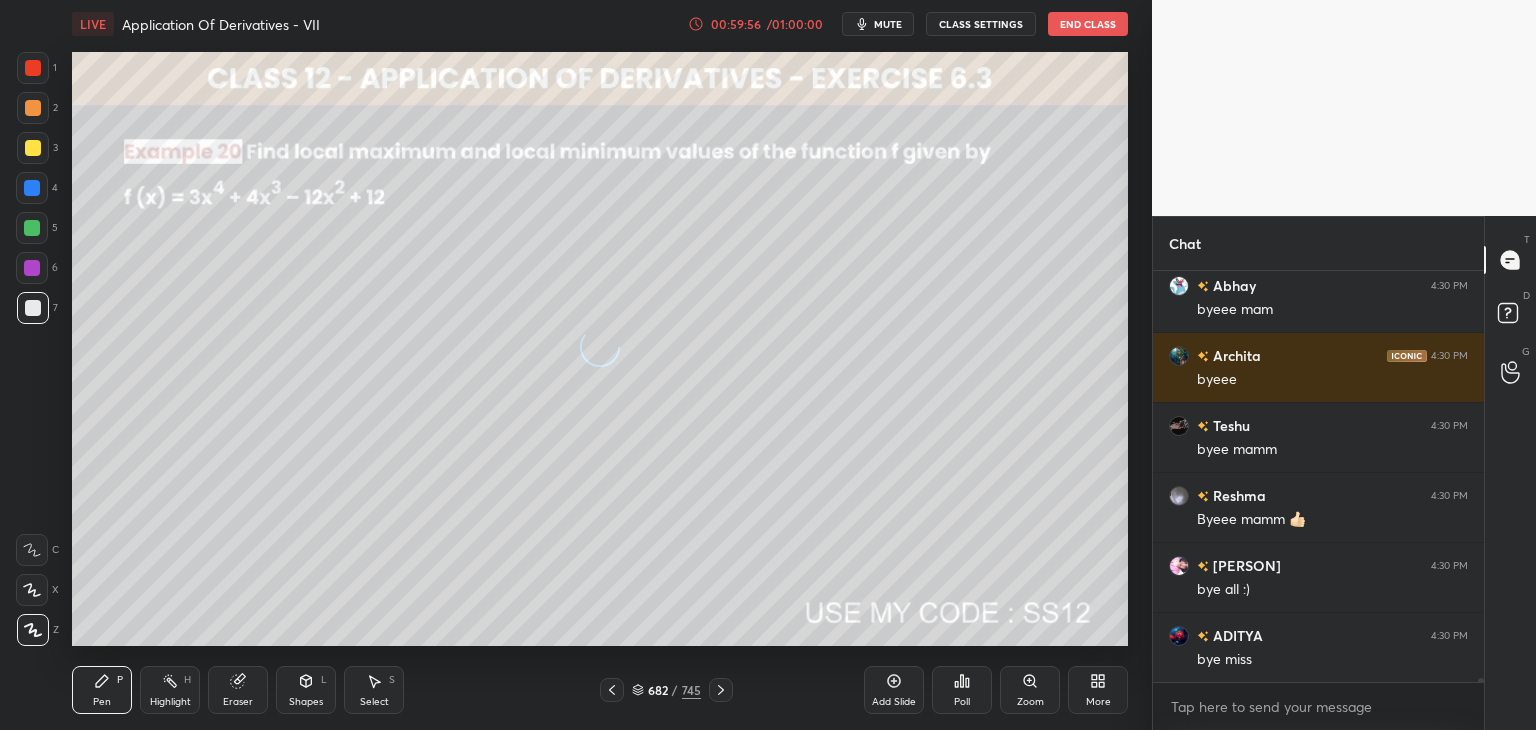 click 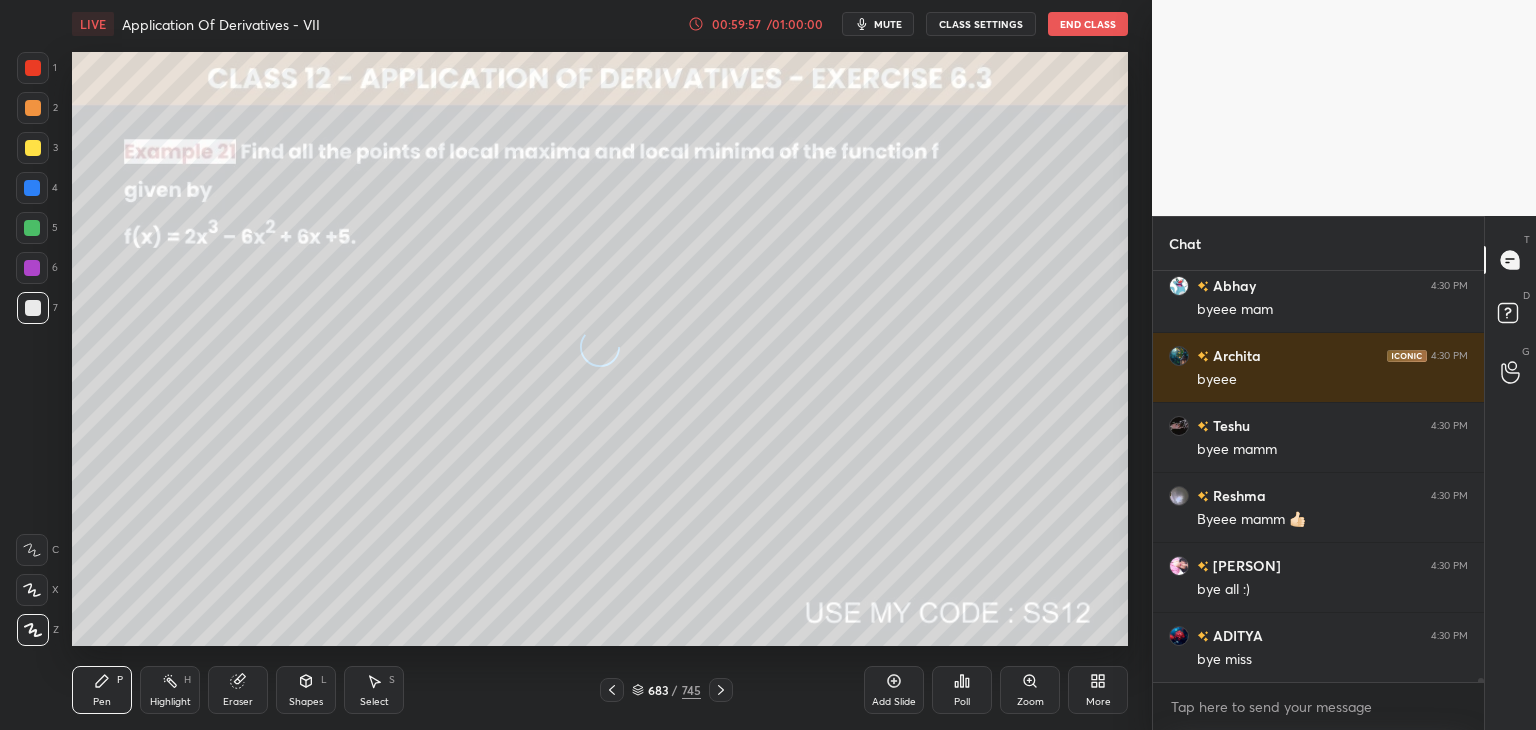 click 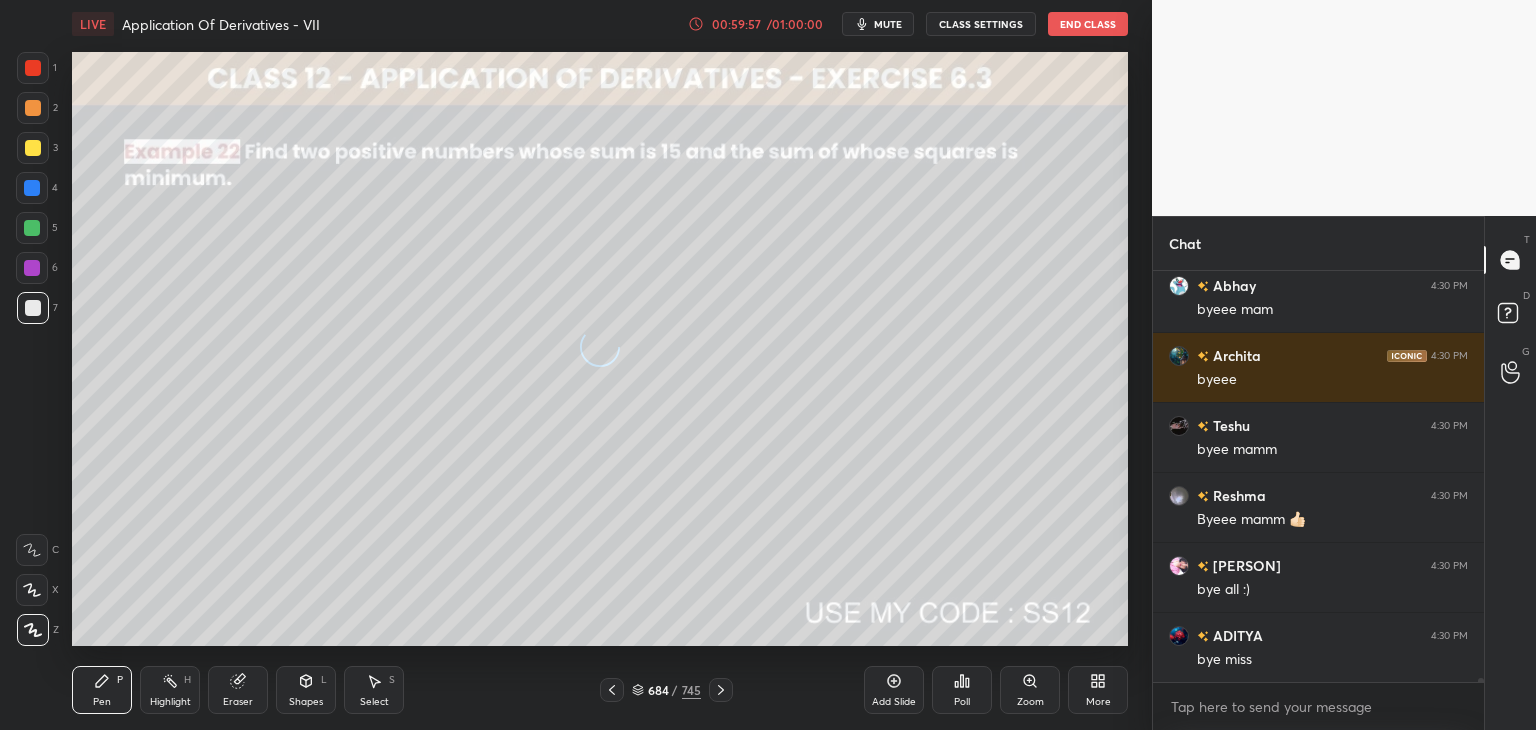 click 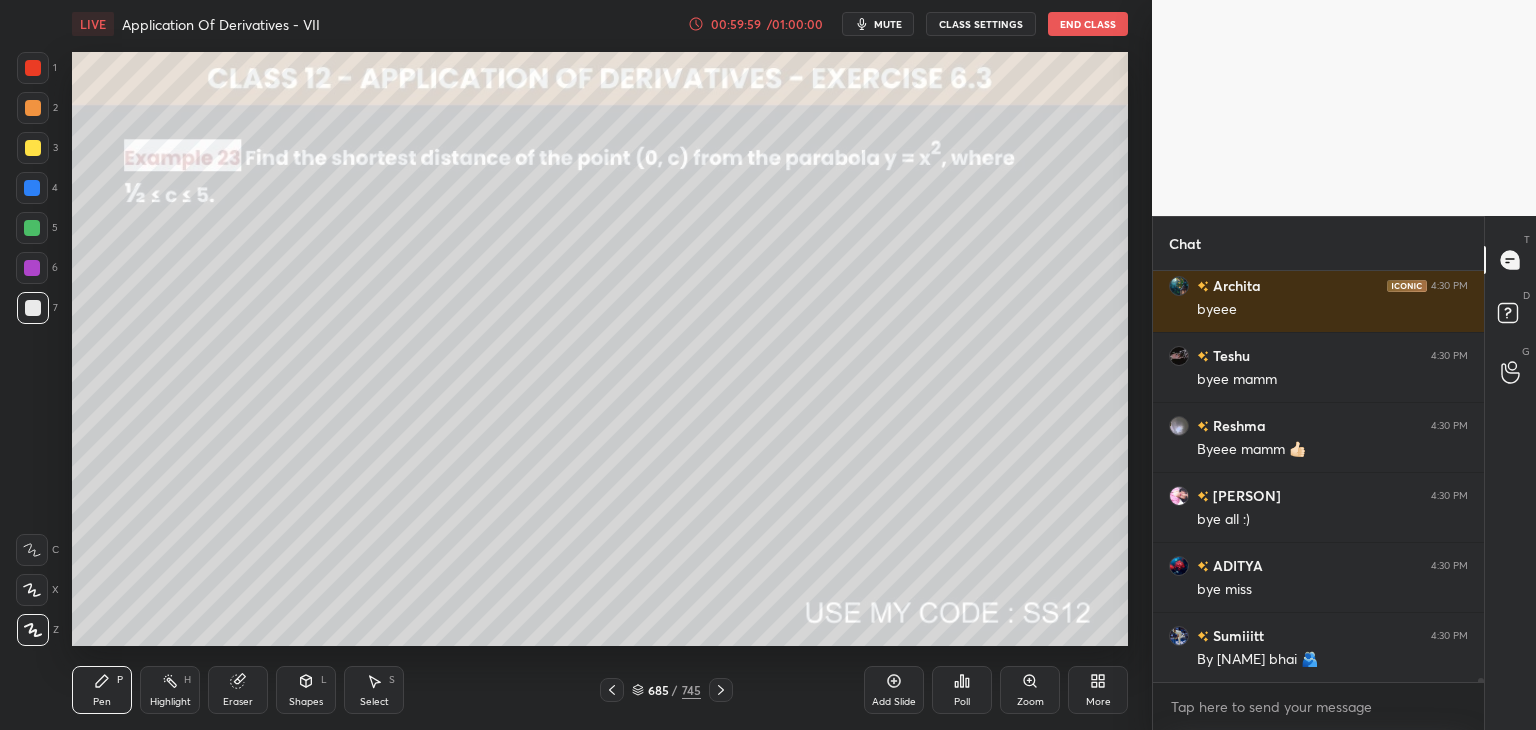 scroll, scrollTop: 42968, scrollLeft: 0, axis: vertical 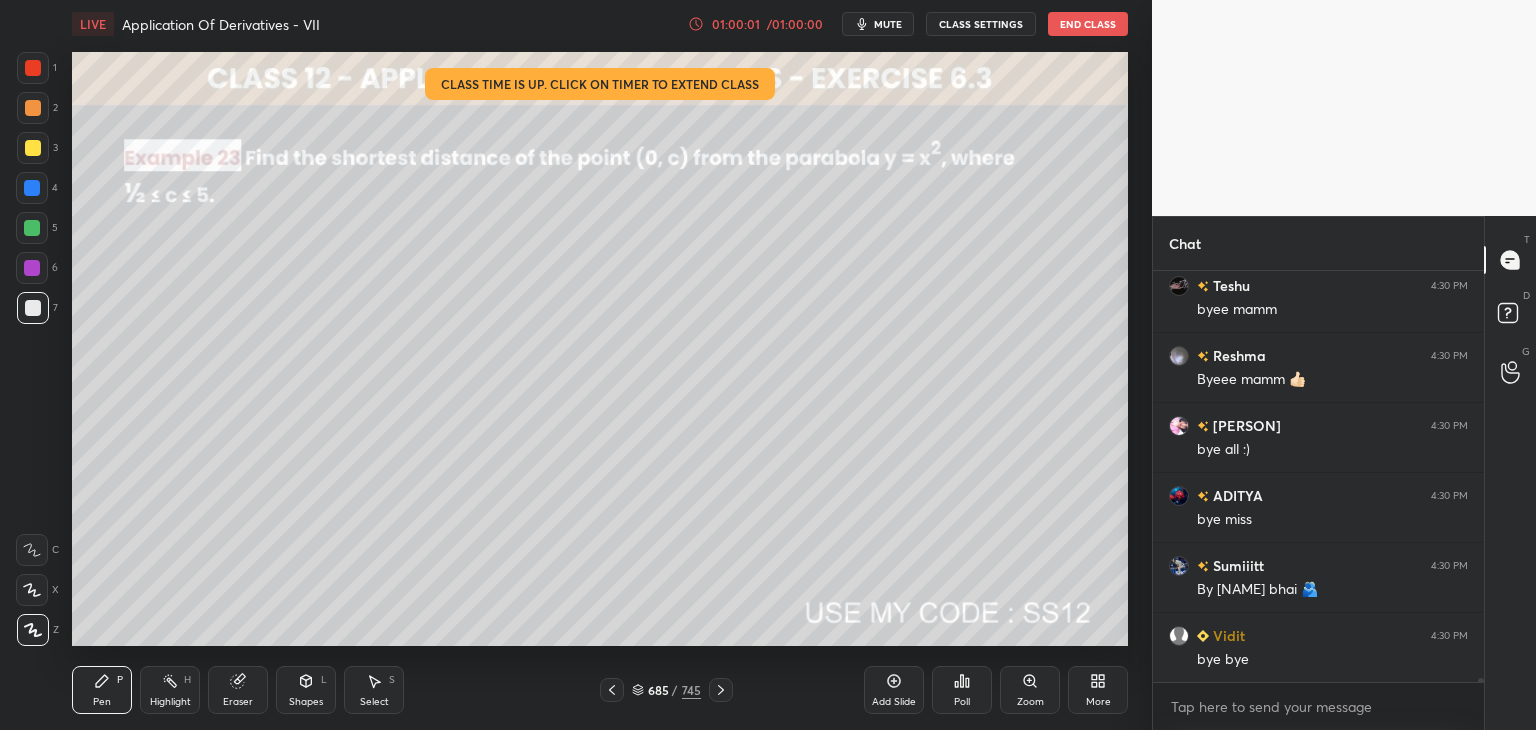 click on "End Class" at bounding box center (1088, 24) 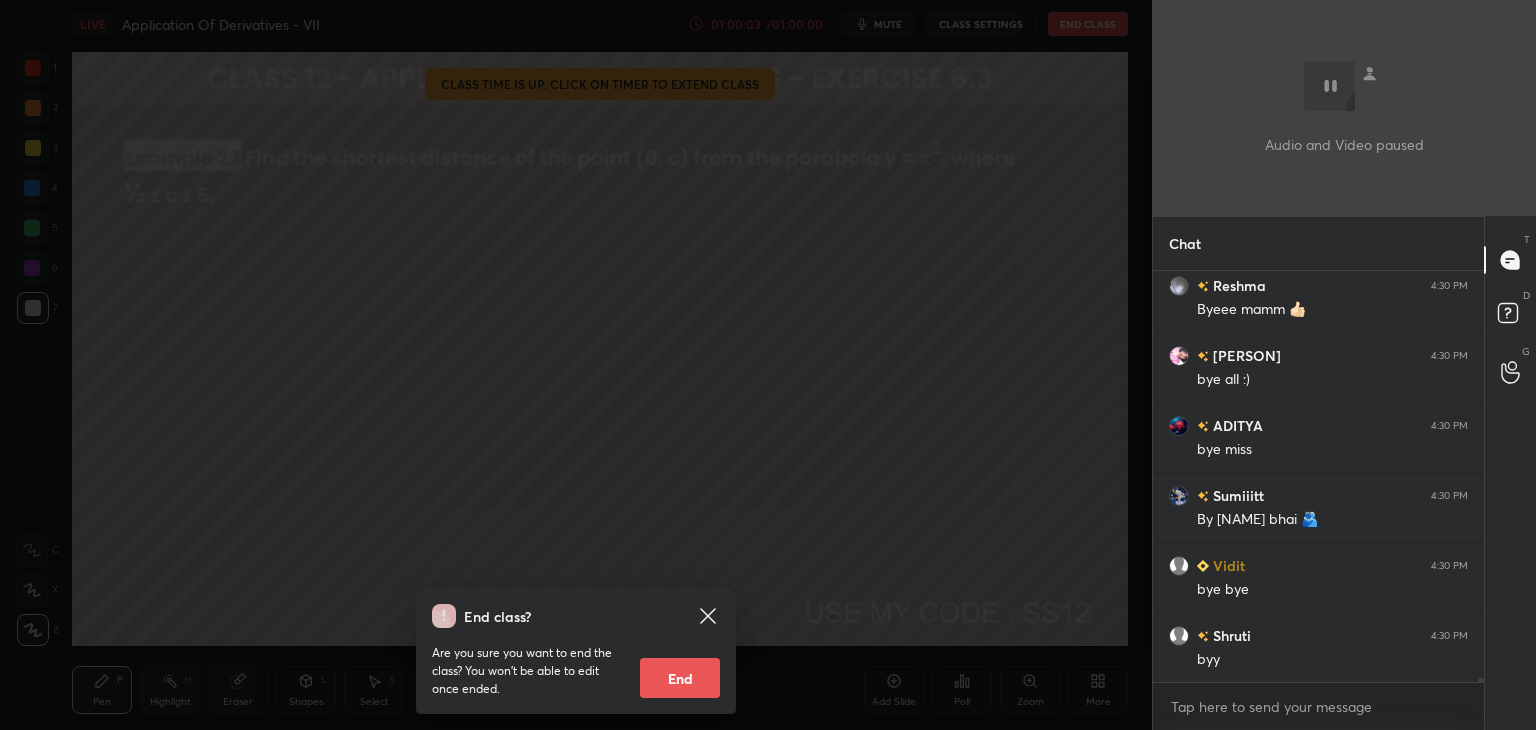 scroll, scrollTop: 43108, scrollLeft: 0, axis: vertical 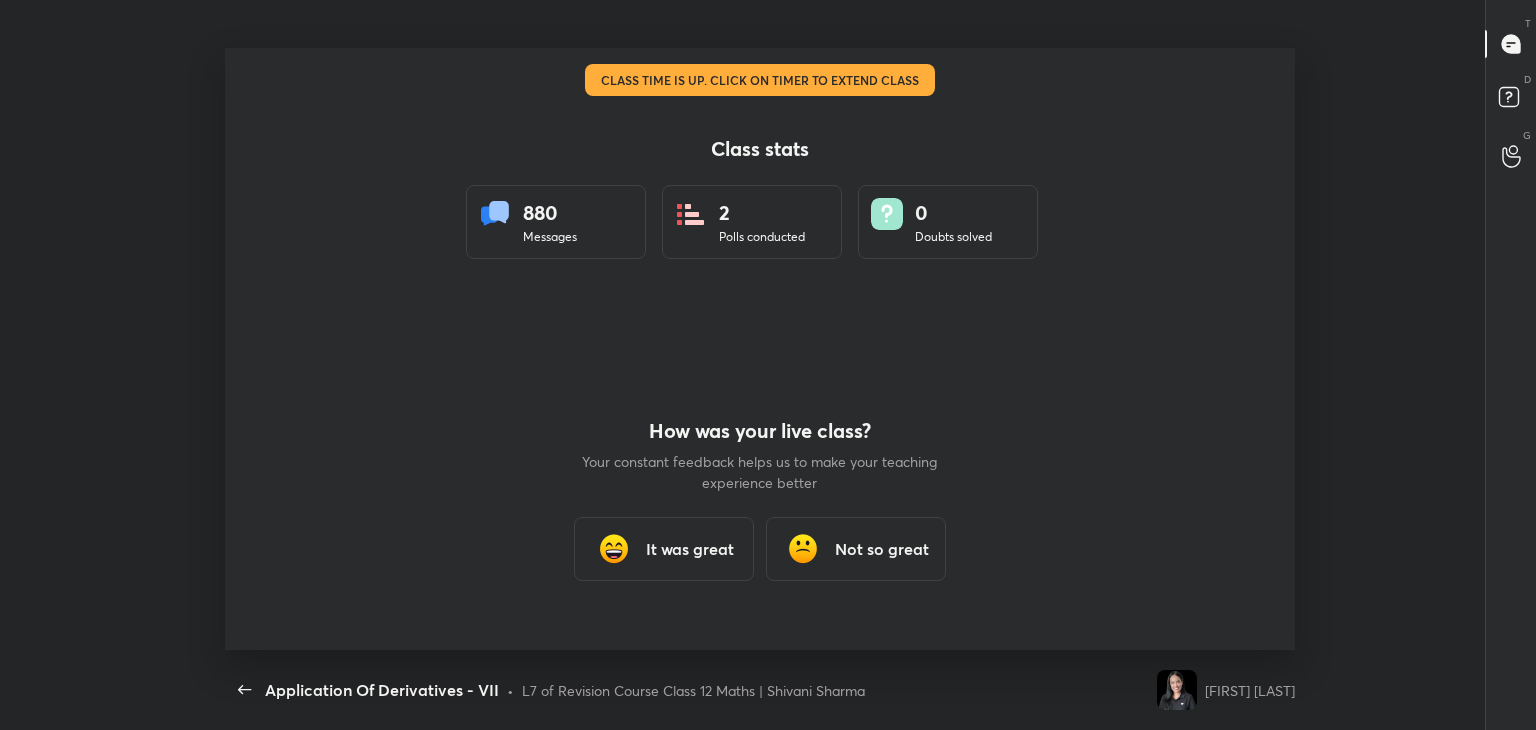 click on "It was great" at bounding box center (664, 549) 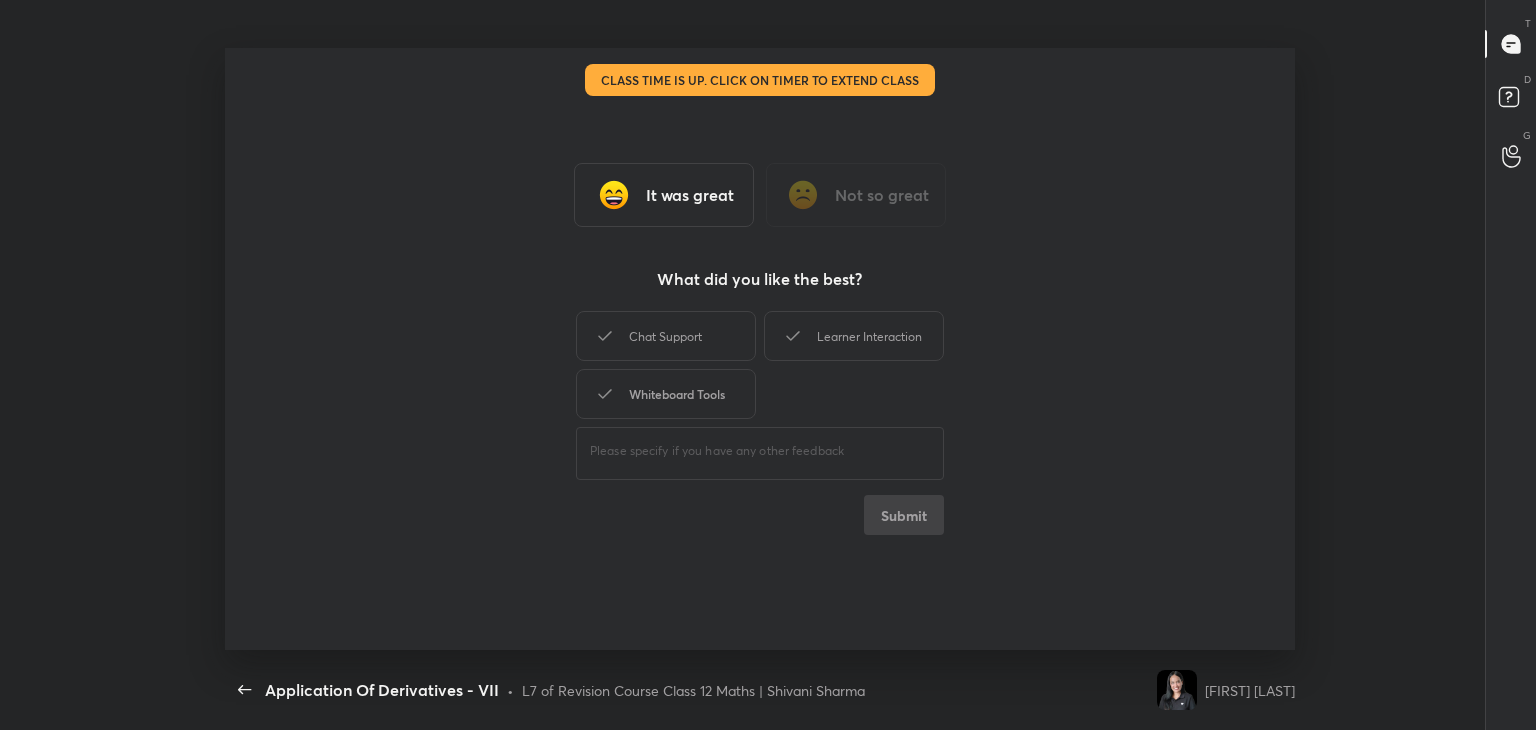 click on "Whiteboard Tools" at bounding box center [666, 394] 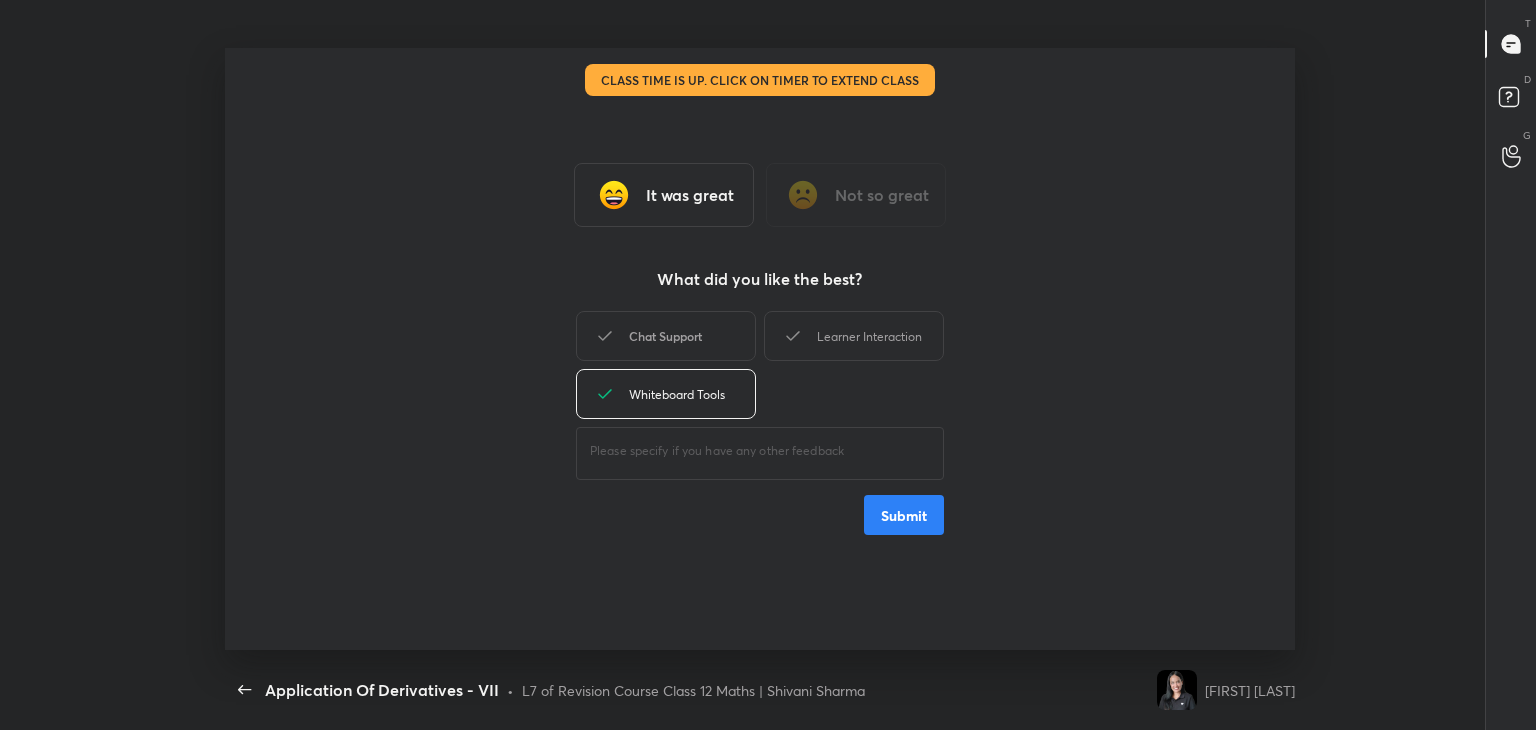 click on "Chat Support" at bounding box center (666, 336) 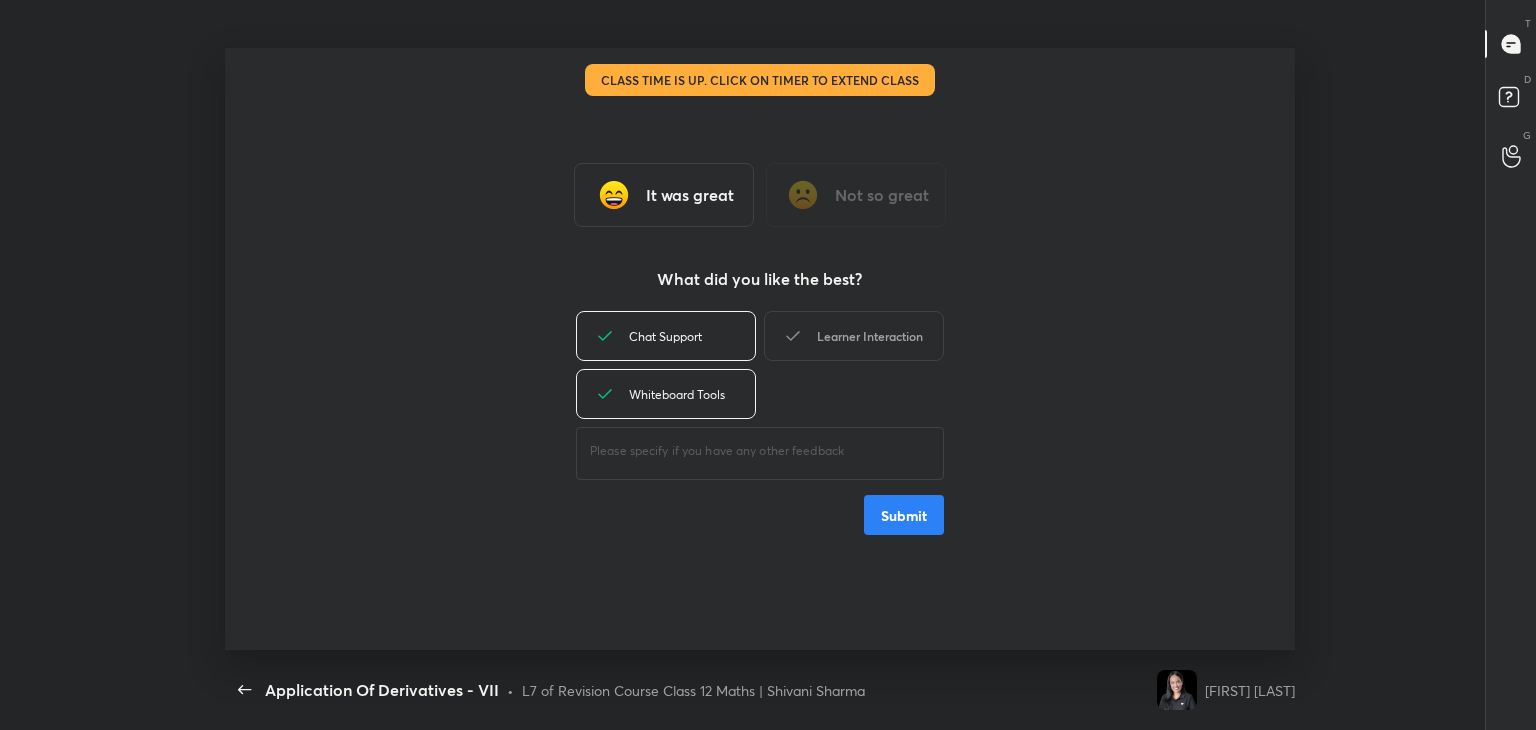 click on "Learner Interaction" at bounding box center [854, 336] 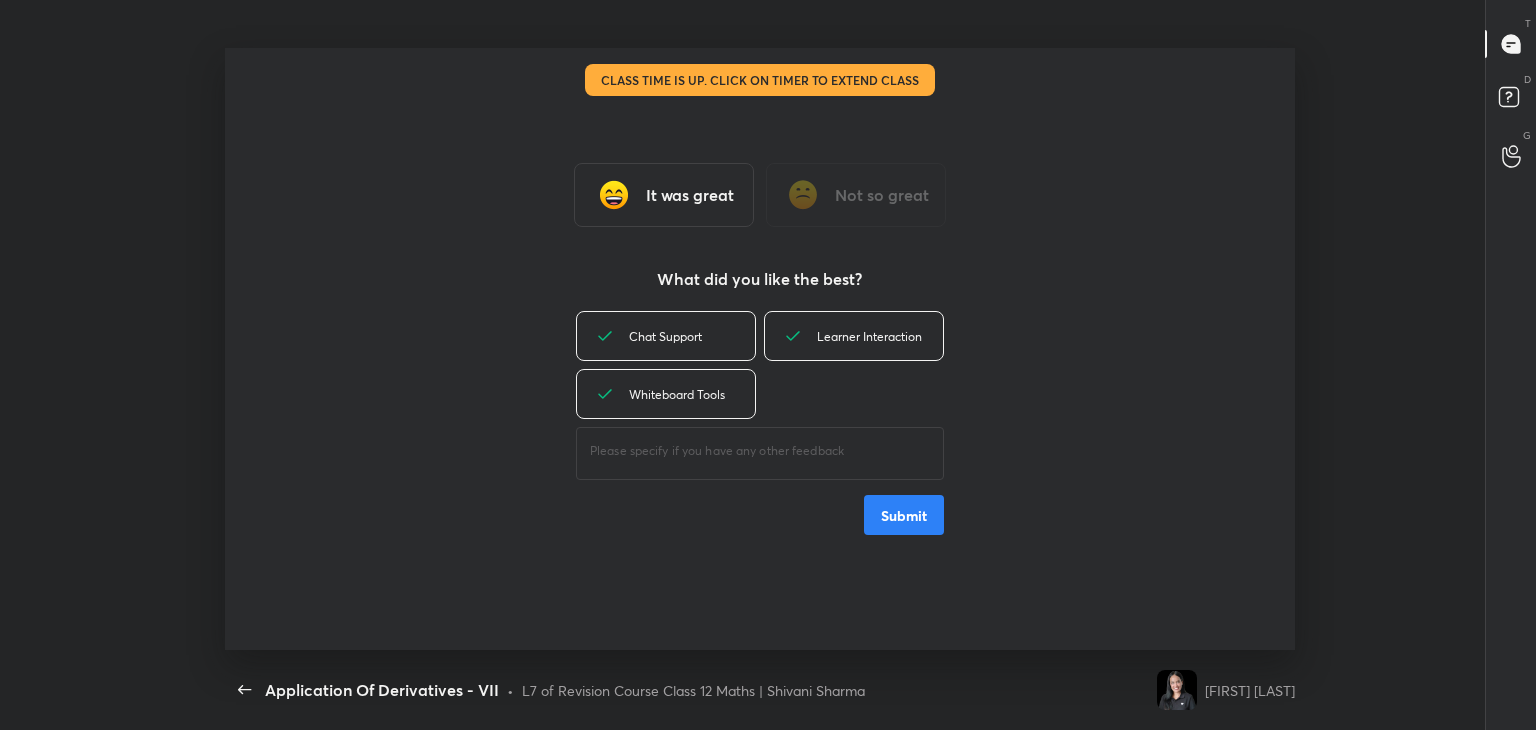 click on "Submit" at bounding box center [904, 515] 